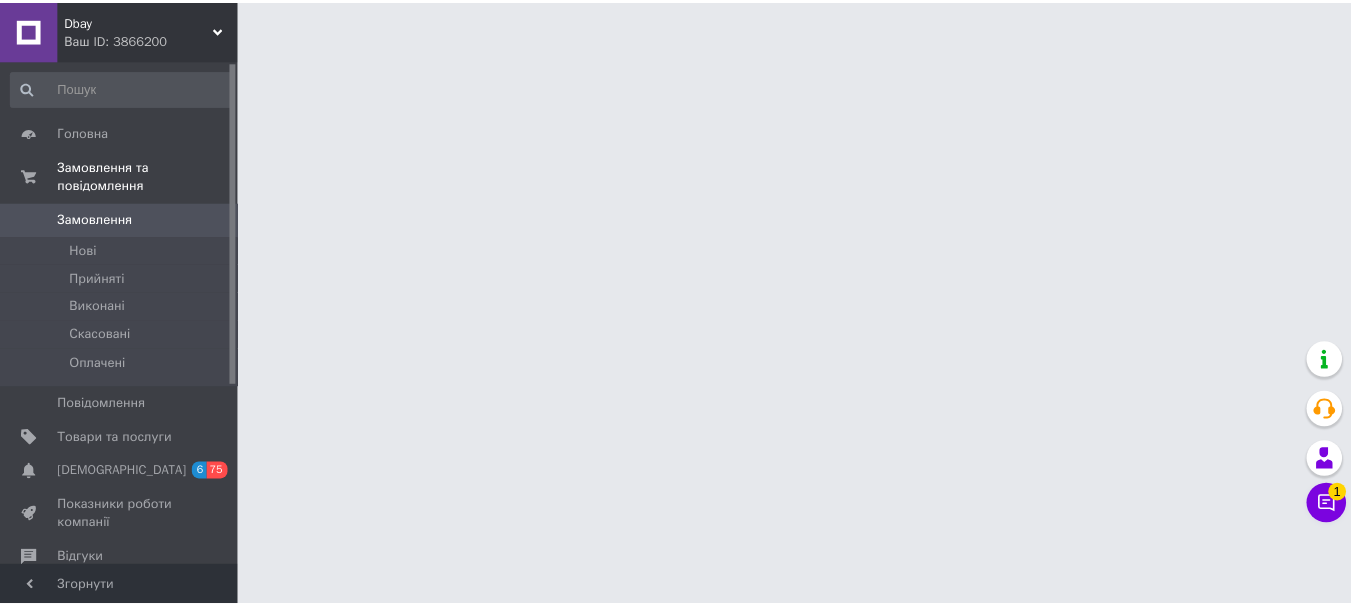 scroll, scrollTop: 0, scrollLeft: 0, axis: both 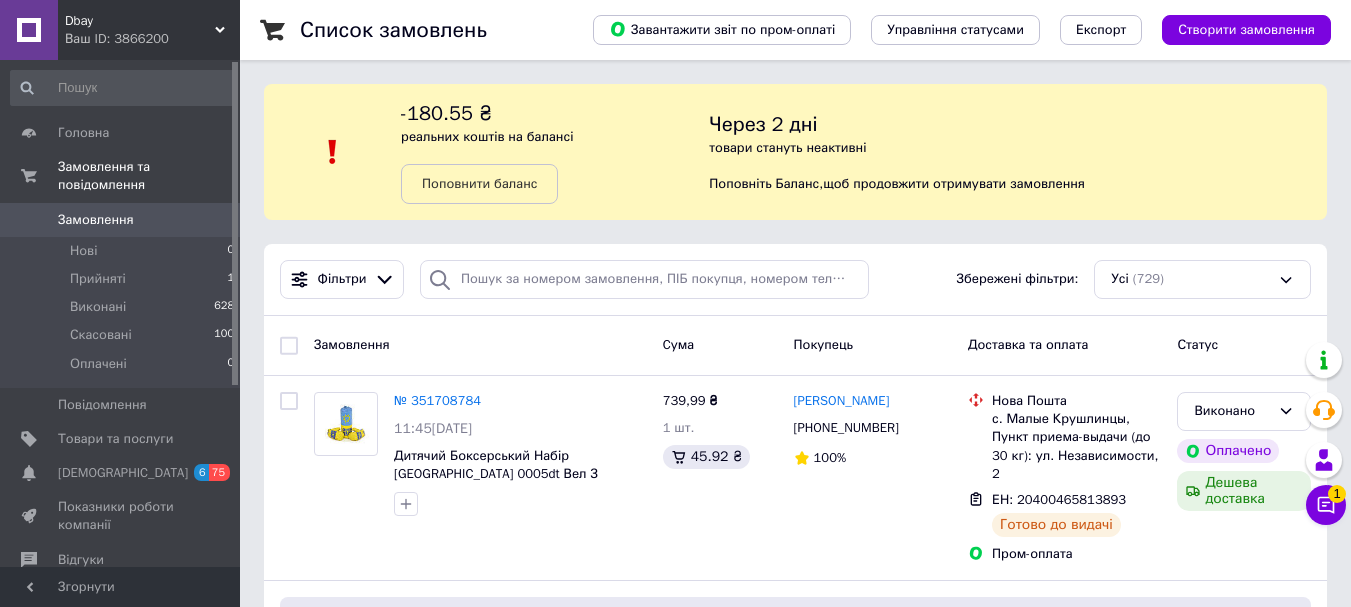 click on "Dbay" at bounding box center [140, 21] 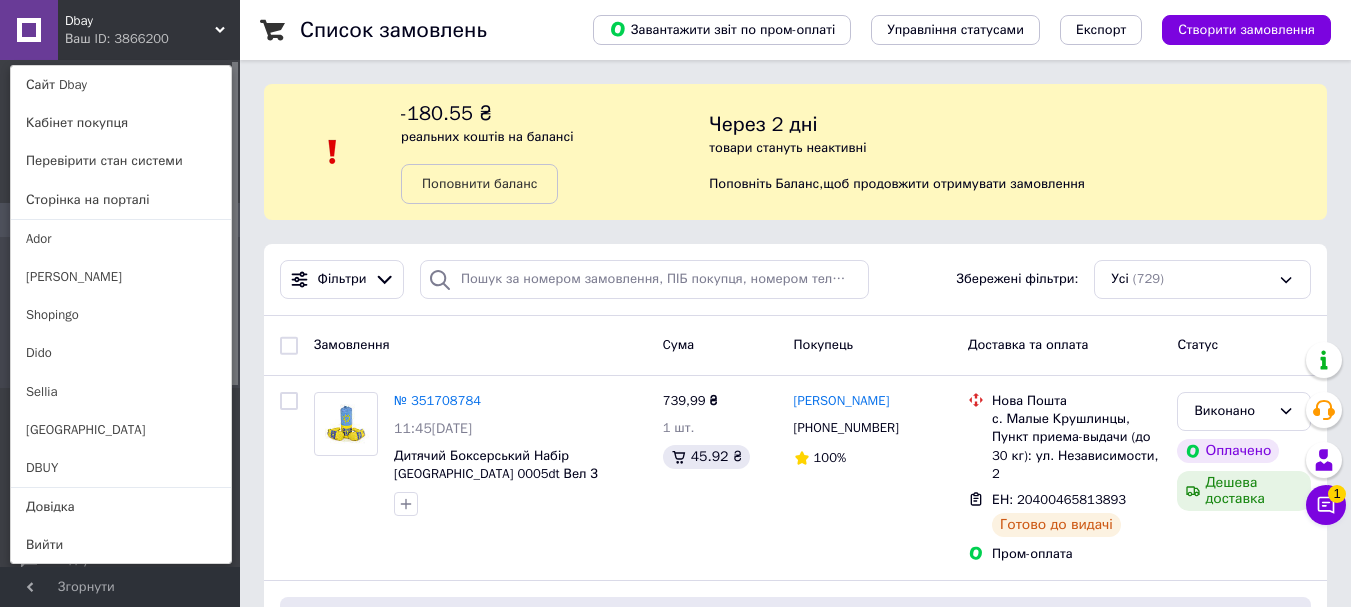 click on "Ваш ID: 3866200" at bounding box center [107, 39] 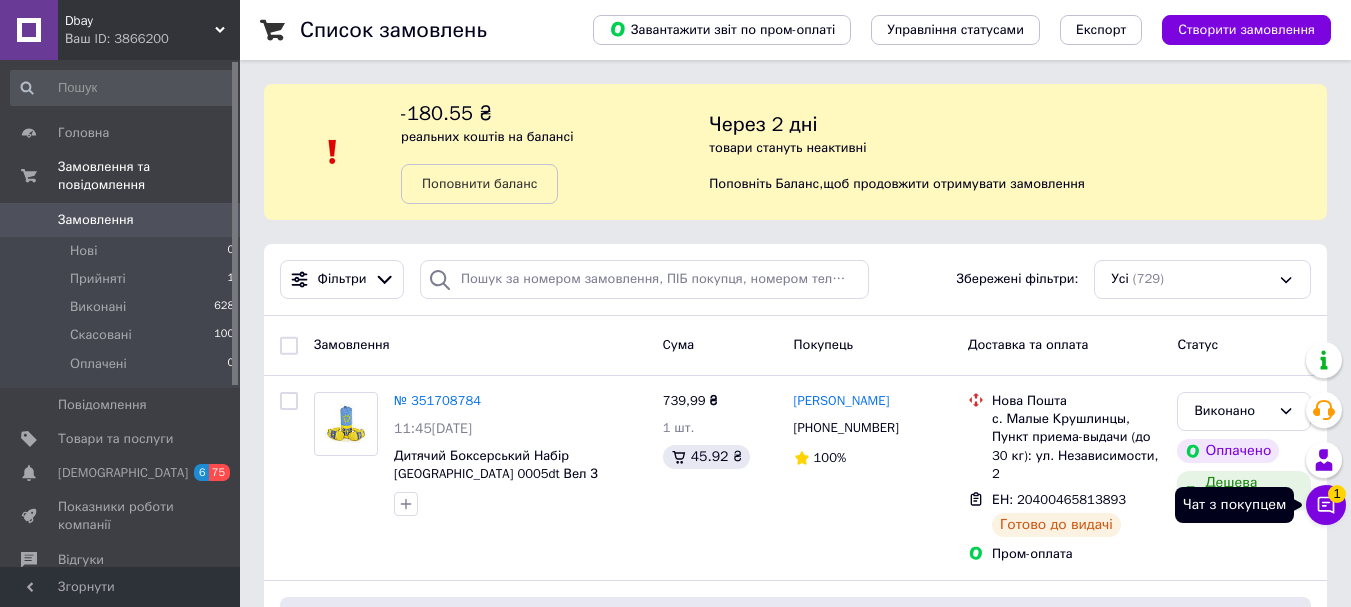 click 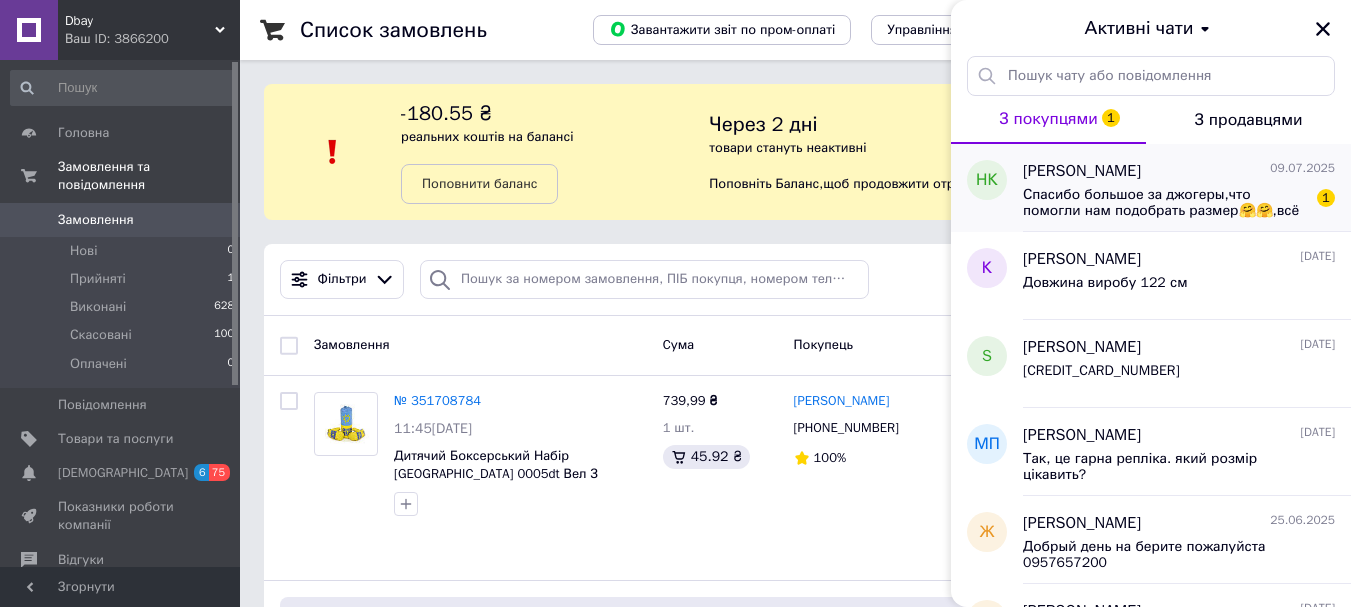 click on "Спасибо большое за джогеры,что помогли нам подобрать размер🤗🤗,всё классно, очень понравились" at bounding box center [1165, 203] 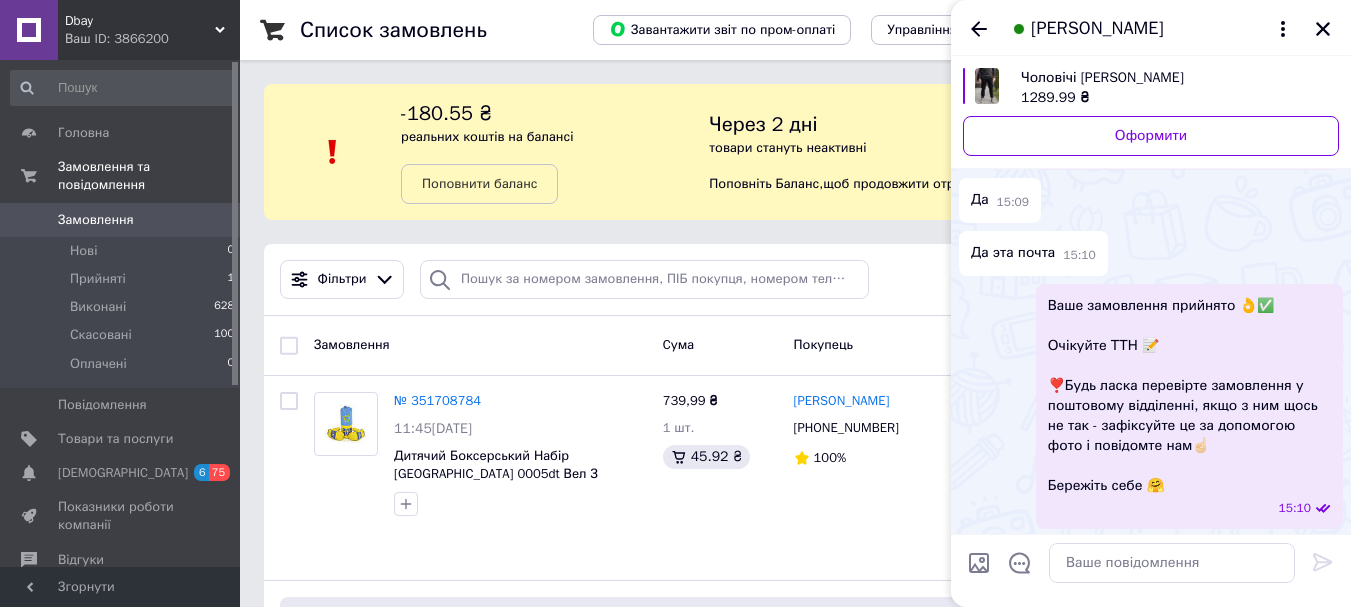 scroll, scrollTop: 2327, scrollLeft: 0, axis: vertical 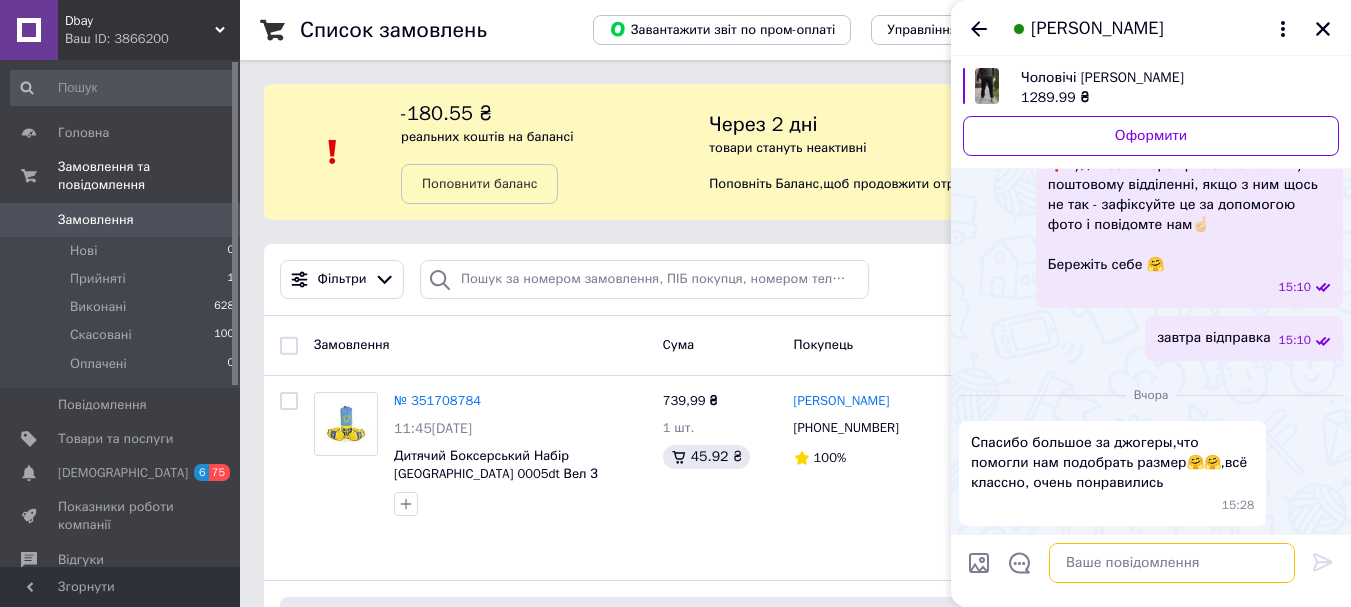 click at bounding box center [1172, 563] 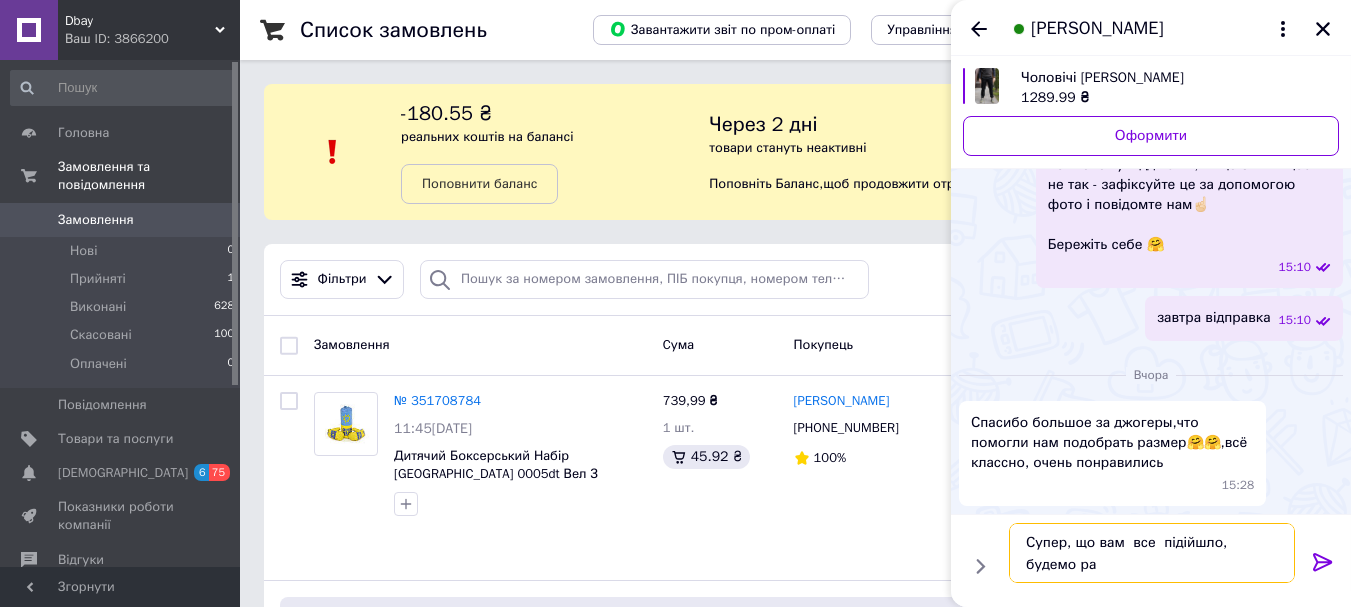 scroll, scrollTop: 2, scrollLeft: 0, axis: vertical 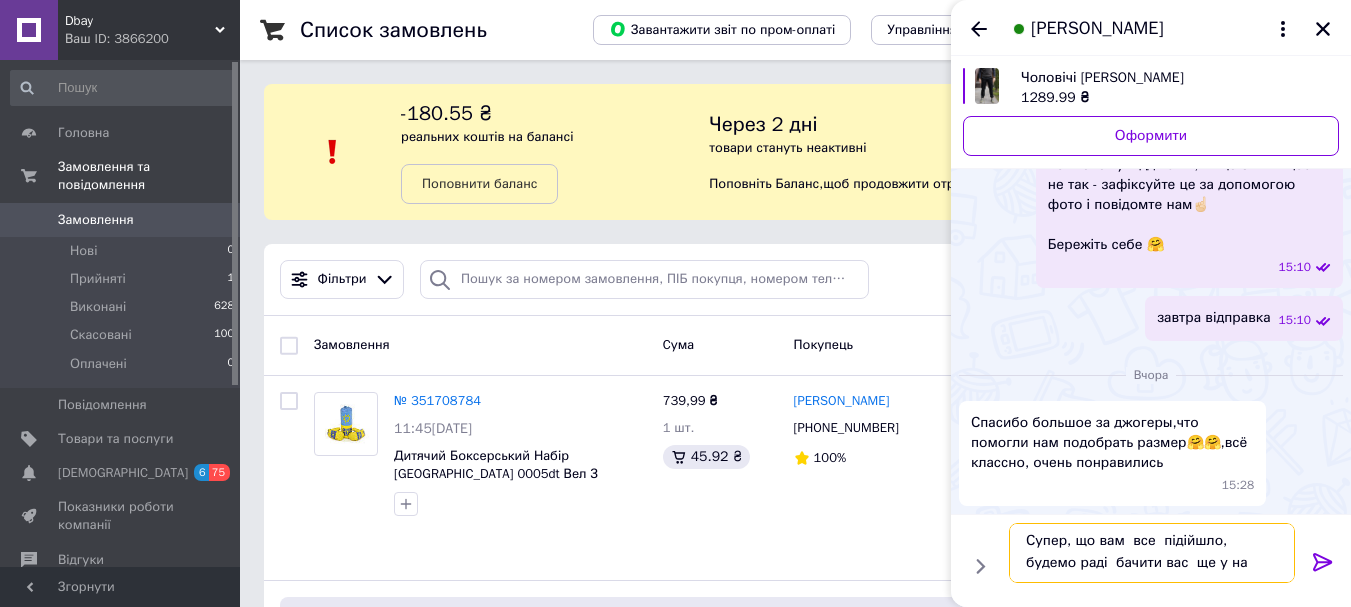 click on "Супер, що вам  все  підійшло, будемо раді  бачити вас  ще у на" at bounding box center (1152, 553) 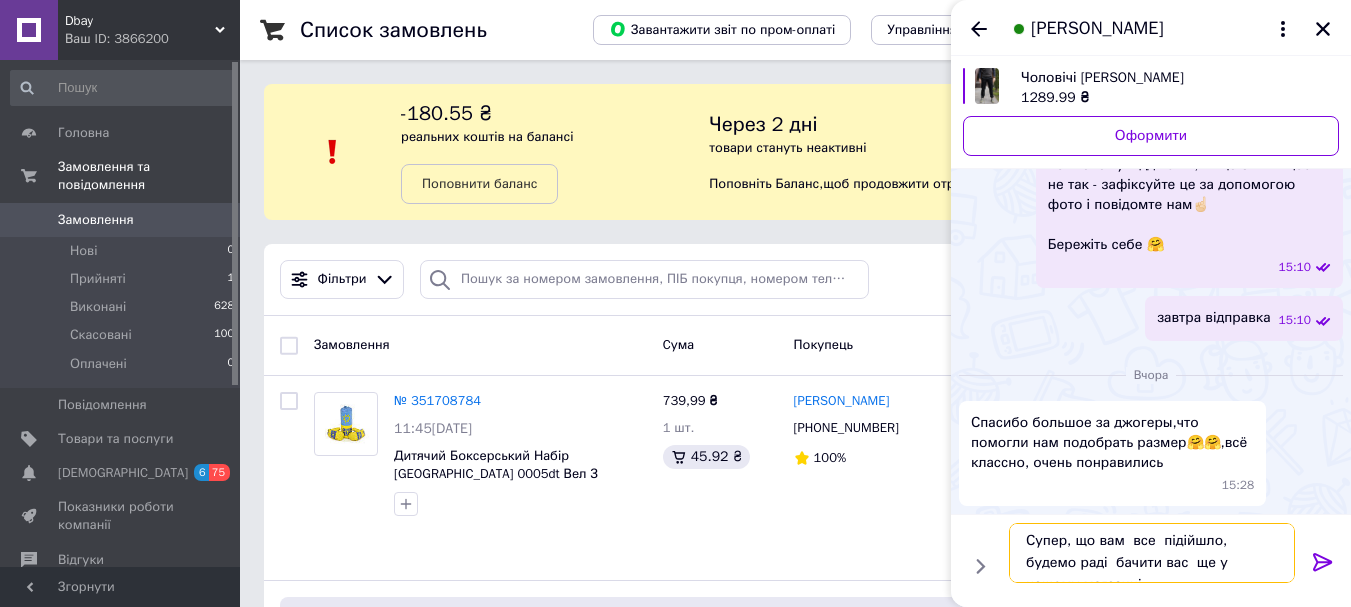 scroll, scrollTop: 14, scrollLeft: 0, axis: vertical 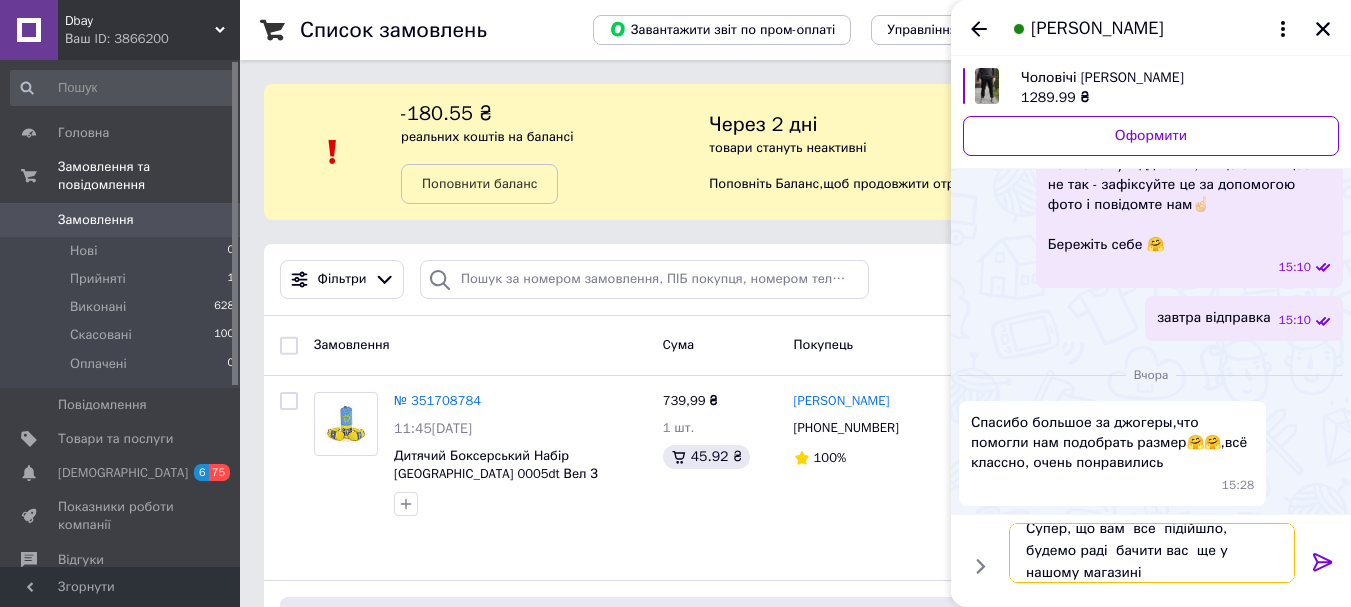 type on "Супер, що вам  все  підійшло, будемо раді  бачити вас  ще у нашому магазині" 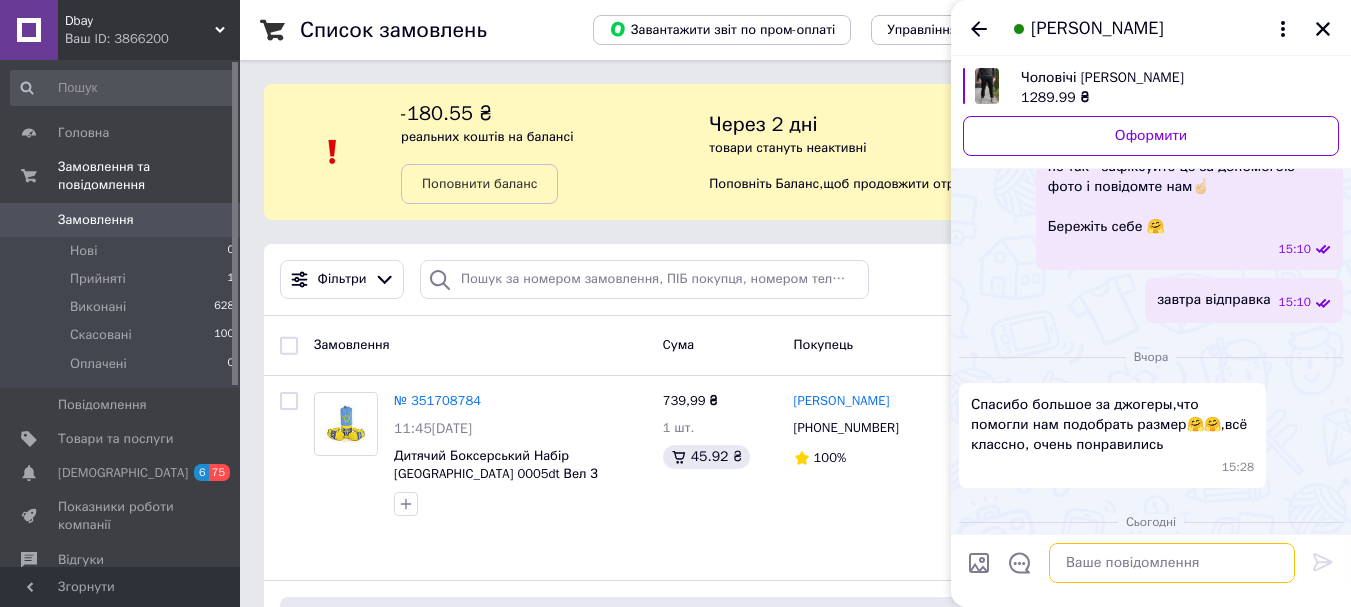 scroll, scrollTop: 0, scrollLeft: 0, axis: both 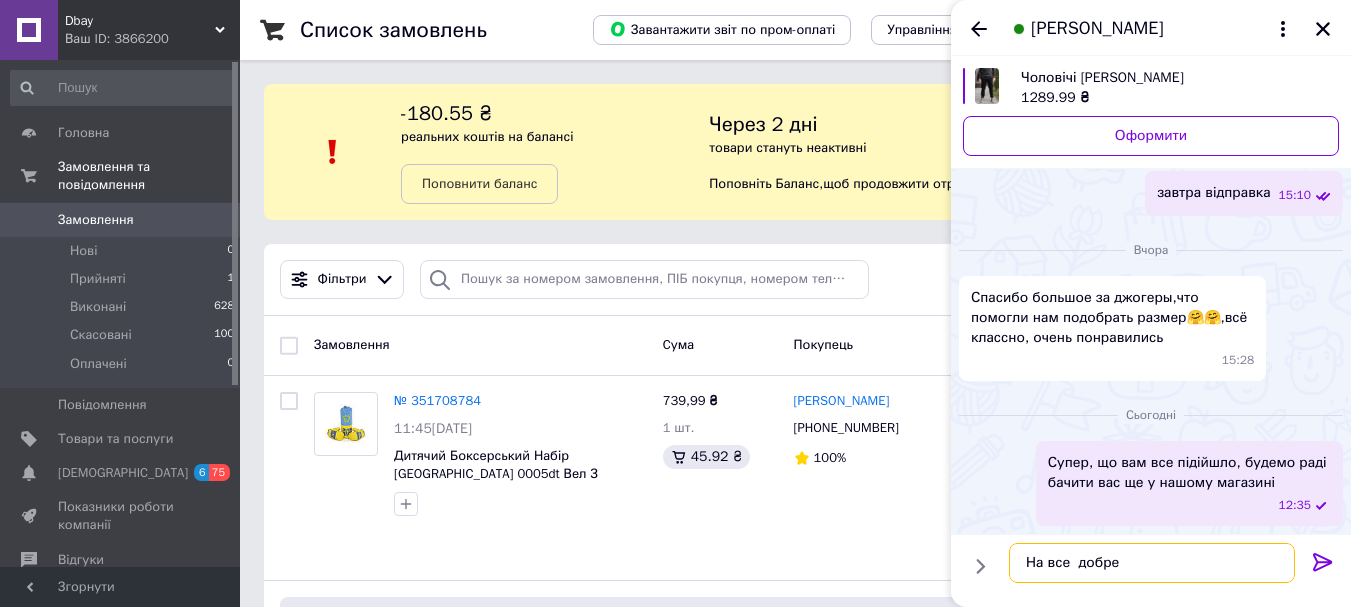 type on "На все  добре" 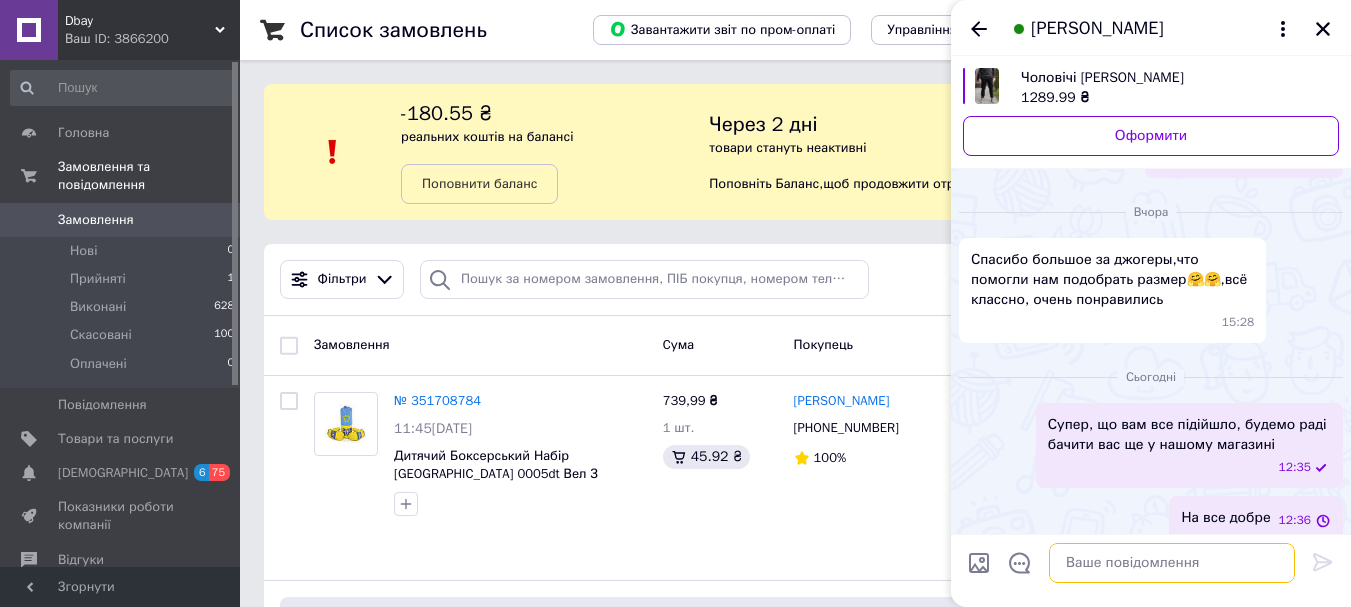 scroll, scrollTop: 2526, scrollLeft: 0, axis: vertical 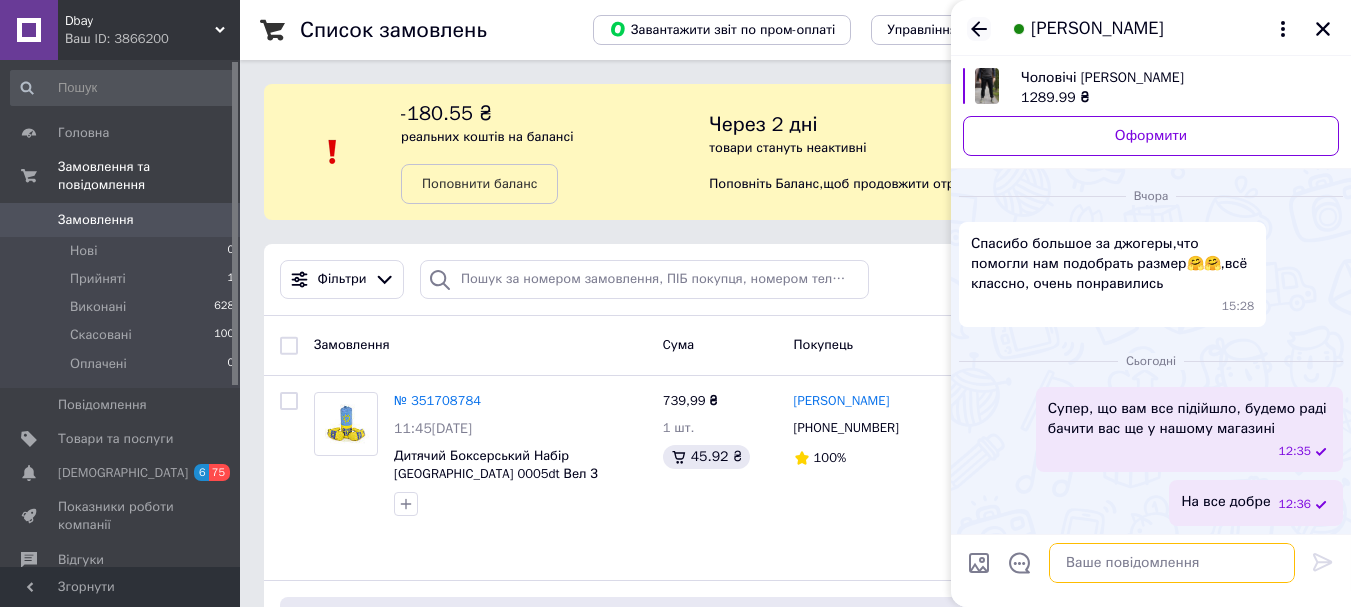 type 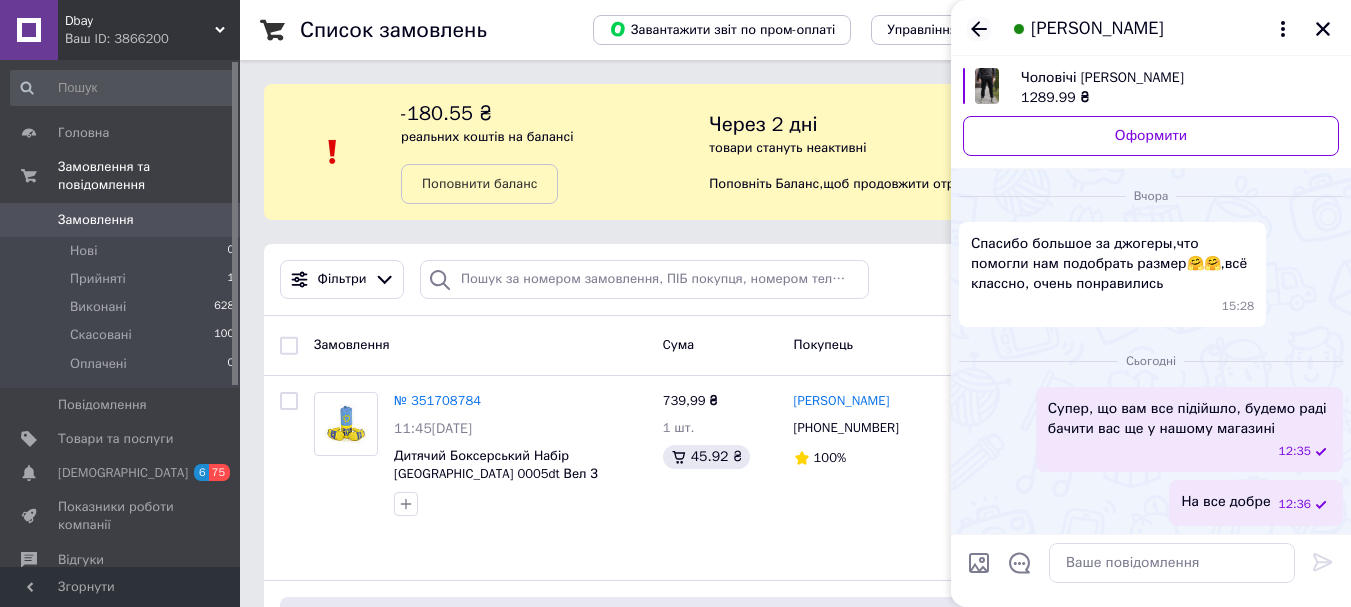 click 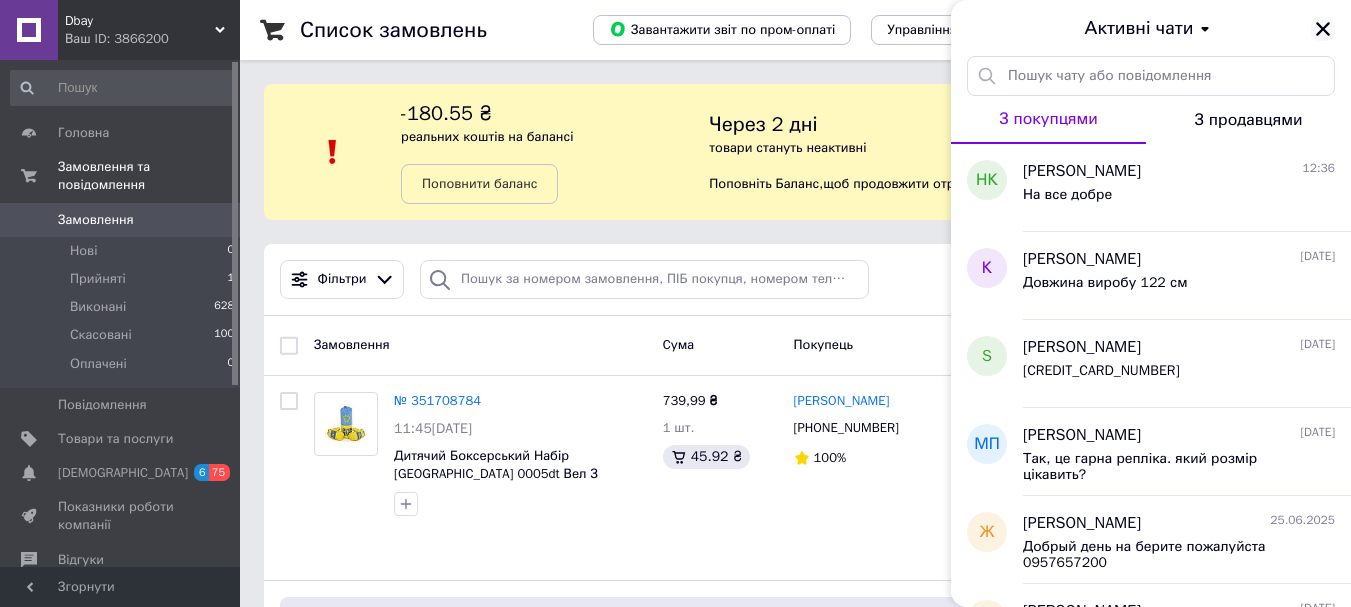 click 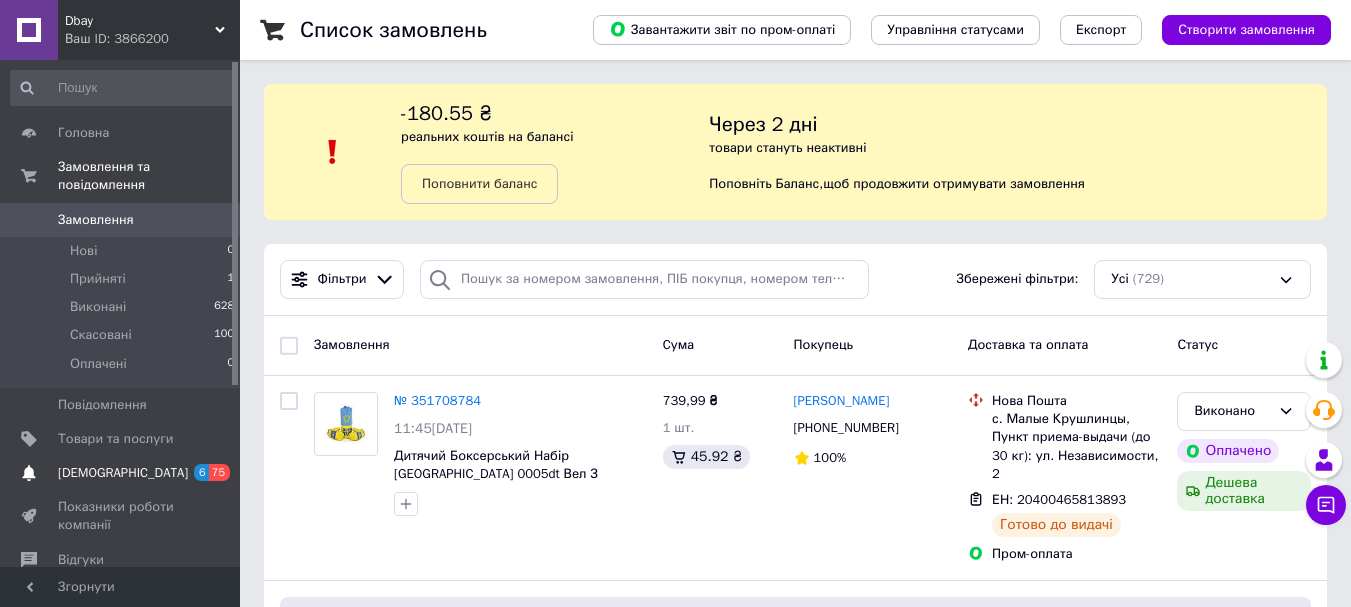 click on "[DEMOGRAPHIC_DATA]" at bounding box center [123, 473] 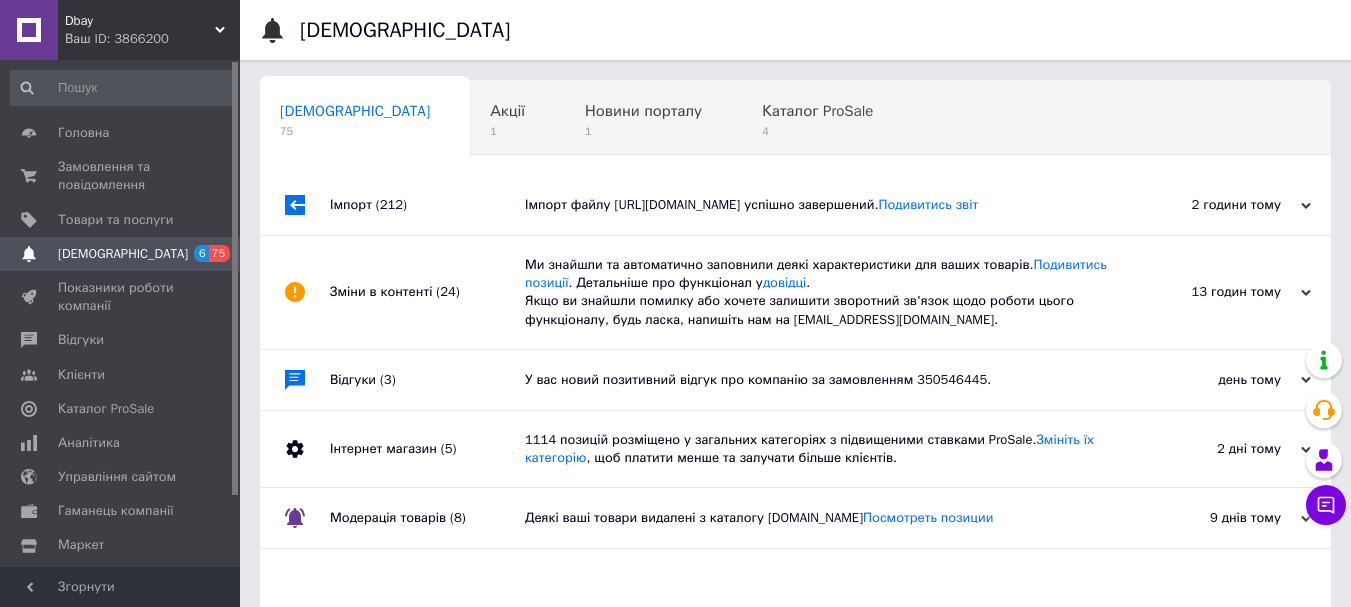click on "(212)" at bounding box center (391, 204) 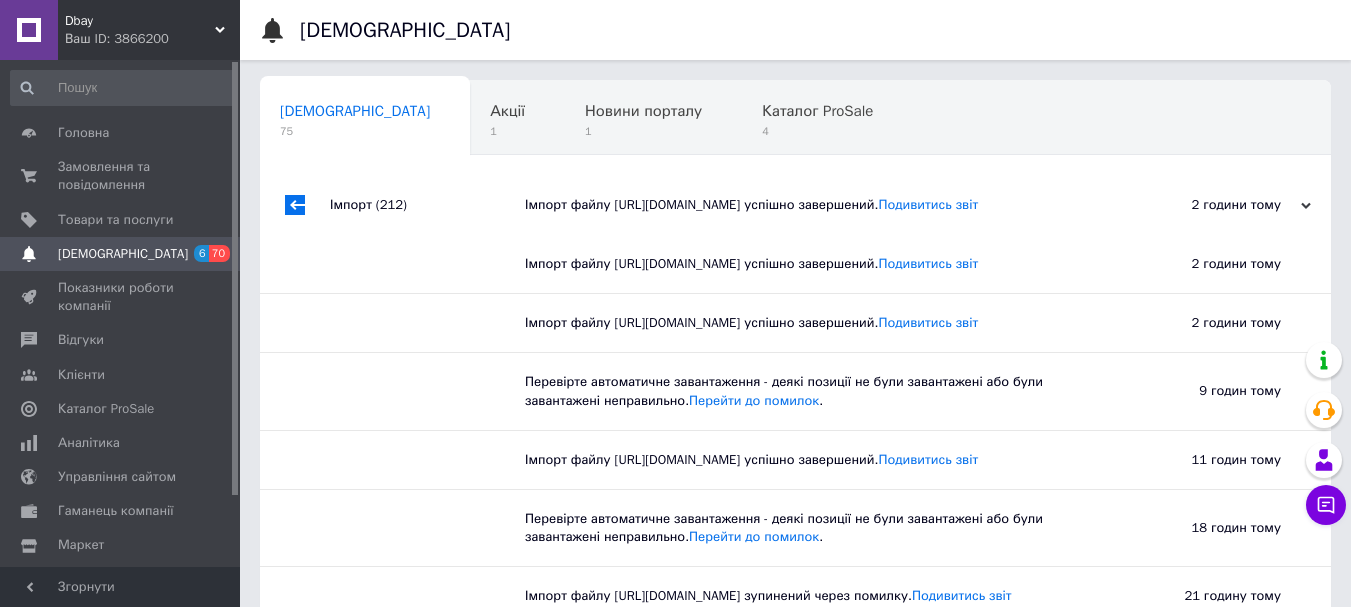 click on "(212)" at bounding box center (391, 204) 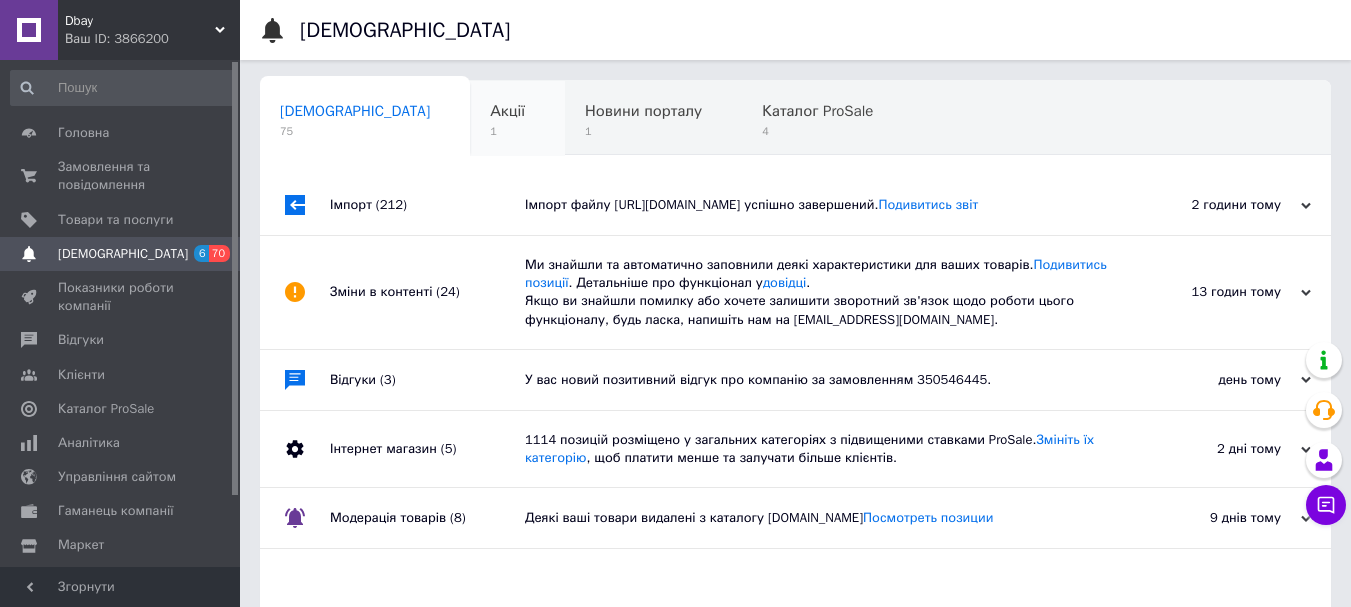 click on "Акції 1" at bounding box center [517, 119] 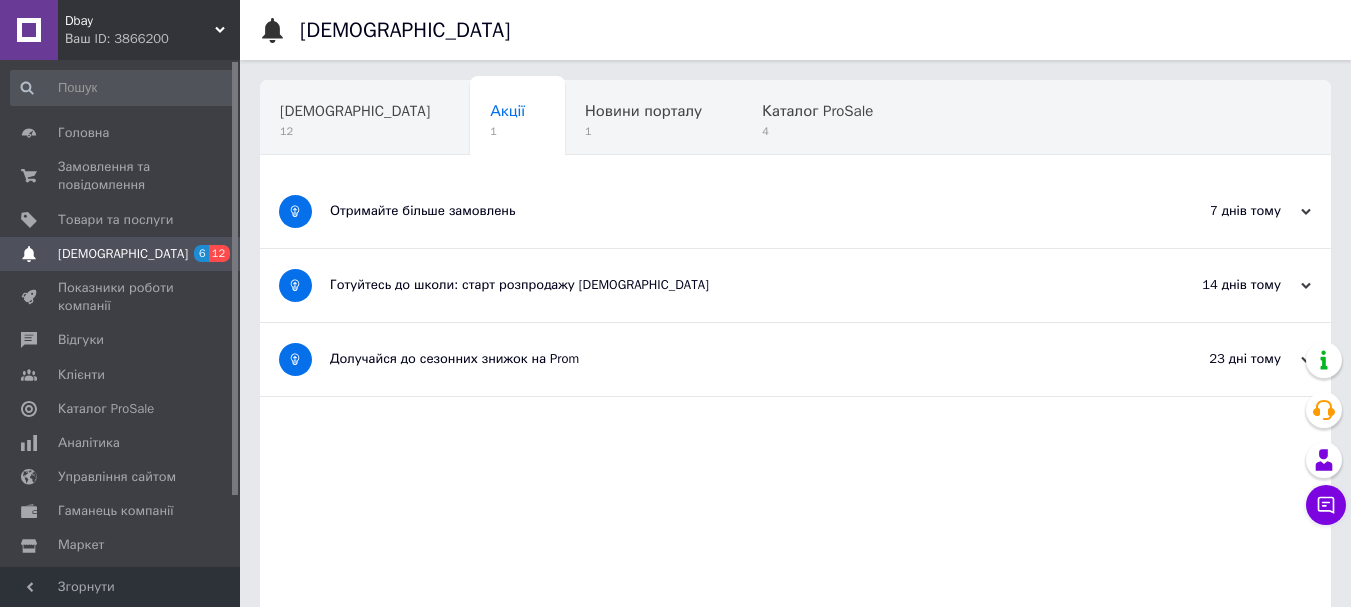 click on "Отримайте більше замовлень" at bounding box center [720, 211] 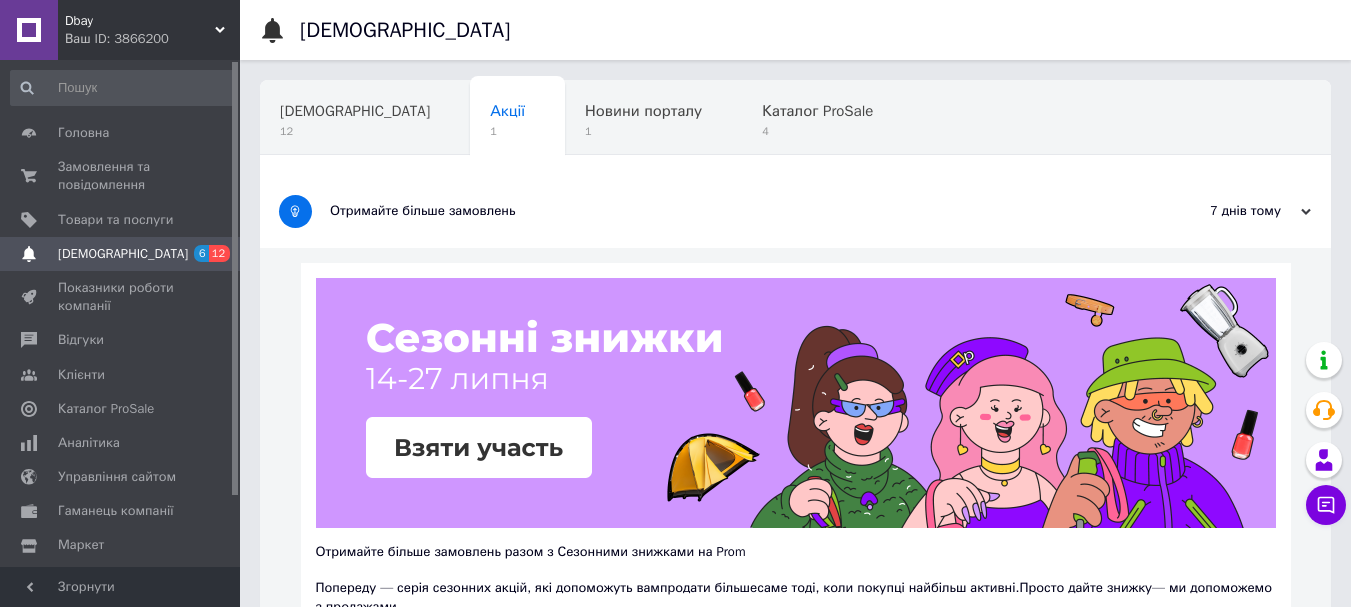 click on "Отримайте більше замовлень" at bounding box center (720, 211) 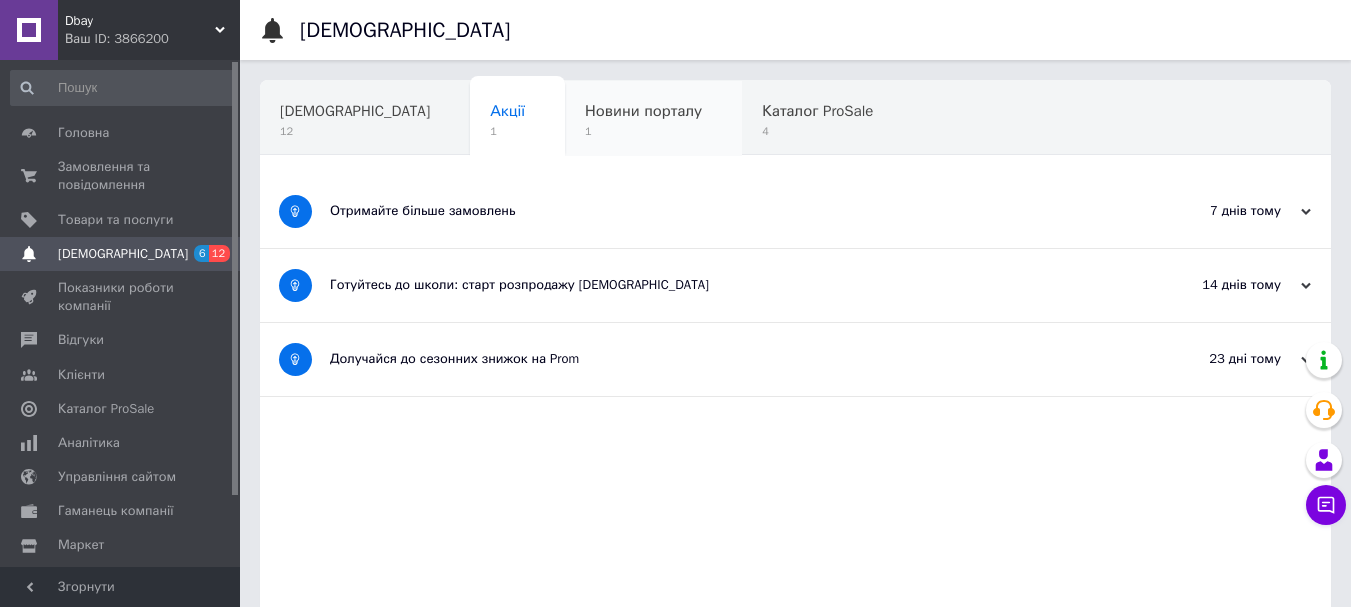 click on "Новини порталу 1" at bounding box center (653, 119) 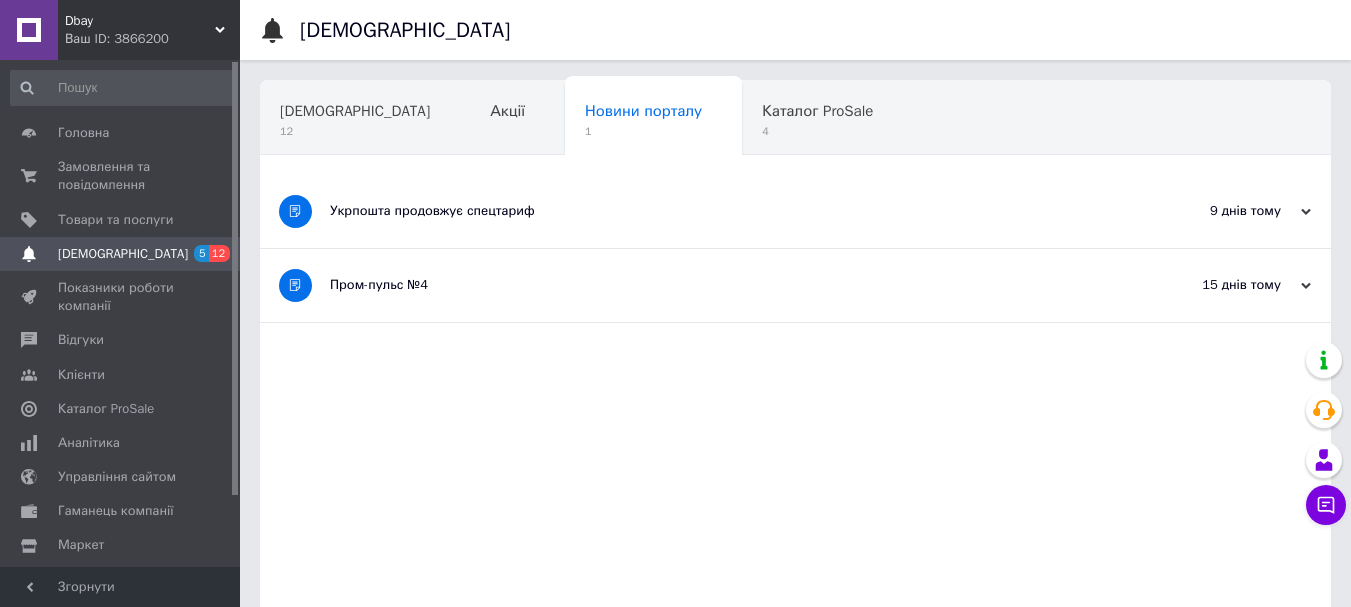 click on "Укрпошта продовжує спецтариф" at bounding box center (720, 211) 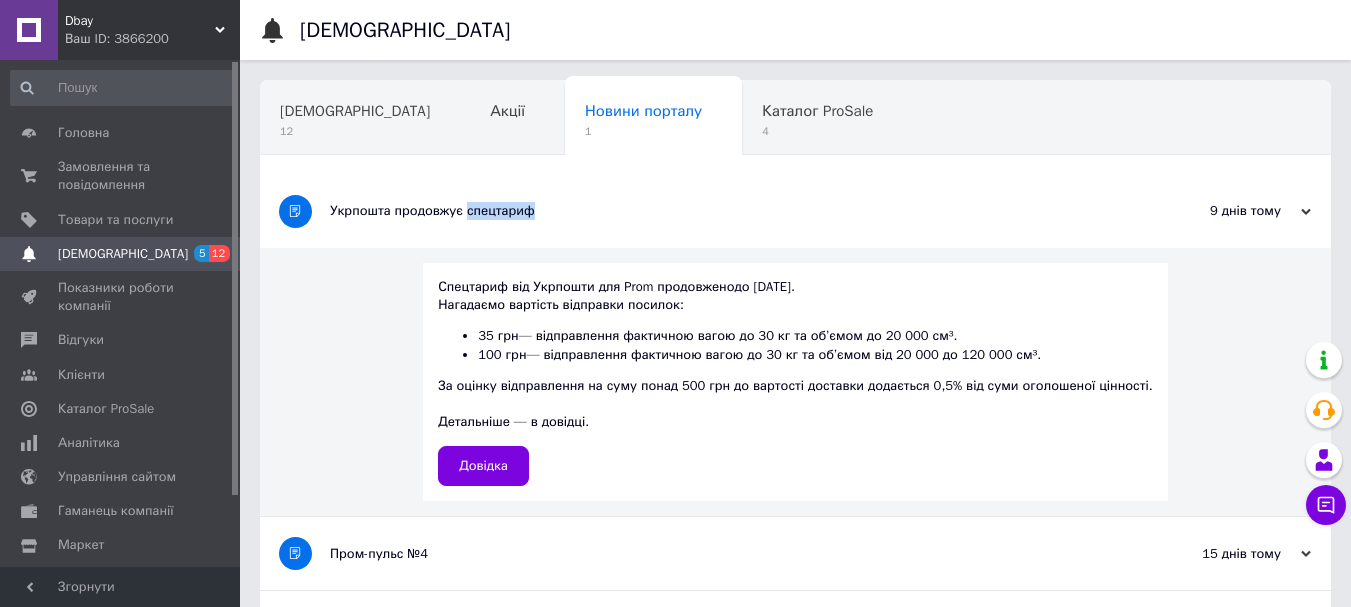 click on "Укрпошта продовжує спецтариф" at bounding box center (720, 211) 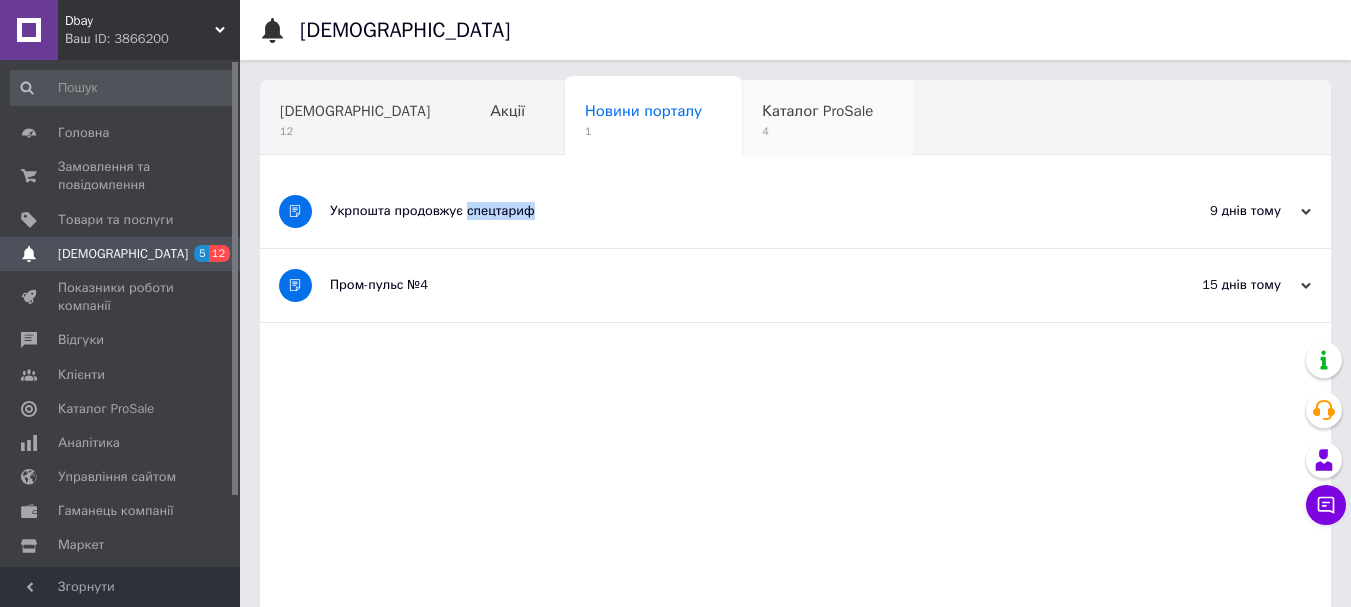 click on "Каталог ProSale 4" at bounding box center [827, 119] 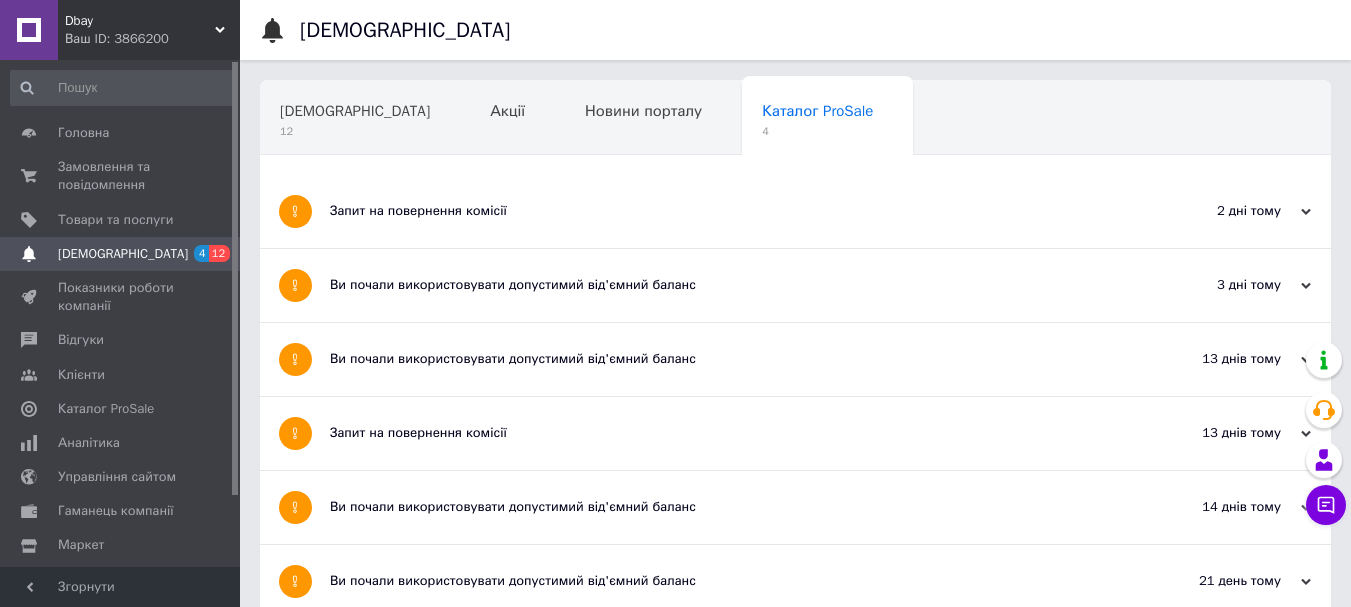 click on "Запит на повернення комісії" at bounding box center (720, 211) 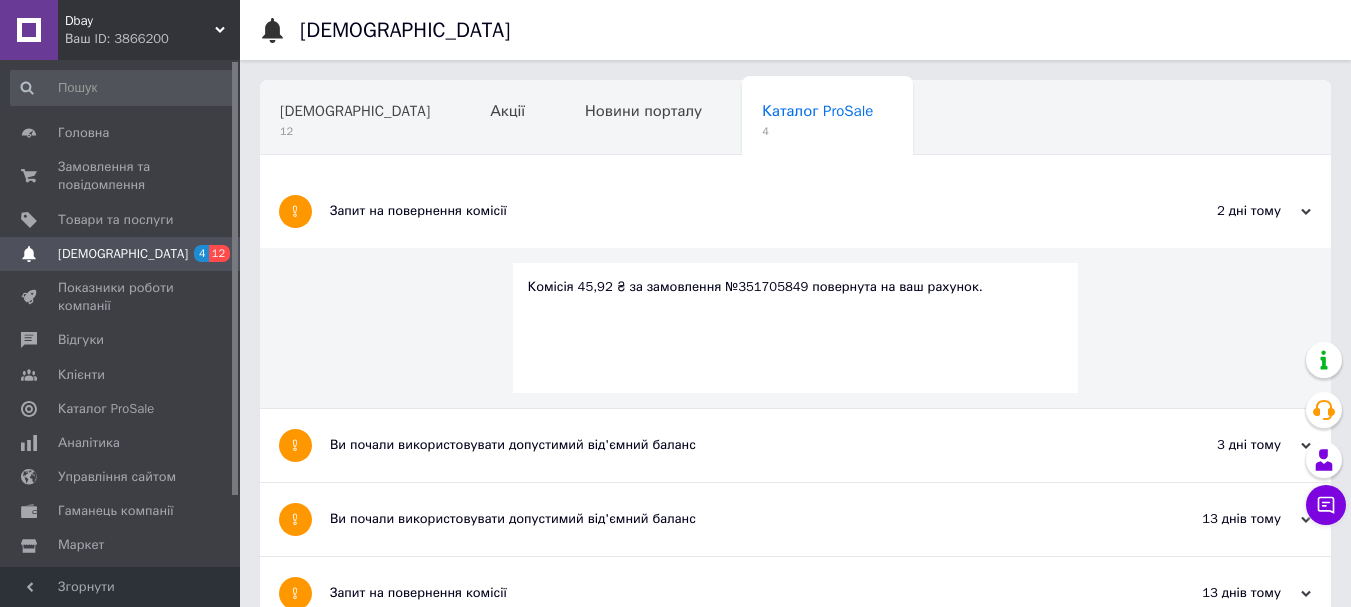 click on "Запит на повернення комісії" at bounding box center (720, 211) 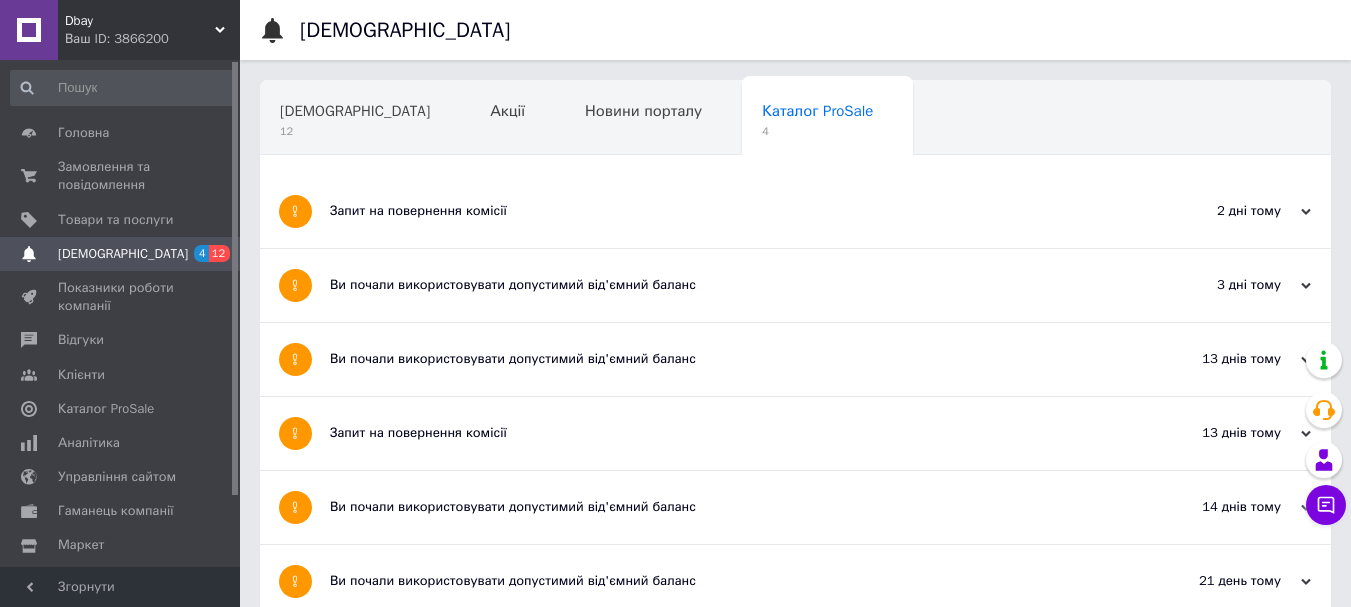 click on "Ви почали використовувати допустимий від'ємний баланс" at bounding box center [720, 285] 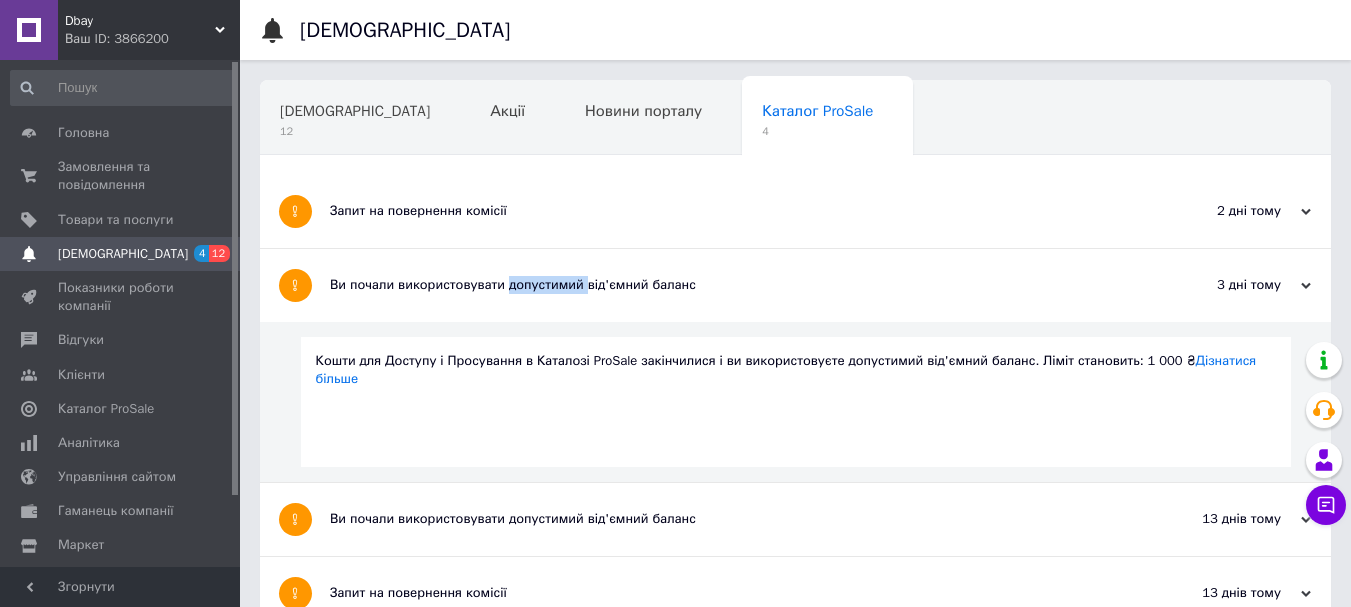 click on "Ви почали використовувати допустимий від'ємний баланс" at bounding box center [720, 285] 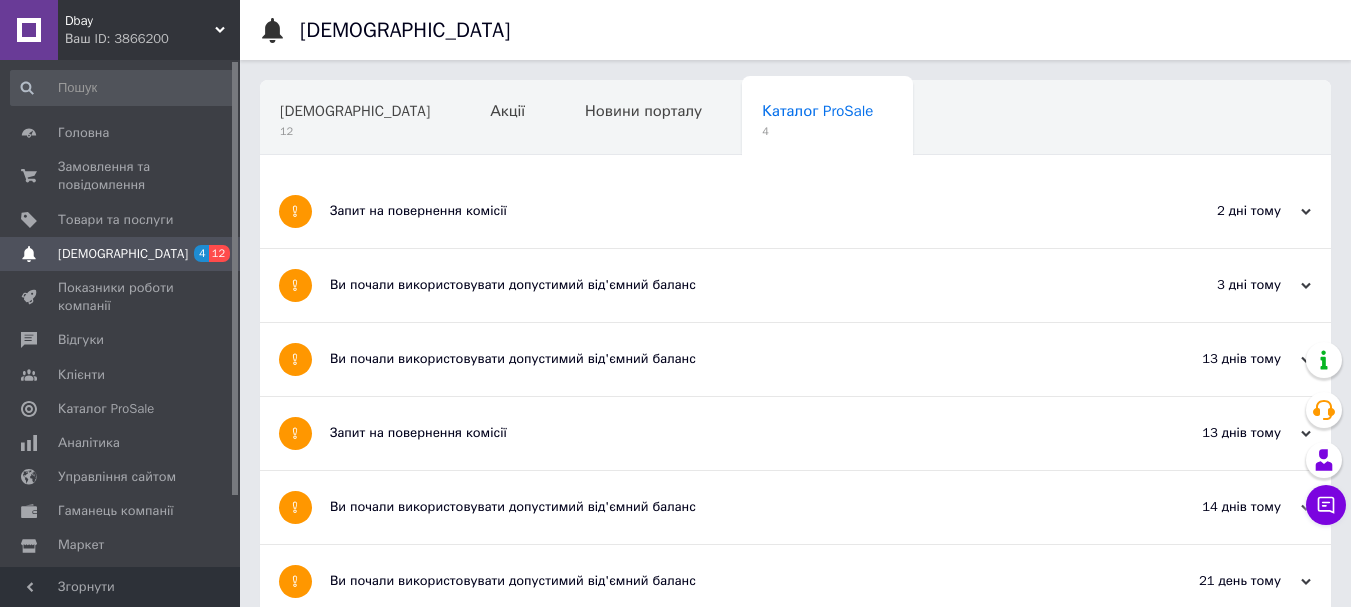 click on "Ви почали використовувати допустимий від'ємний баланс" at bounding box center (720, 359) 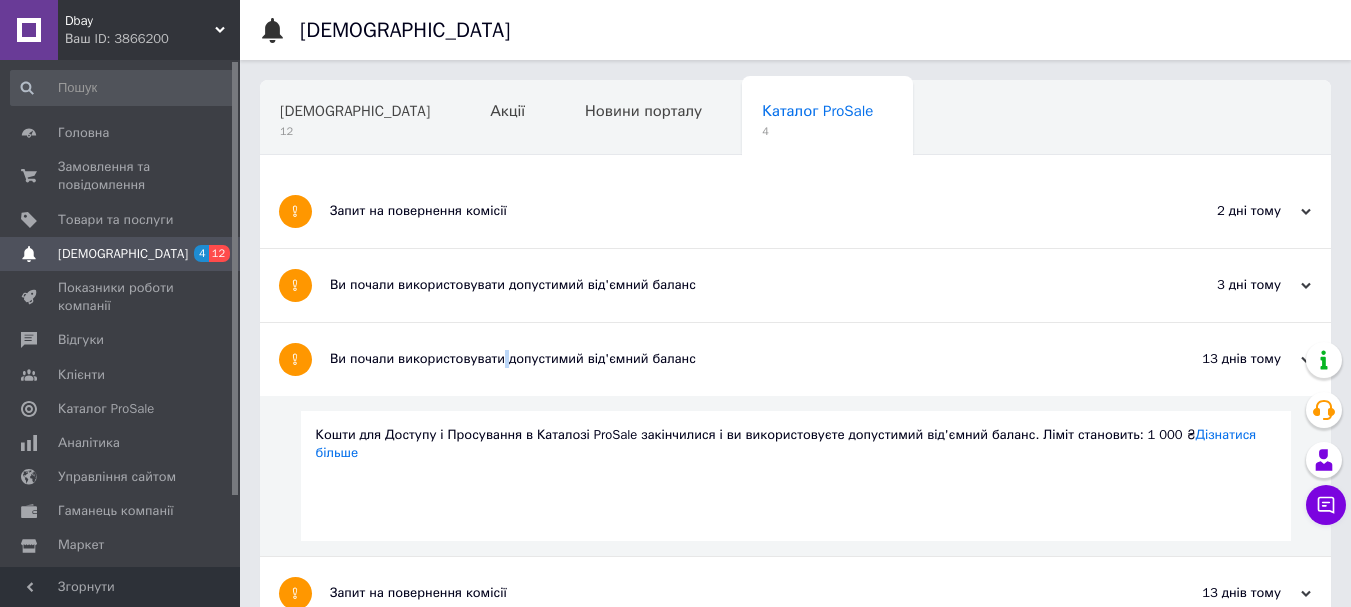 click on "Ви почали використовувати допустимий від'ємний баланс" at bounding box center (720, 359) 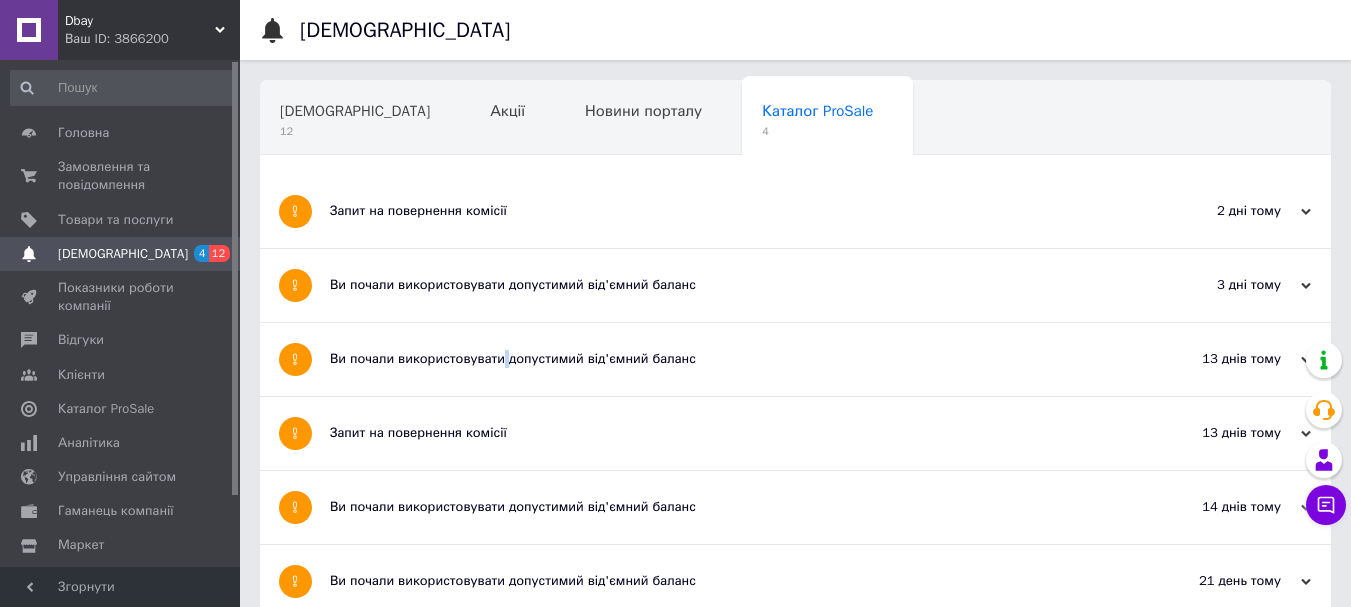 click on "[DEMOGRAPHIC_DATA]" at bounding box center (121, 254) 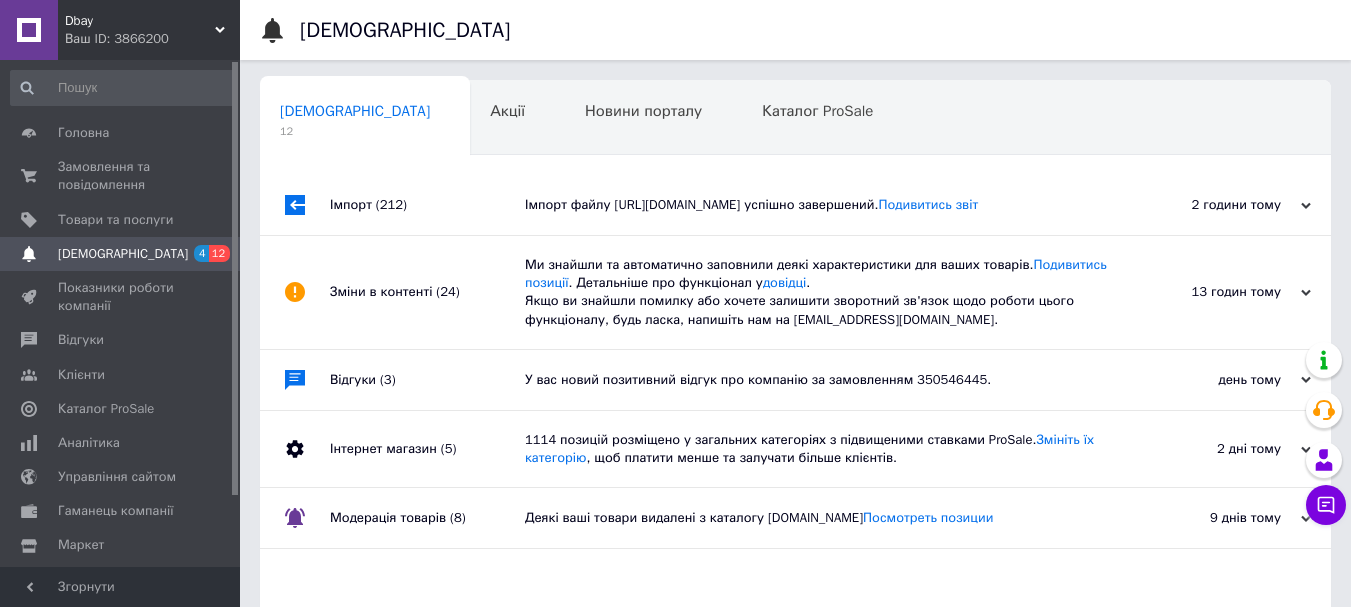 click on "Відгуки   (3)" at bounding box center (427, 380) 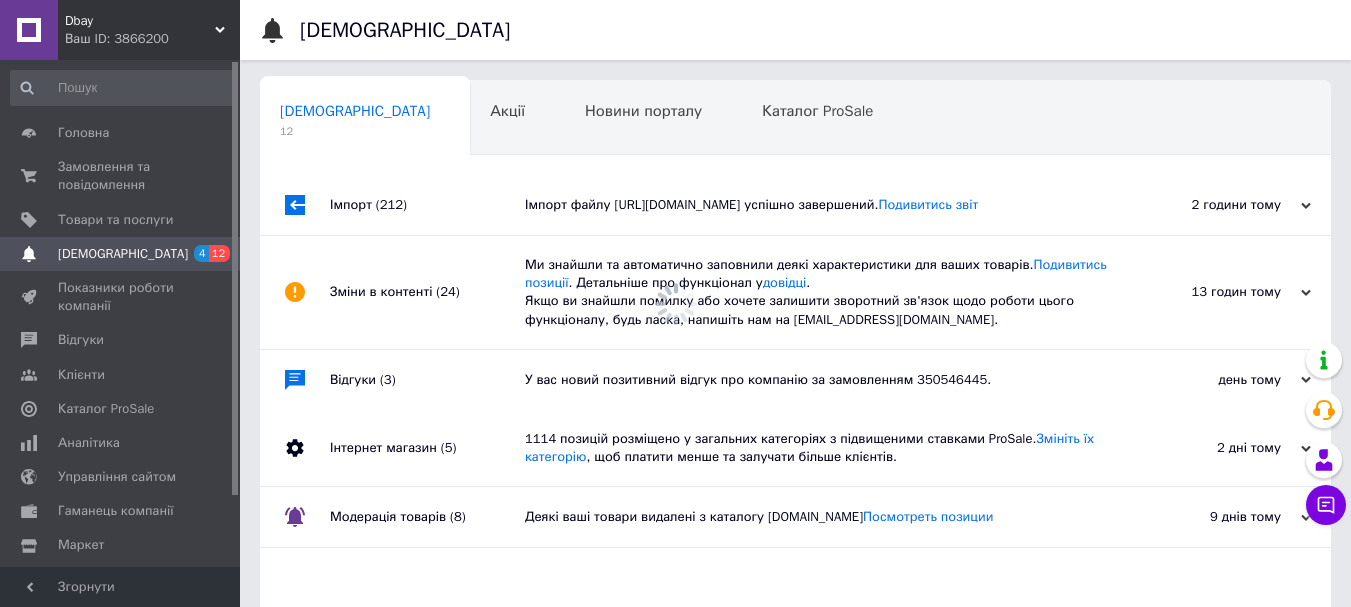 click on "Відгуки   (3)" at bounding box center [427, 380] 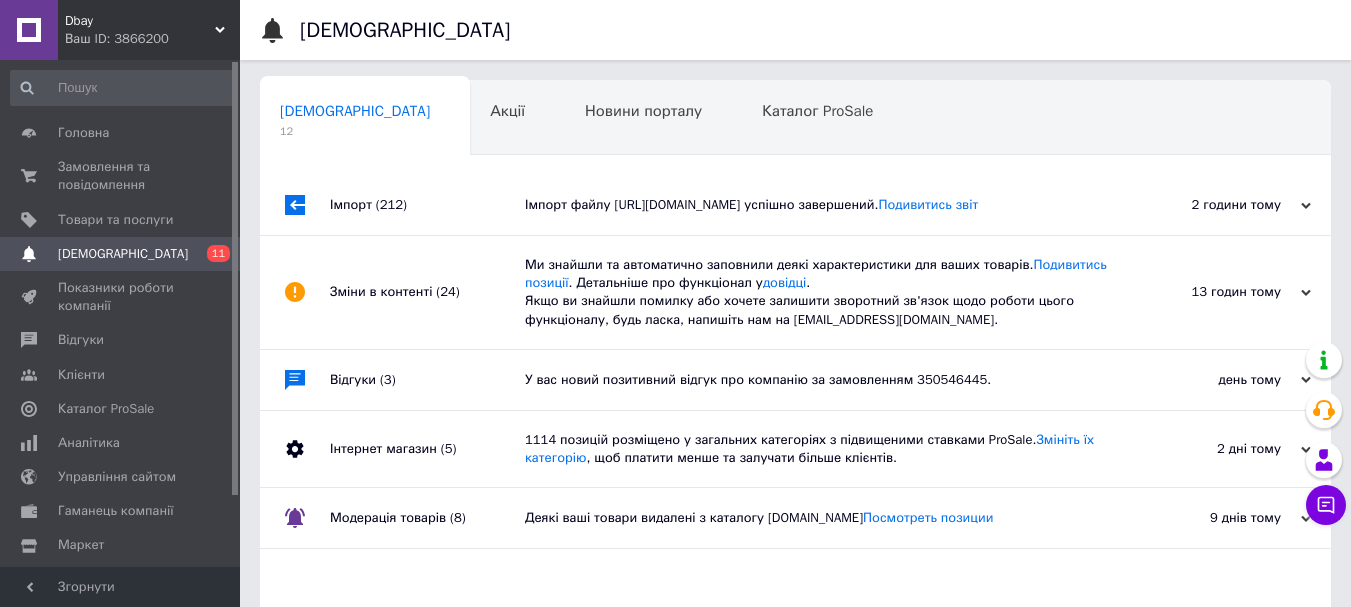 click on "Відгуки   (3)" at bounding box center [427, 380] 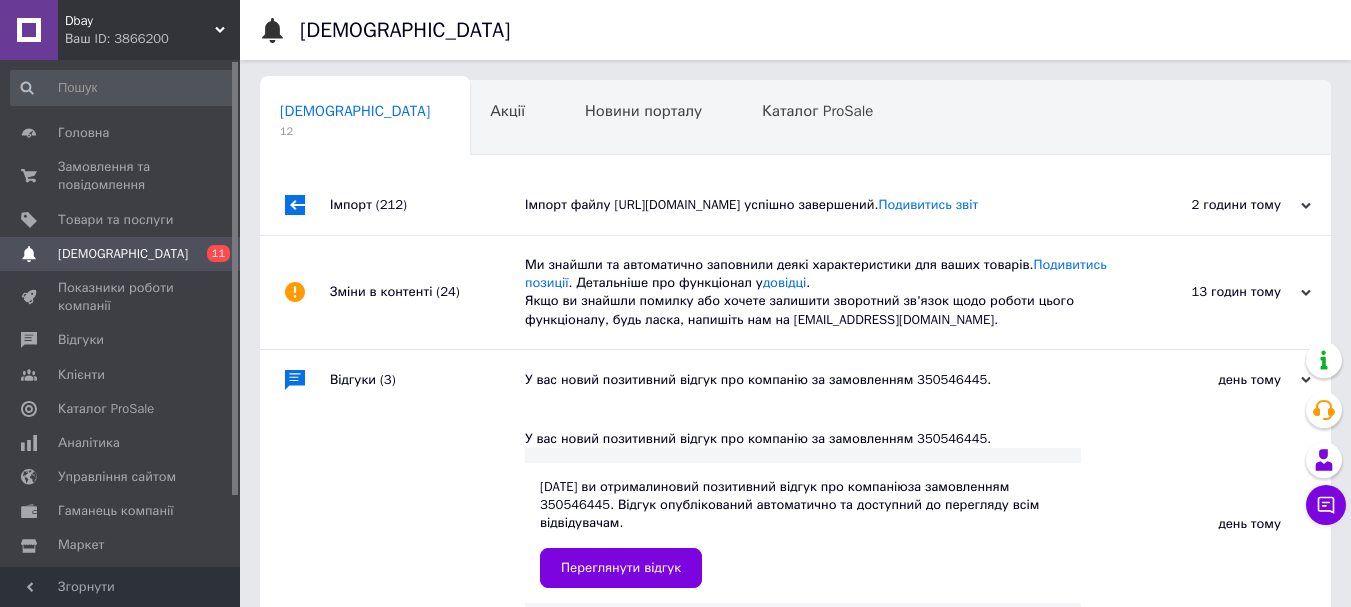 click on "Відгуки   (3)" at bounding box center (427, 380) 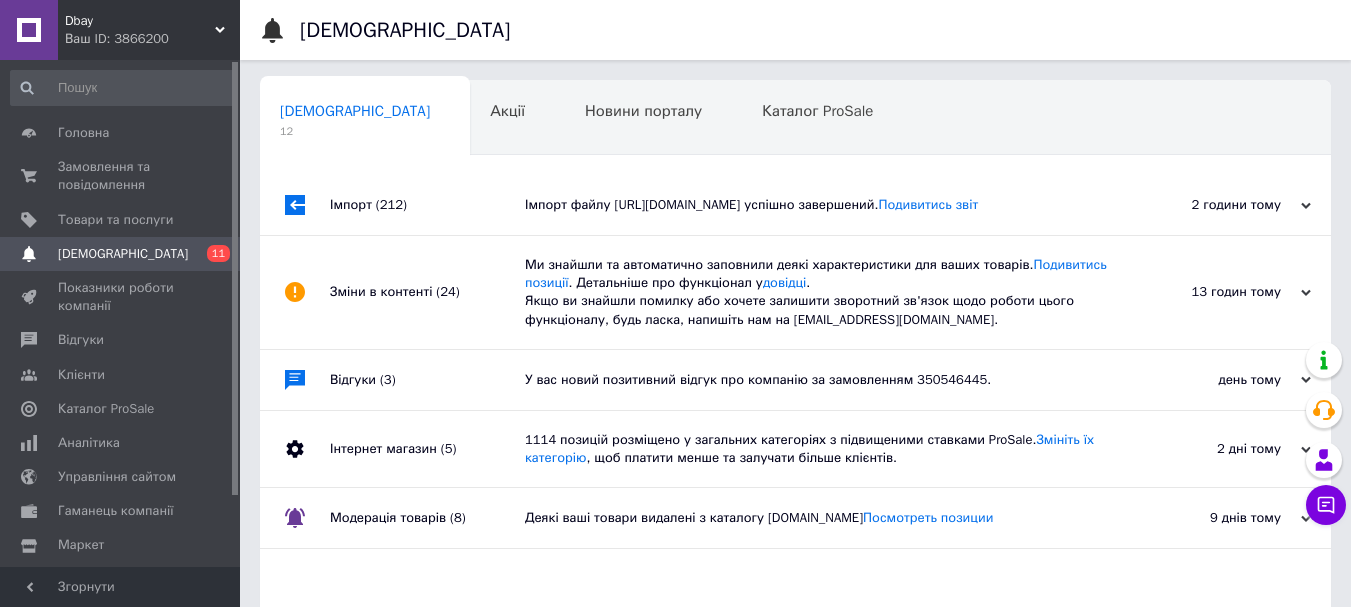 click on "Інтернет магазин   (5)" at bounding box center (427, 449) 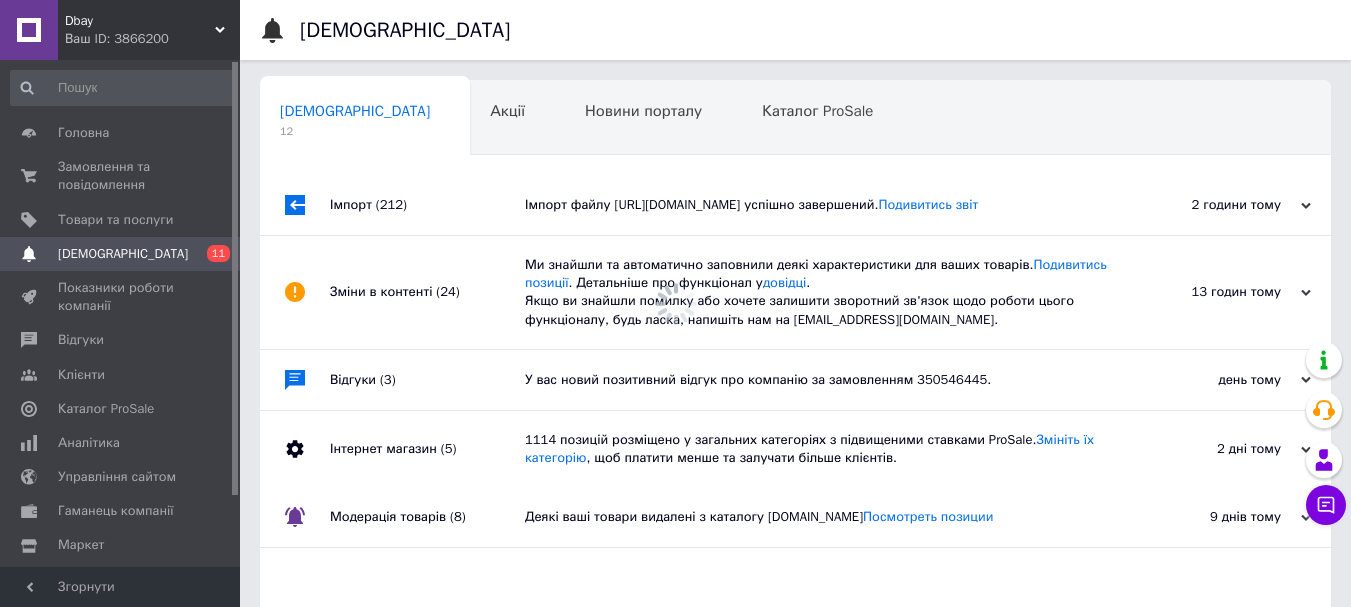click on "Інтернет магазин   (5)" at bounding box center [427, 449] 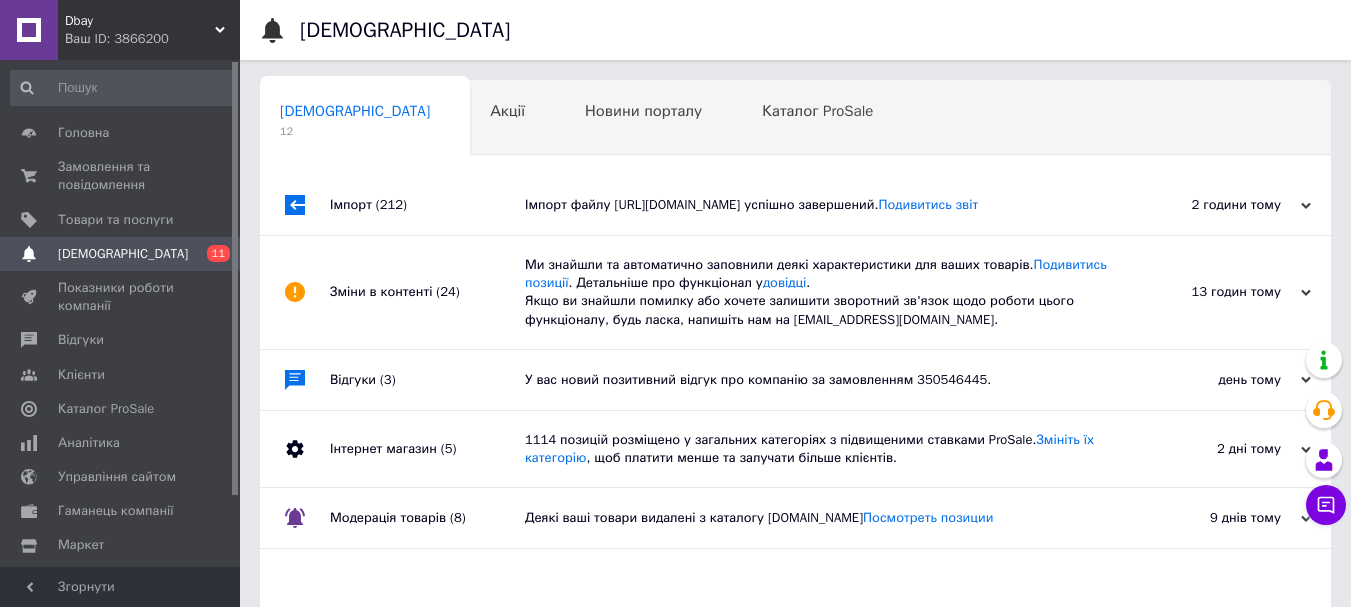 click on "Інтернет магазин   (5)" at bounding box center [427, 449] 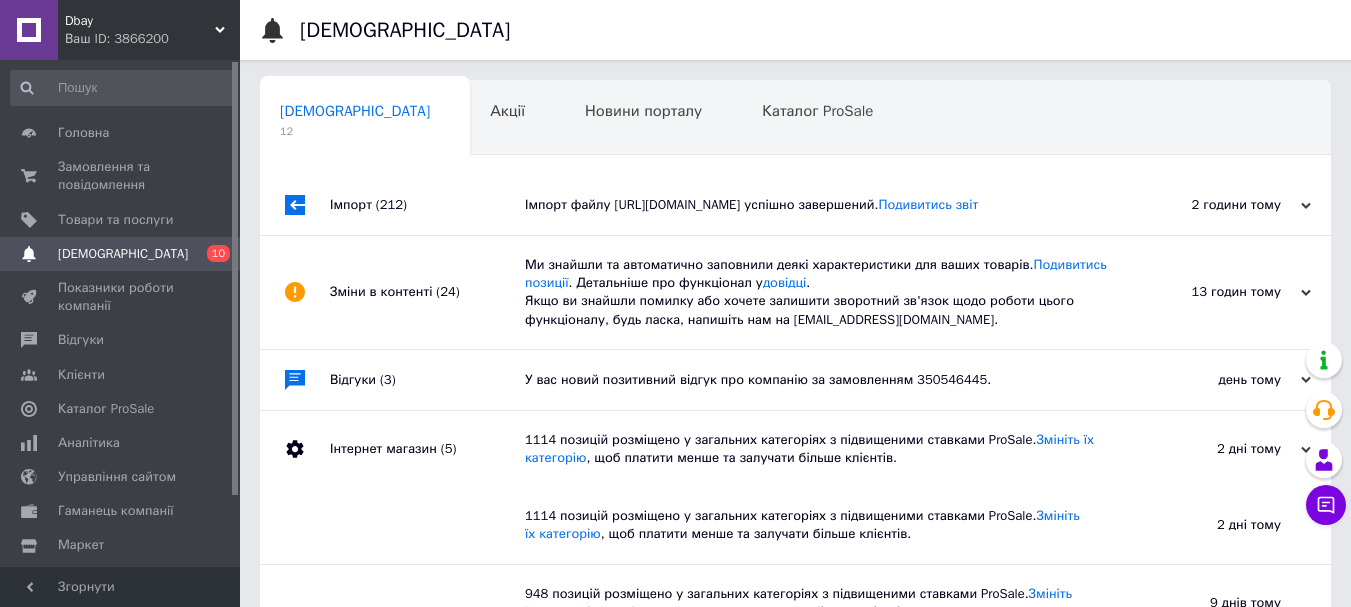 click on "Інтернет магазин   (5)" at bounding box center (427, 449) 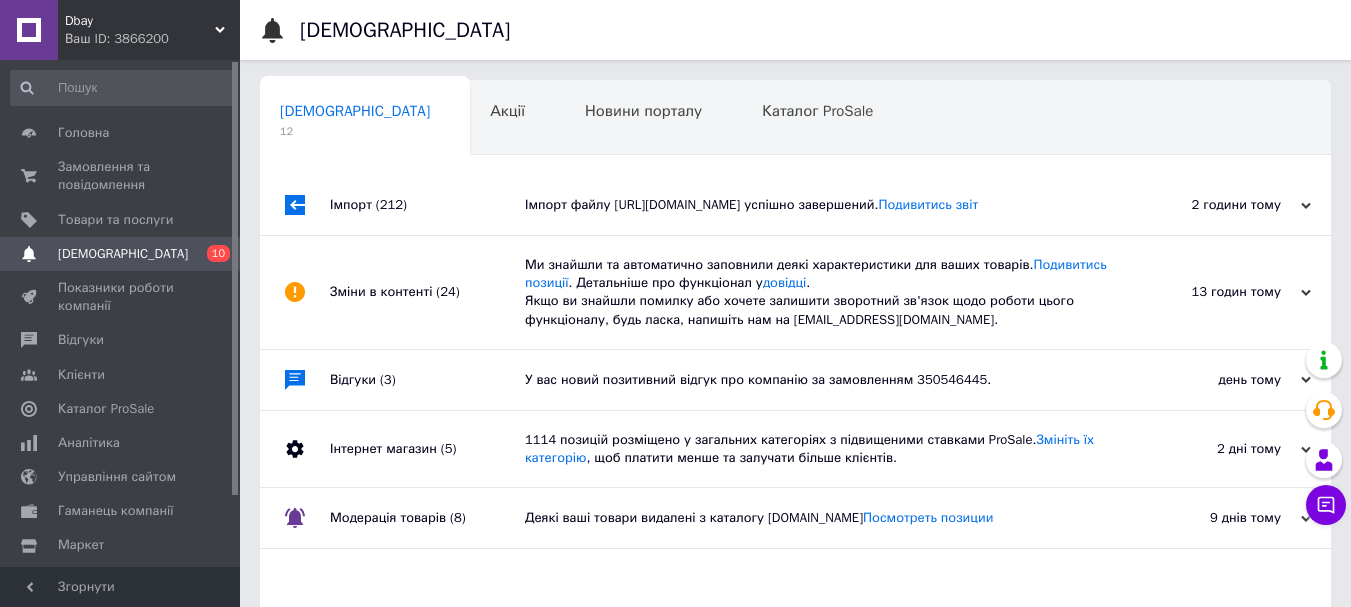 click on "Модерація товарів   (8)" at bounding box center (427, 518) 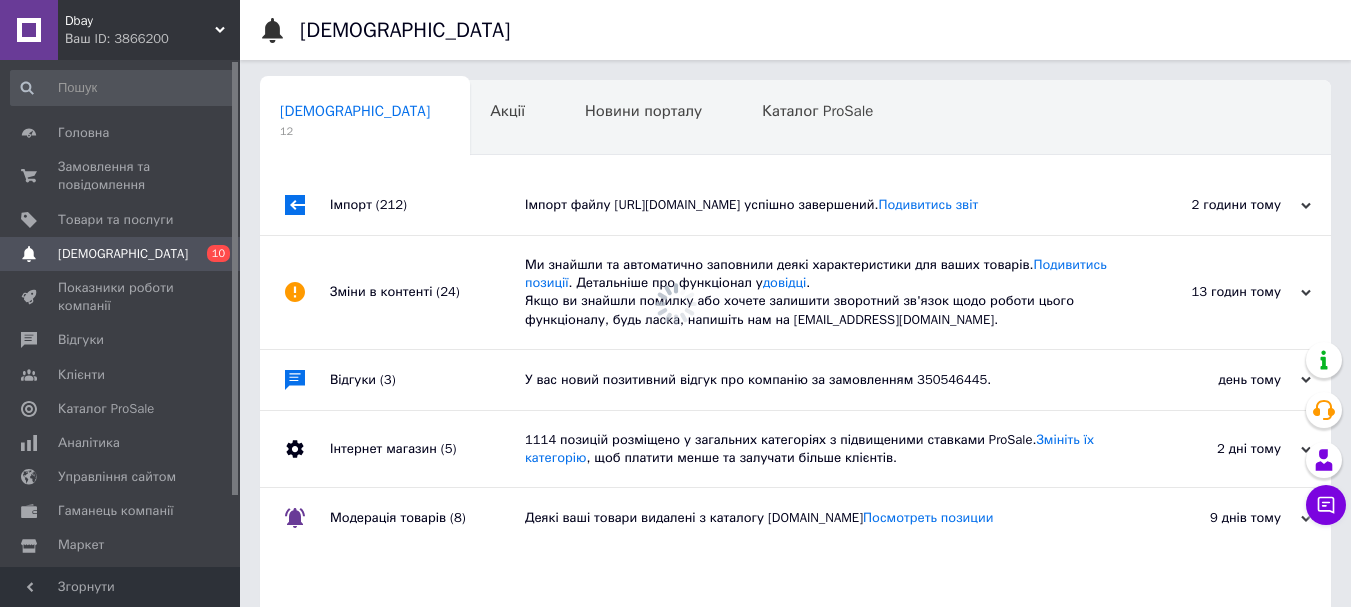 click on "Модерація товарів   (8)" at bounding box center [427, 518] 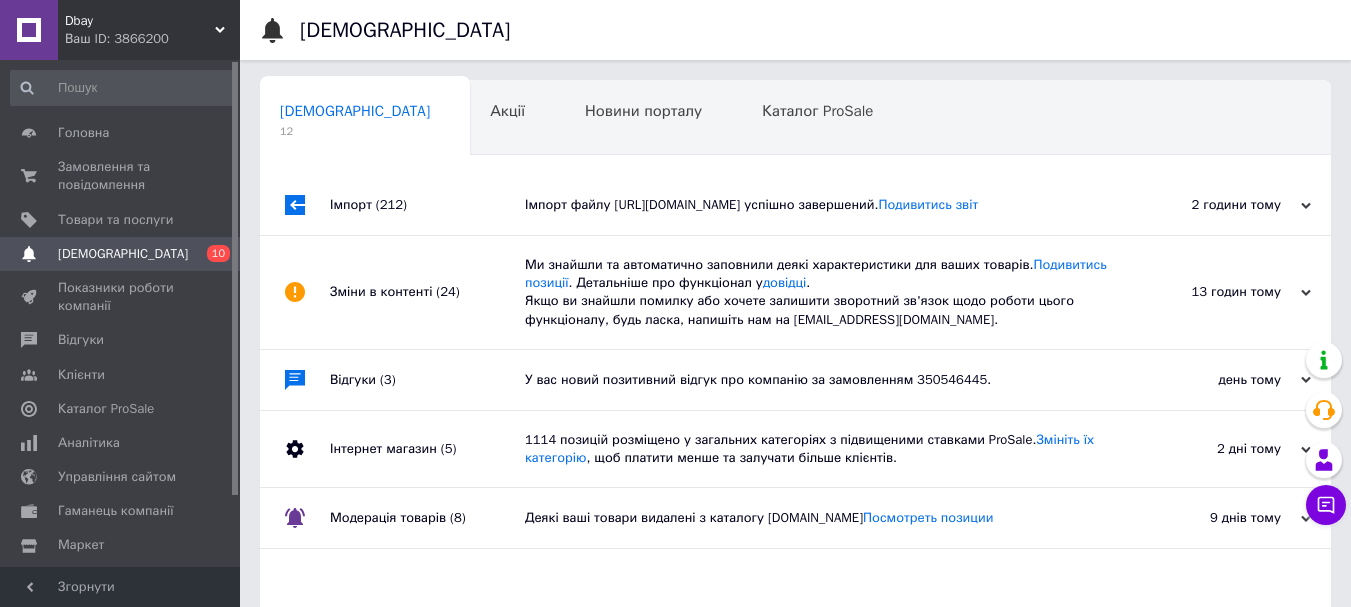 click on "Зміни в контенті   (24)" at bounding box center [427, 292] 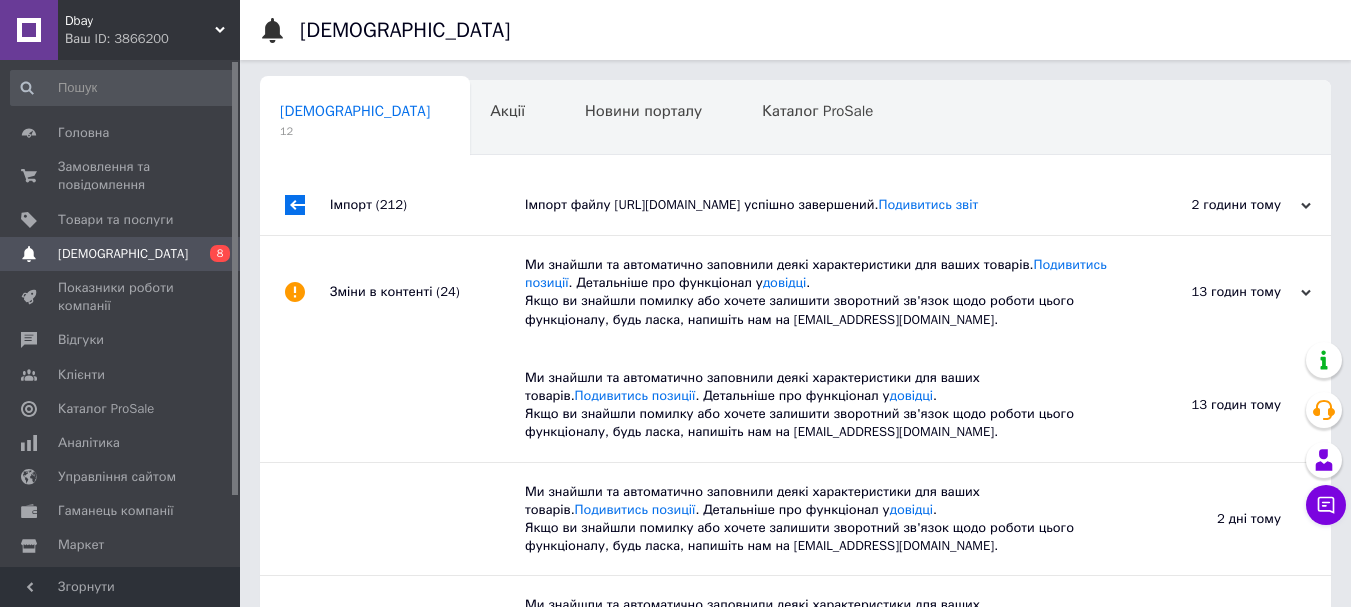 click on "Зміни в контенті   (24)" at bounding box center [427, 292] 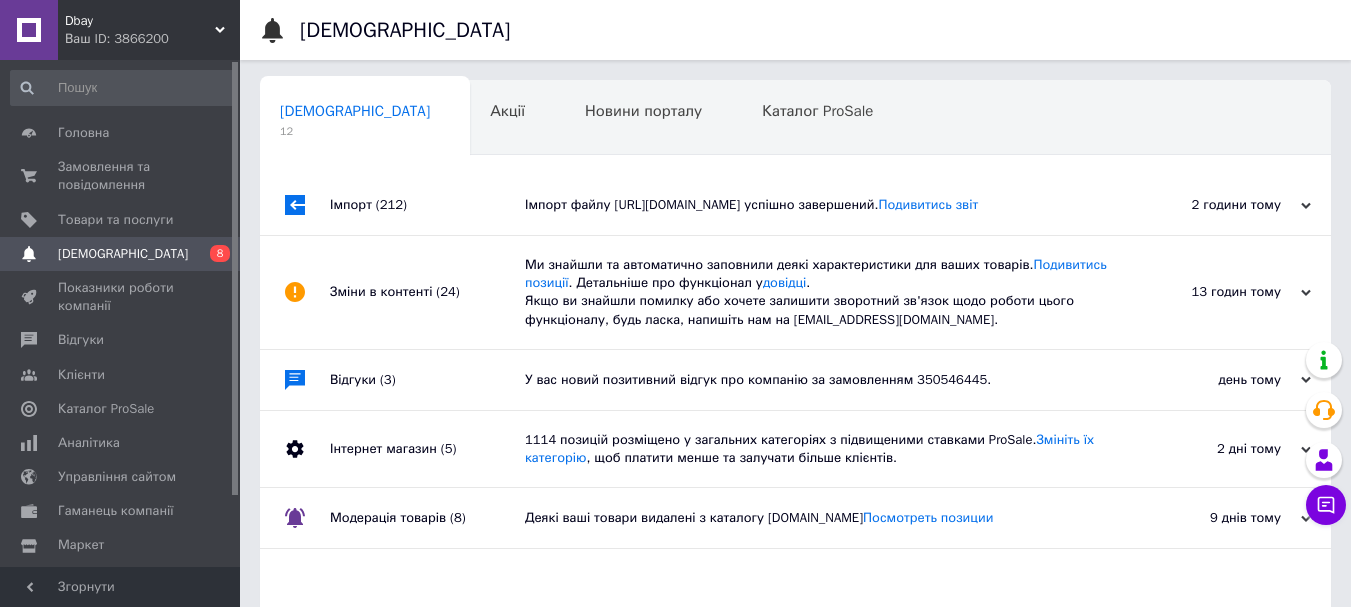 click on "Імпорт   (212)" at bounding box center [427, 205] 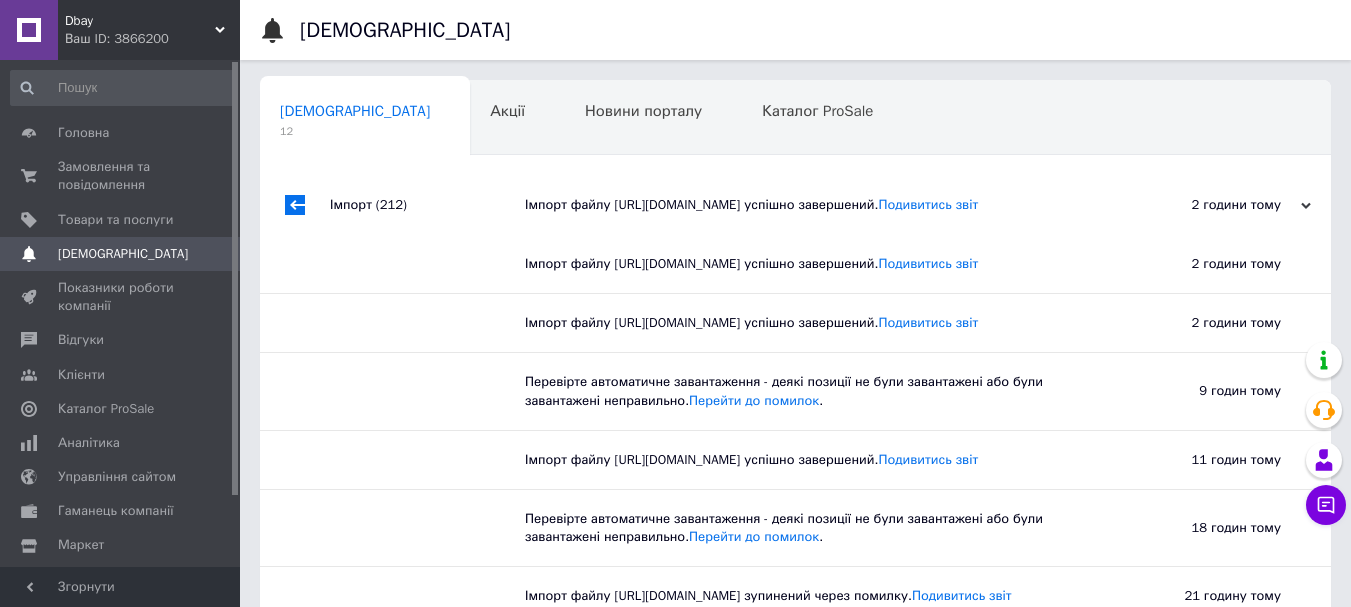 click on "[DEMOGRAPHIC_DATA]" at bounding box center [121, 254] 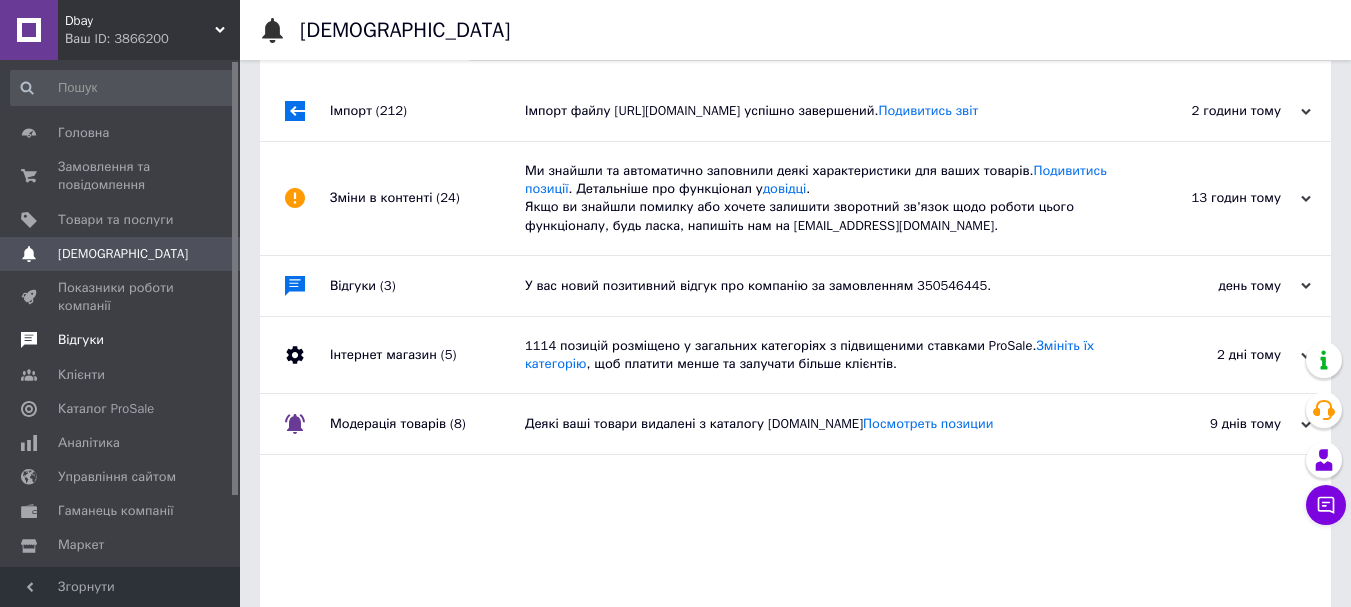 scroll, scrollTop: 95, scrollLeft: 0, axis: vertical 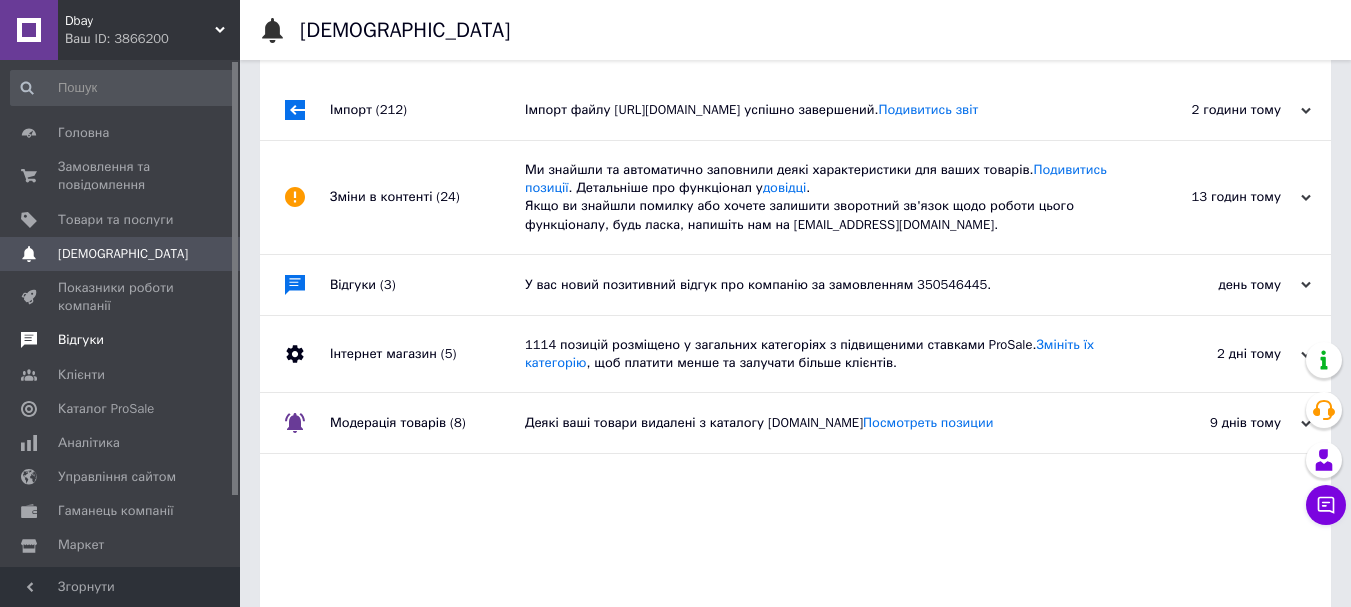 click on "Відгуки" at bounding box center (81, 340) 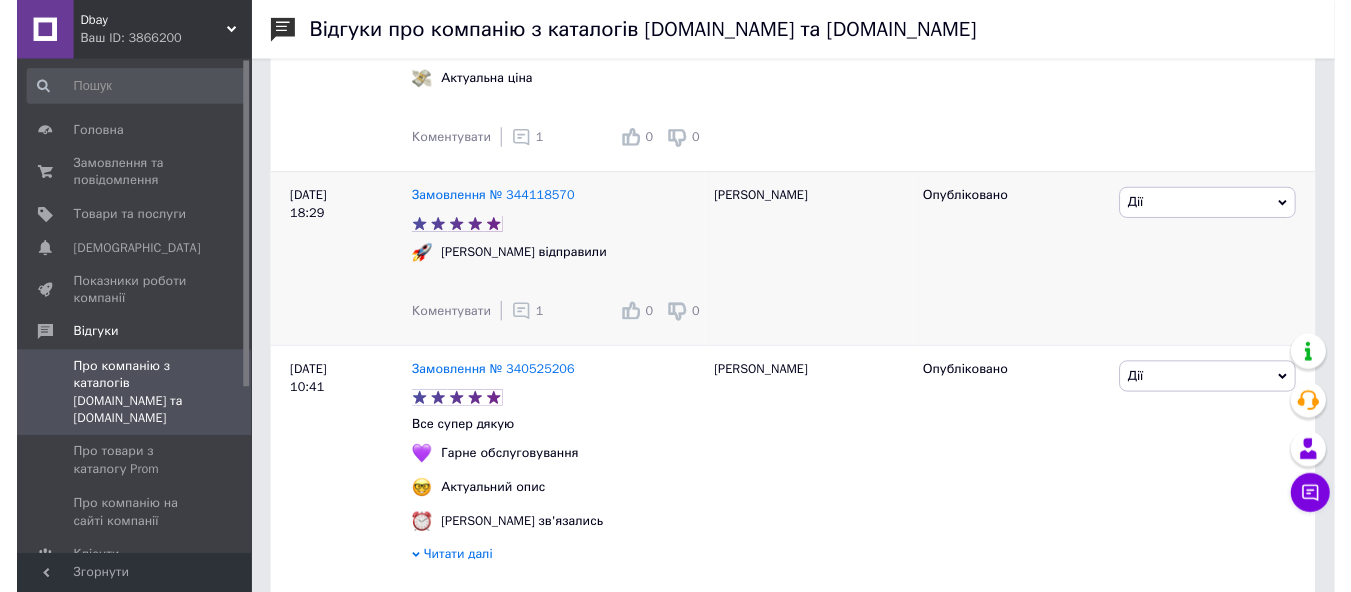 scroll, scrollTop: 1319, scrollLeft: 0, axis: vertical 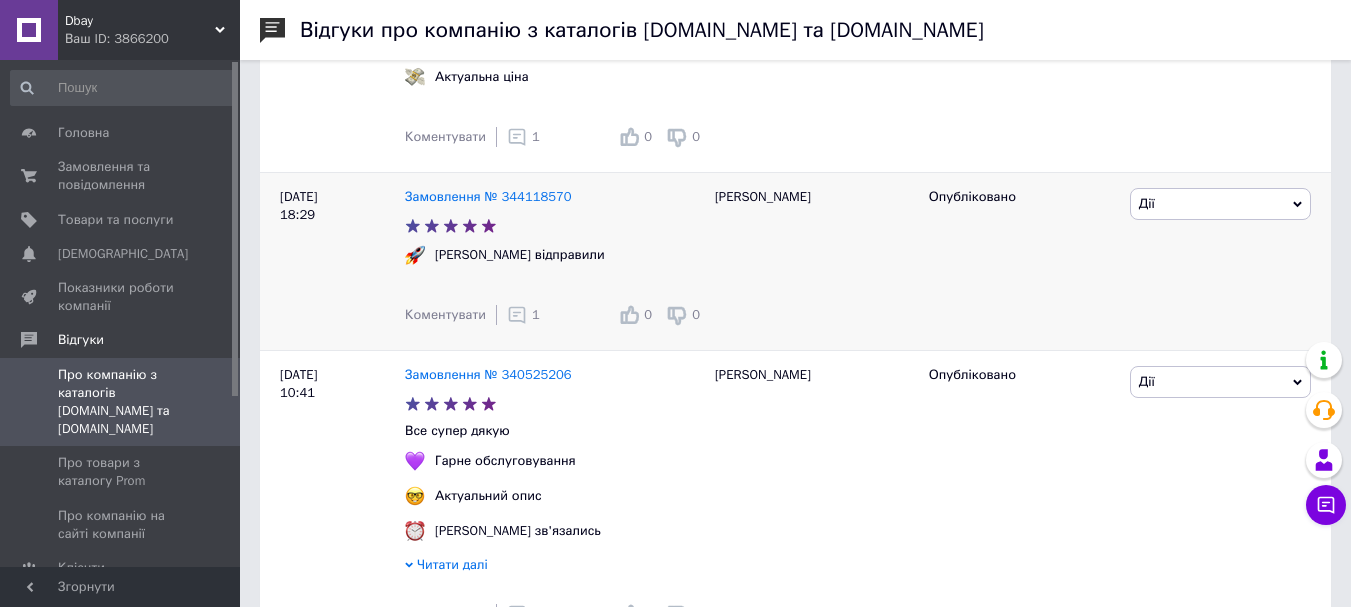 click 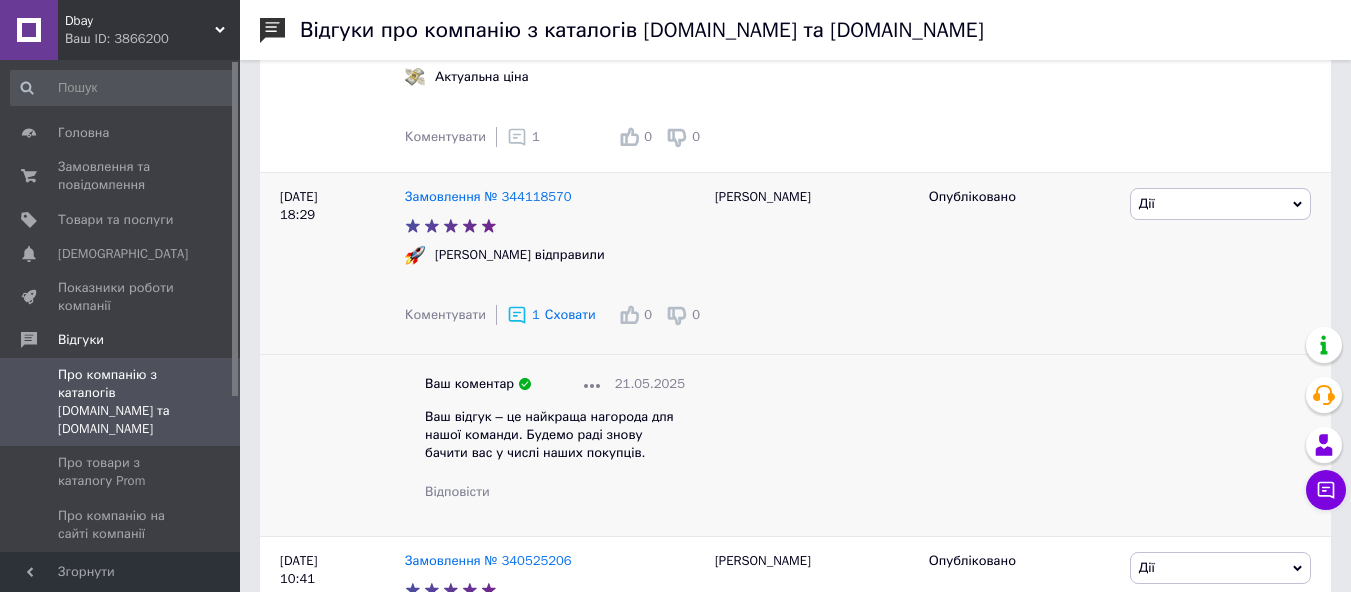 click on "Ваш відгук – це найкраща нагорода для нашої команди. Будемо раді знову бачити вас у числі наших покупців." at bounding box center [549, 434] 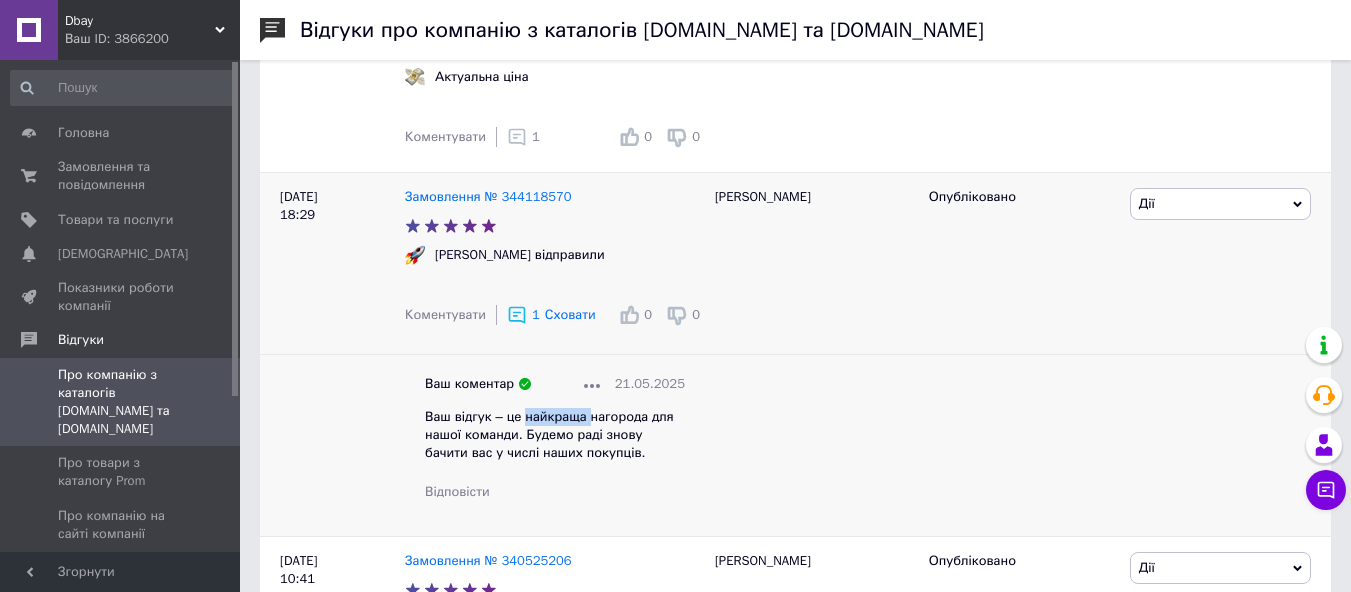 click on "Ваш відгук – це найкраща нагорода для нашої команди. Будемо раді знову бачити вас у числі наших покупців." at bounding box center (549, 434) 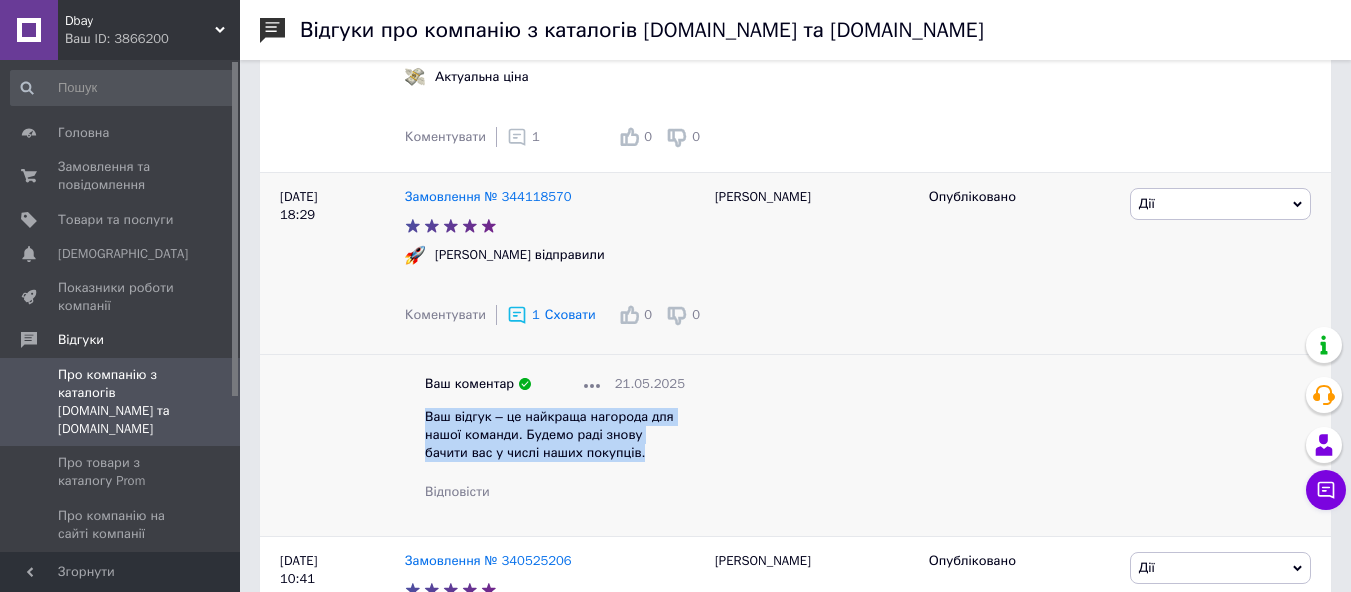 click on "Ваш відгук – це найкраща нагорода для нашої команди. Будемо раді знову бачити вас у числі наших покупців." at bounding box center (549, 434) 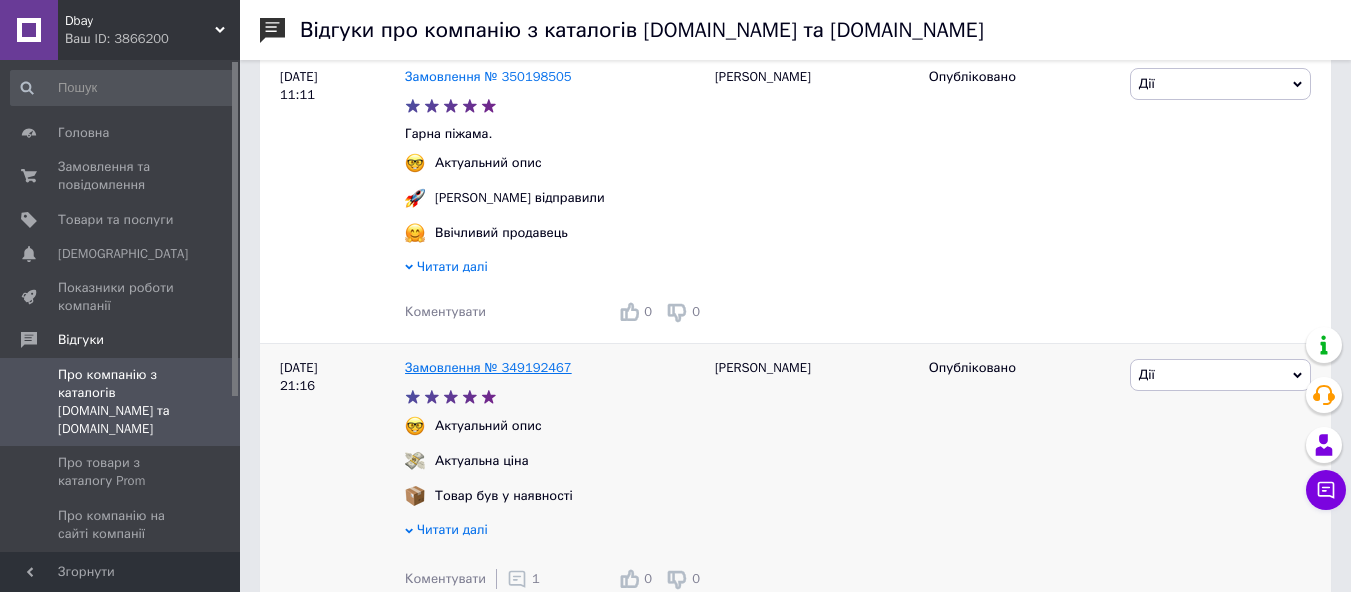 scroll, scrollTop: 627, scrollLeft: 0, axis: vertical 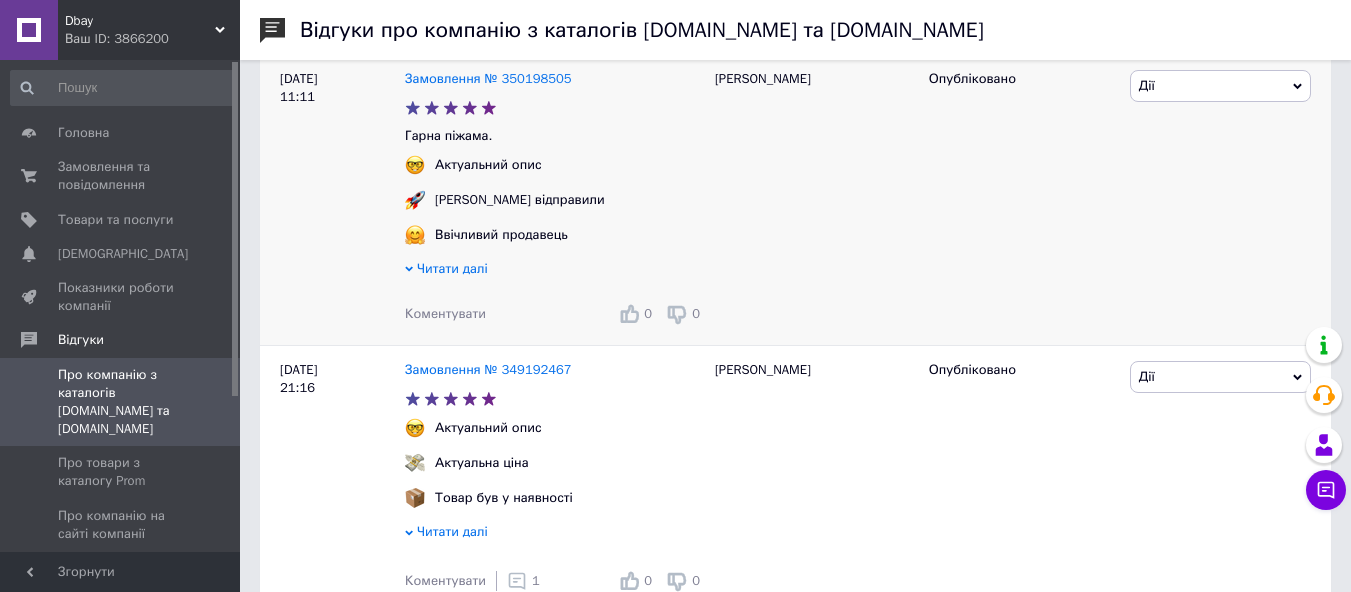 click on "Коментувати" at bounding box center [445, 313] 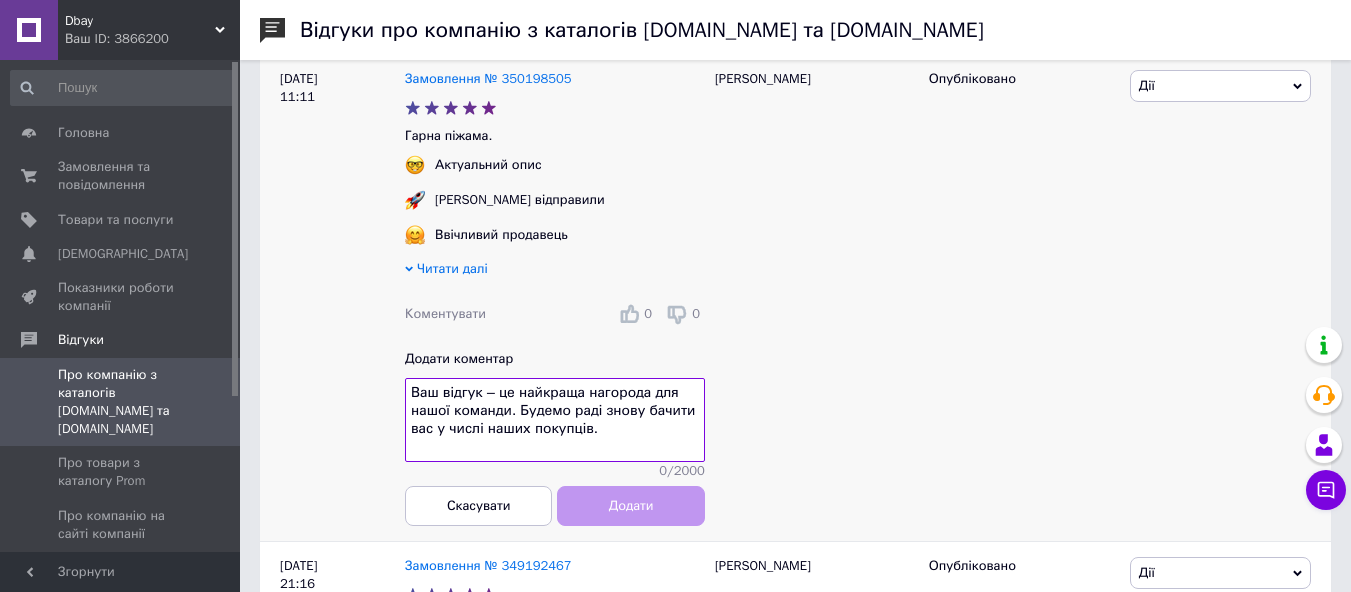 click on "Ваш відгук – це найкраща нагорода для нашої команди. Будемо раді знову бачити вас у числі наших покупців." at bounding box center (555, 420) 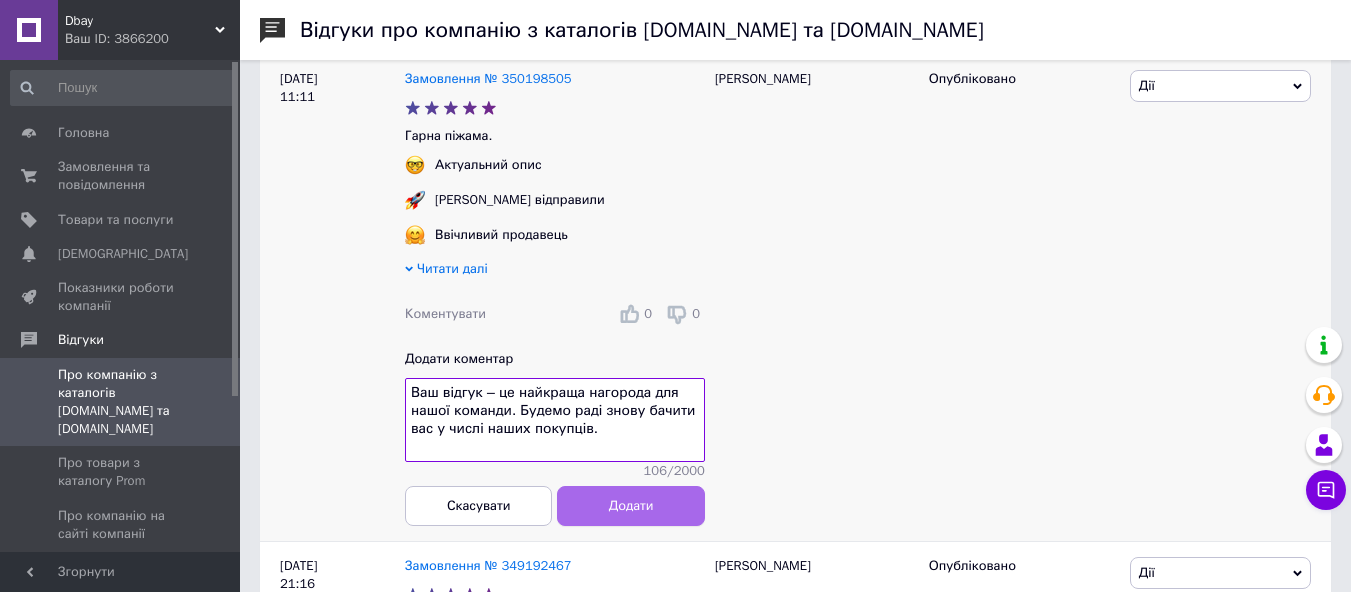 type on "Ваш відгук – це найкраща нагорода для нашої команди. Будемо раді знову бачити вас у числі наших покупців." 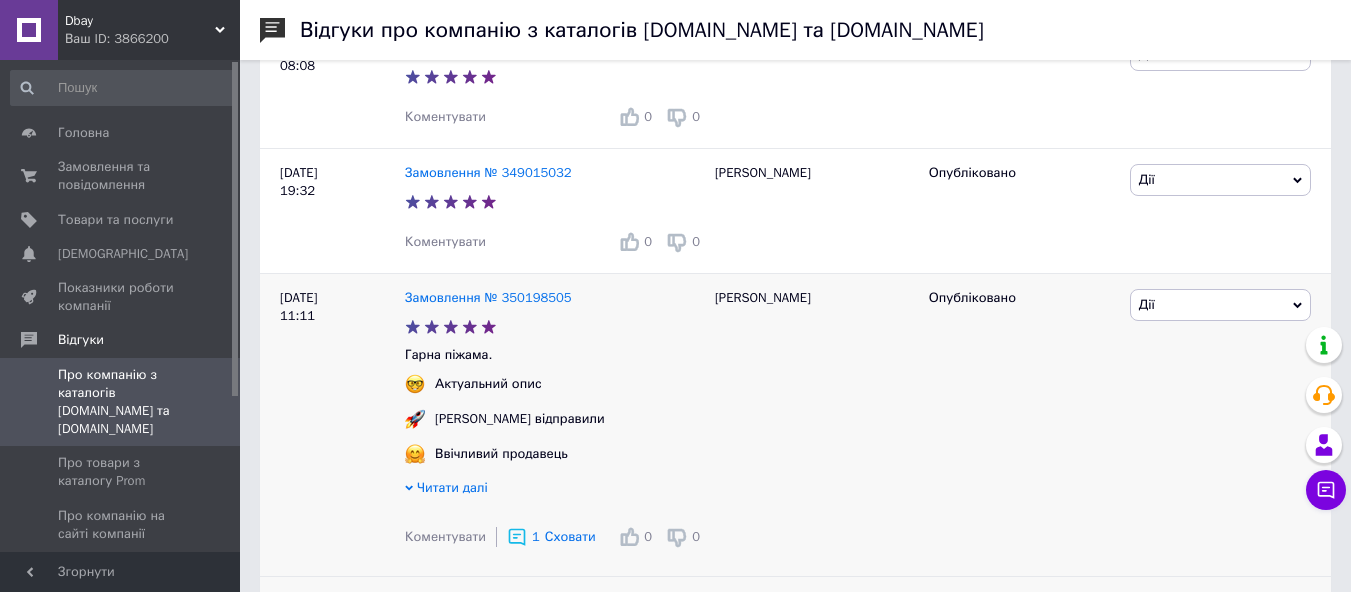scroll, scrollTop: 400, scrollLeft: 0, axis: vertical 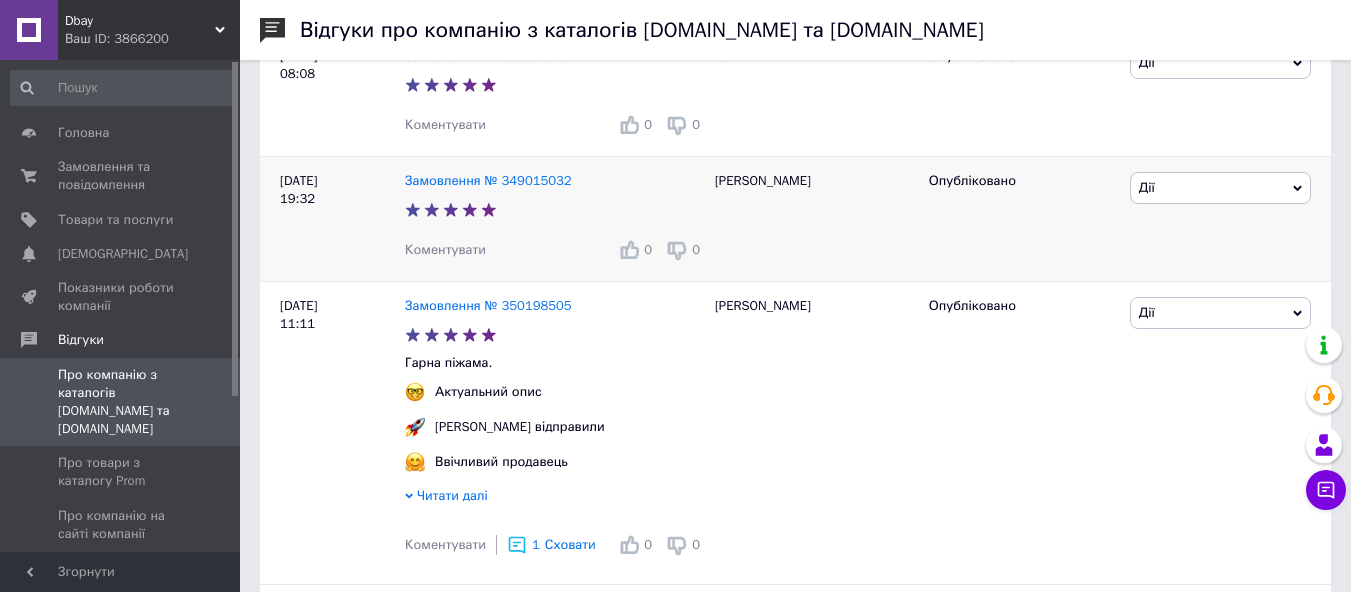 drag, startPoint x: 449, startPoint y: 246, endPoint x: 461, endPoint y: 271, distance: 27.730848 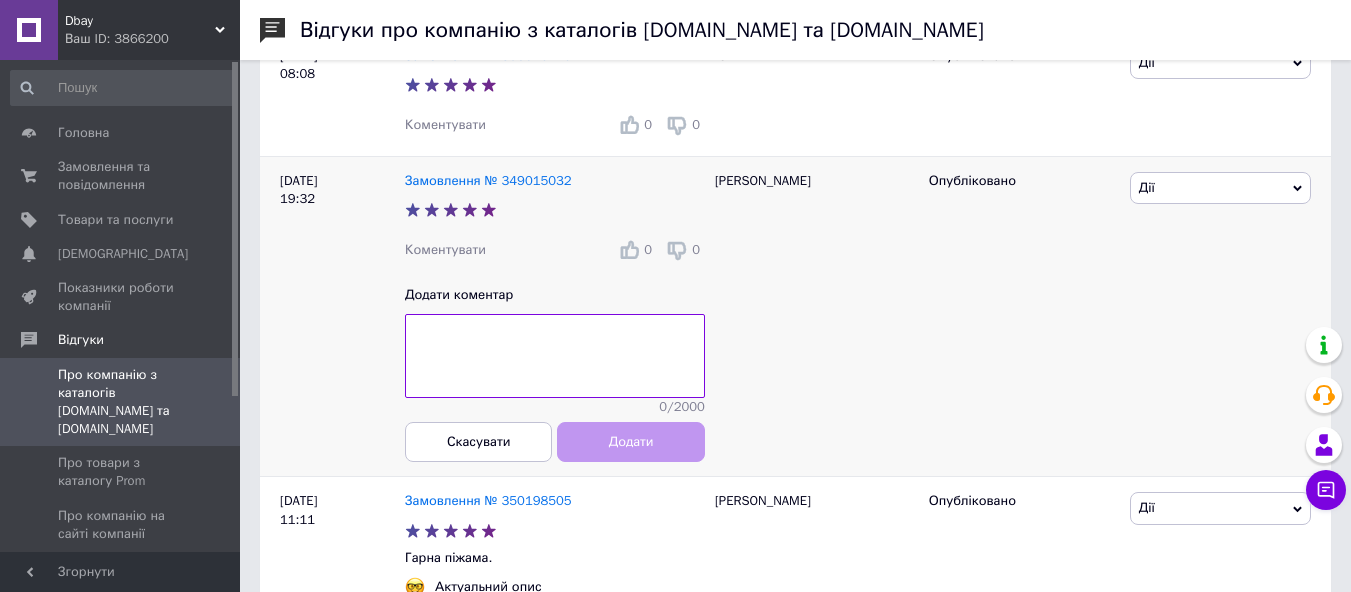 click at bounding box center [555, 356] 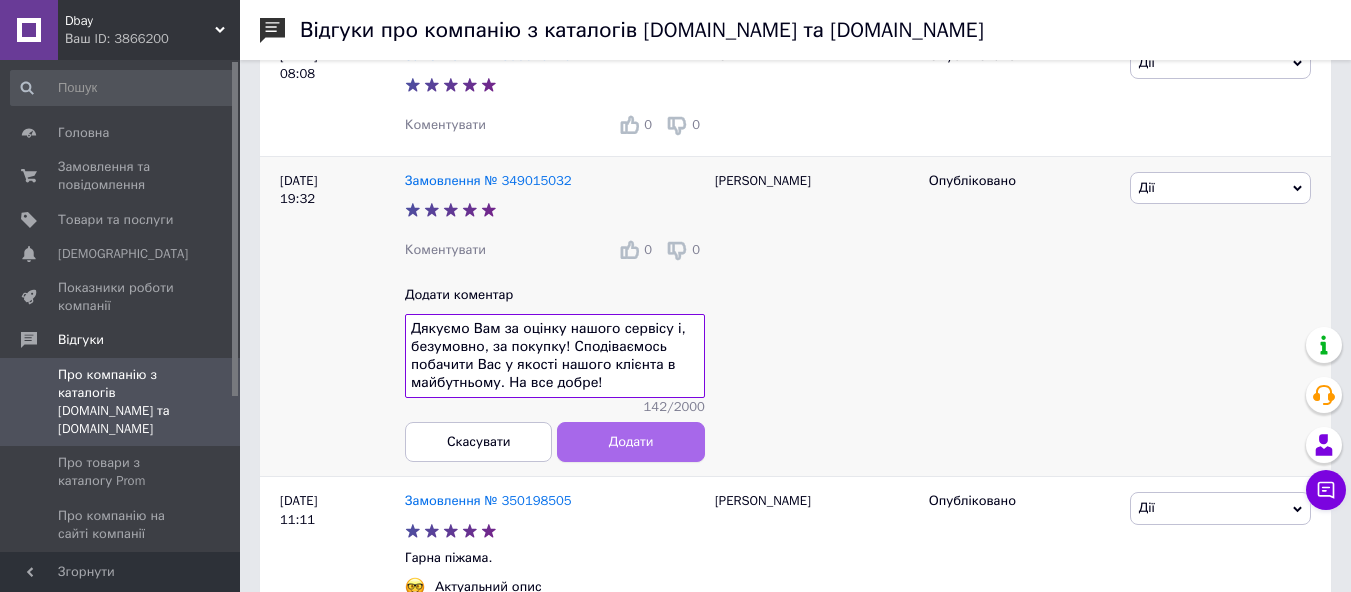 scroll, scrollTop: 14, scrollLeft: 0, axis: vertical 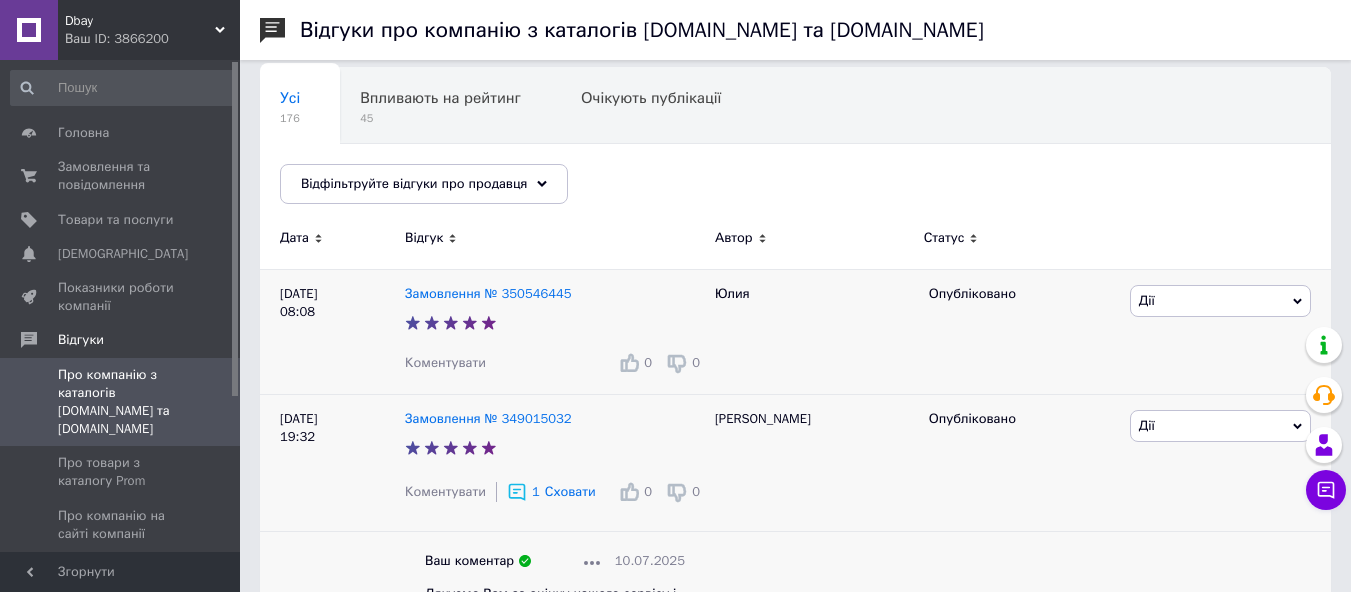 drag, startPoint x: 424, startPoint y: 355, endPoint x: 449, endPoint y: 370, distance: 29.15476 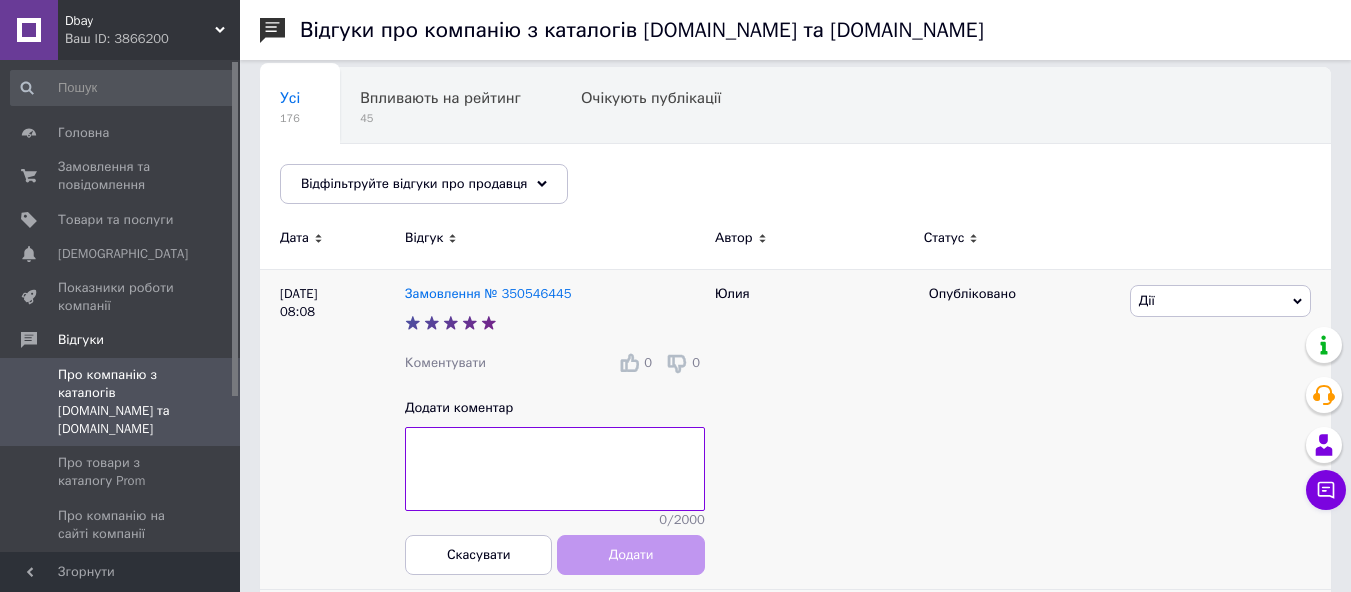 click at bounding box center (555, 469) 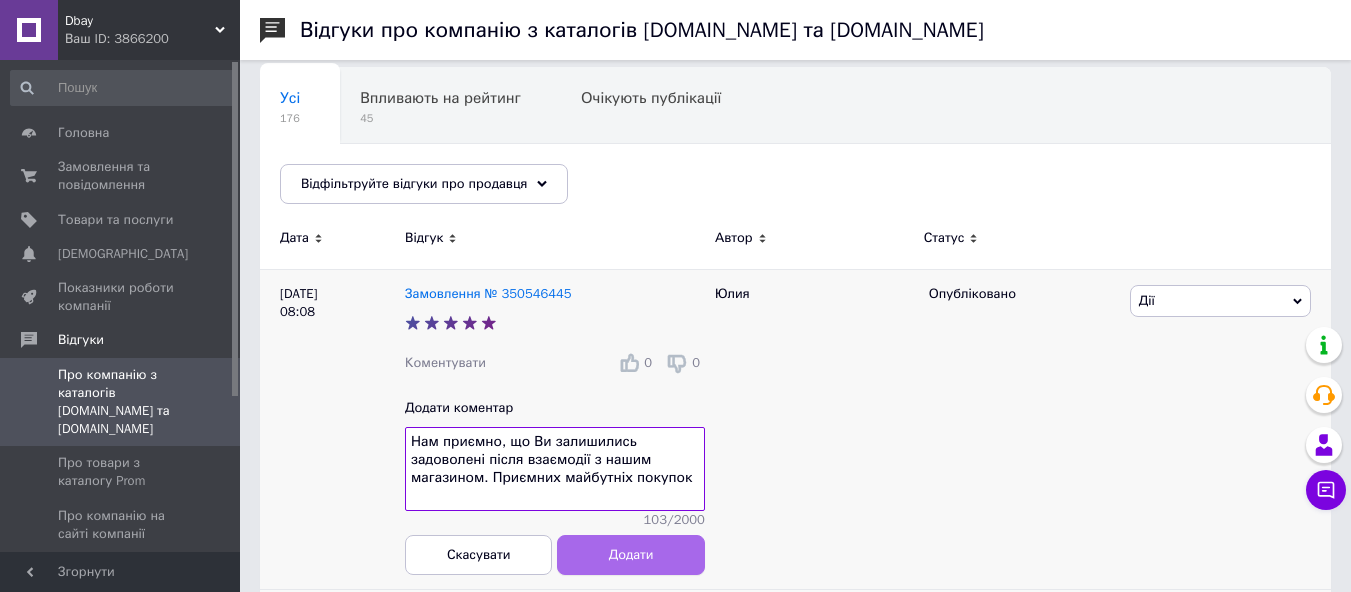 type on "Нам приємно, що Ви залишились задоволені після взаємодії з нашим магазином. Приємних майбутніх покупок" 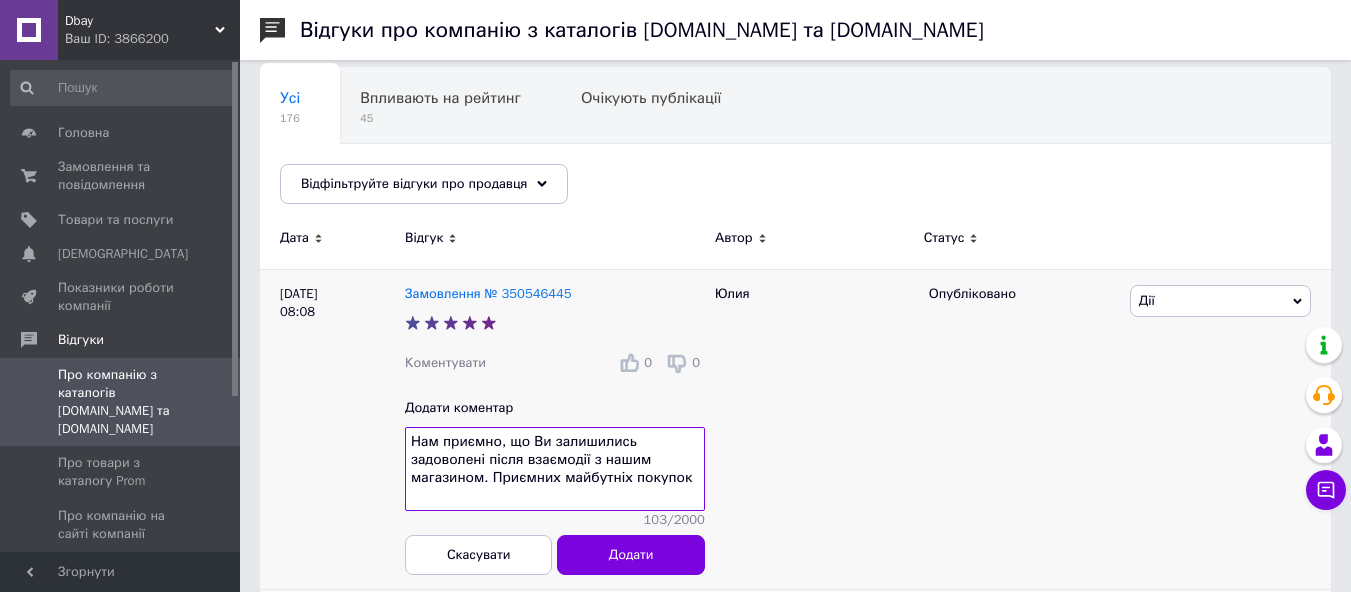 click on "Додати" at bounding box center (631, 554) 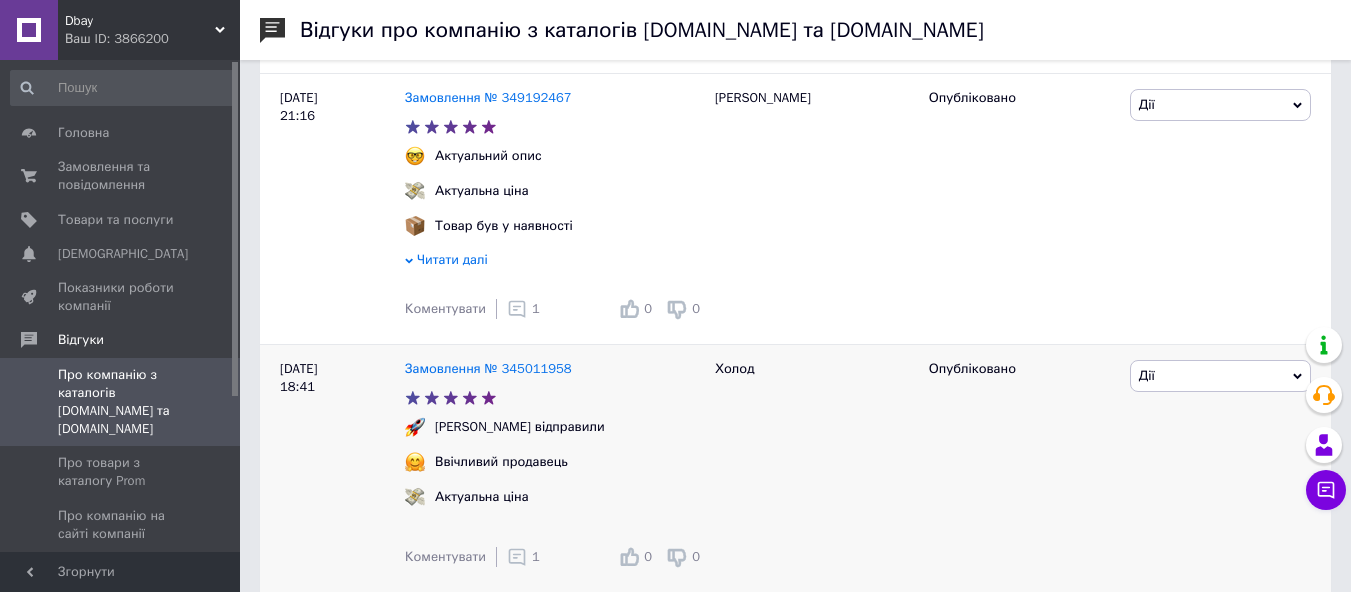 scroll, scrollTop: 1539, scrollLeft: 10, axis: both 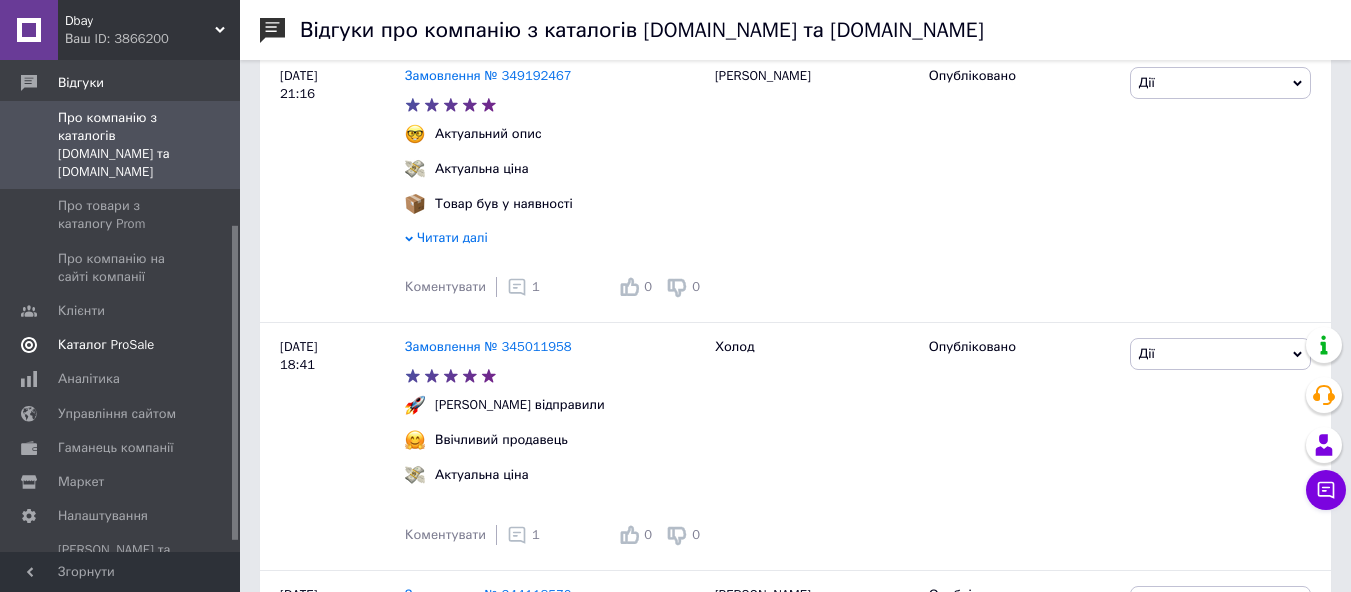 click on "Каталог ProSale" at bounding box center (106, 345) 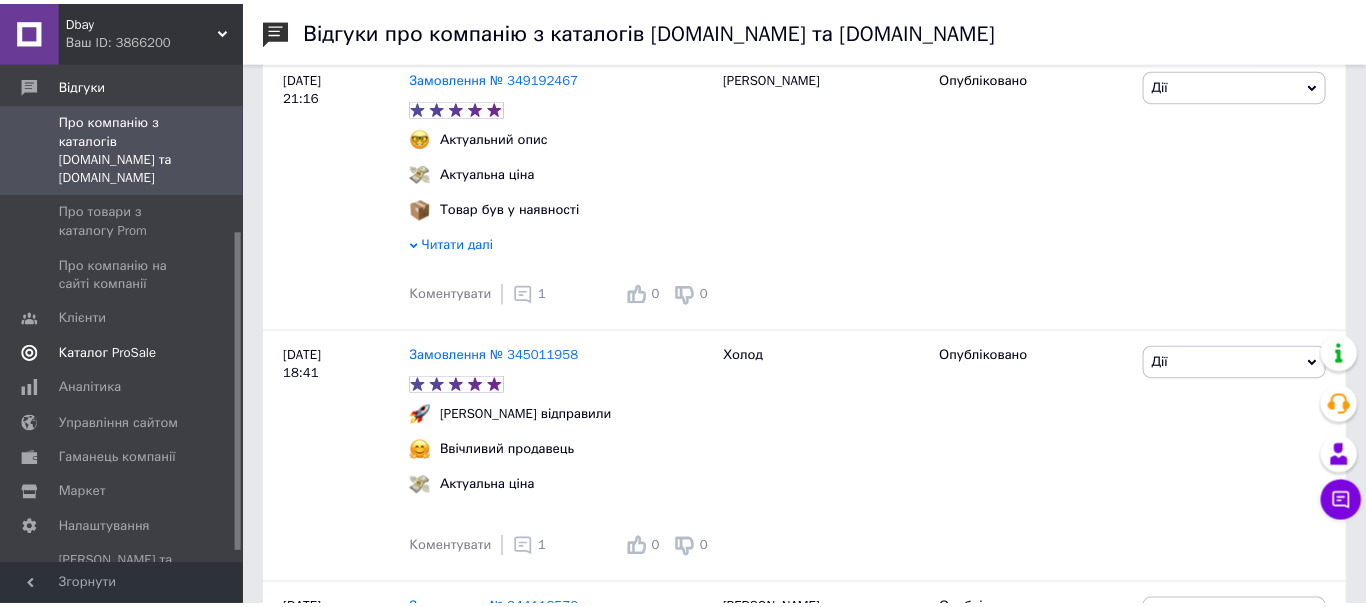 scroll, scrollTop: 0, scrollLeft: 0, axis: both 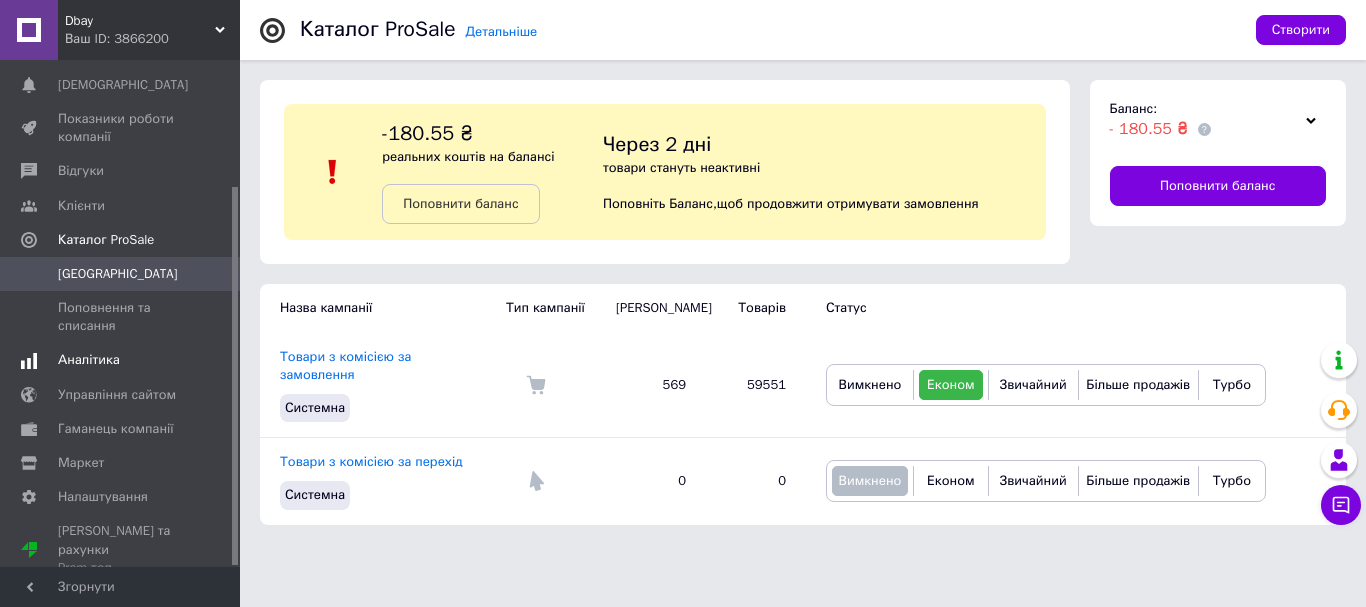 click on "Аналітика" at bounding box center [89, 360] 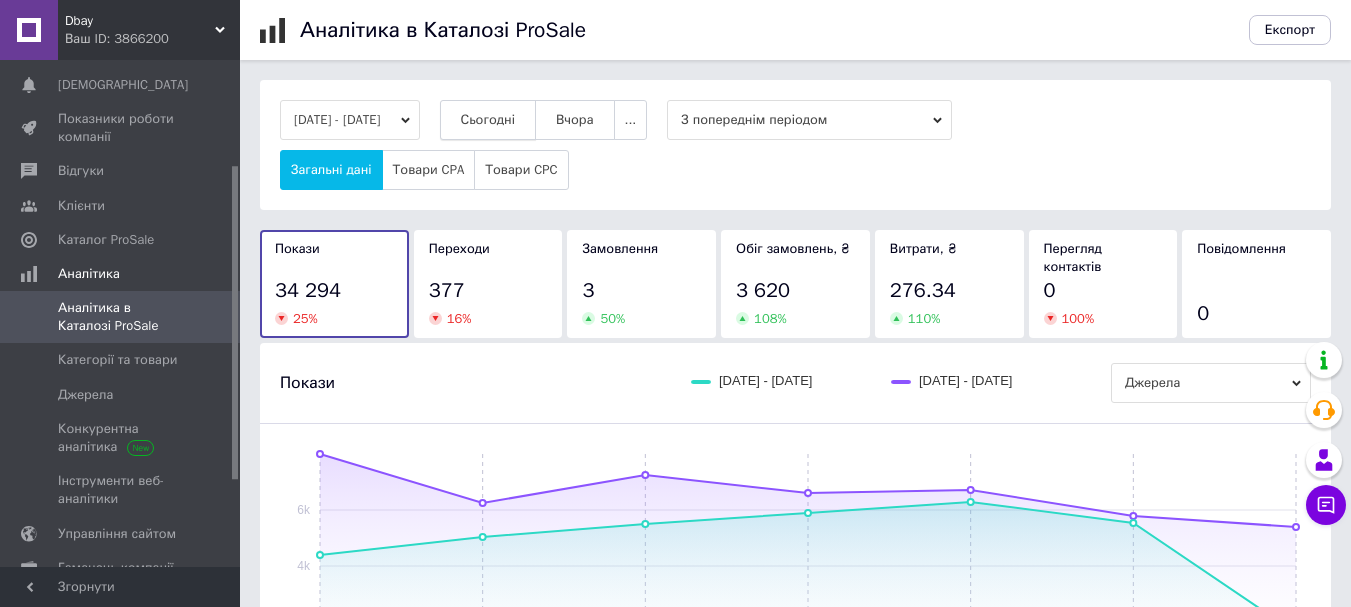 click on "Сьогодні" at bounding box center (488, 120) 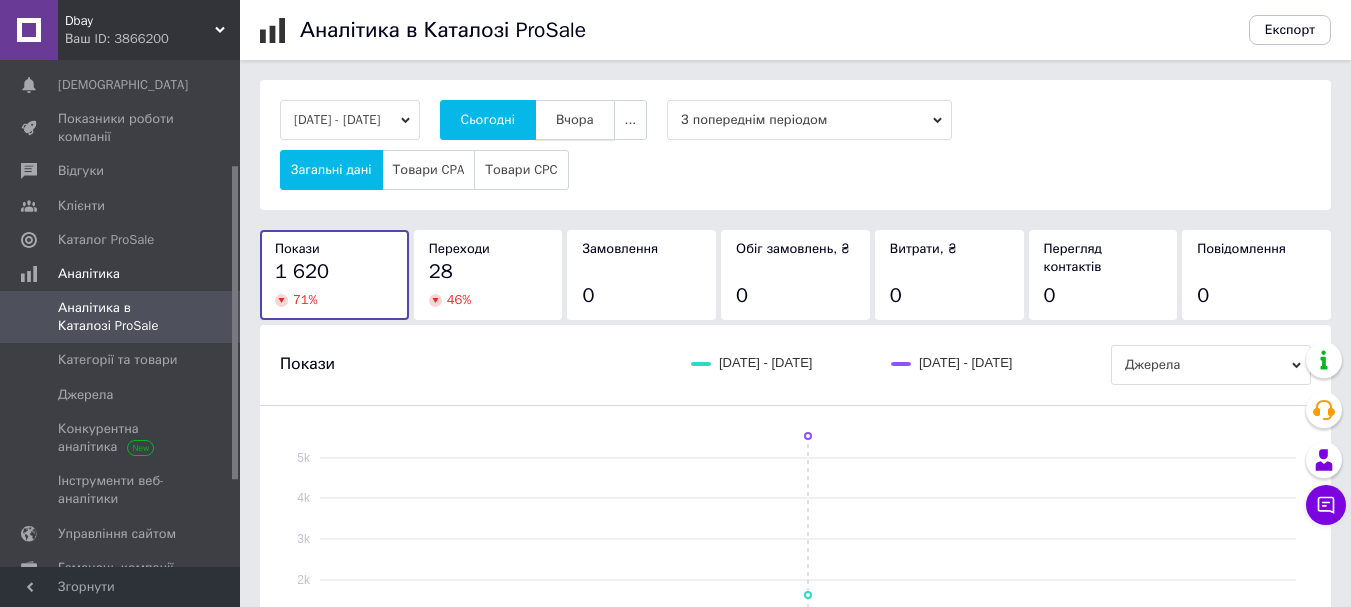 click on "Вчора" at bounding box center [575, 120] 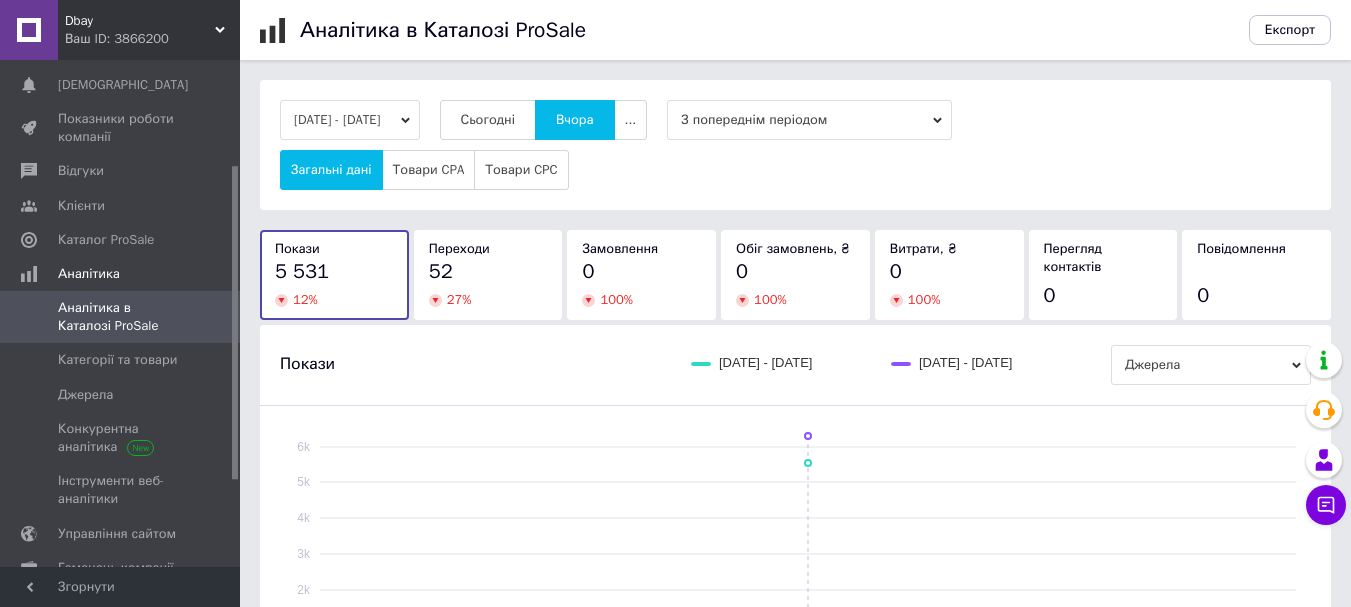 click on "Ваш ID: 3866200" at bounding box center (152, 39) 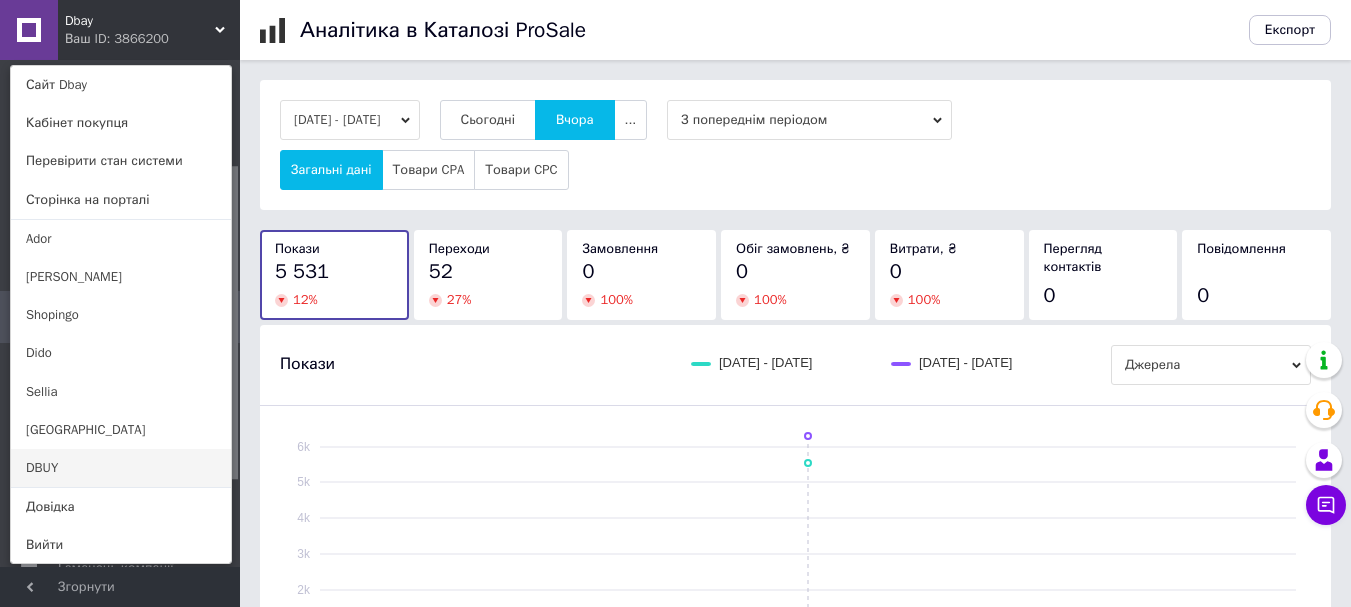 click on "DBUY" at bounding box center [121, 468] 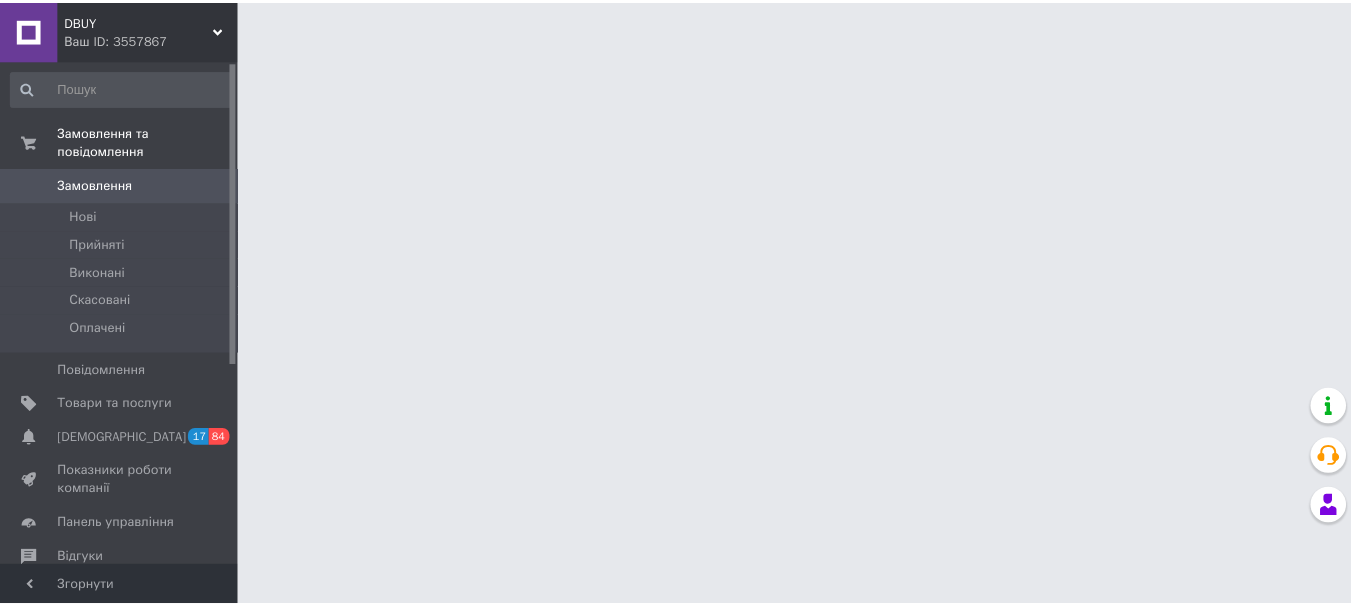 scroll, scrollTop: 0, scrollLeft: 0, axis: both 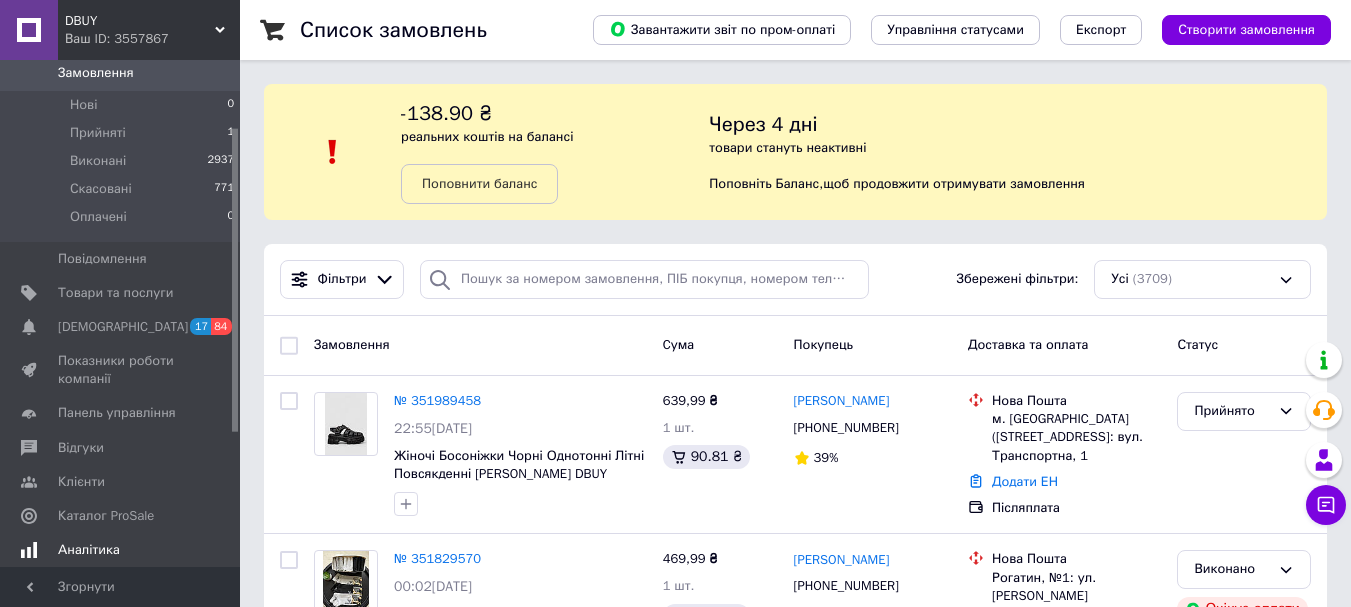 click on "[DEMOGRAPHIC_DATA]" at bounding box center (123, 327) 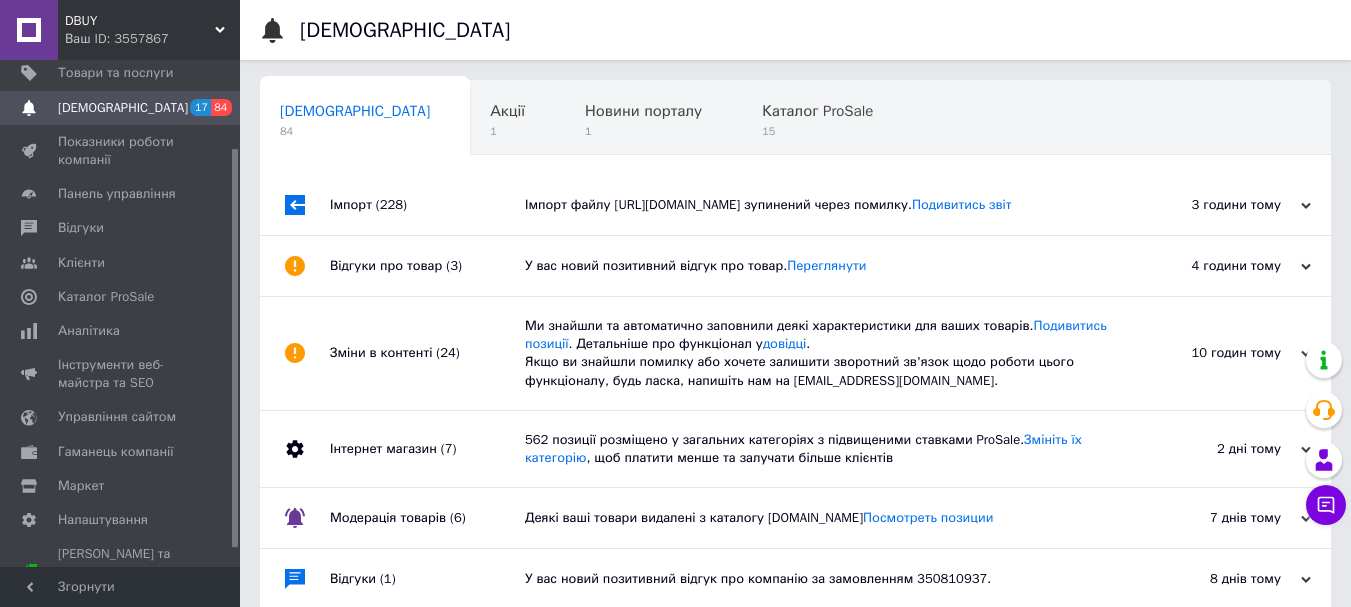 click on "Імпорт   (228)" at bounding box center [427, 205] 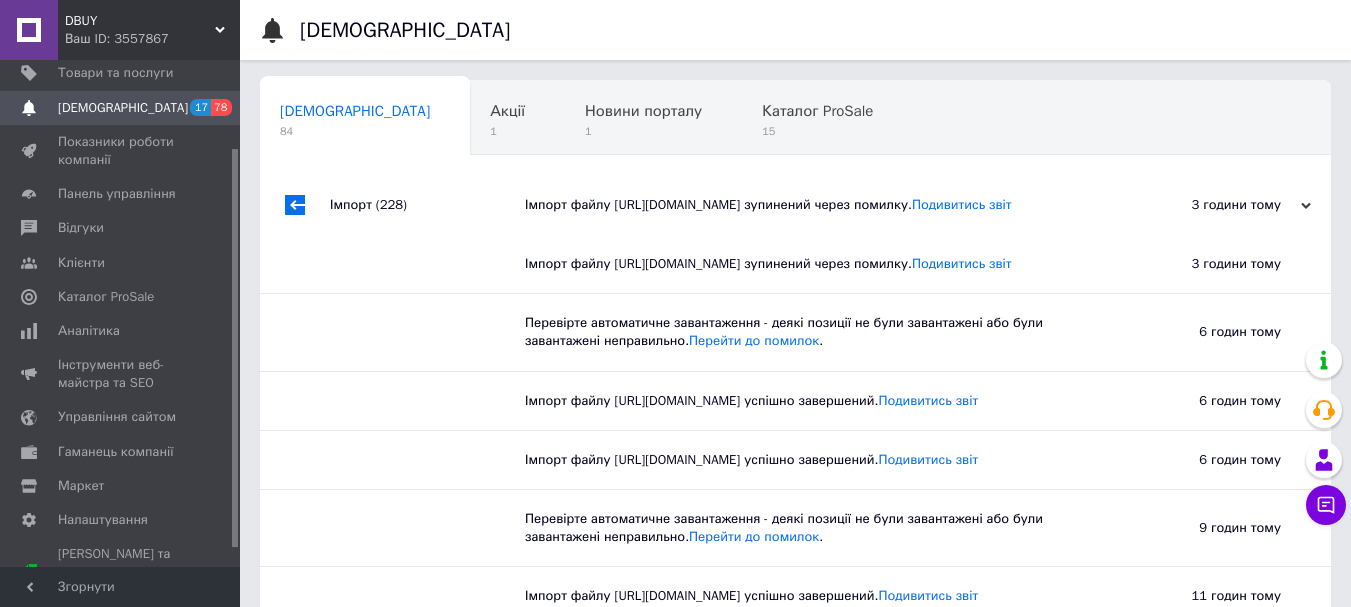 click on "Імпорт   (228)" at bounding box center (427, 205) 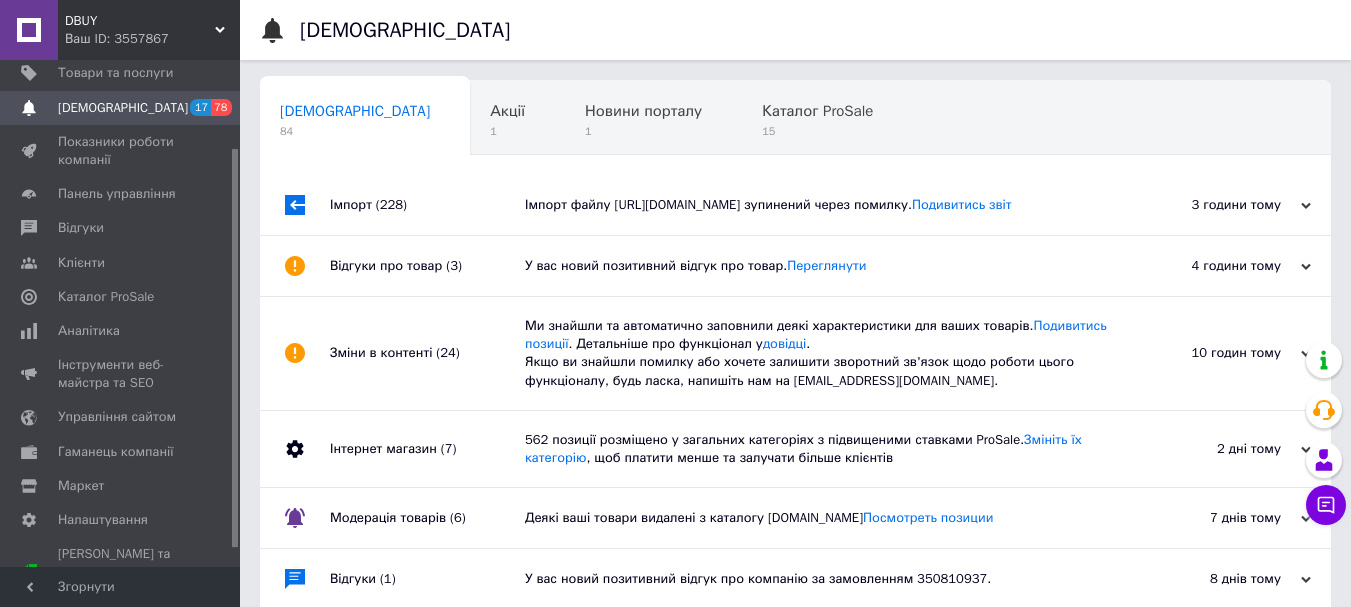 click on "Відгуки про товар   (3)" at bounding box center [427, 266] 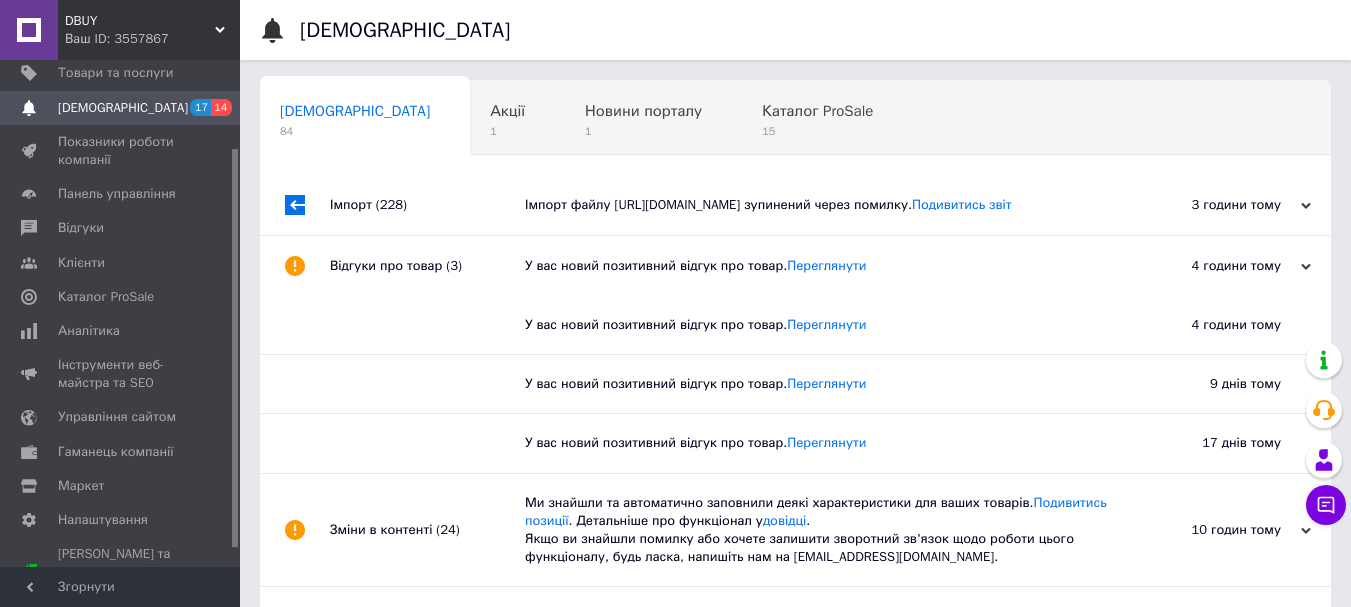 click on "Відгуки про товар   (3)" at bounding box center [427, 266] 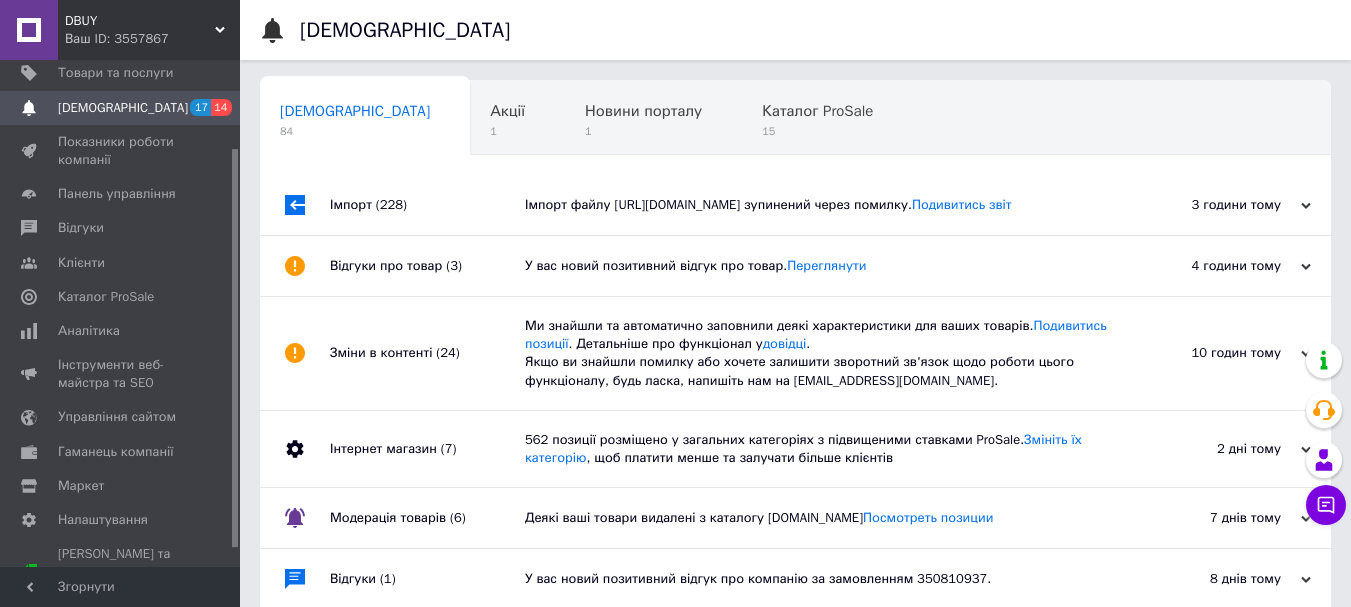 click on "Імпорт   (228)" at bounding box center [427, 205] 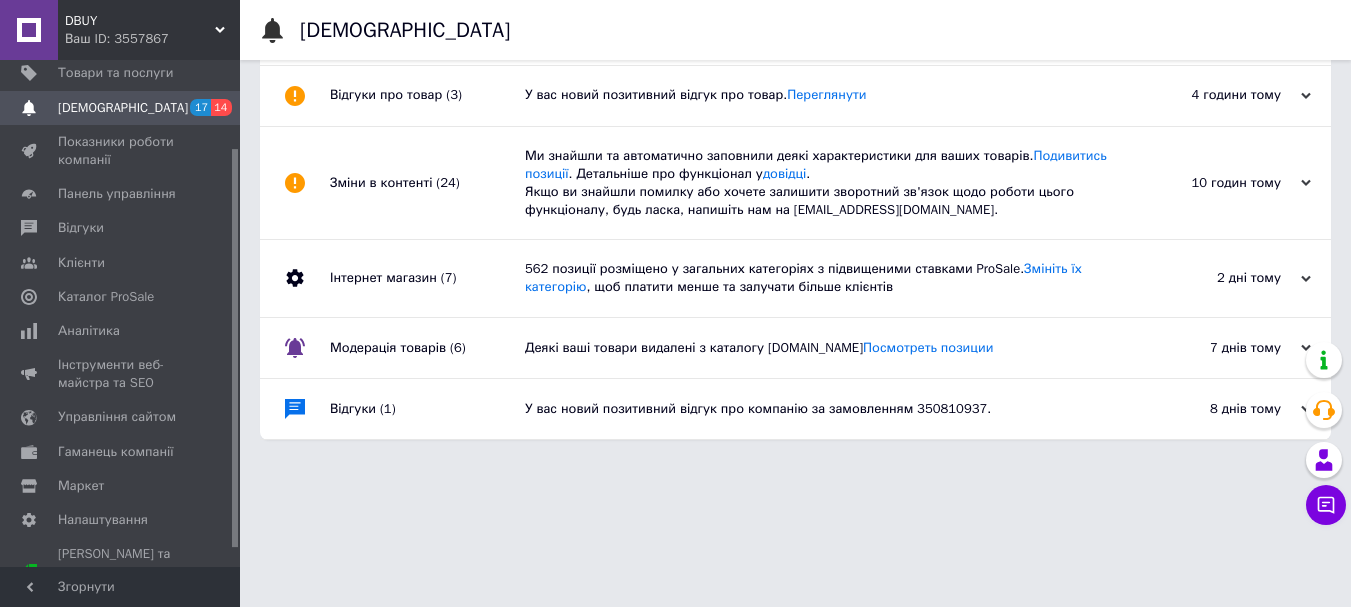scroll, scrollTop: 15247, scrollLeft: 0, axis: vertical 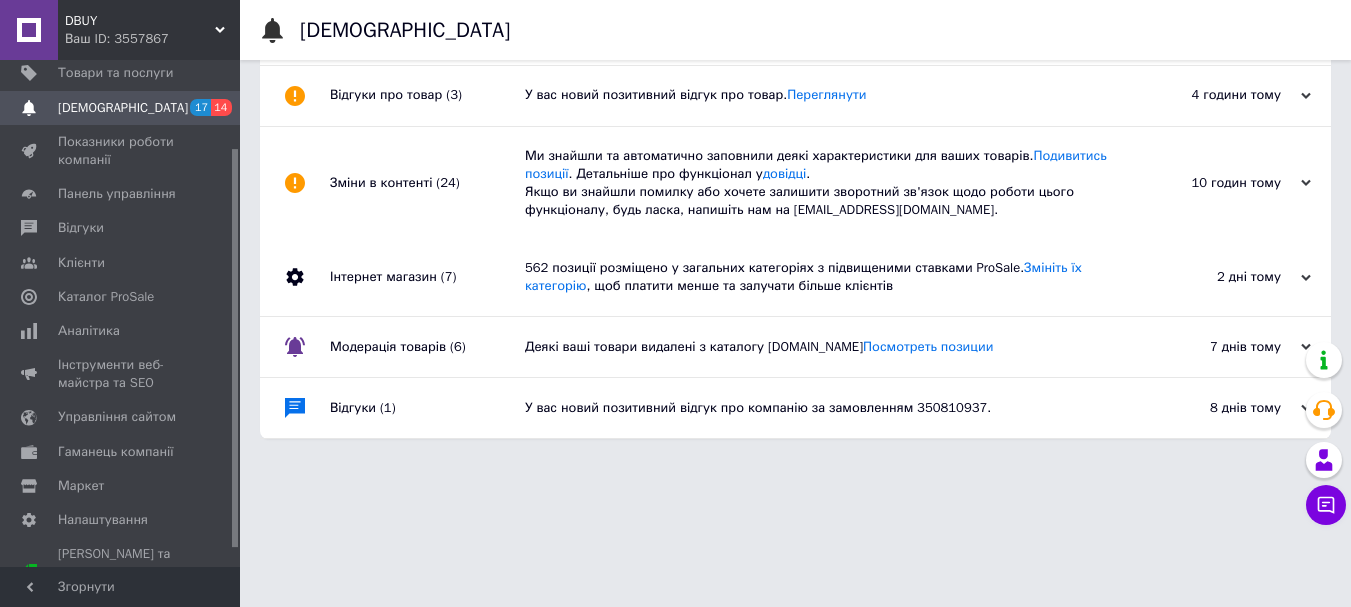 click on "Зміни в контенті   (24)" at bounding box center (427, 183) 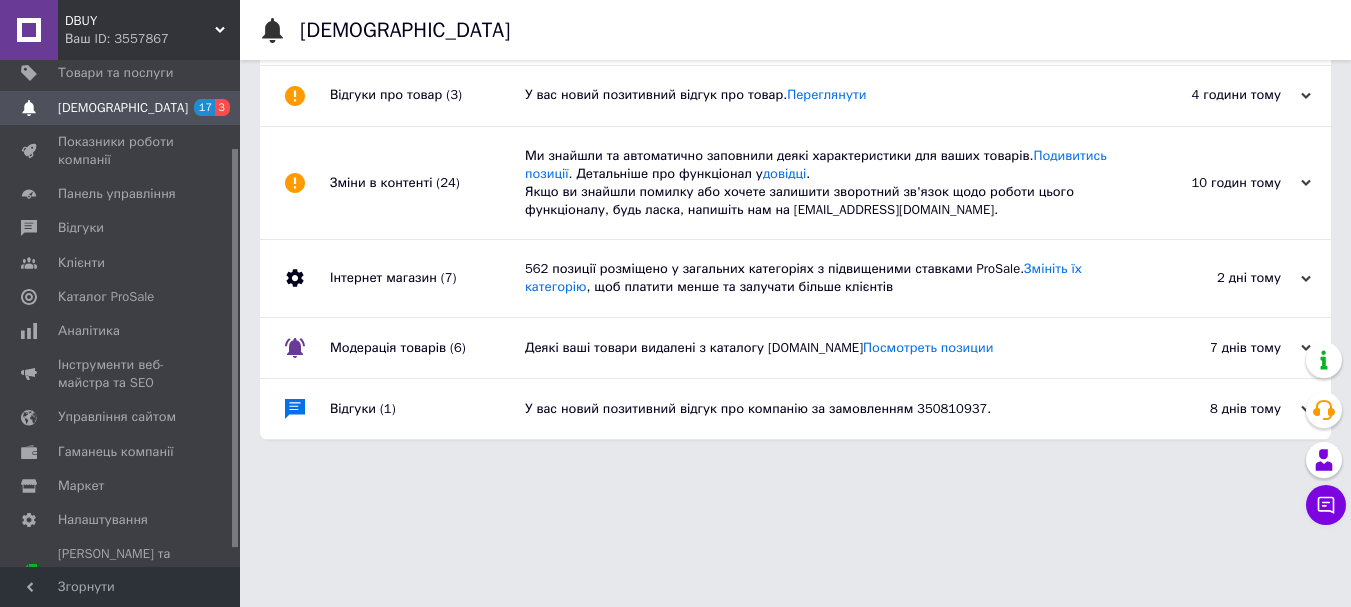 click on "(3)" at bounding box center [454, 94] 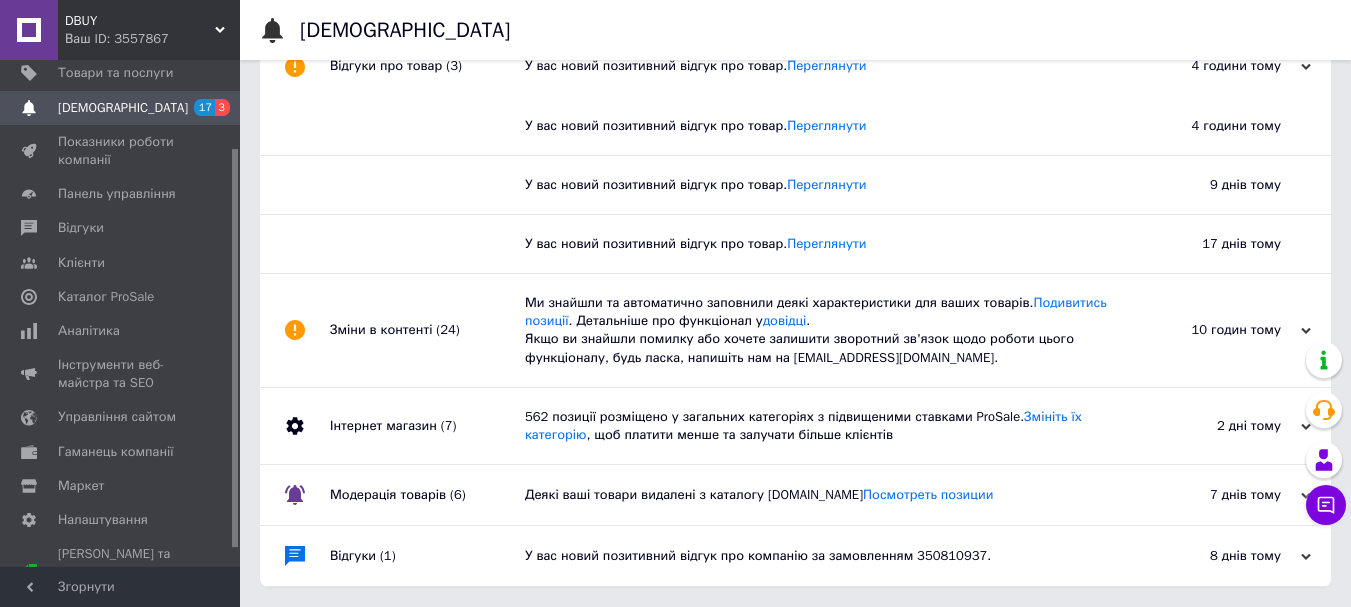 click on "(3)" at bounding box center [454, 65] 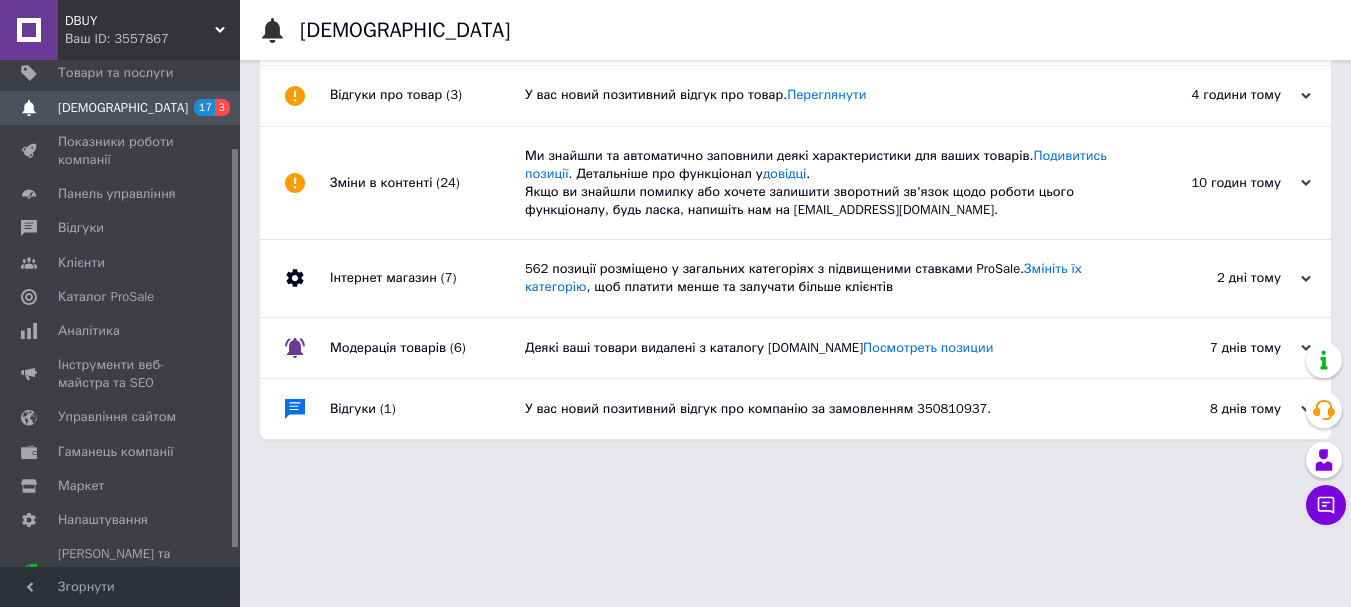 click on "(24)" at bounding box center (447, 182) 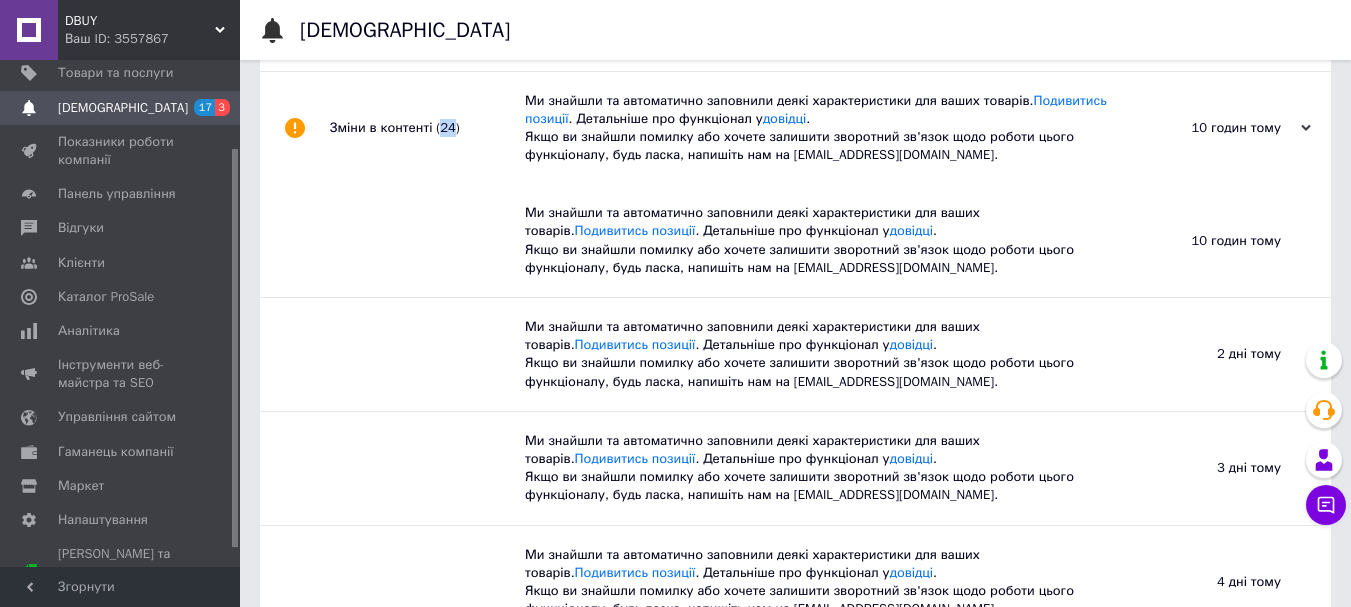 click on "(24)" at bounding box center [447, 127] 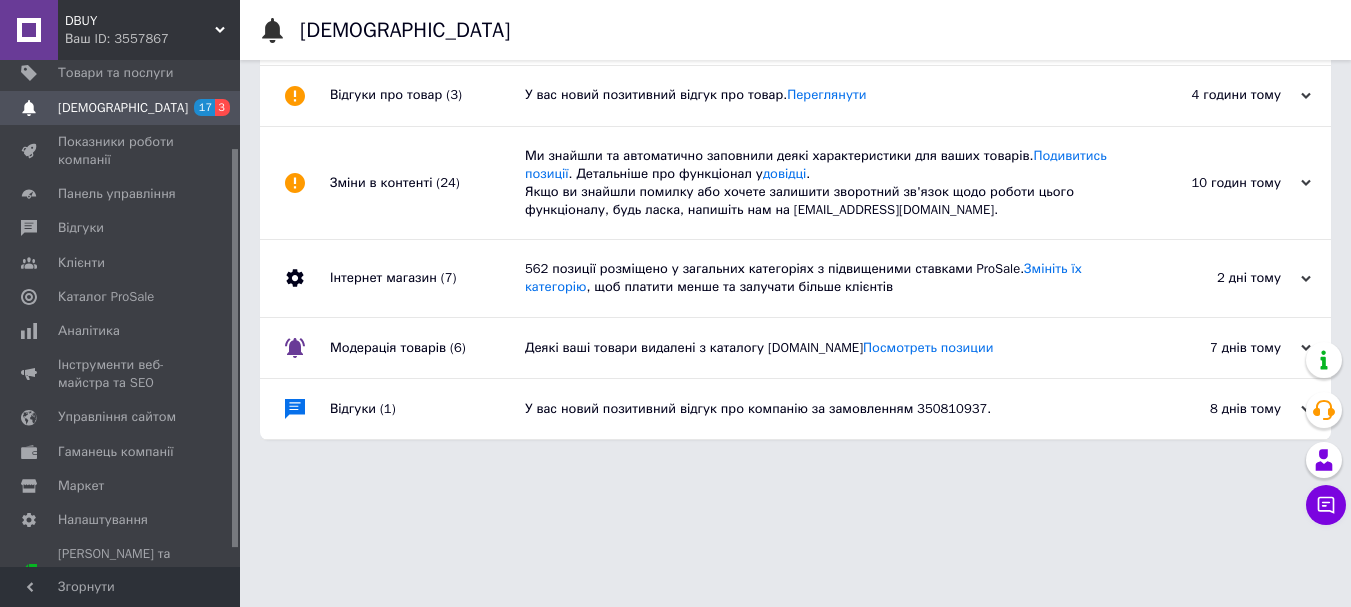 click on "Інтернет магазин   (7)" at bounding box center (427, 278) 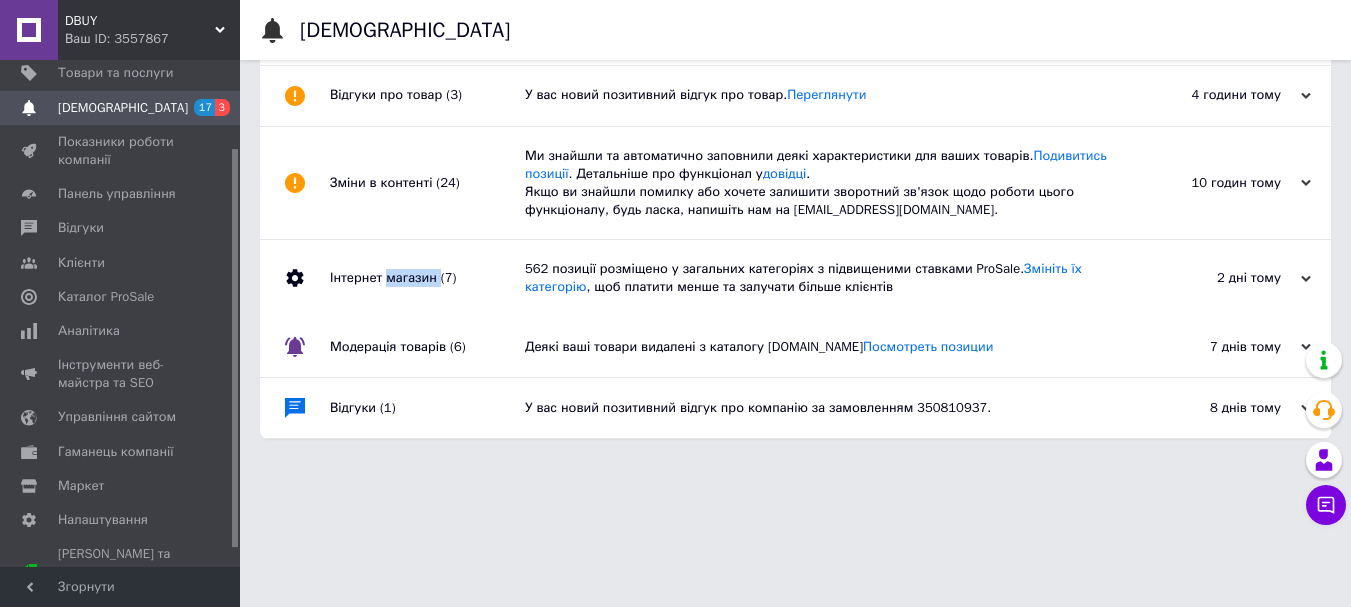 click on "Інтернет магазин   (7)" at bounding box center [427, 278] 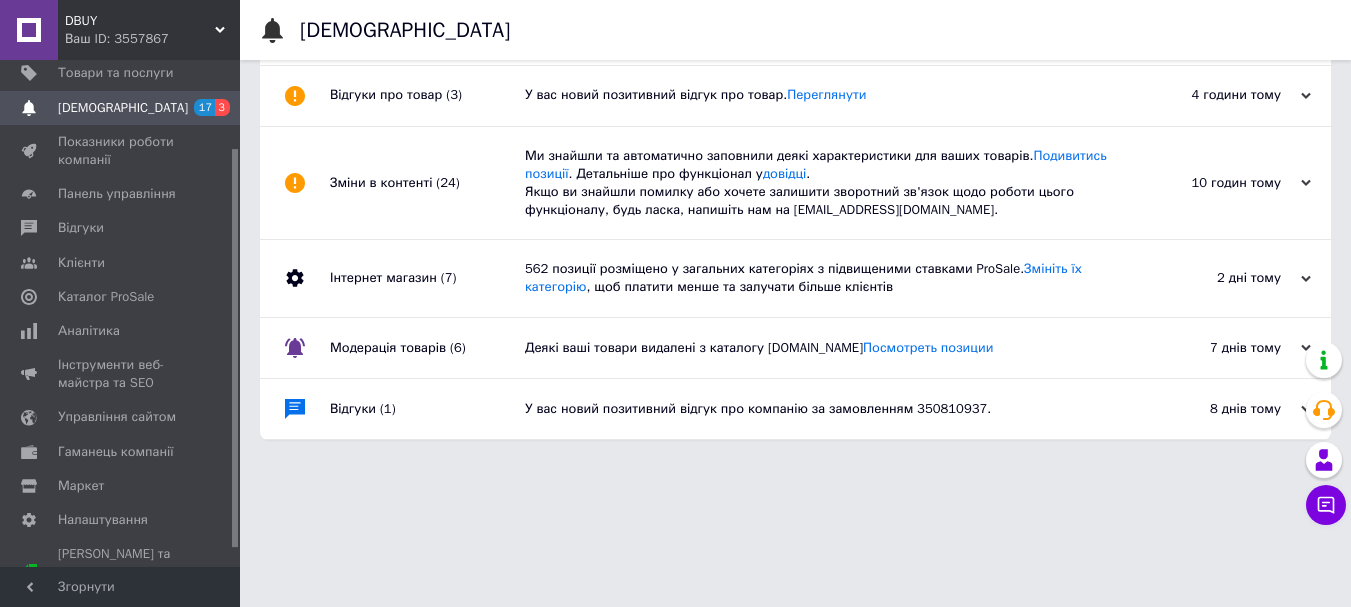 click on "Модерація товарів   (6)" at bounding box center [427, 348] 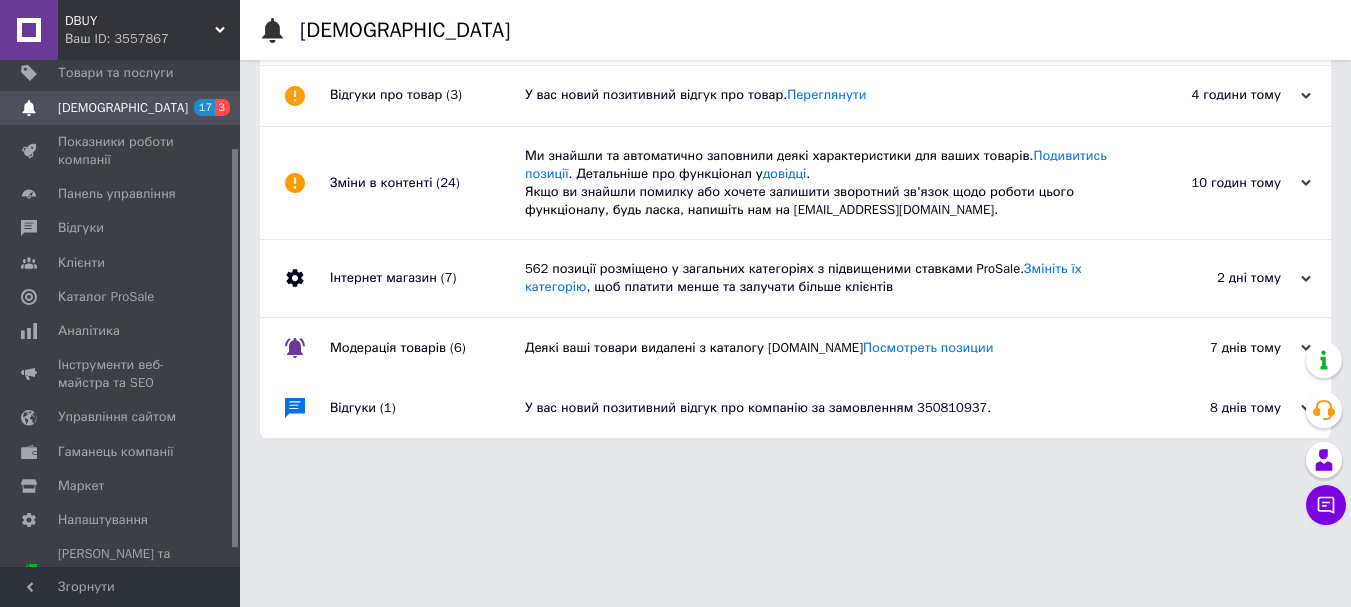 click on "Модерація товарів   (6)" at bounding box center [427, 348] 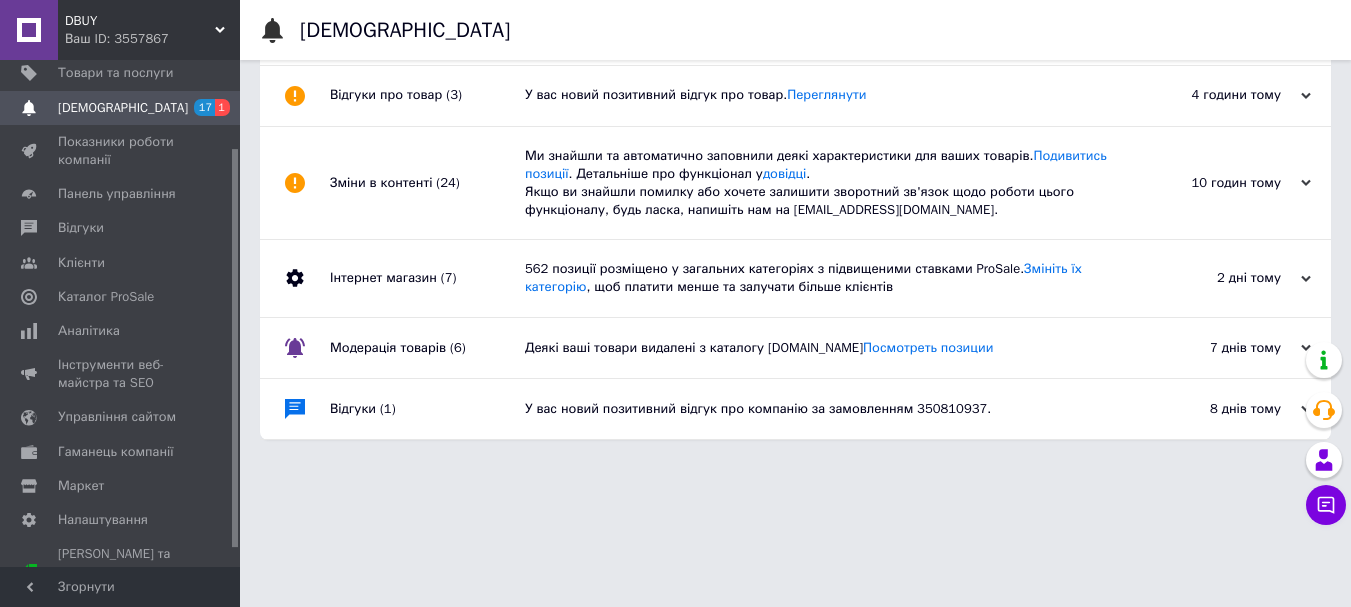 click on "Сповіщення 17 1" at bounding box center [123, 108] 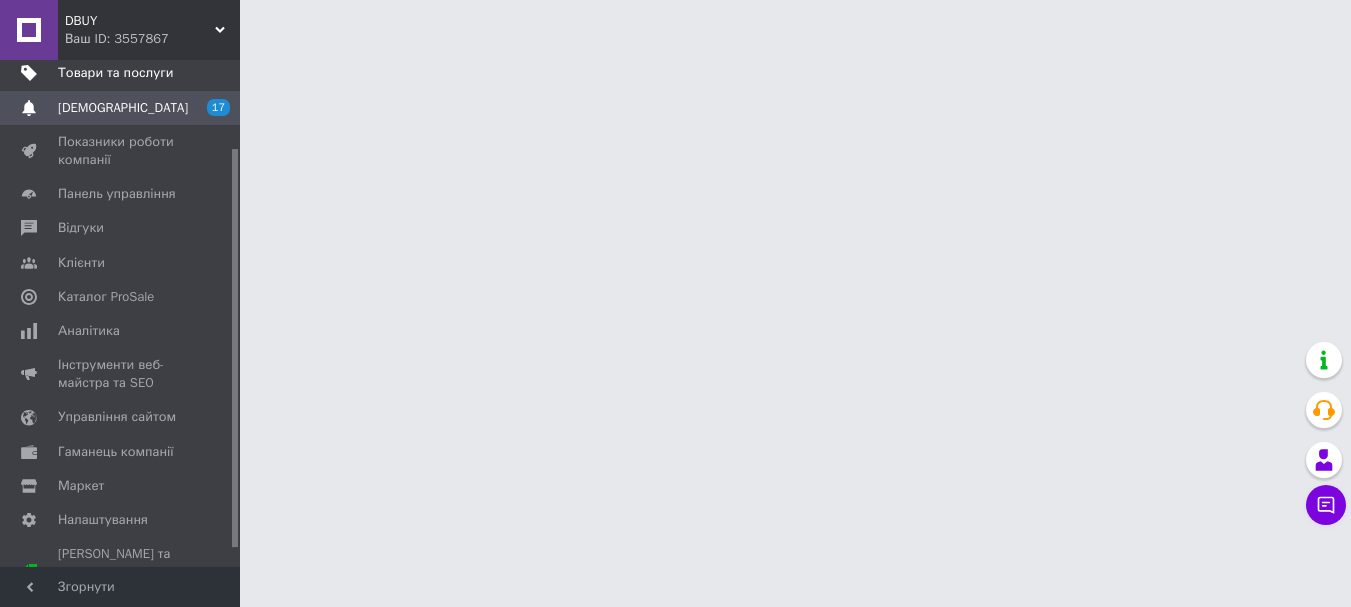scroll, scrollTop: 0, scrollLeft: 0, axis: both 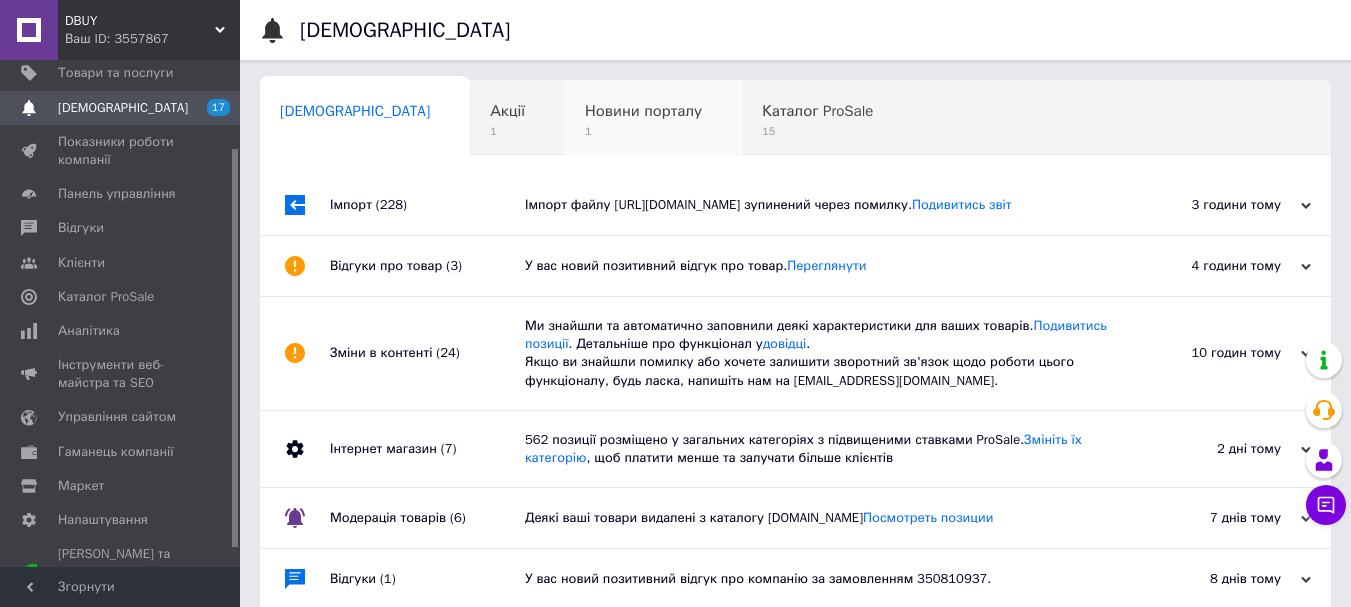 click on "Новини порталу 1" at bounding box center [653, 119] 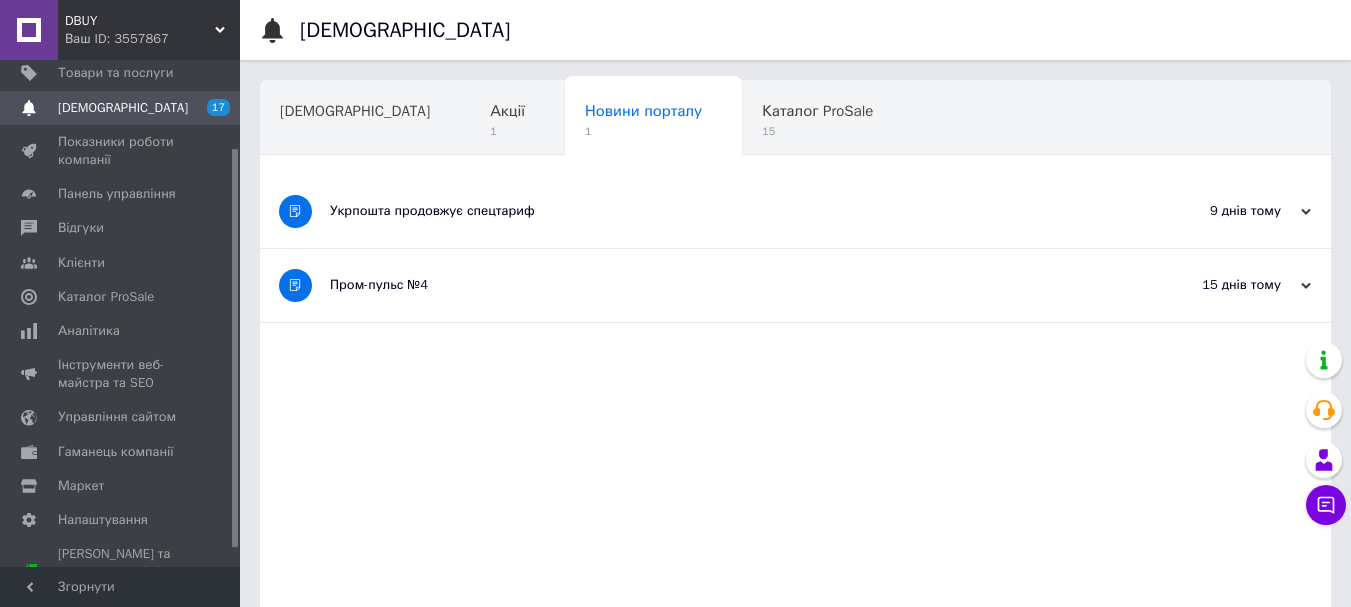 click on "Укрпошта продовжує спецтариф" at bounding box center (720, 211) 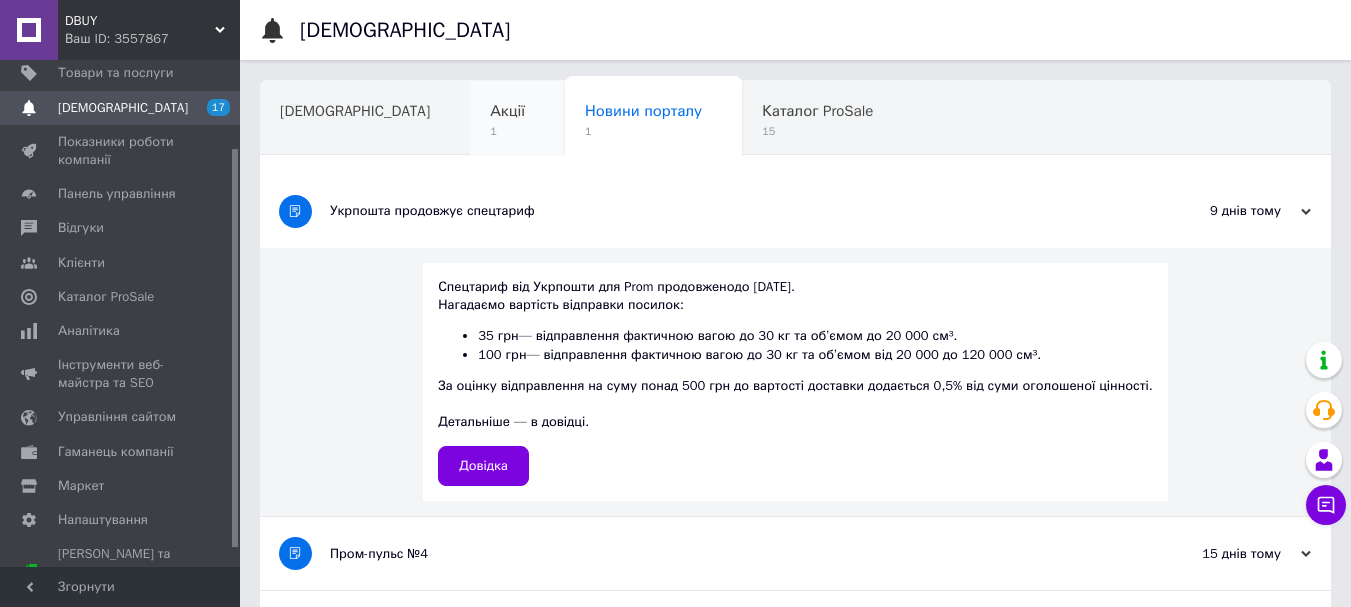 click on "Акції 1" at bounding box center [517, 119] 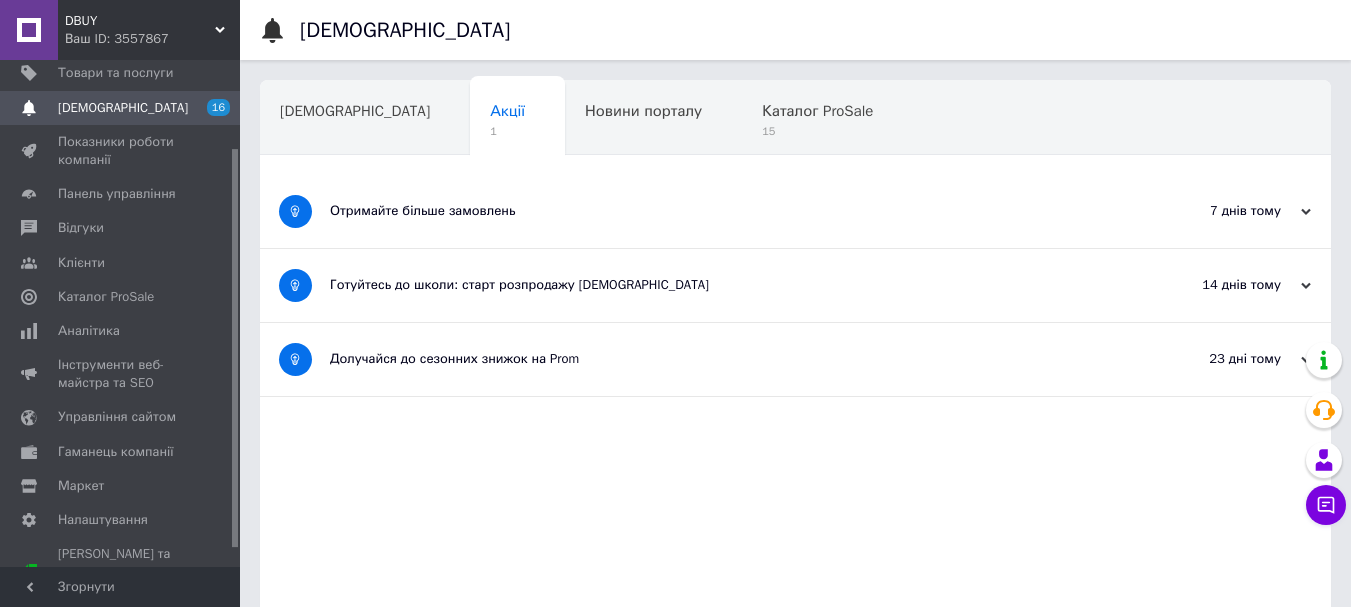 click on "Отримайте більше замовлень" at bounding box center [720, 211] 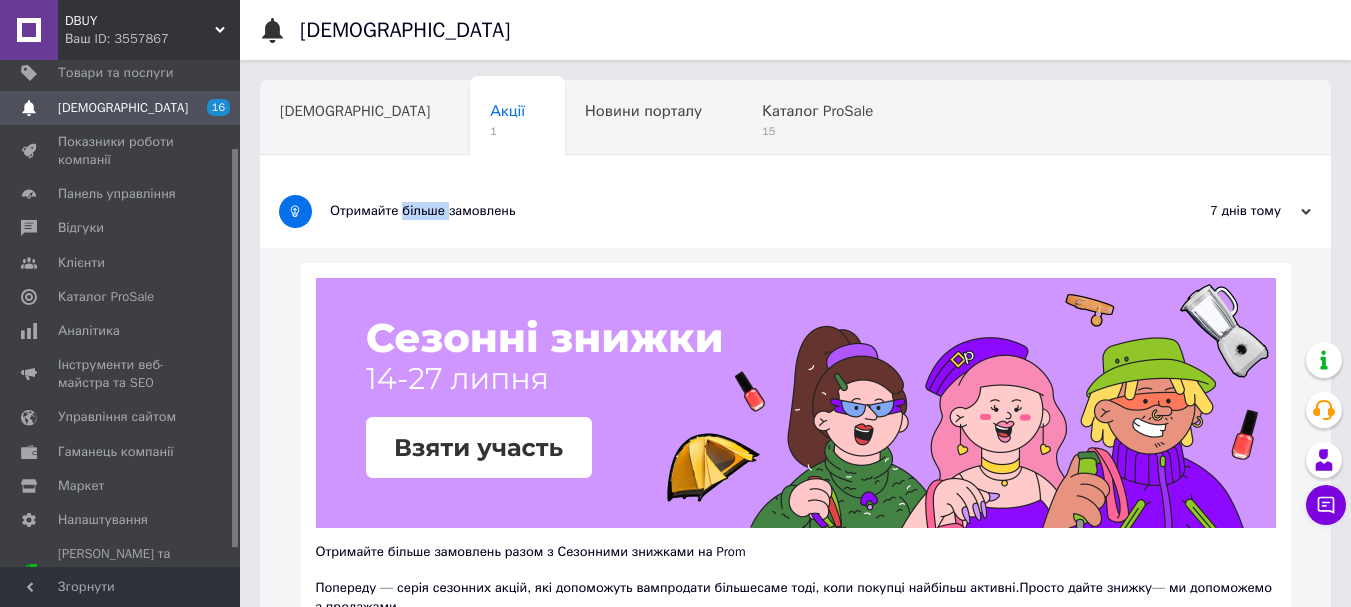 click on "Отримайте більше замовлень" at bounding box center [720, 211] 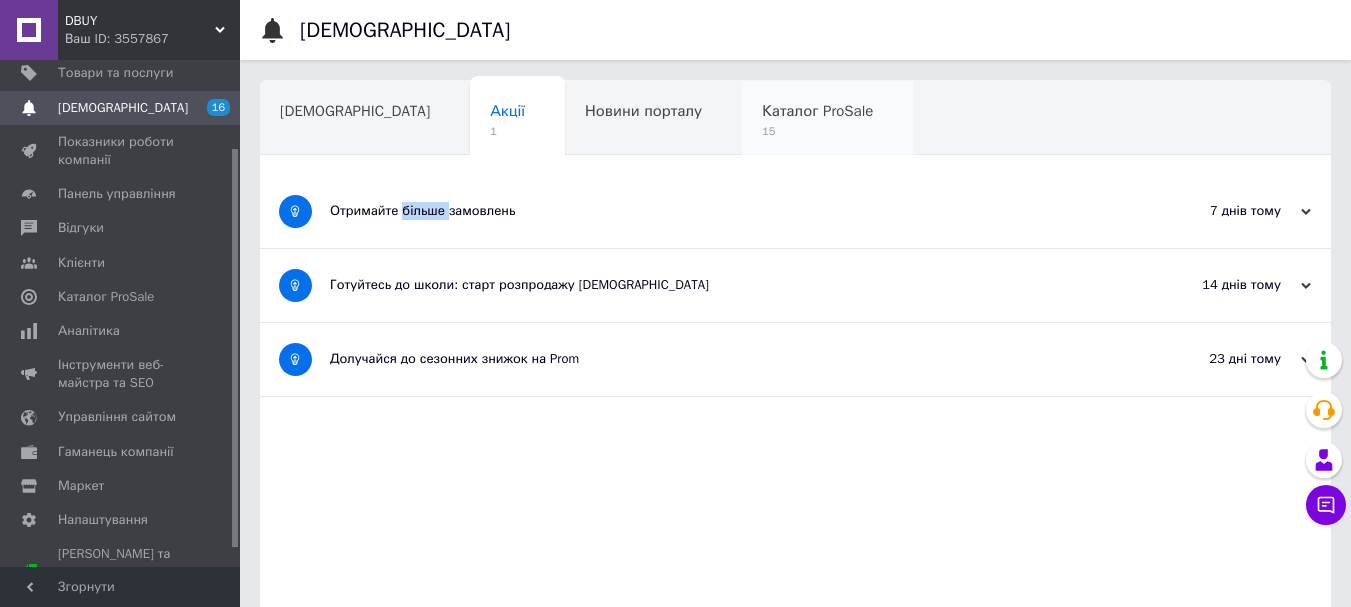 click on "15" at bounding box center (817, 131) 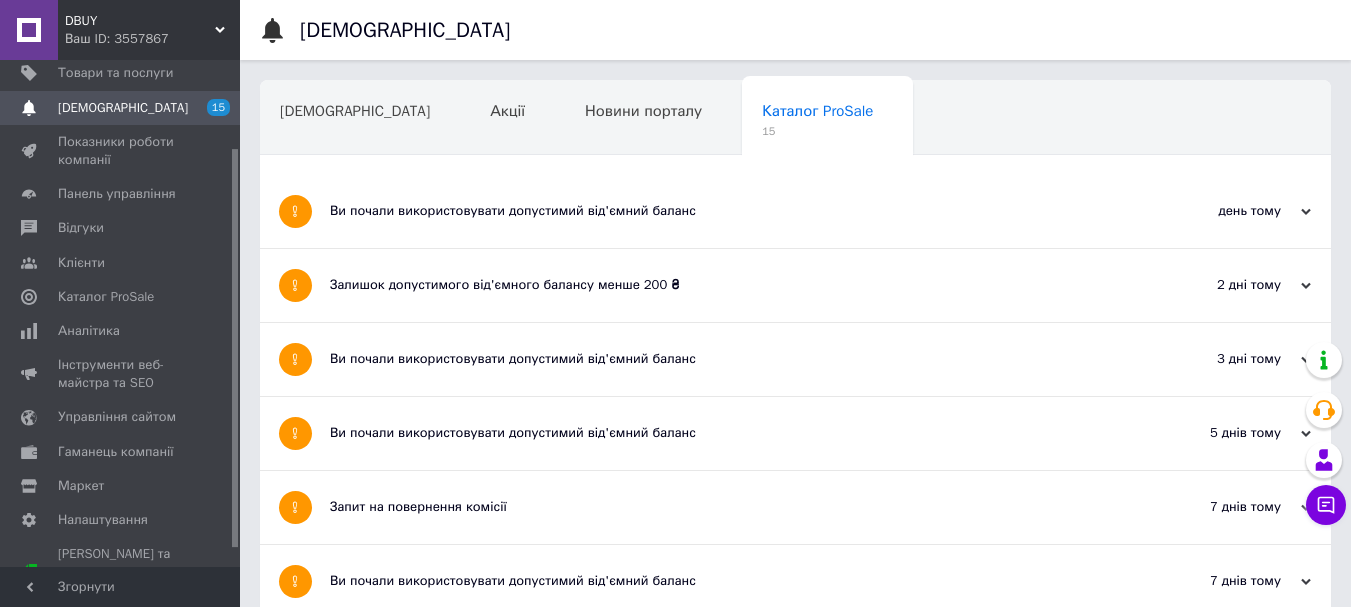 click on "Ви почали використовувати допустимий від'ємний баланс" at bounding box center (720, 211) 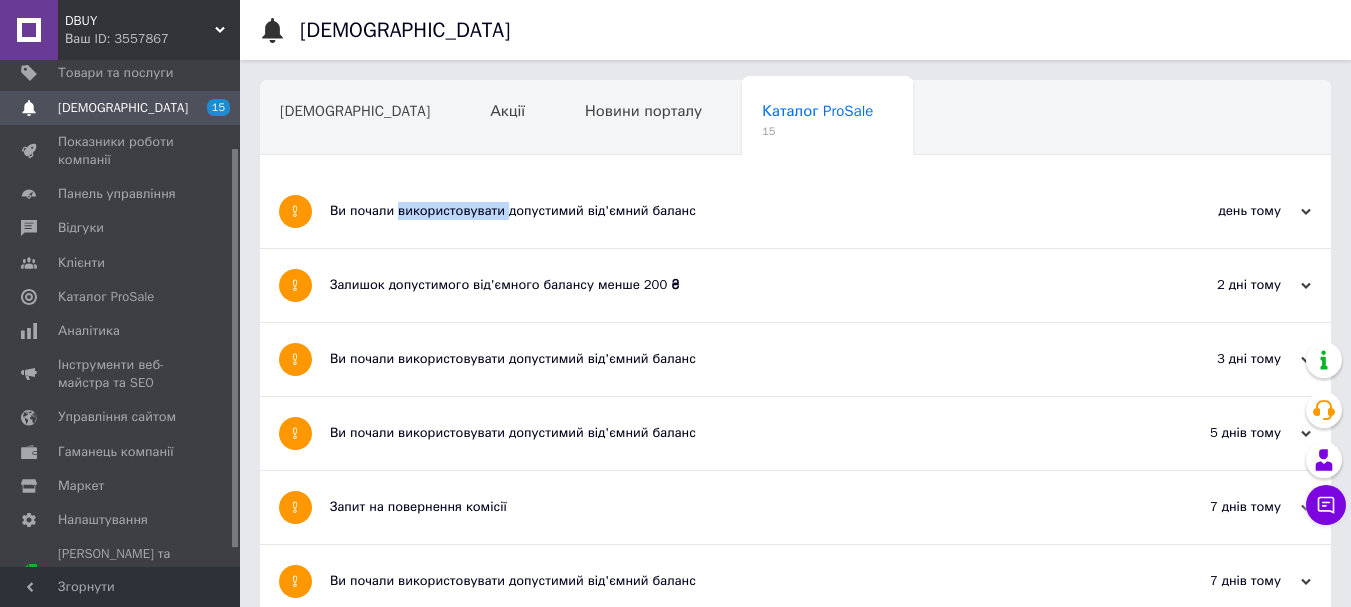 click on "Ви почали використовувати допустимий від'ємний баланс" at bounding box center [720, 211] 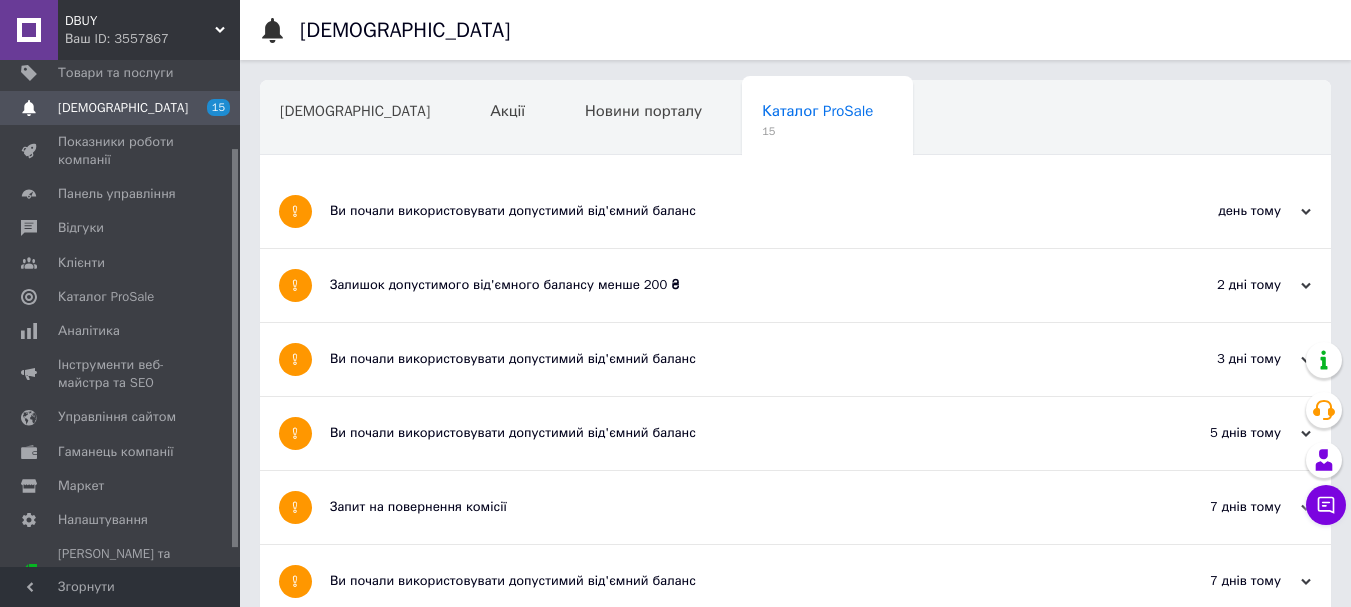 click on "Залишок допустимого від'ємного балансу менше 200 ₴" at bounding box center (720, 285) 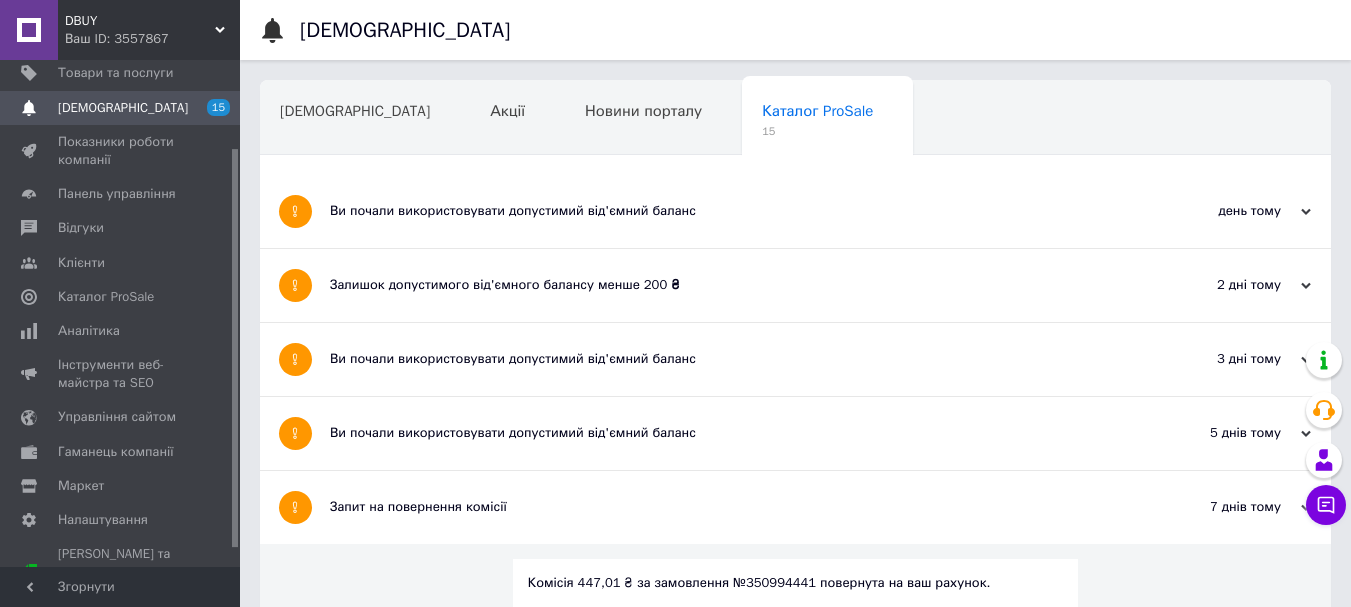 click on "Запит на повернення комісії" at bounding box center [720, 507] 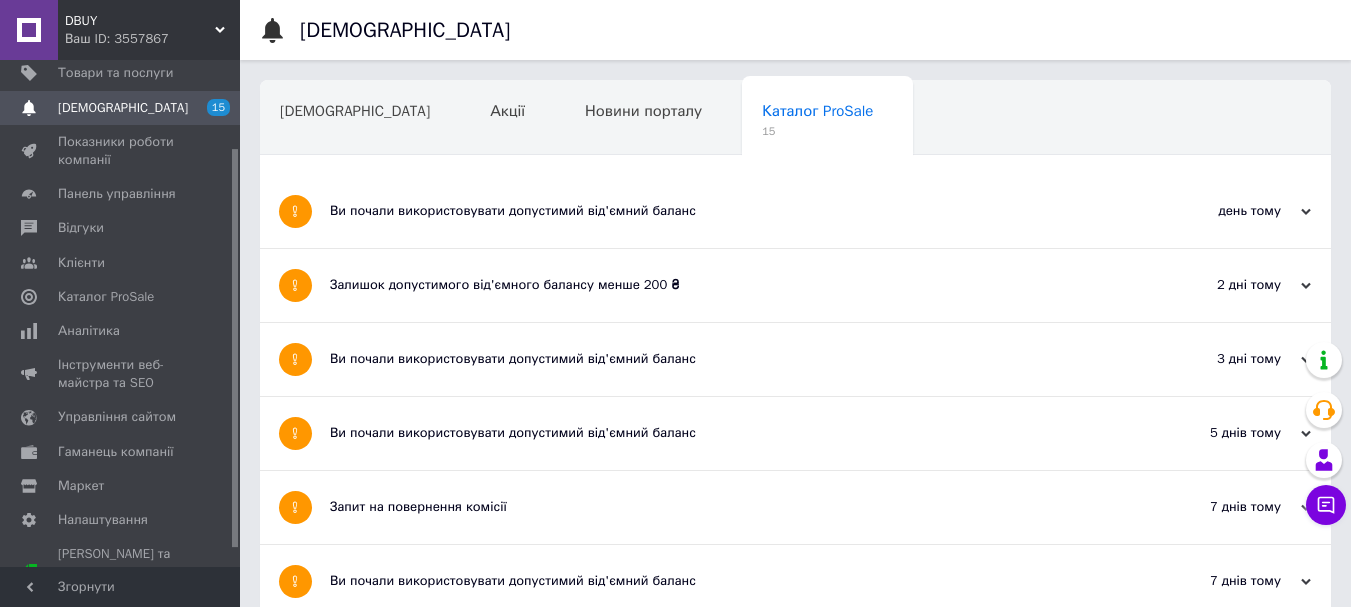click on "Ви почали використовувати допустимий від'ємний баланс" at bounding box center [720, 433] 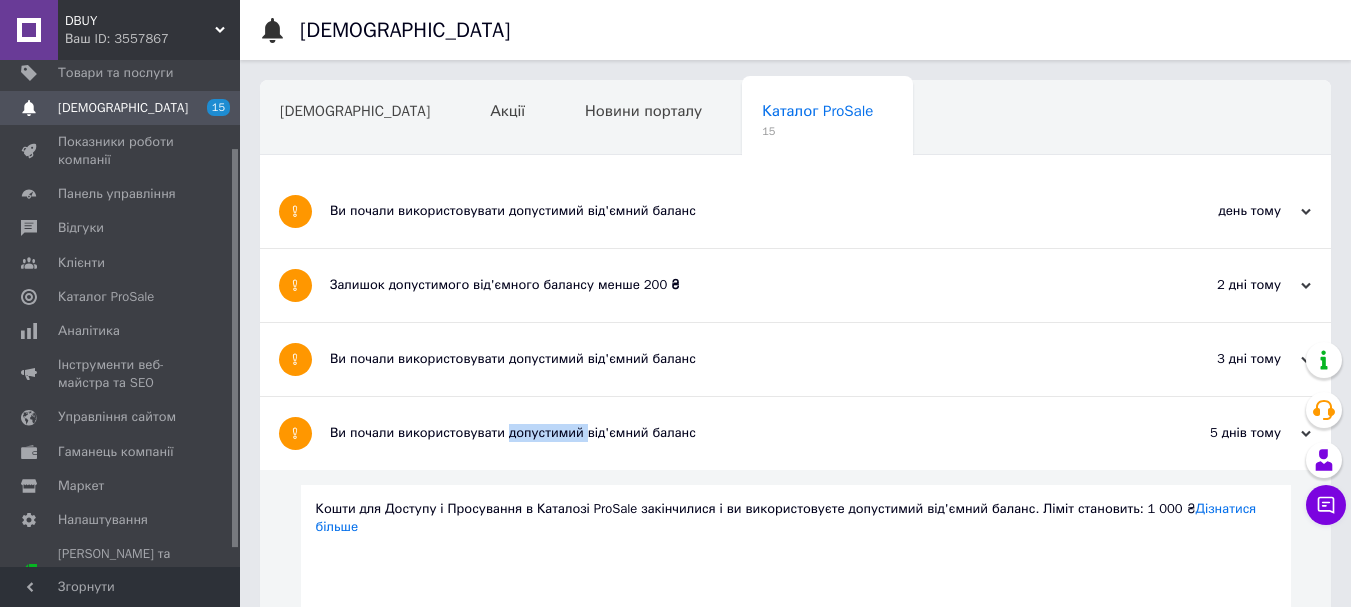drag, startPoint x: 519, startPoint y: 430, endPoint x: 507, endPoint y: 366, distance: 65.11528 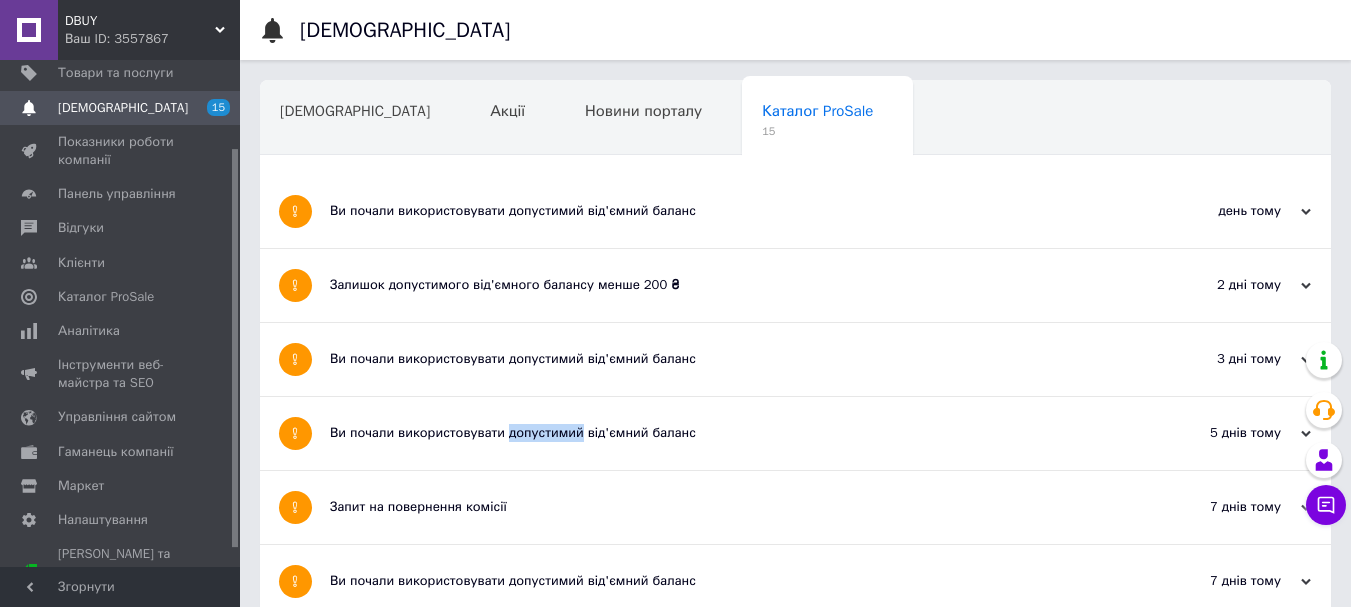 click on "[DEMOGRAPHIC_DATA]" at bounding box center (121, 108) 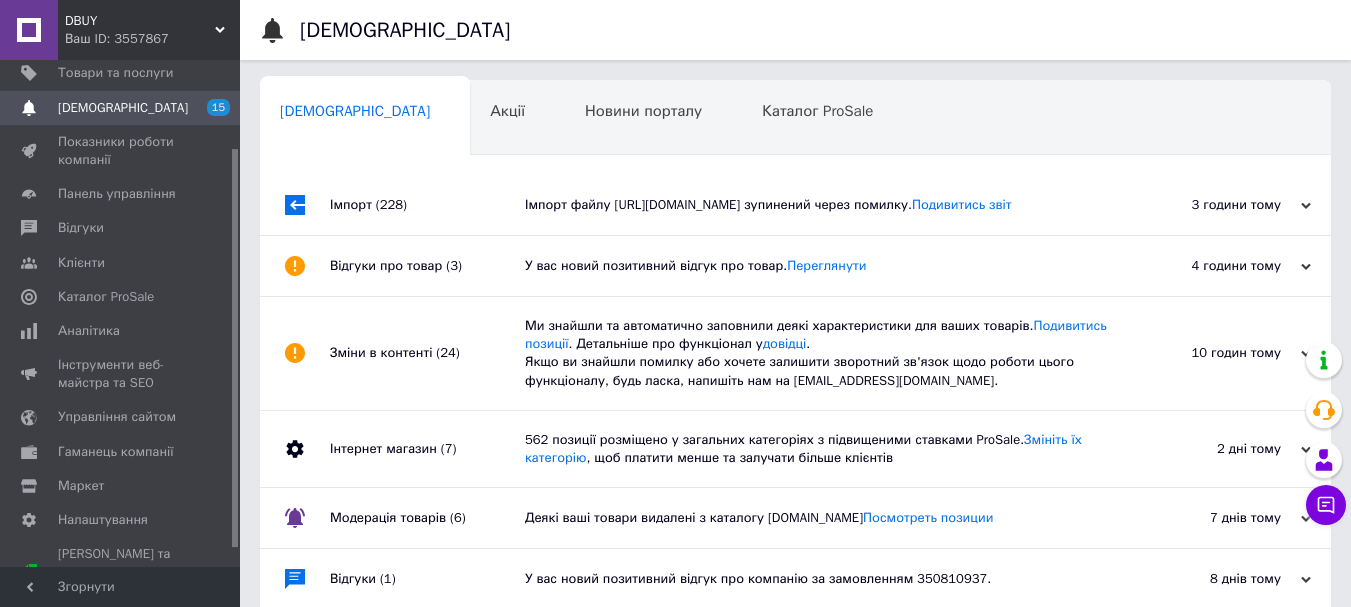 click on "Відгуки про товар   (3)" at bounding box center (427, 266) 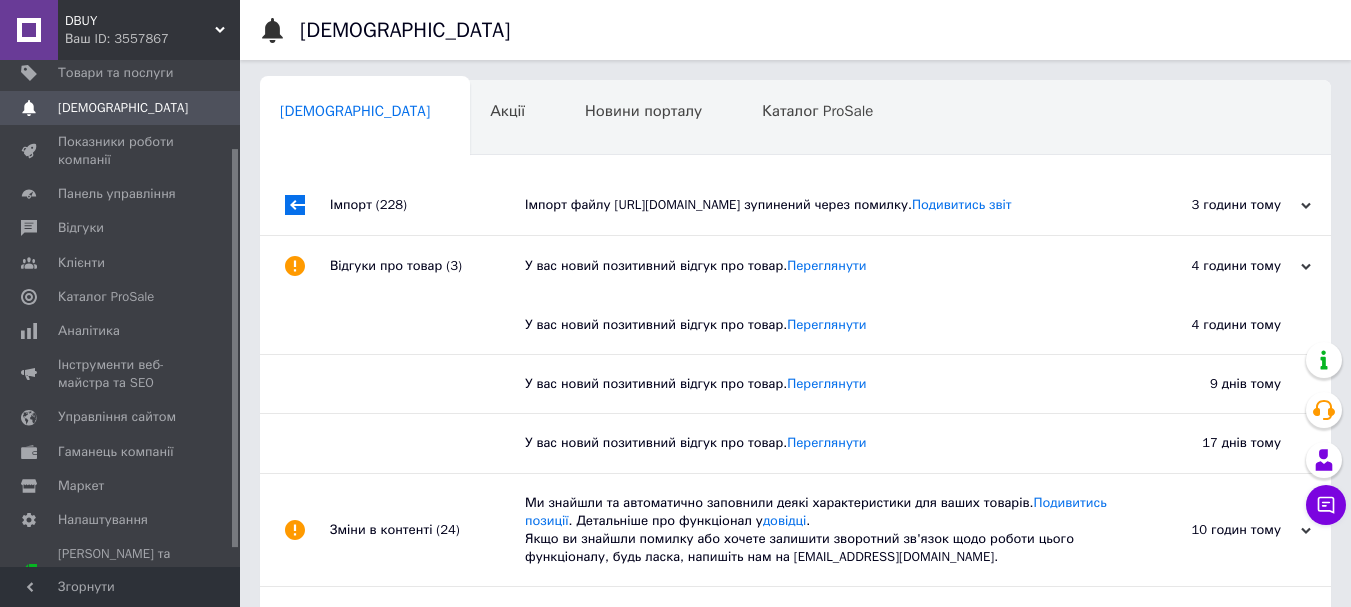 click on "Відгуки про товар   (3)" at bounding box center (427, 266) 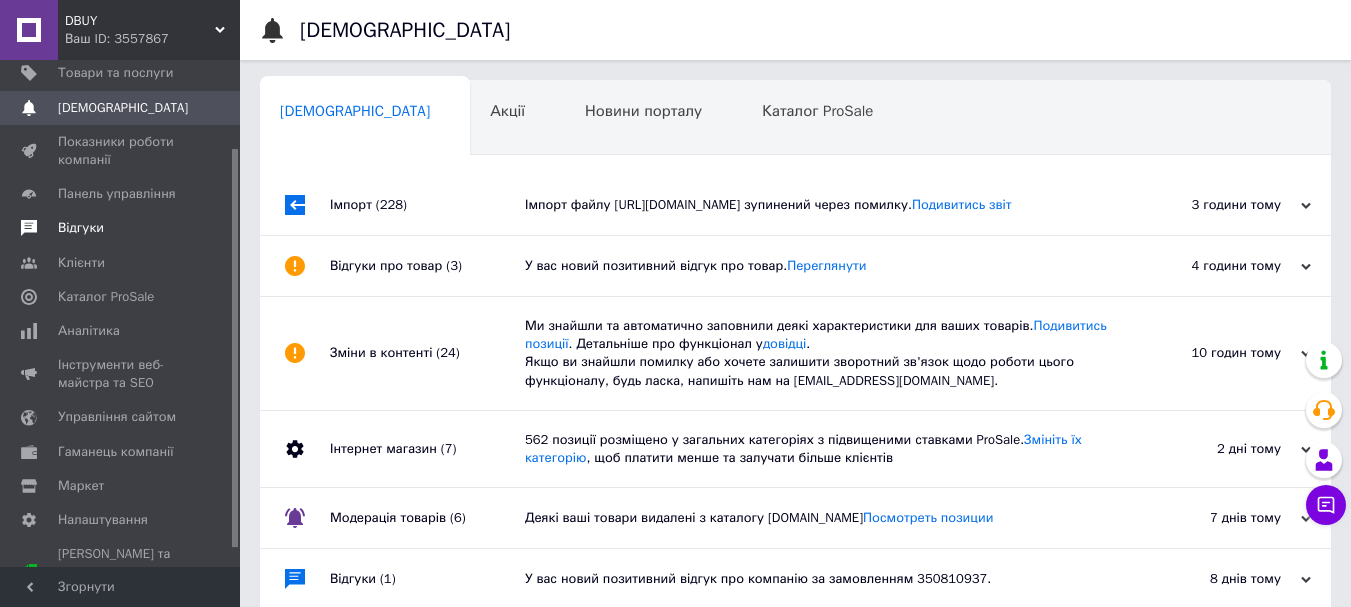 click on "Відгуки" at bounding box center (81, 228) 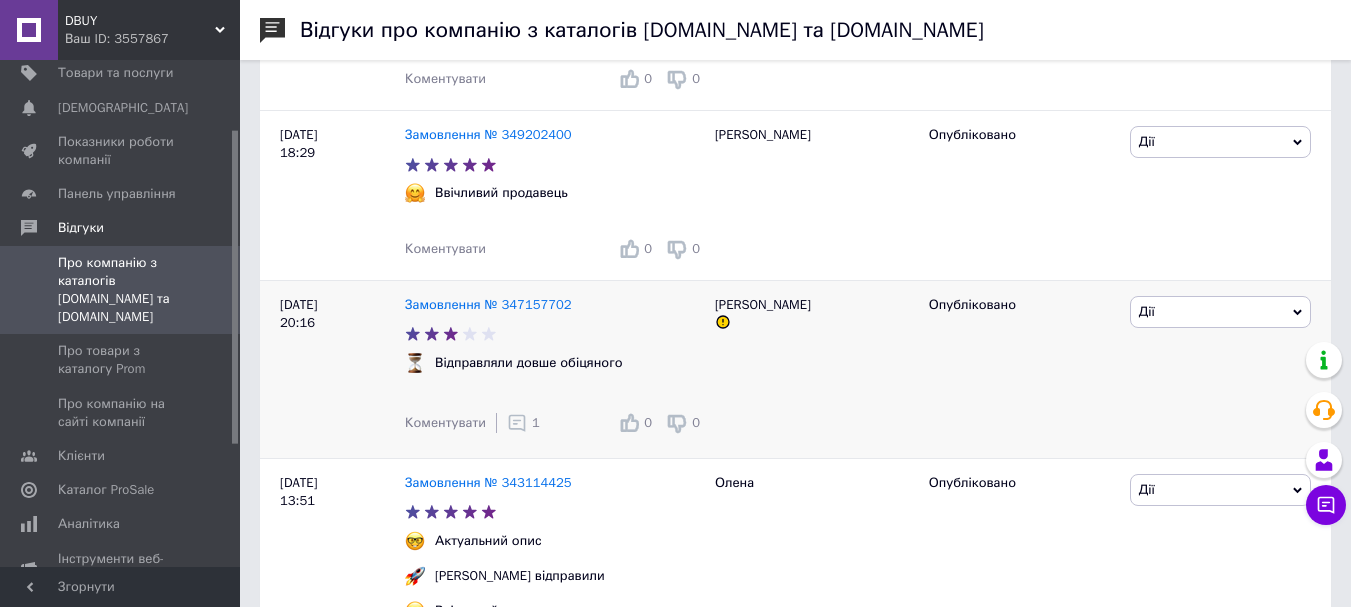 scroll, scrollTop: 886, scrollLeft: 0, axis: vertical 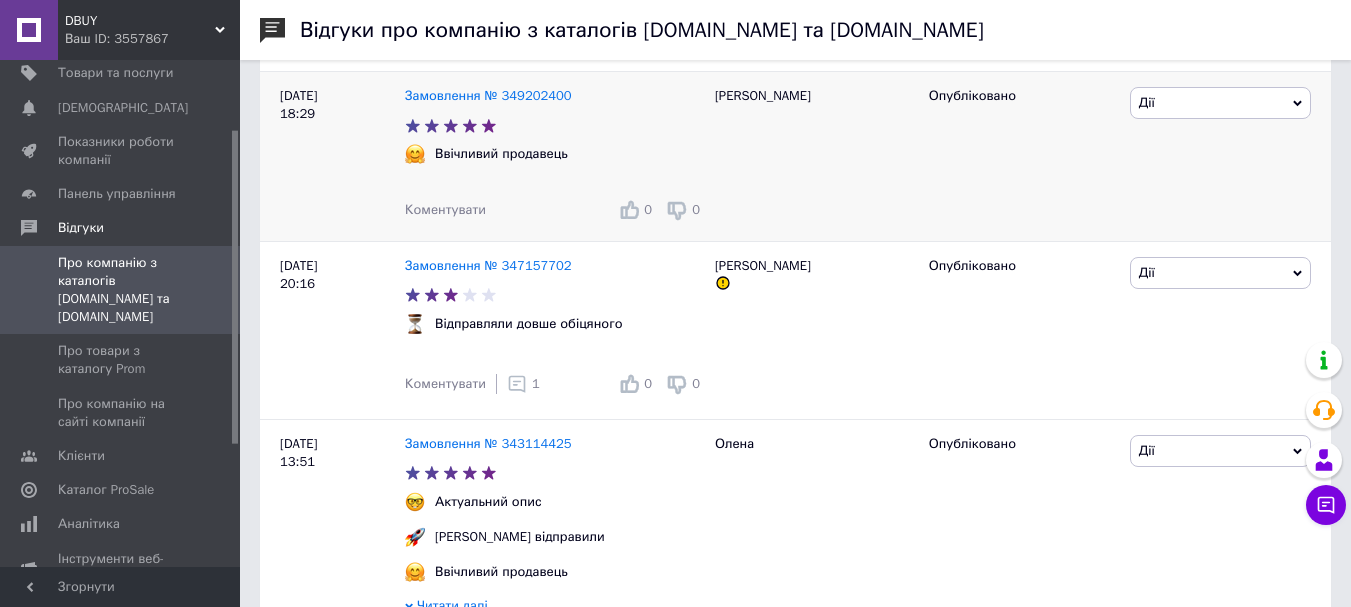 click on "Коментувати" at bounding box center (445, 209) 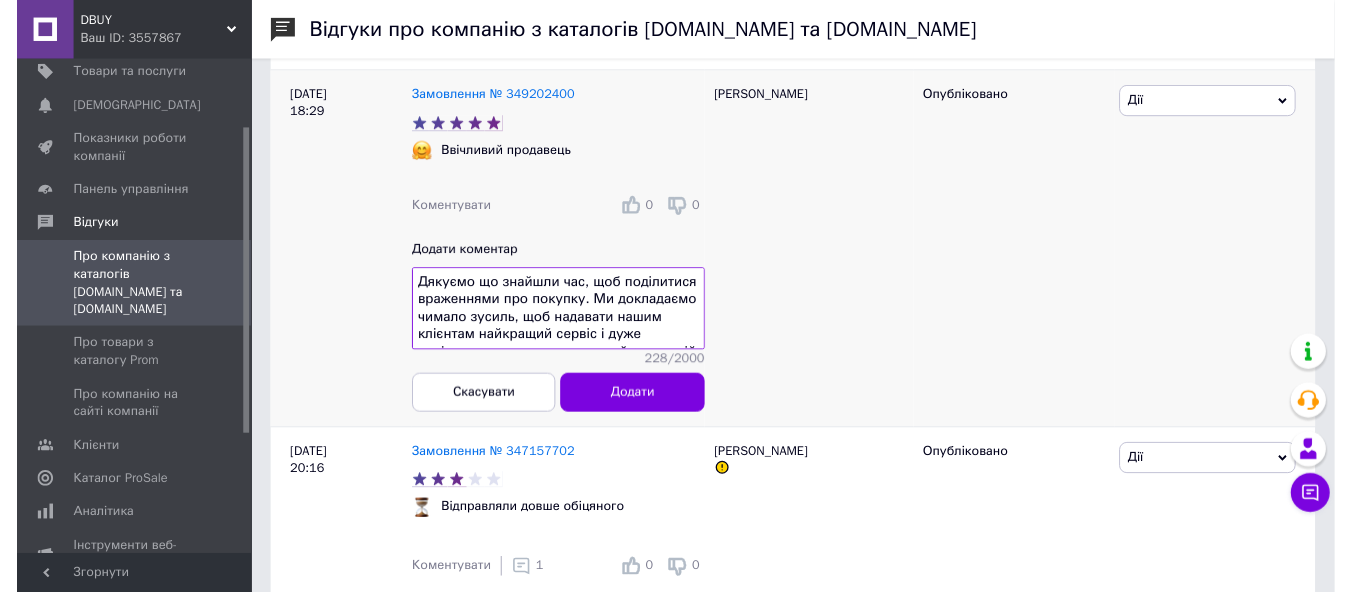 scroll, scrollTop: 72, scrollLeft: 0, axis: vertical 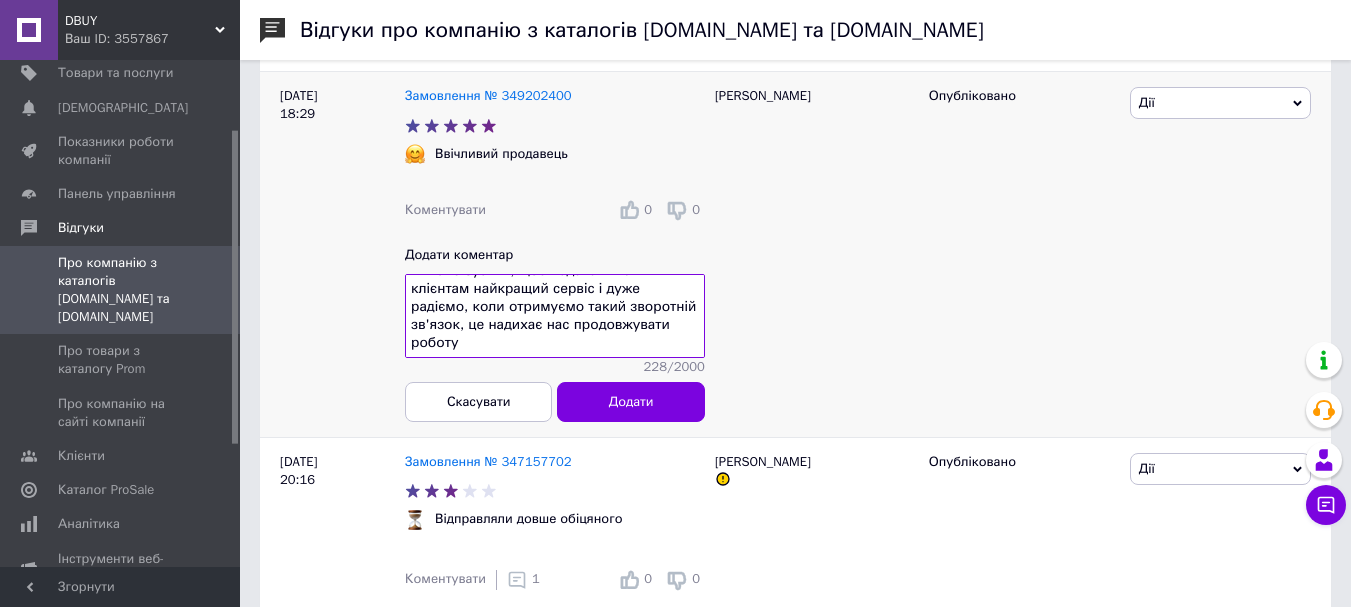 click on "Дякуємо що знайшли час, щоб поділитися враженнями про покупку. Ми докладаємо чимало зусиль, щоб надавати нашим клієнтам найкращий сервіс і дуже радіємо, коли отримуємо такий зворотній зв'язок, це надихає нас продовжувати роботу" at bounding box center [555, 316] 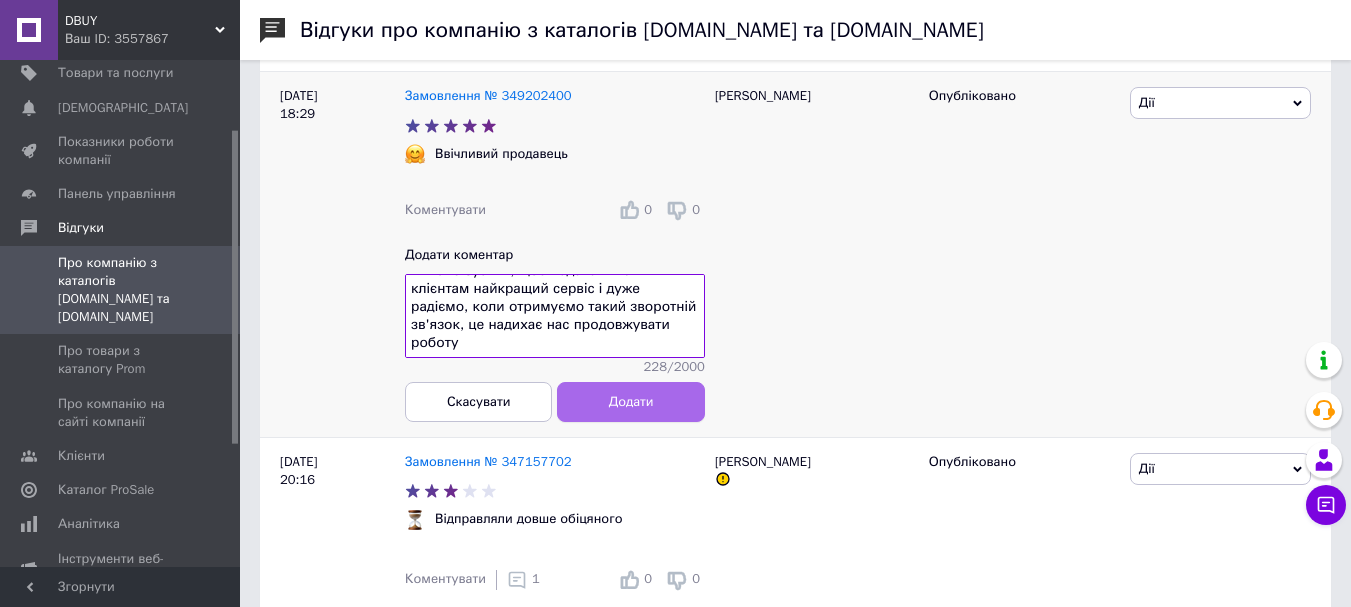 type on "Дякуємо що знайшли час, щоб поділитися враженнями про покупку. Ми докладаємо чимало зусиль, щоб надавати нашим клієнтам найкращий сервіс і дуже радіємо, коли отримуємо такий зворотній зв'язок, це надихає нас продовжувати роботу" 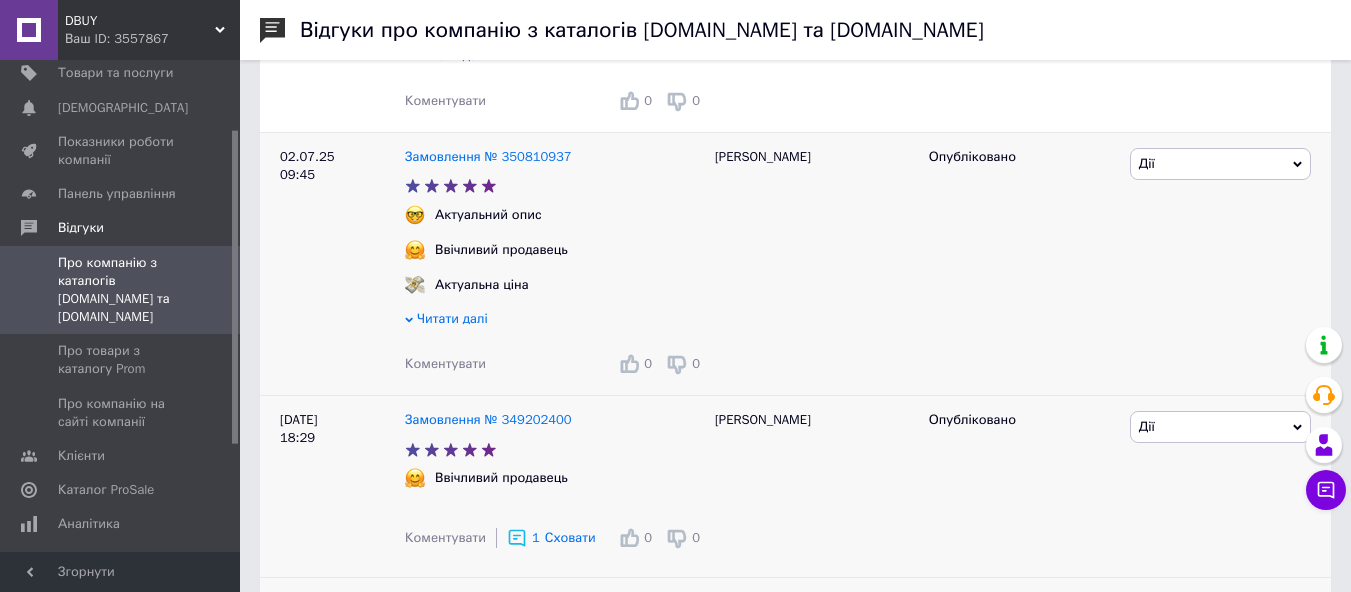 scroll, scrollTop: 561, scrollLeft: 0, axis: vertical 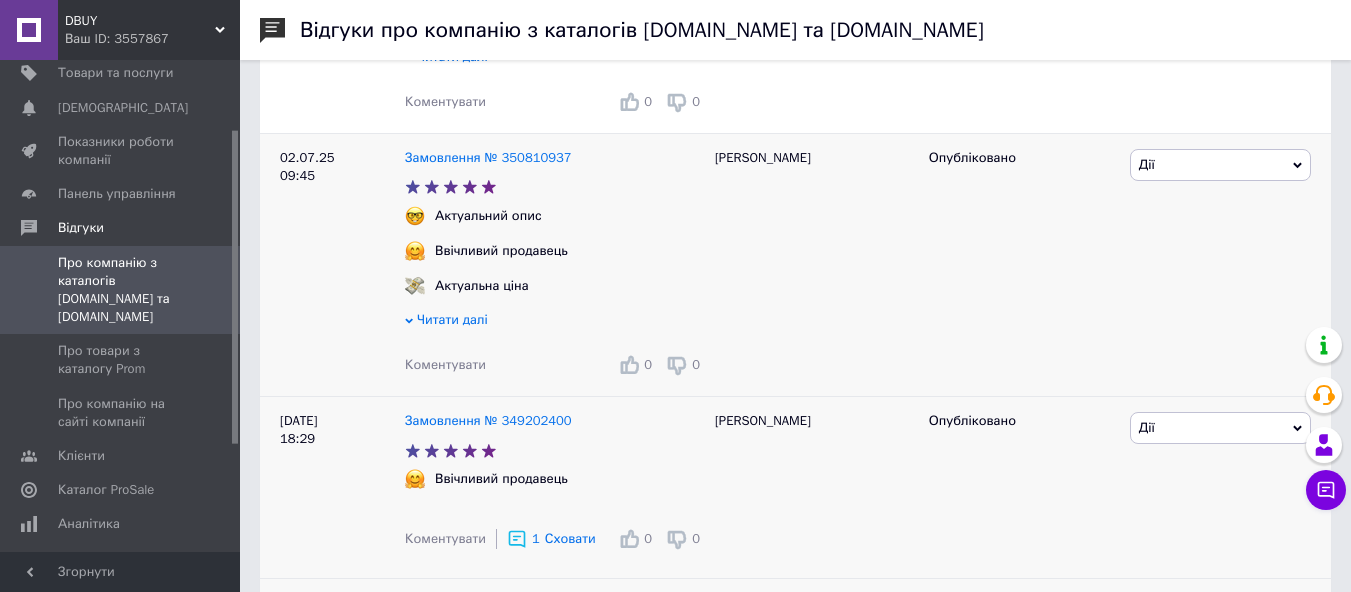 click on "Коментувати" at bounding box center [445, 364] 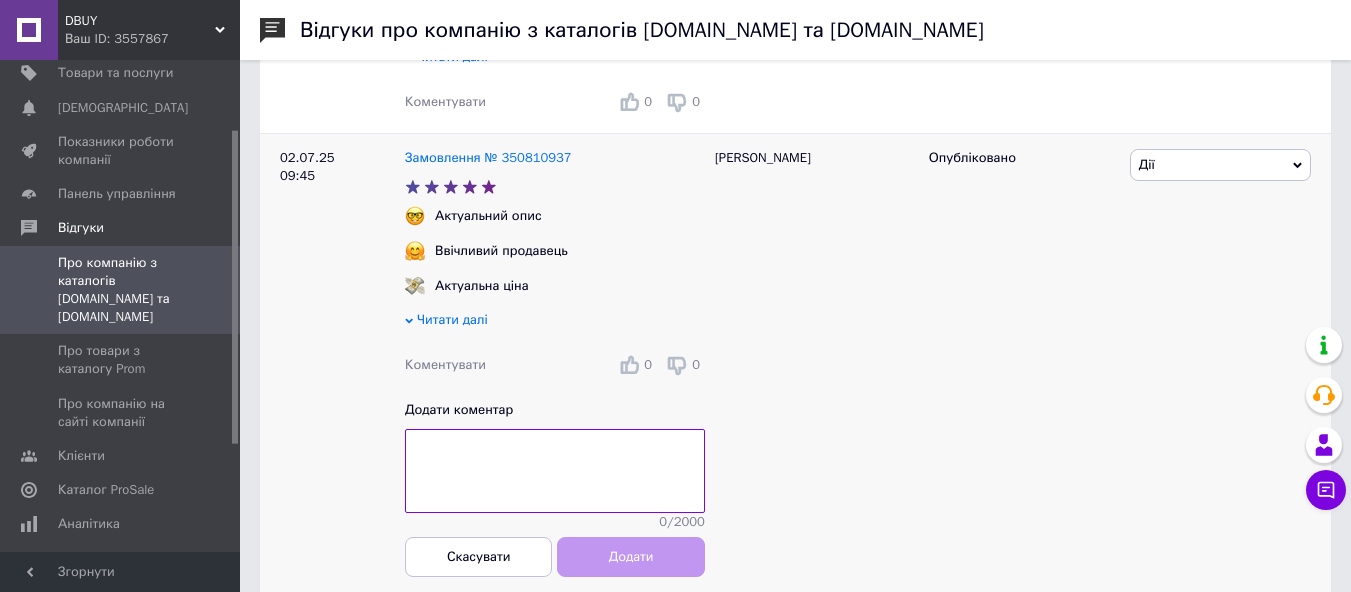 click at bounding box center [555, 471] 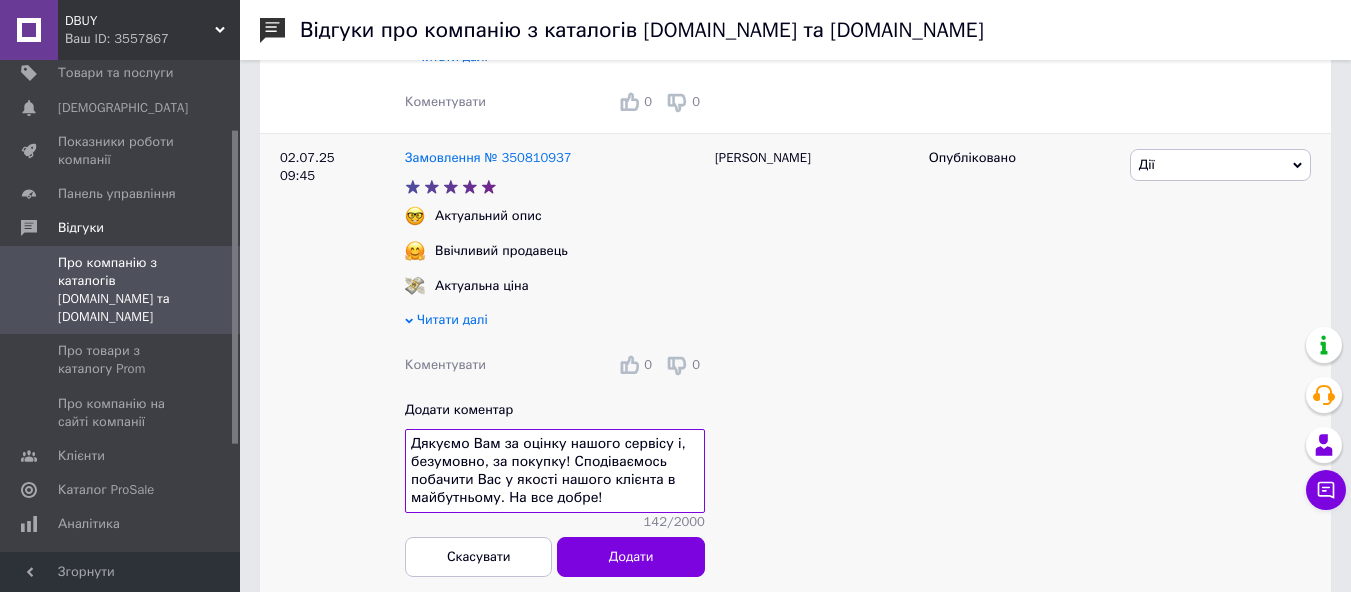 scroll, scrollTop: 14, scrollLeft: 0, axis: vertical 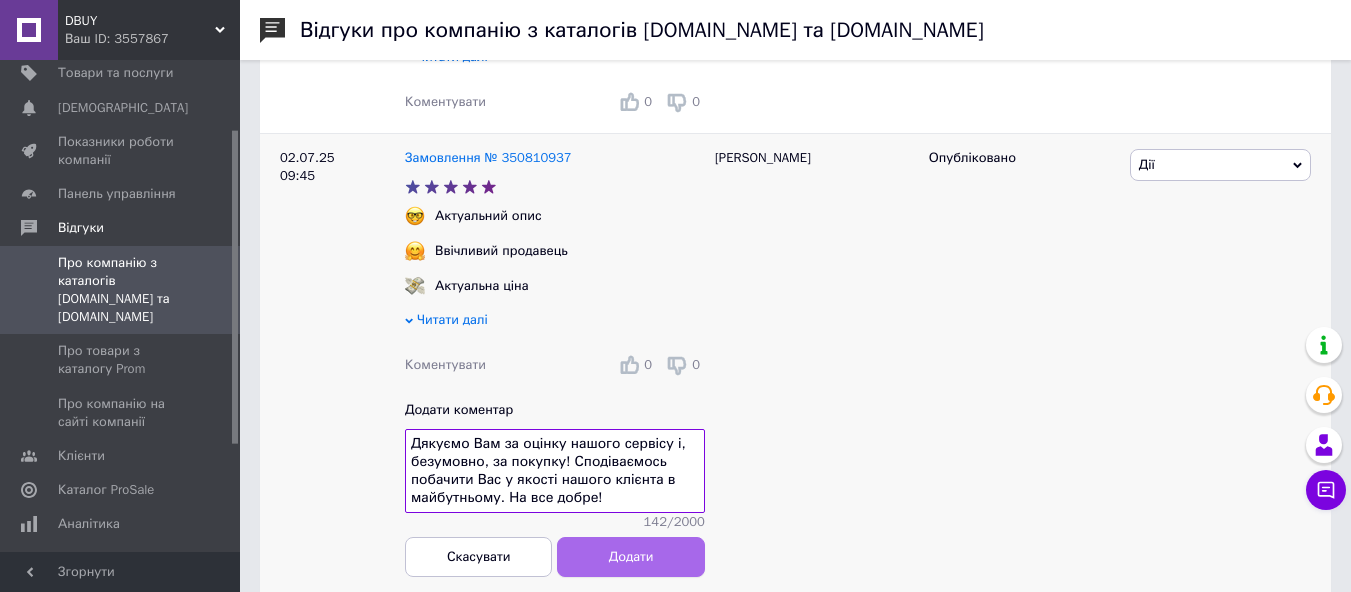 type on "Дякуємо Вам за оцінку нашого сервісу і, безумовно, за покупку! Сподіваємось побачити Вас у якості нашого клієнта в майбутньому. На все добре!" 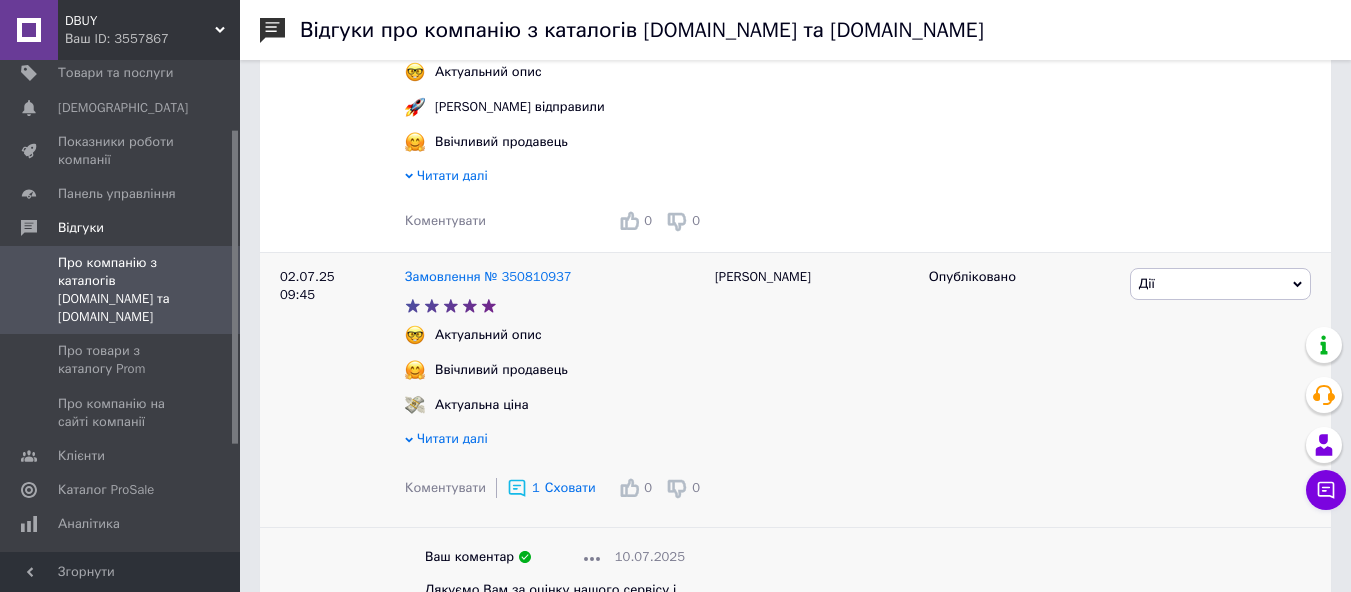 scroll, scrollTop: 441, scrollLeft: 3, axis: both 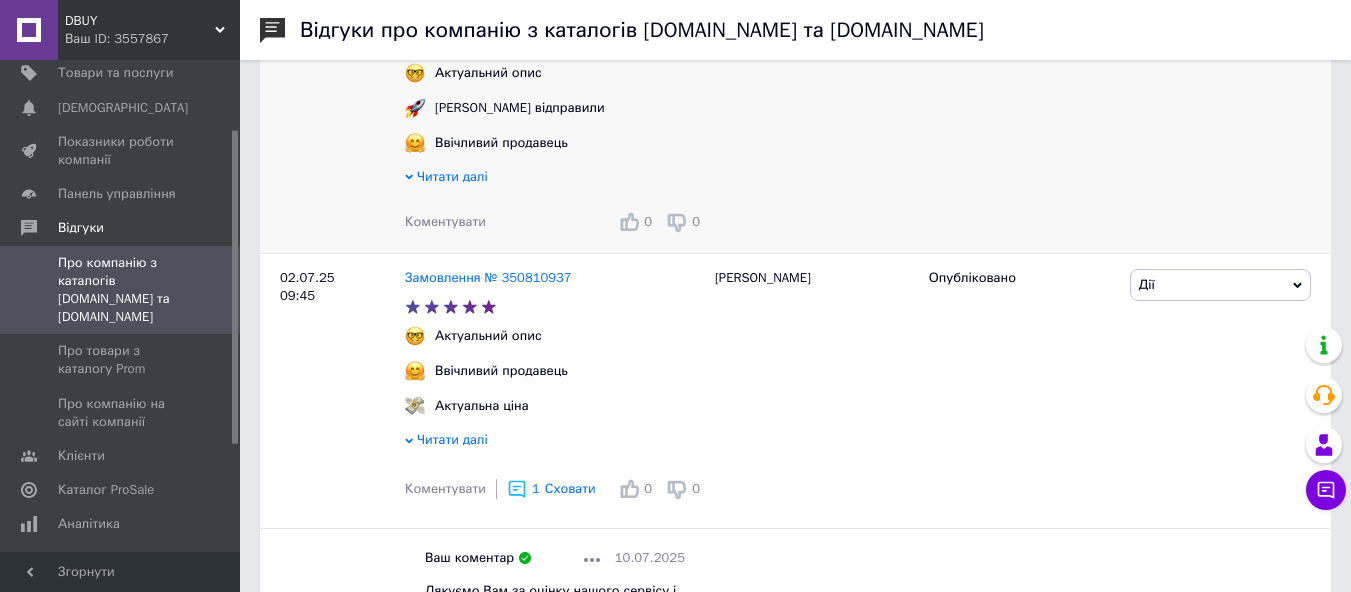 click on "Коментувати" at bounding box center (445, 221) 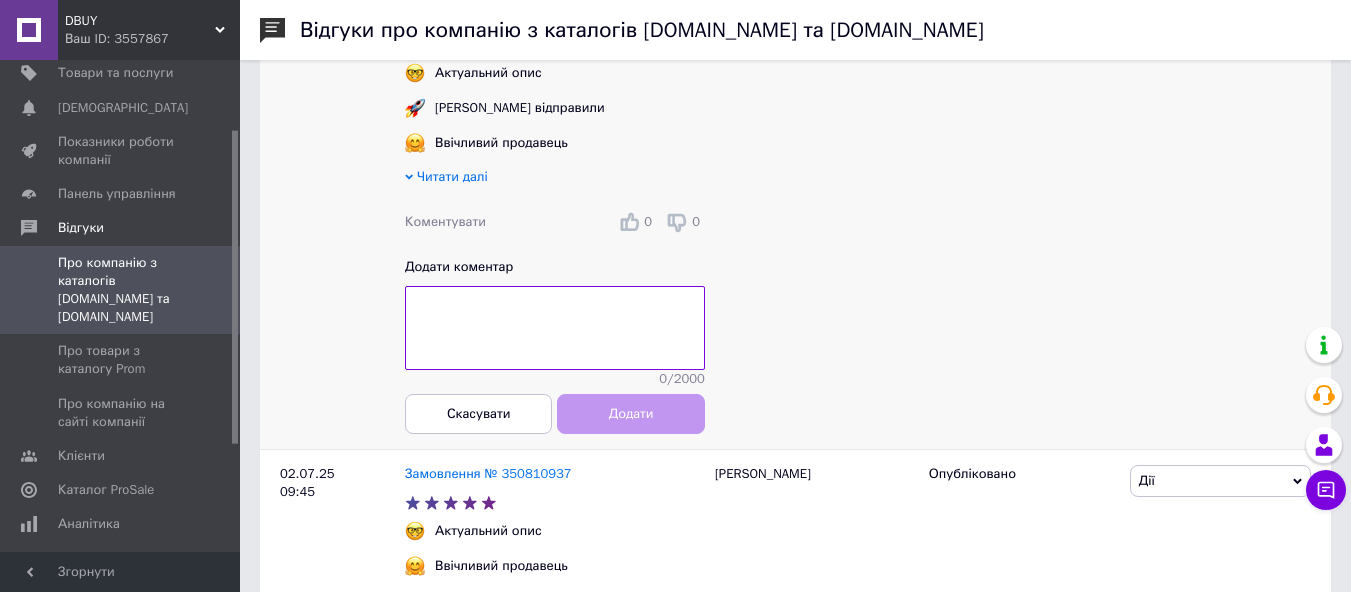 click at bounding box center [555, 328] 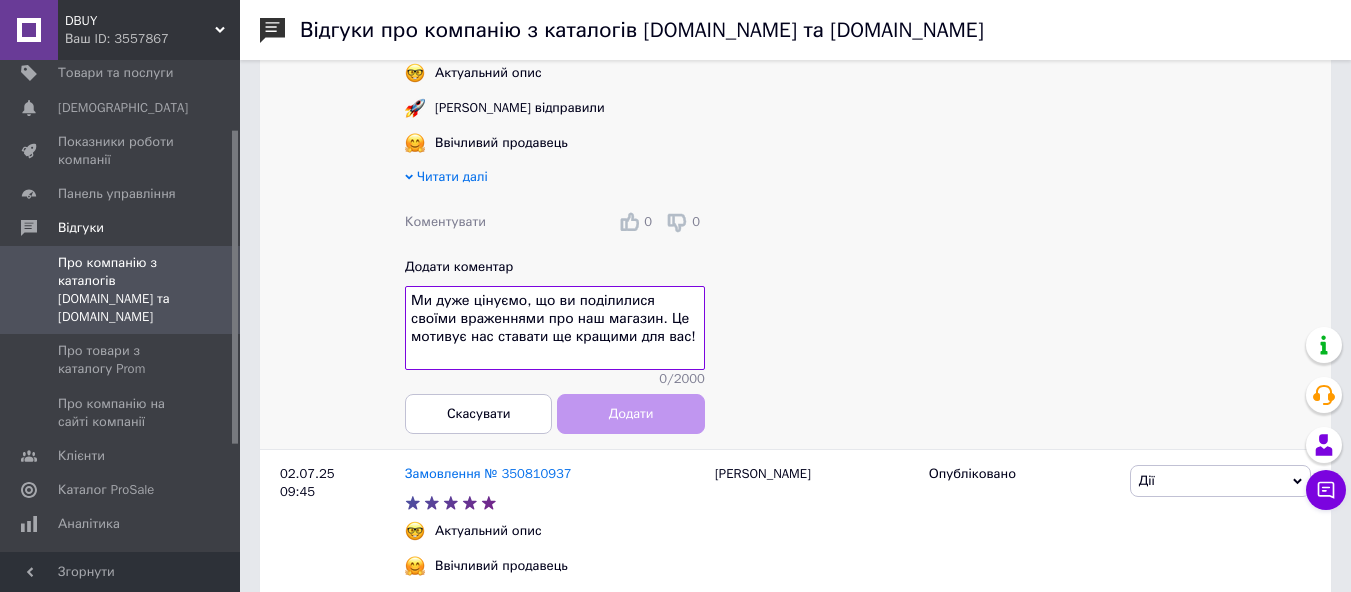 scroll, scrollTop: 14, scrollLeft: 0, axis: vertical 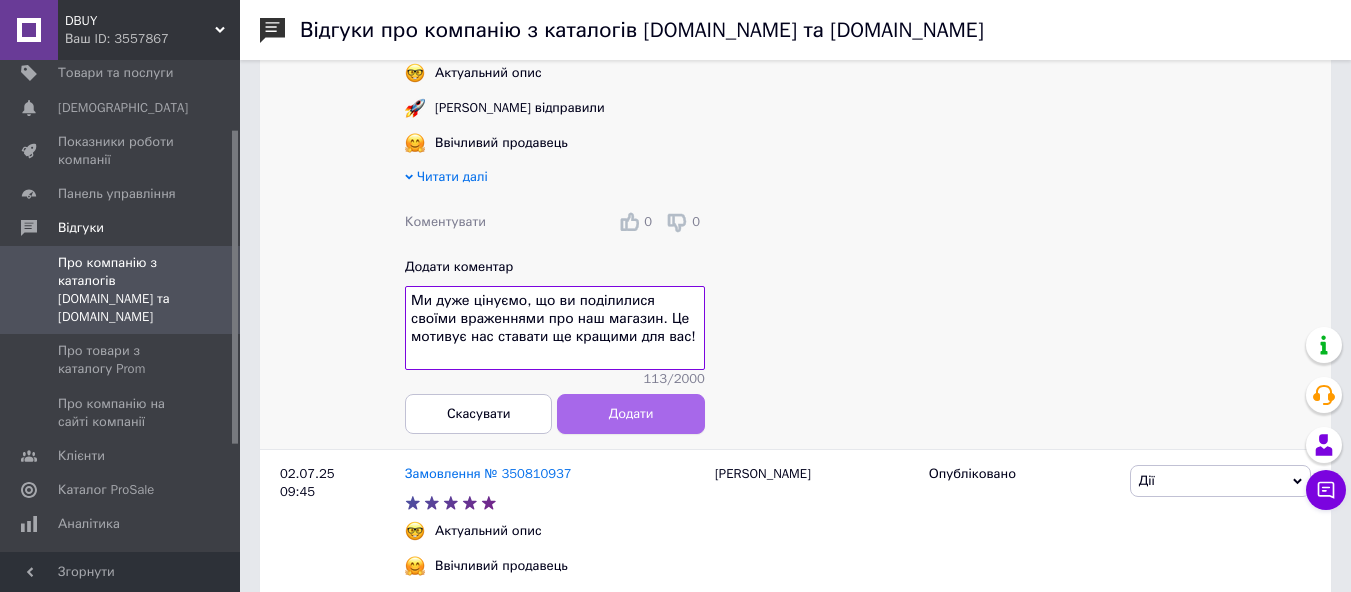 type on "Ми дуже цінуємо, що ви поділилися своїми враженнями про наш магазин. Це мотивує нас ставати ще кращими для вас!" 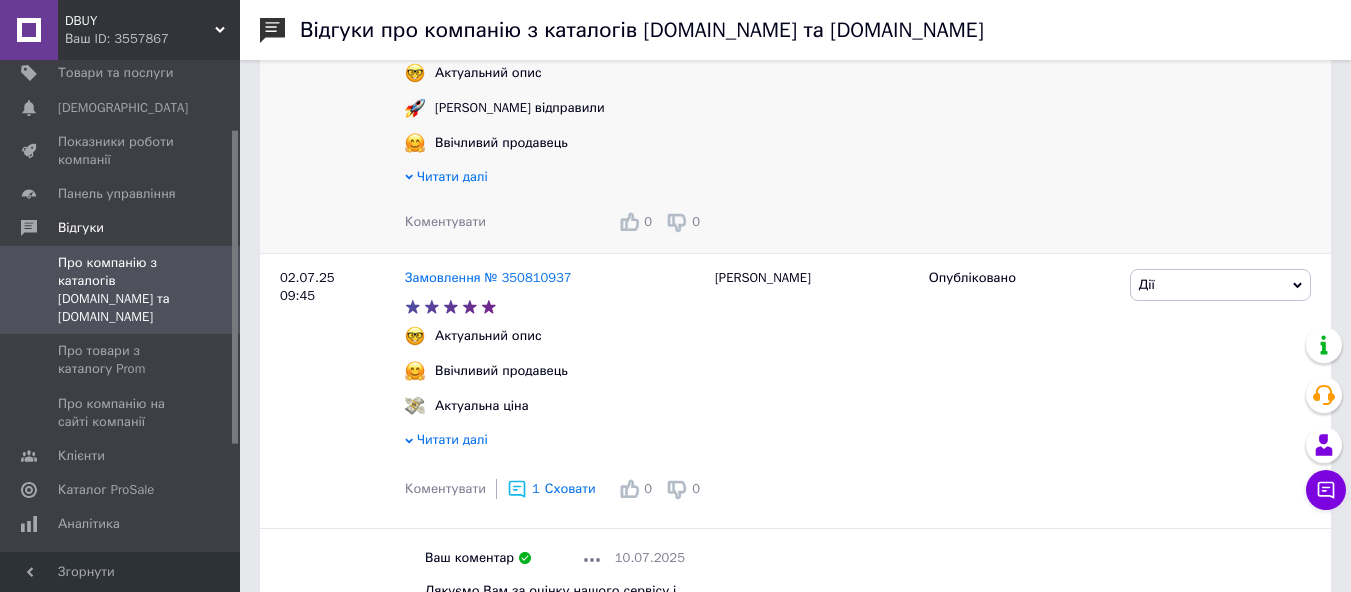 scroll, scrollTop: 175, scrollLeft: 3, axis: both 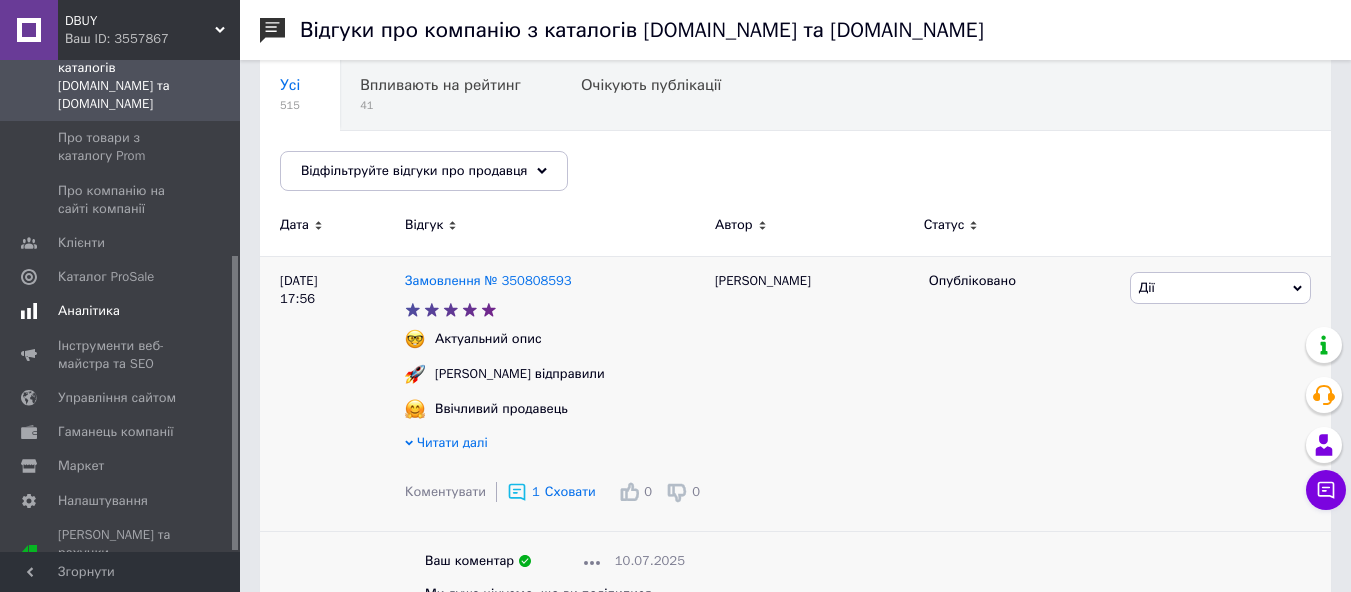 click on "Аналітика" at bounding box center [121, 311] 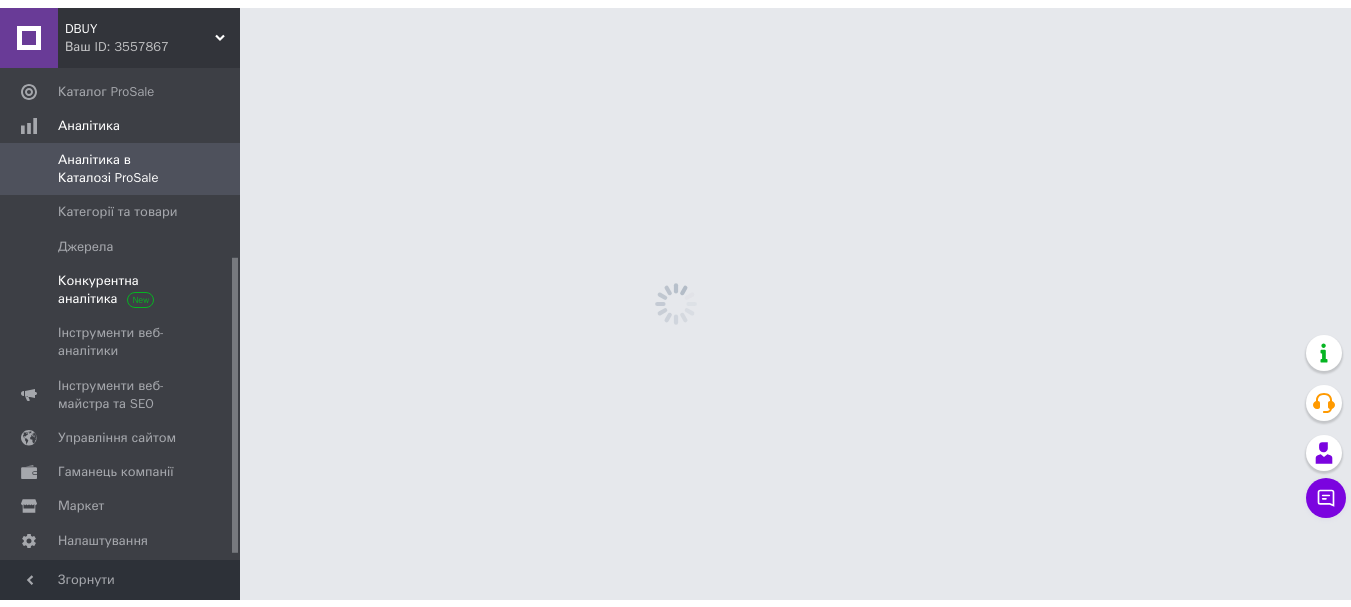 scroll, scrollTop: 0, scrollLeft: 0, axis: both 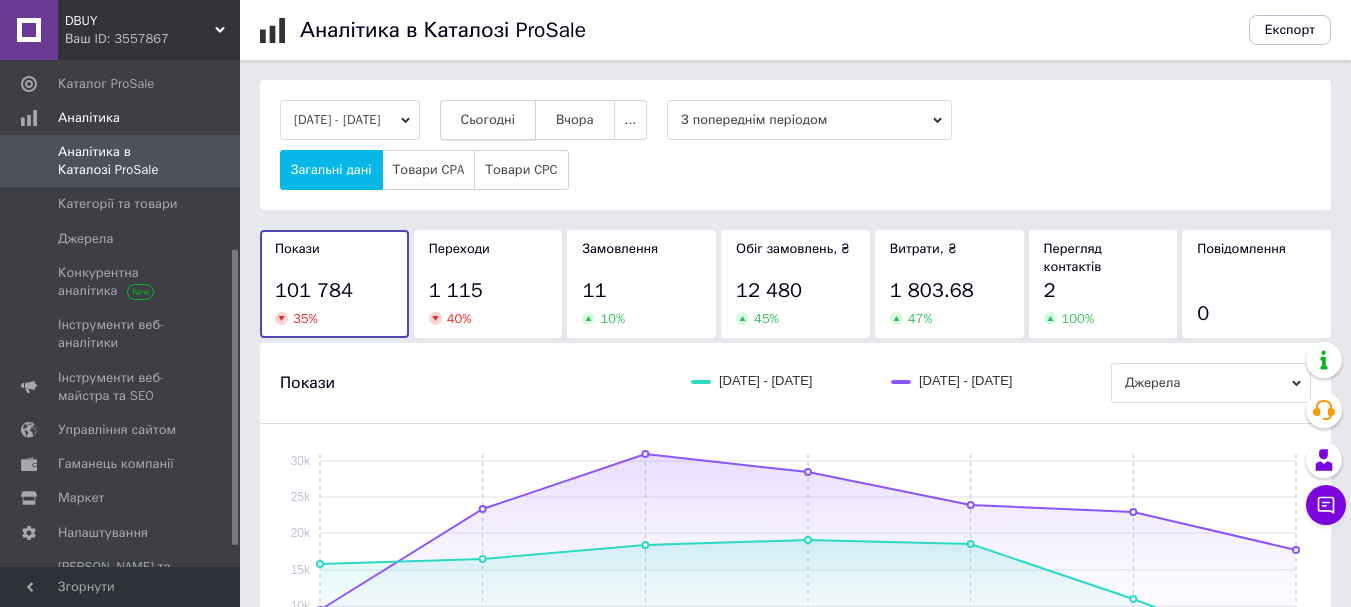 drag, startPoint x: 531, startPoint y: 132, endPoint x: 576, endPoint y: 122, distance: 46.09772 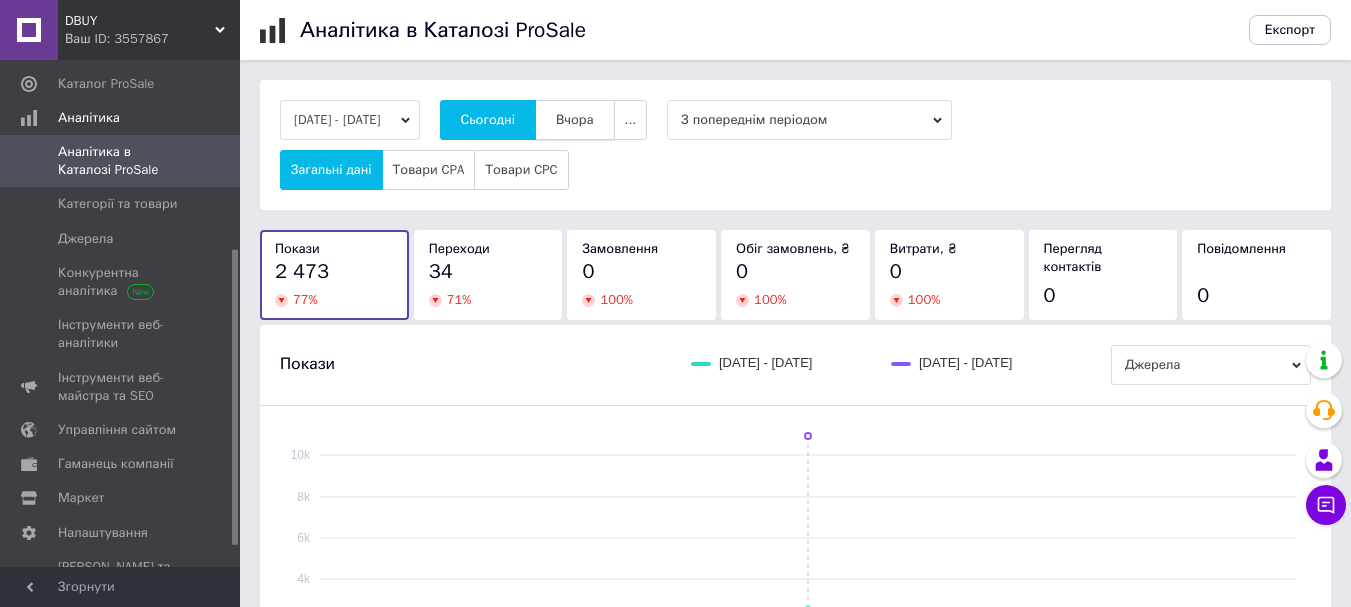 click on "Вчора" at bounding box center [575, 120] 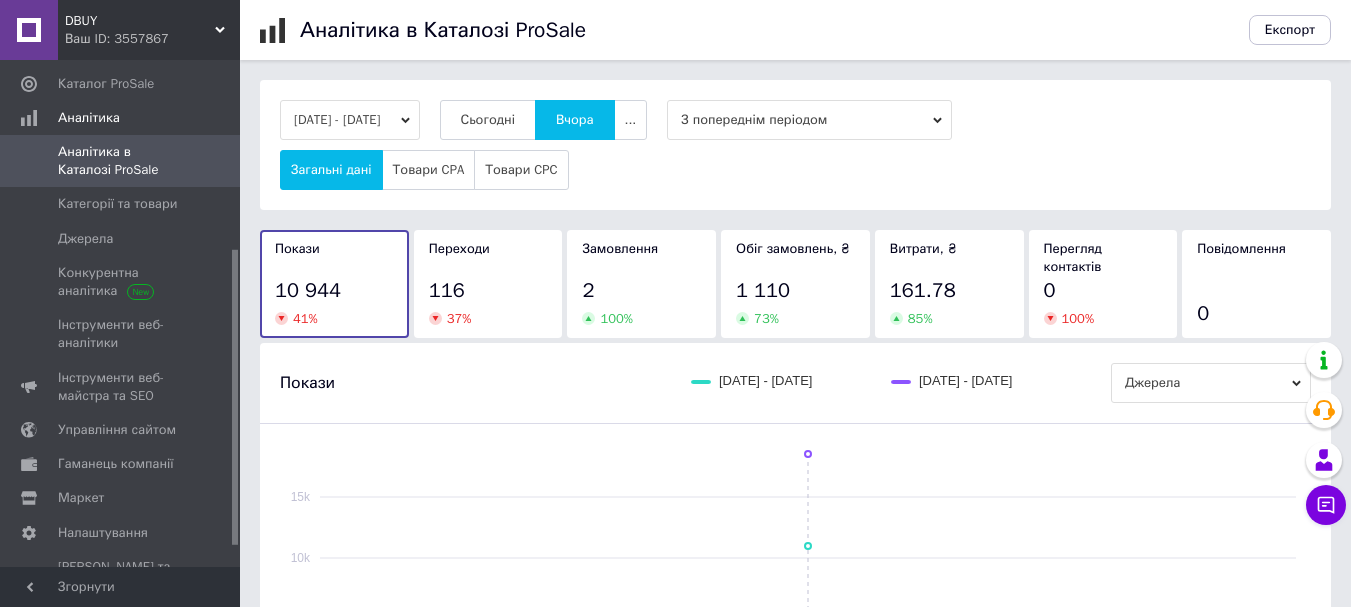click on "Ваш ID: 3557867" at bounding box center (152, 39) 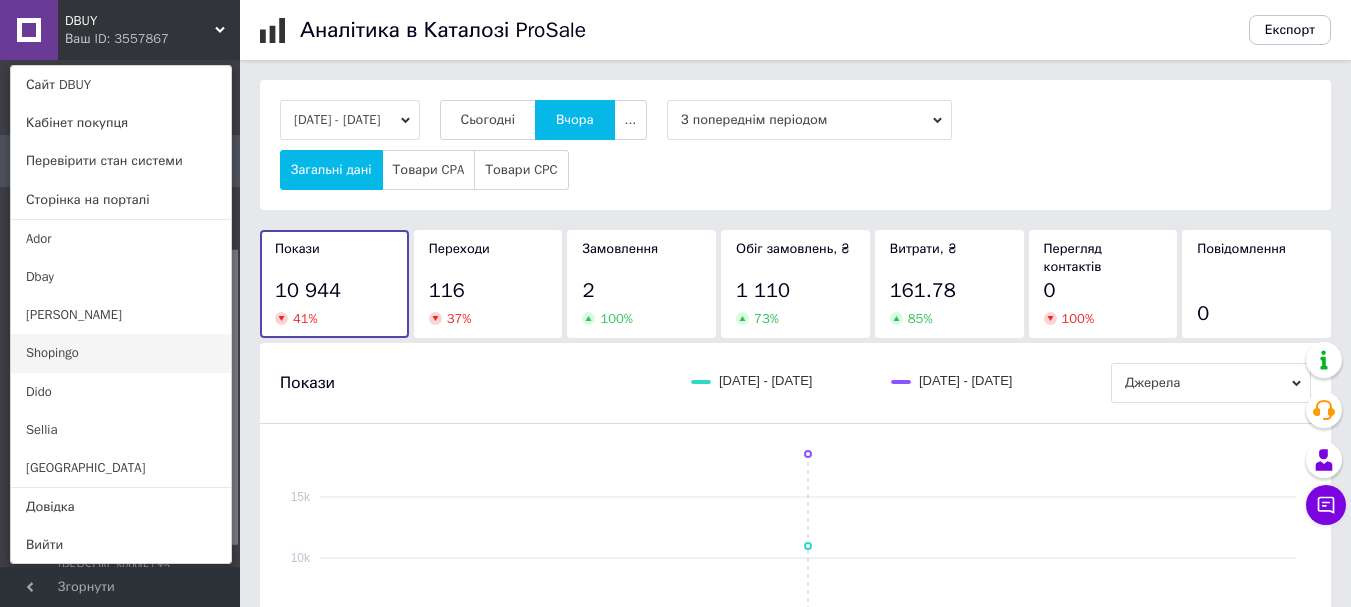 click on "Shopingo" at bounding box center [121, 353] 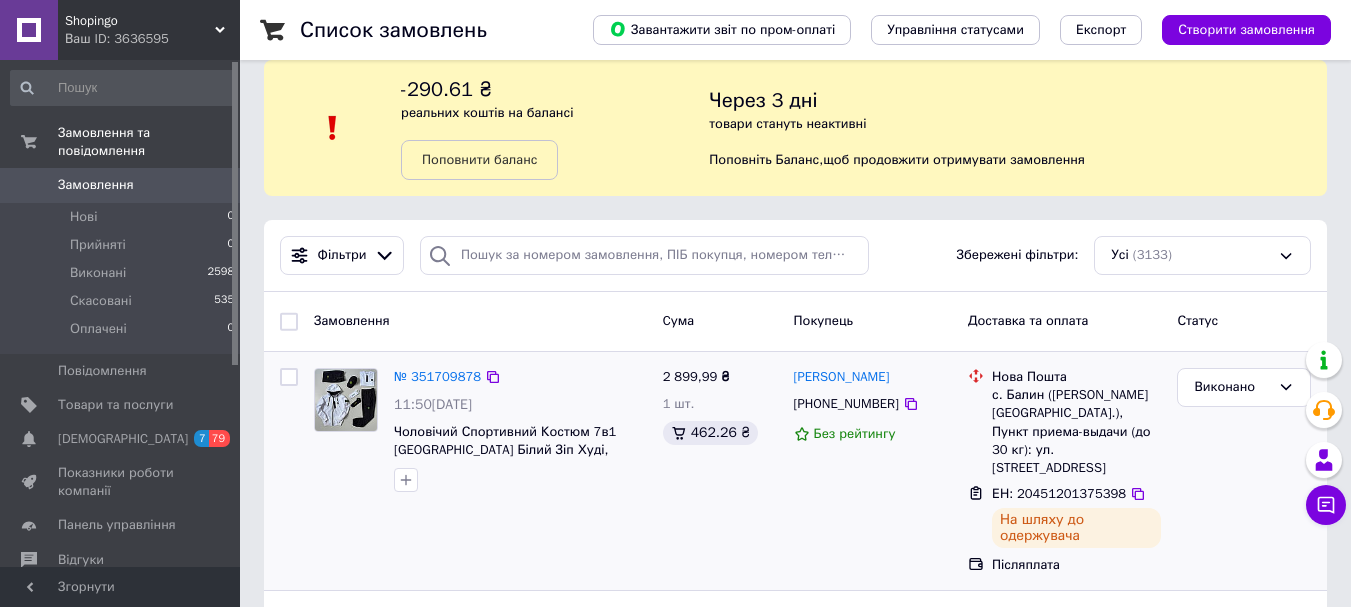 scroll, scrollTop: 0, scrollLeft: 0, axis: both 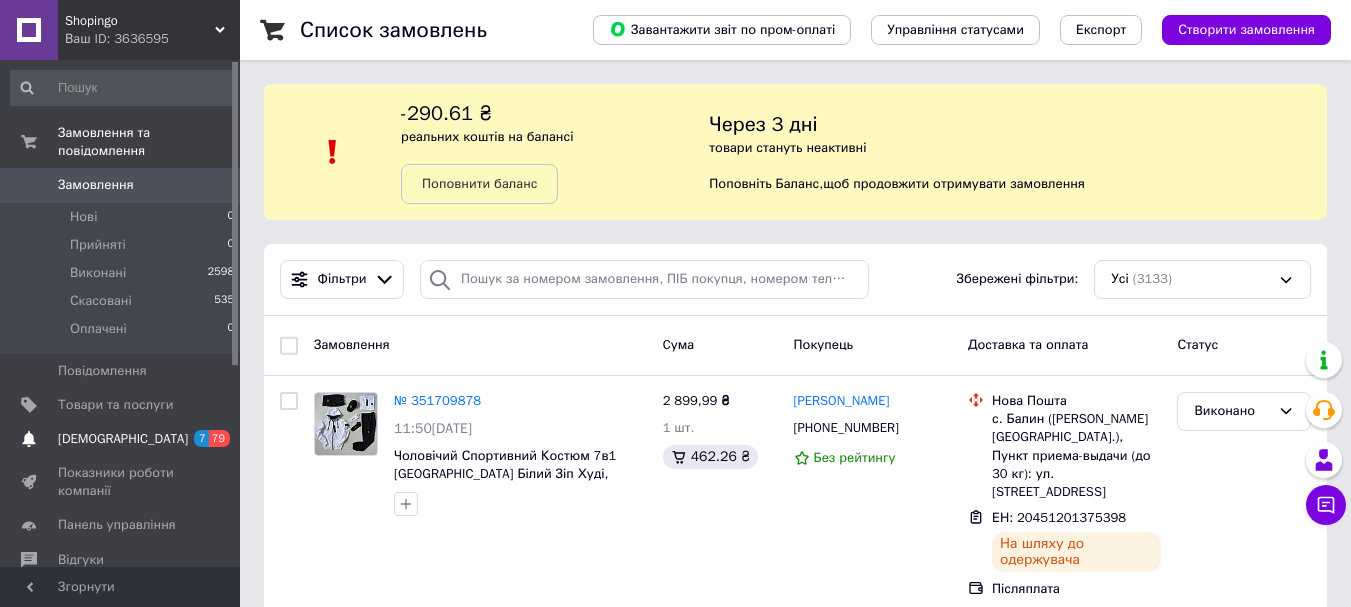 click on "[DEMOGRAPHIC_DATA]" at bounding box center [121, 439] 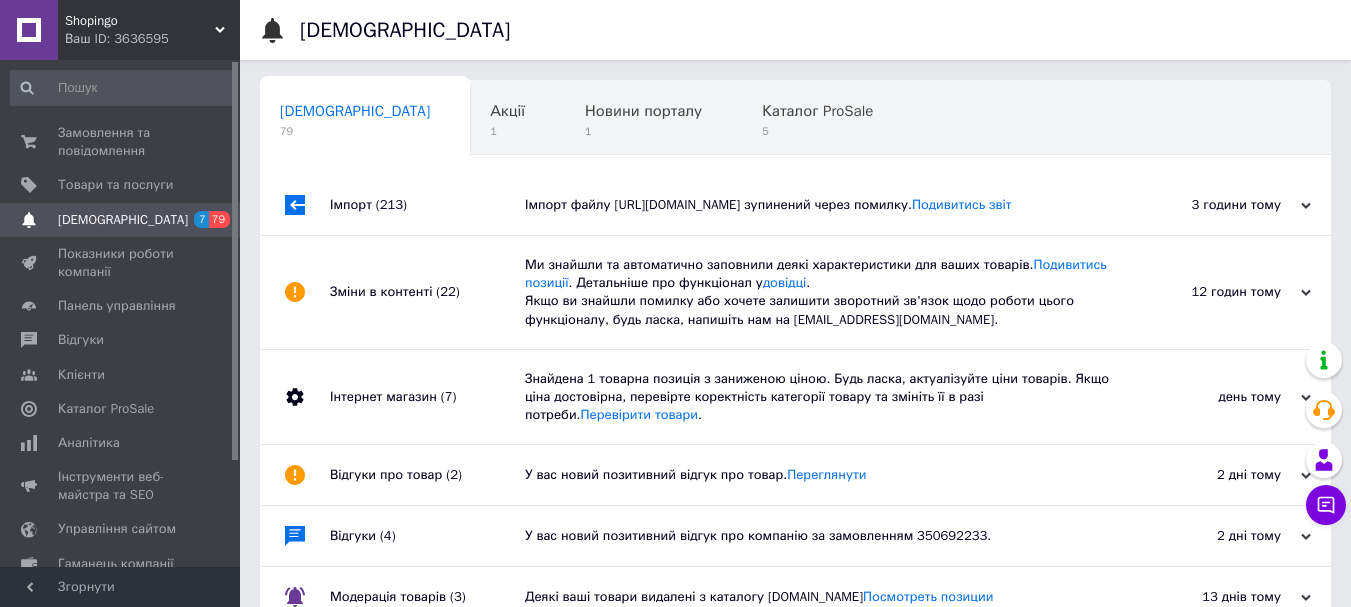click on "(213)" at bounding box center [391, 204] 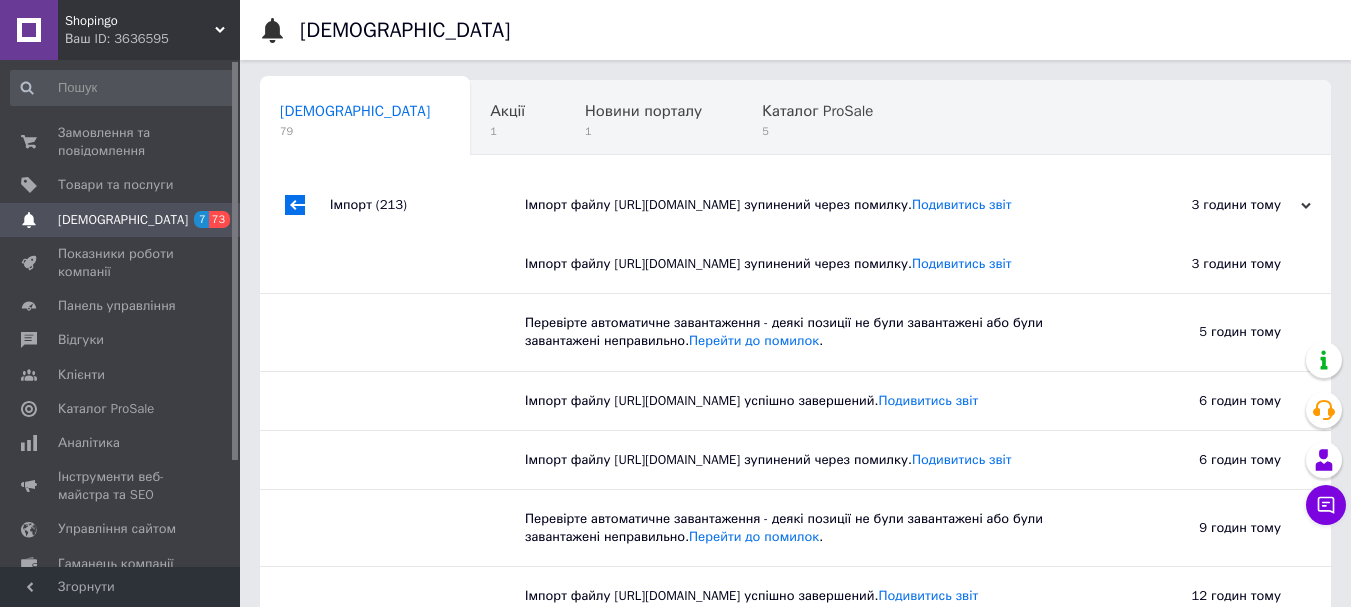 click on "(213)" at bounding box center (391, 204) 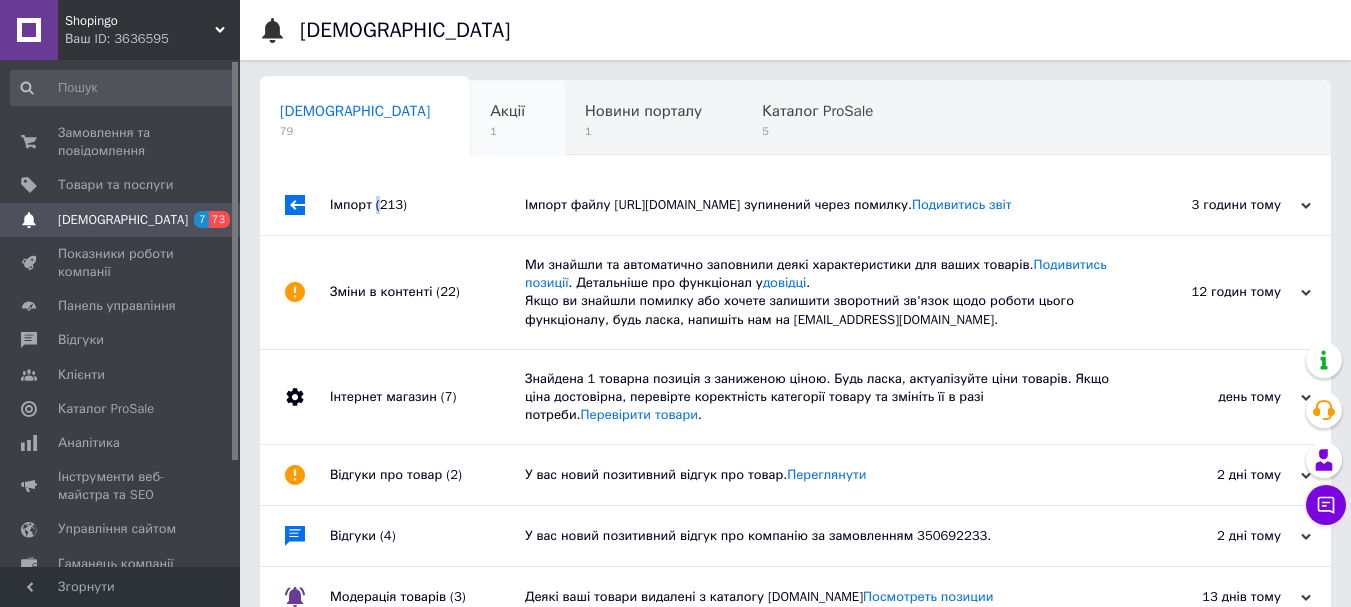 click on "1" at bounding box center [507, 131] 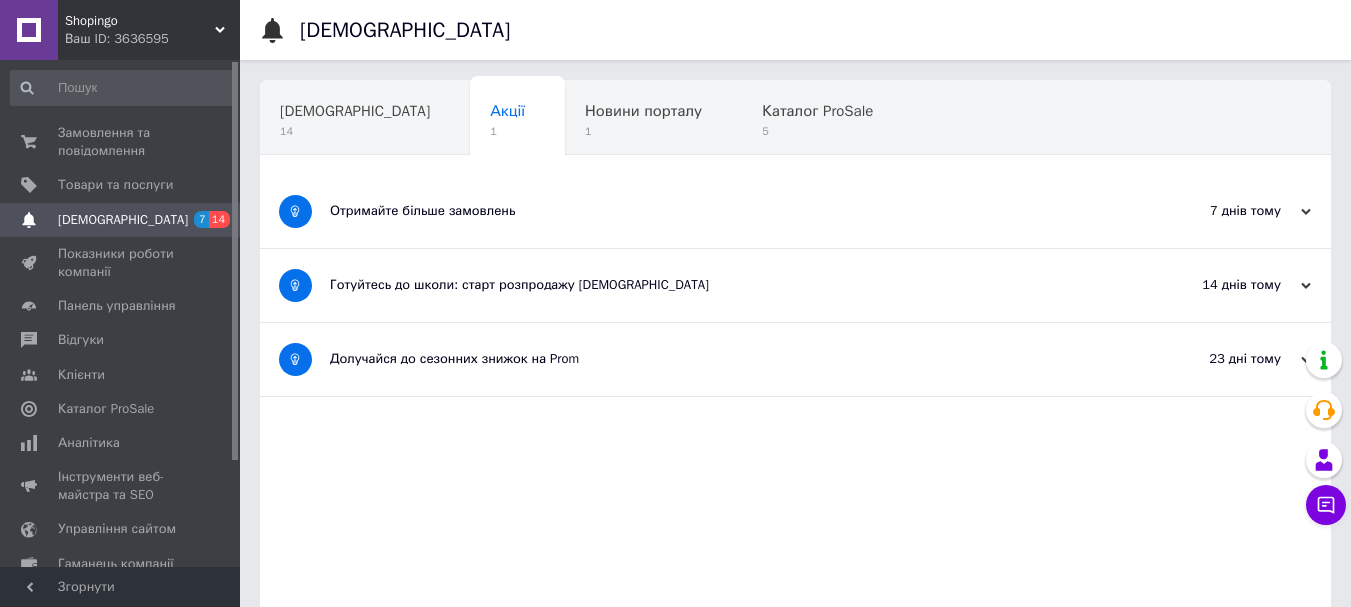 click on "Отримайте більше замовлень" at bounding box center (720, 211) 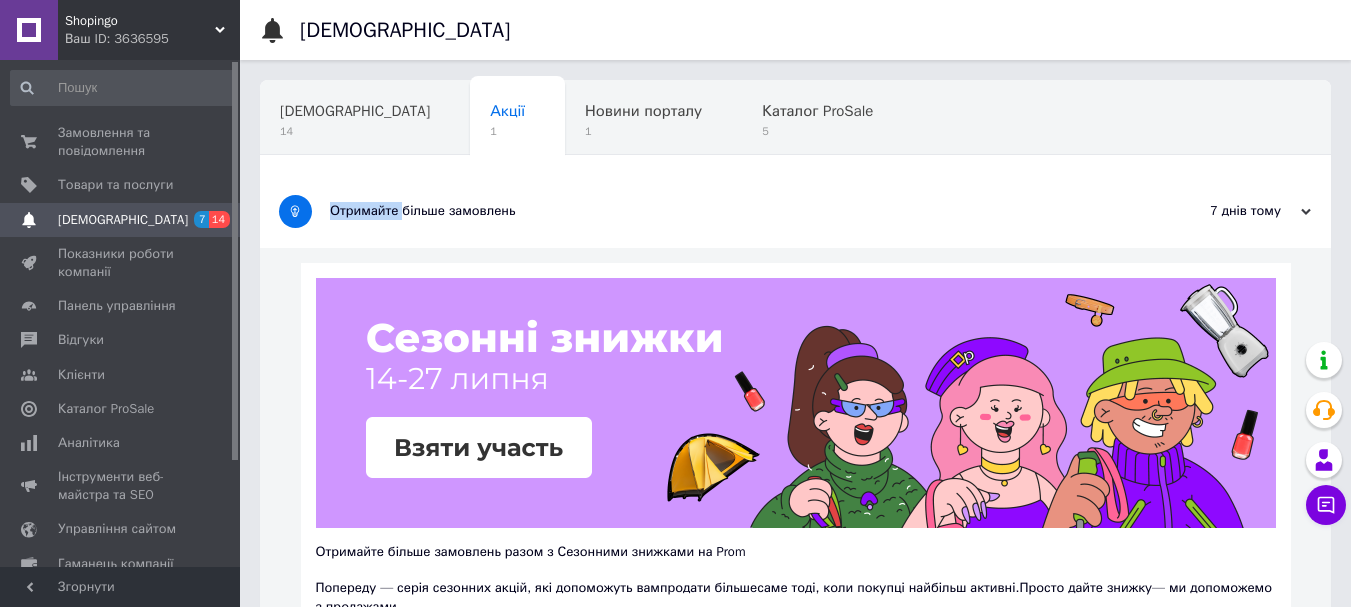 click on "Отримайте більше замовлень" at bounding box center (720, 211) 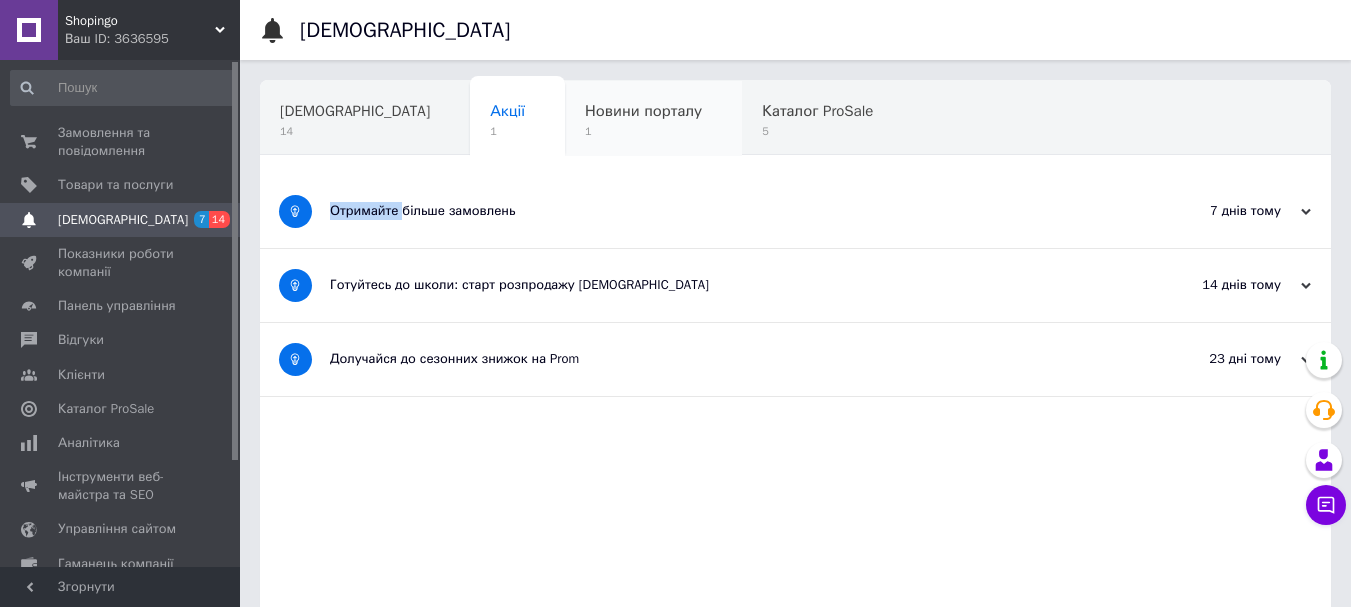 click on "Новини порталу" at bounding box center (643, 111) 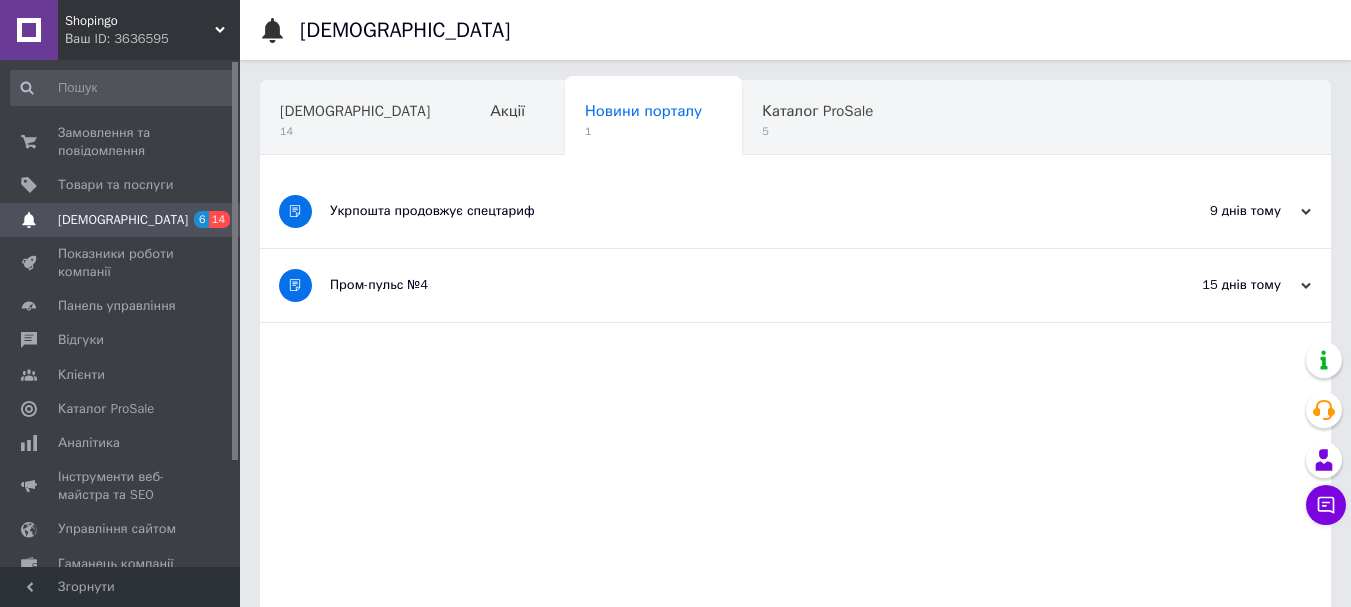 click on "Укрпошта продовжує спецтариф" at bounding box center [720, 211] 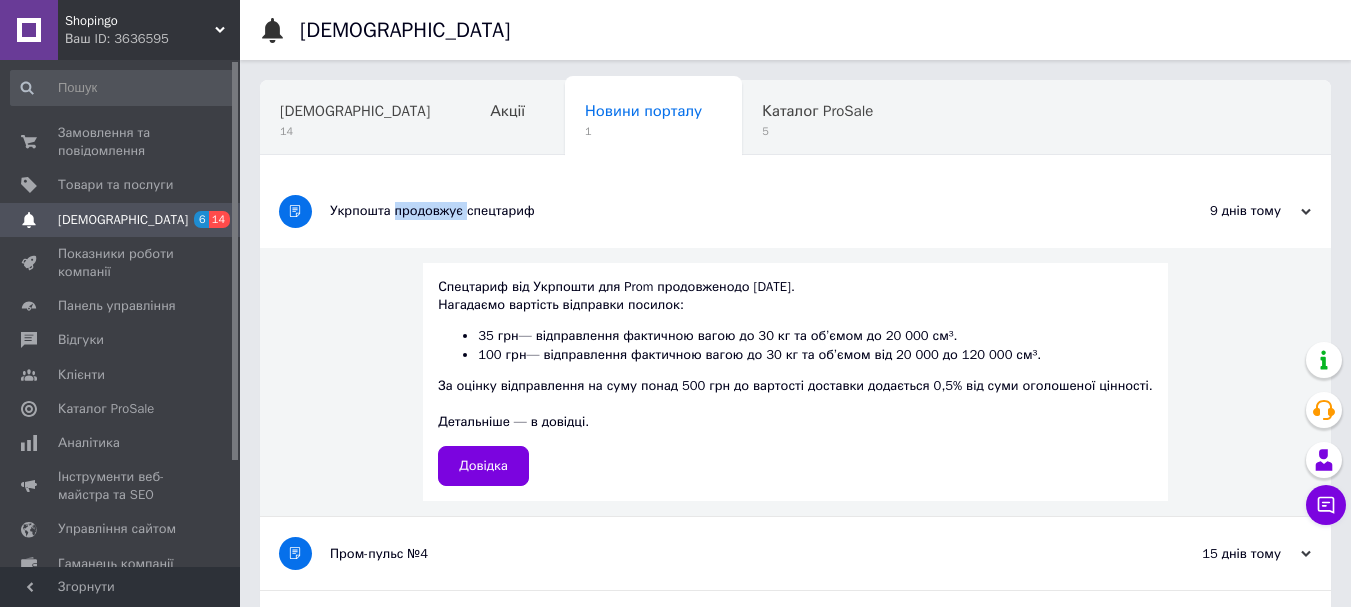 click on "Укрпошта продовжує спецтариф" at bounding box center [720, 211] 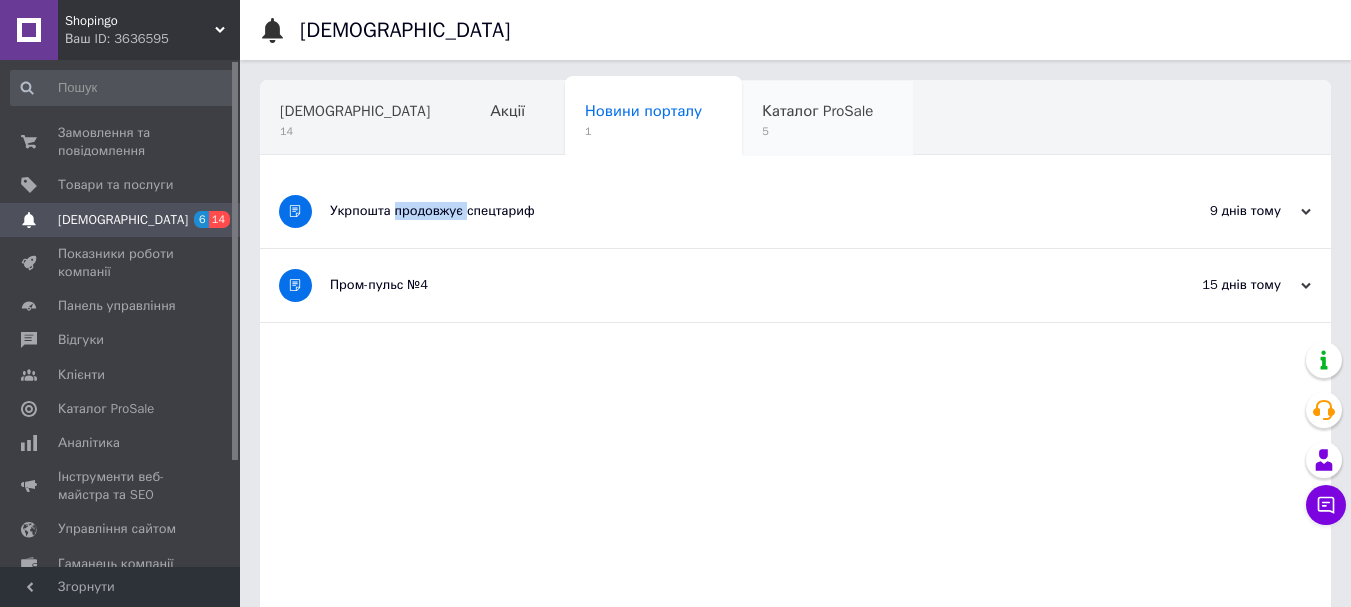 click on "5" at bounding box center (817, 131) 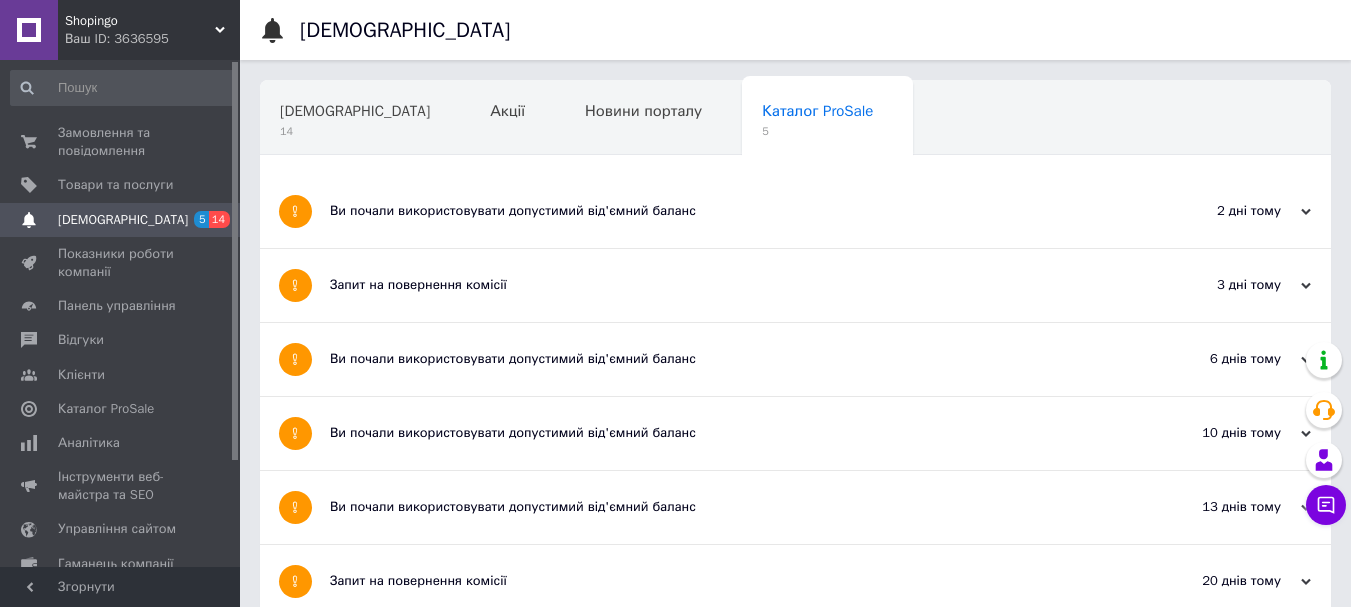 click on "Ви почали використовувати допустимий від'ємний баланс" at bounding box center (720, 211) 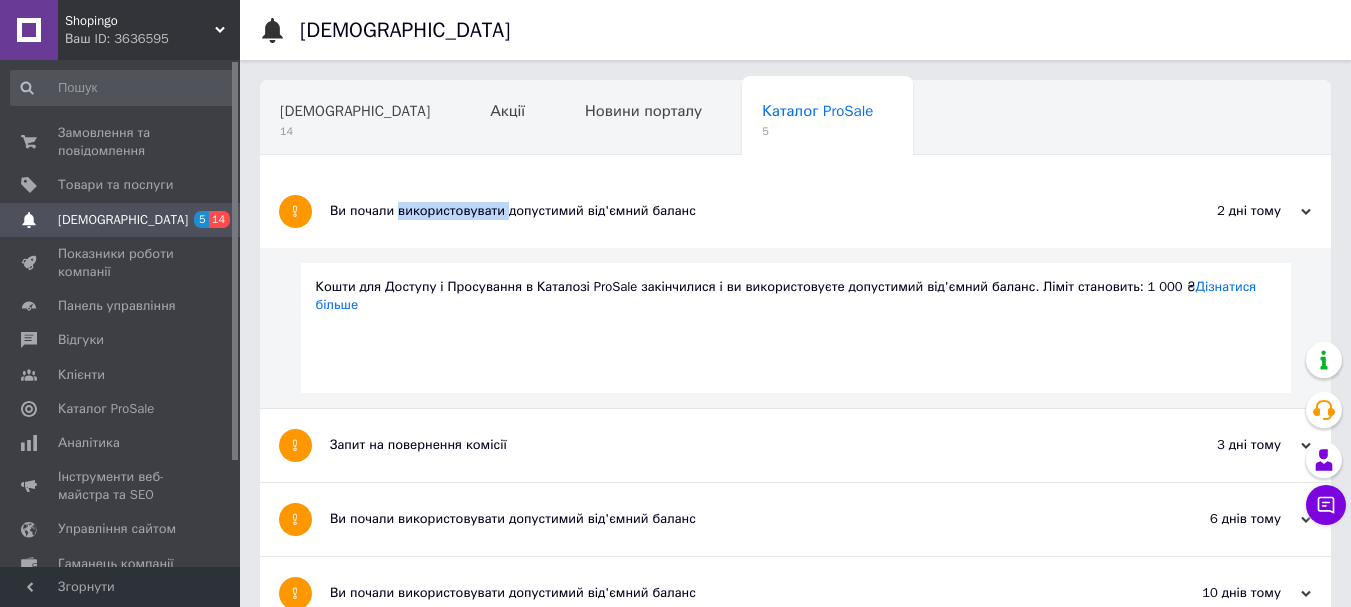 click on "Ви почали використовувати допустимий від'ємний баланс" at bounding box center (720, 211) 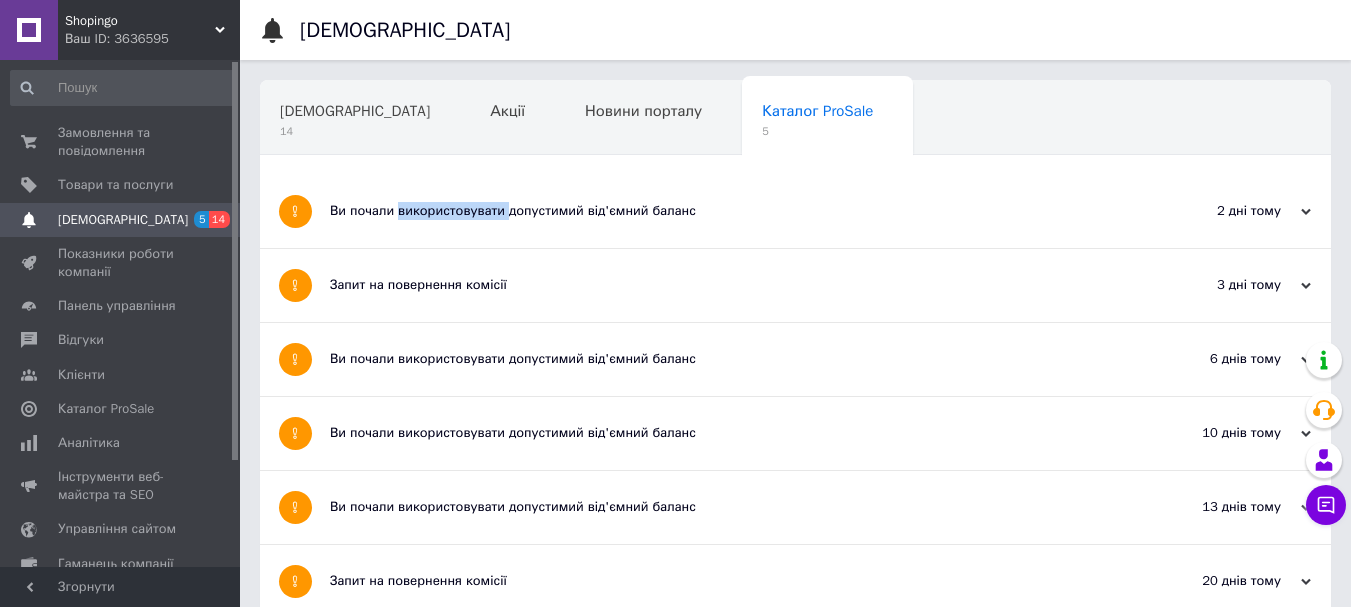 click on "[DEMOGRAPHIC_DATA]" at bounding box center (121, 220) 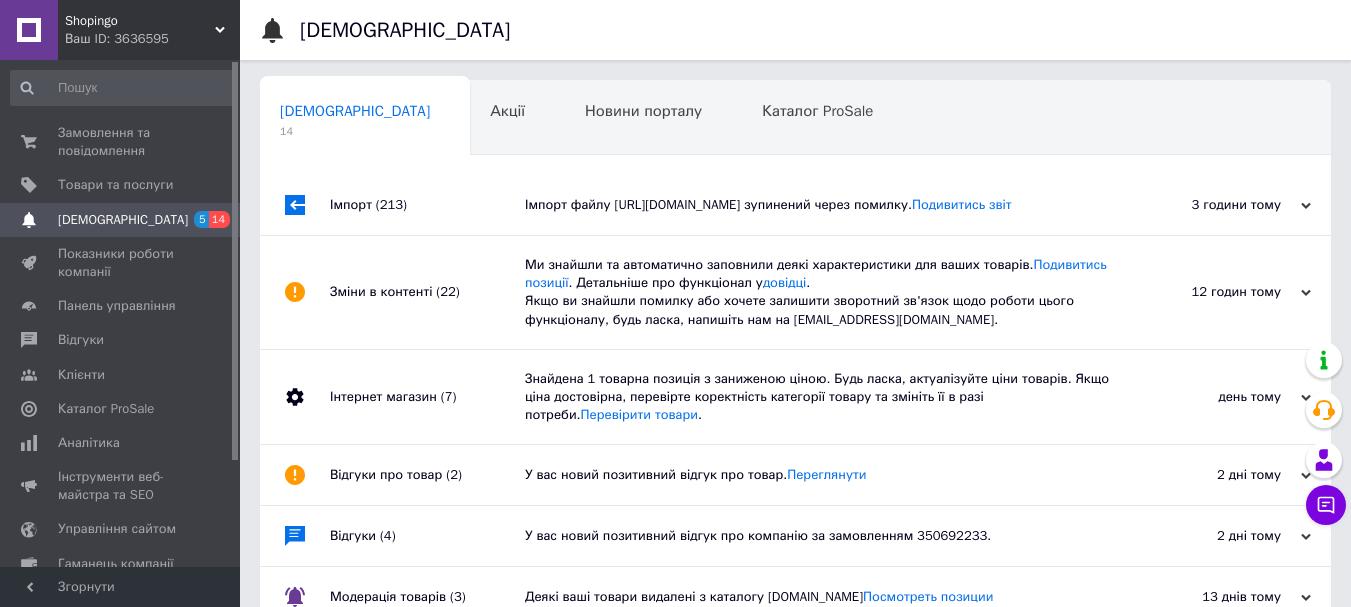 drag, startPoint x: 190, startPoint y: 228, endPoint x: 309, endPoint y: 322, distance: 151.64761 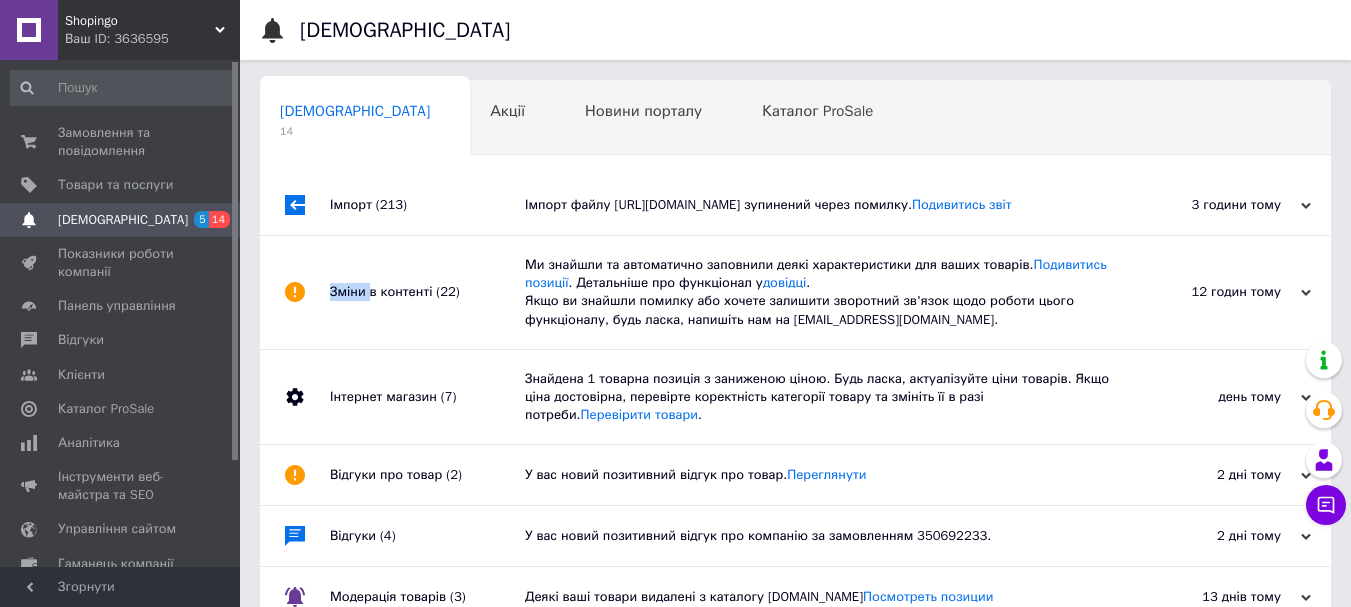 click at bounding box center (295, 292) 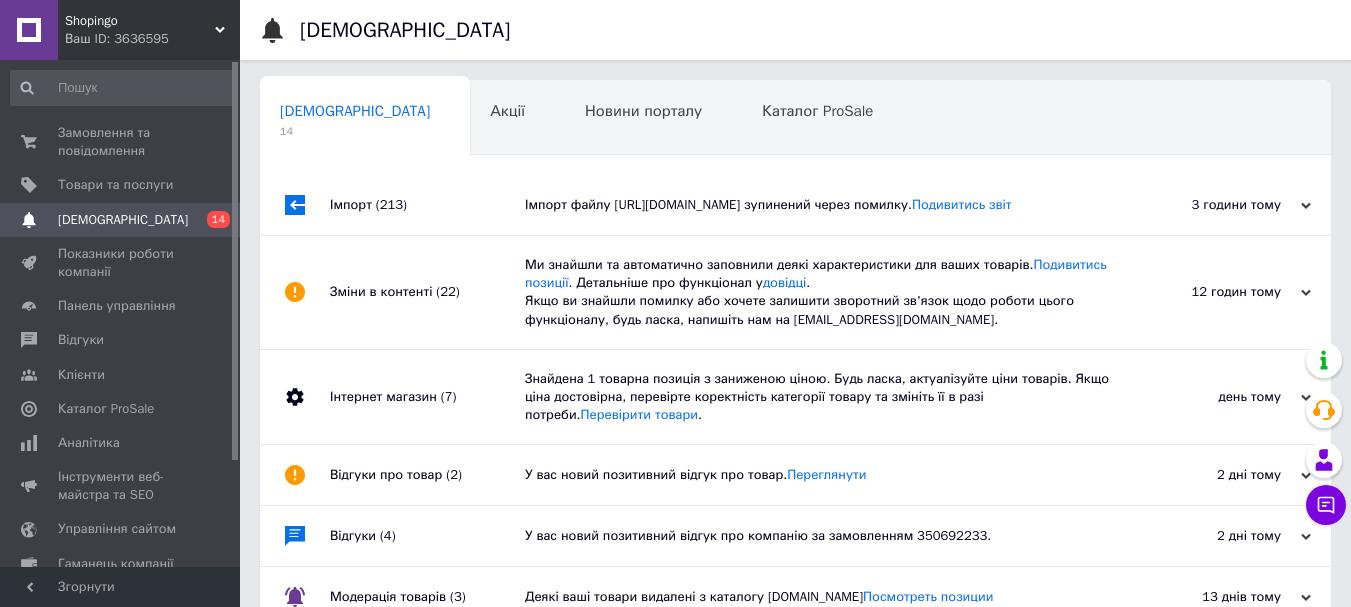 click on "Інтернет магазин   (7)" at bounding box center (427, 397) 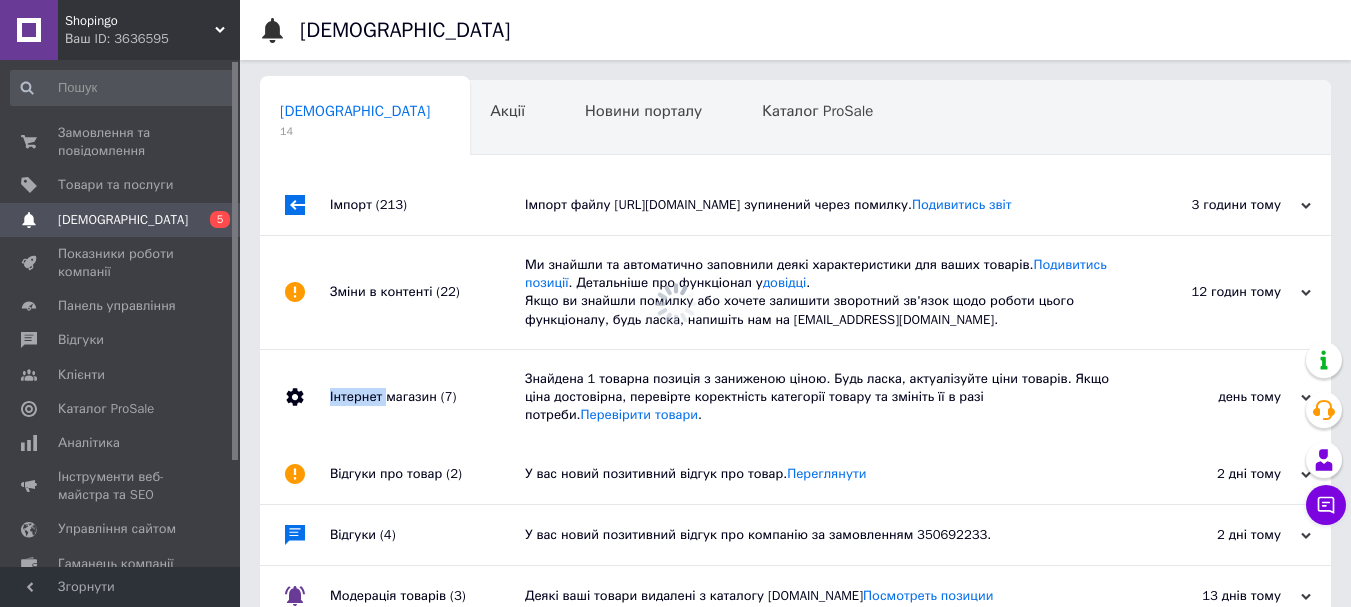 click on "Інтернет магазин   (7)" at bounding box center (427, 397) 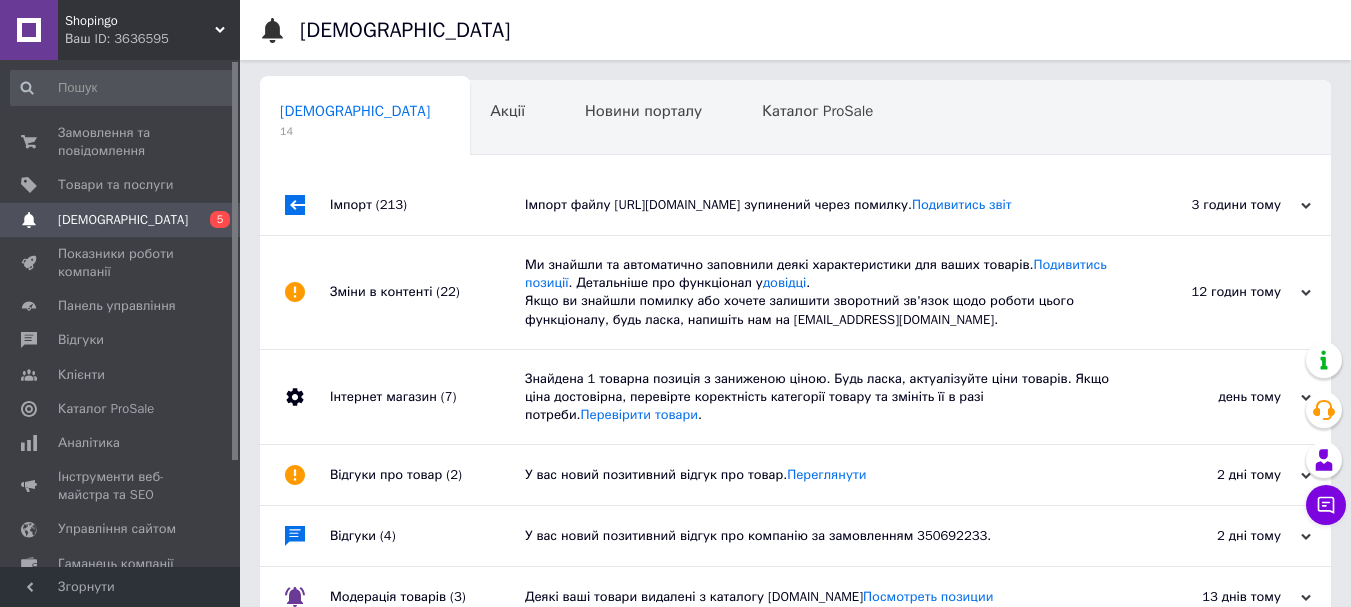 click on "Відгуки про товар   (2)" at bounding box center [427, 475] 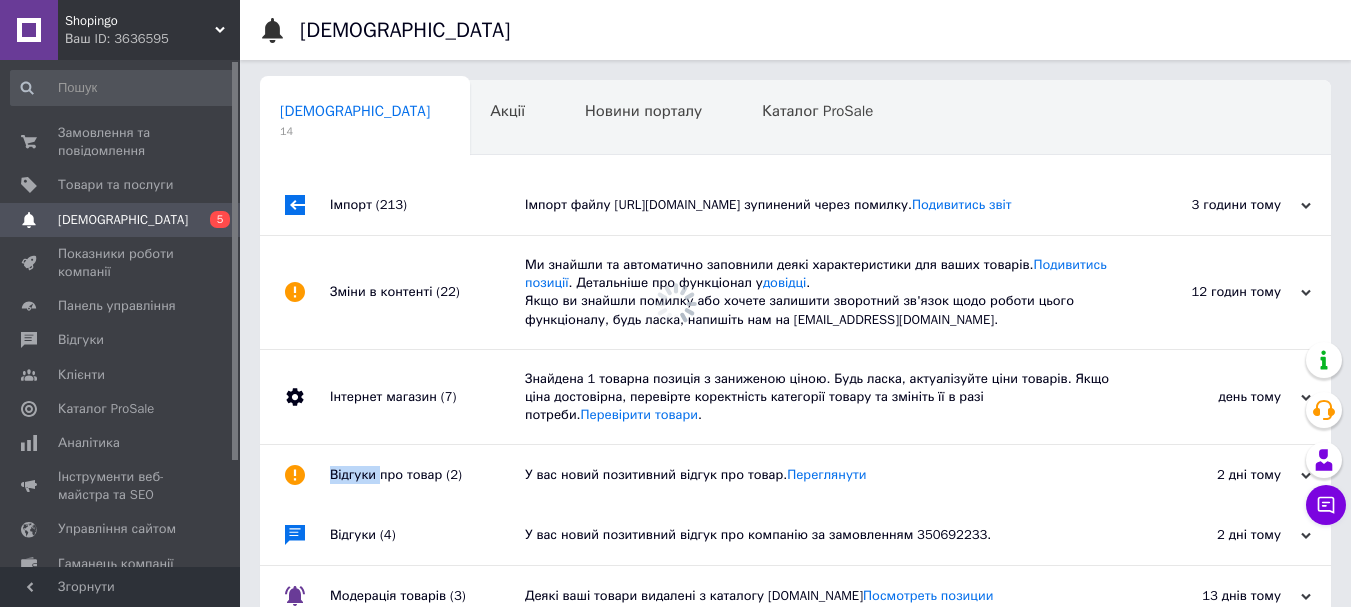 drag, startPoint x: 359, startPoint y: 468, endPoint x: 364, endPoint y: 446, distance: 22.561028 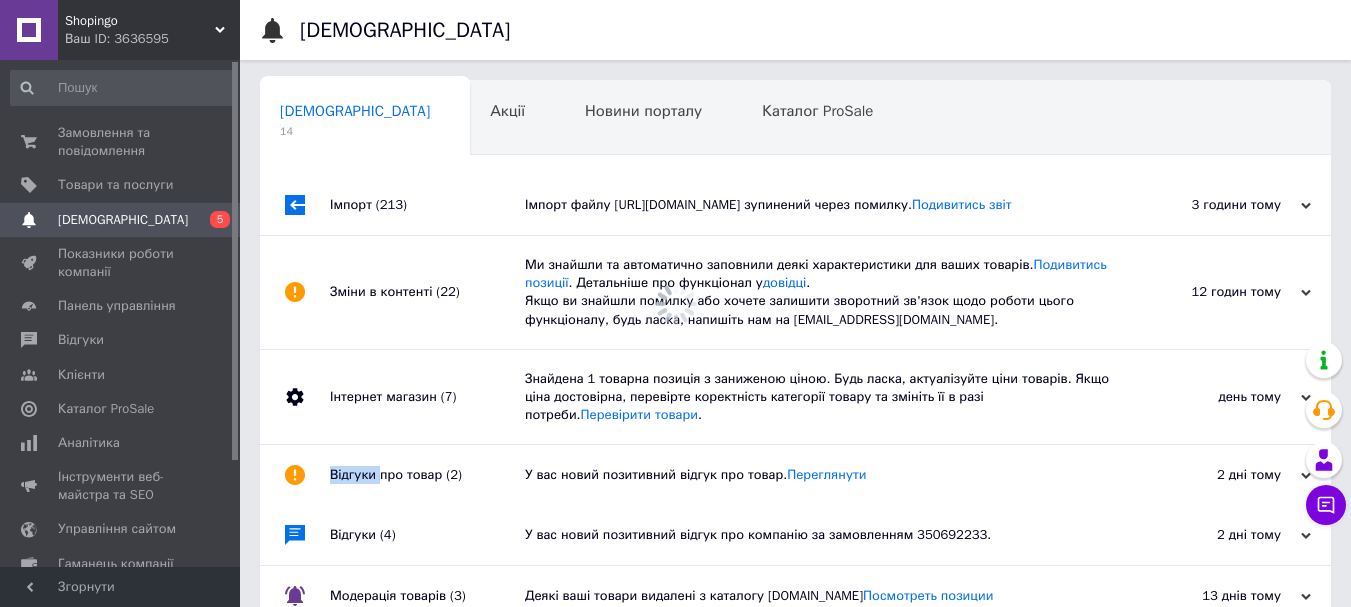 click on "Відгуки про товар   (2)" at bounding box center (427, 475) 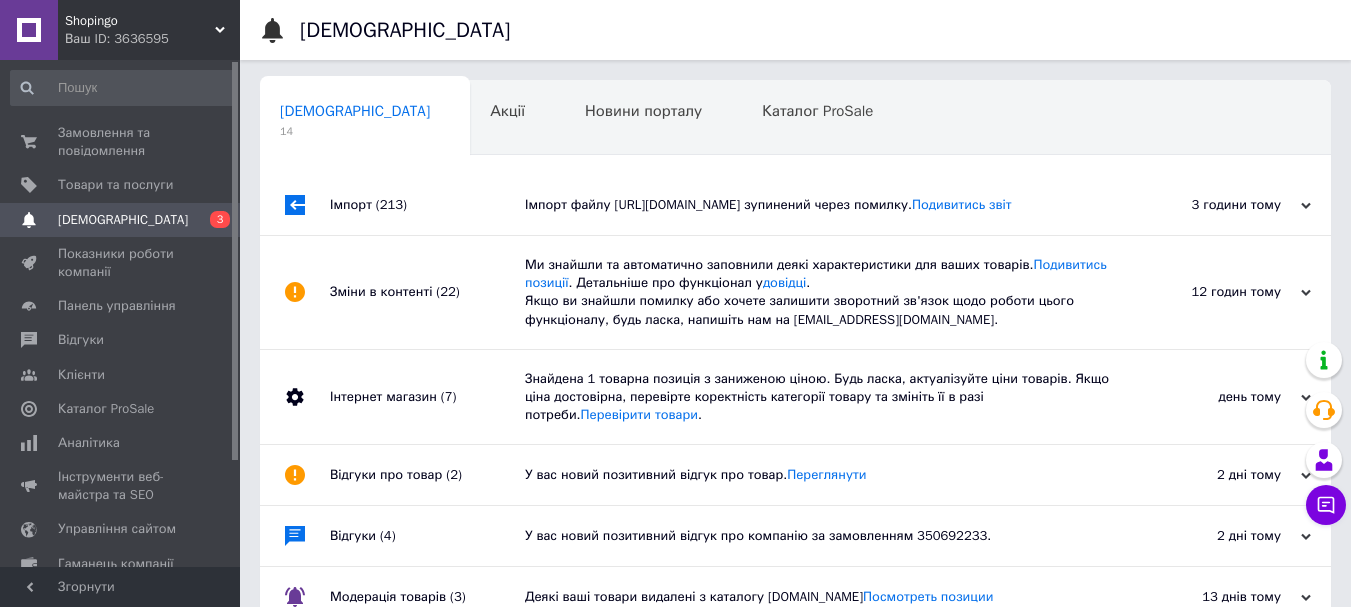 click on "Відгуки   (4)" at bounding box center [427, 536] 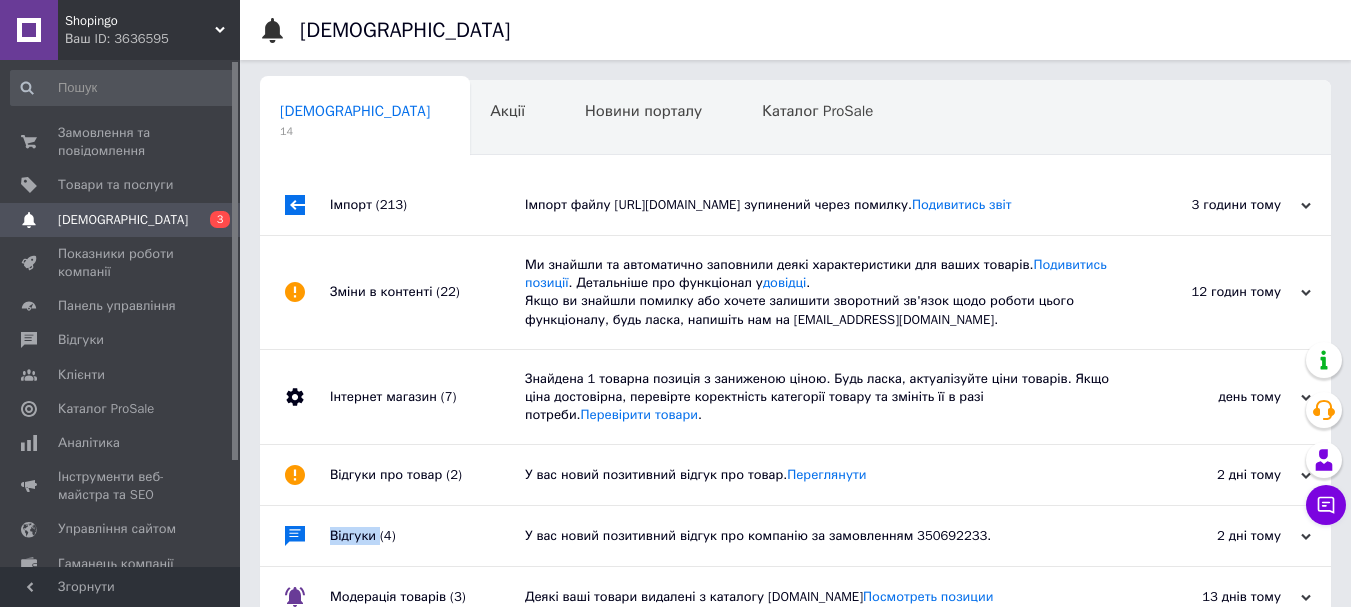 click on "Відгуки   (4)" at bounding box center (427, 536) 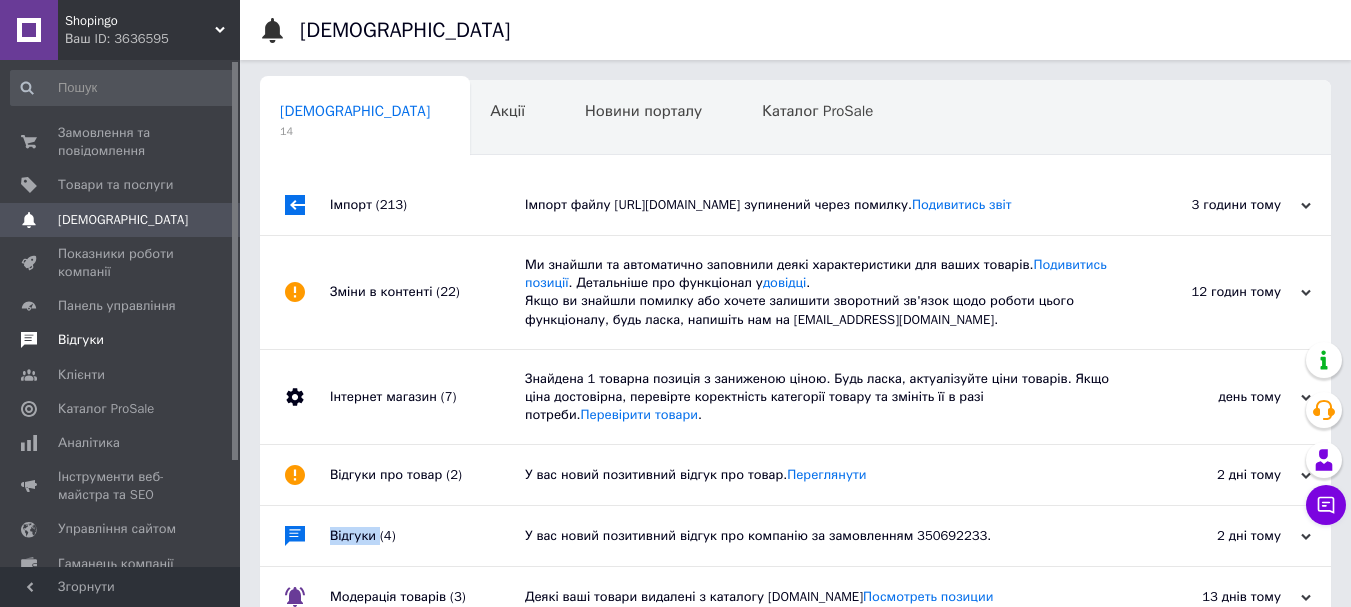 click on "Відгуки" at bounding box center (81, 340) 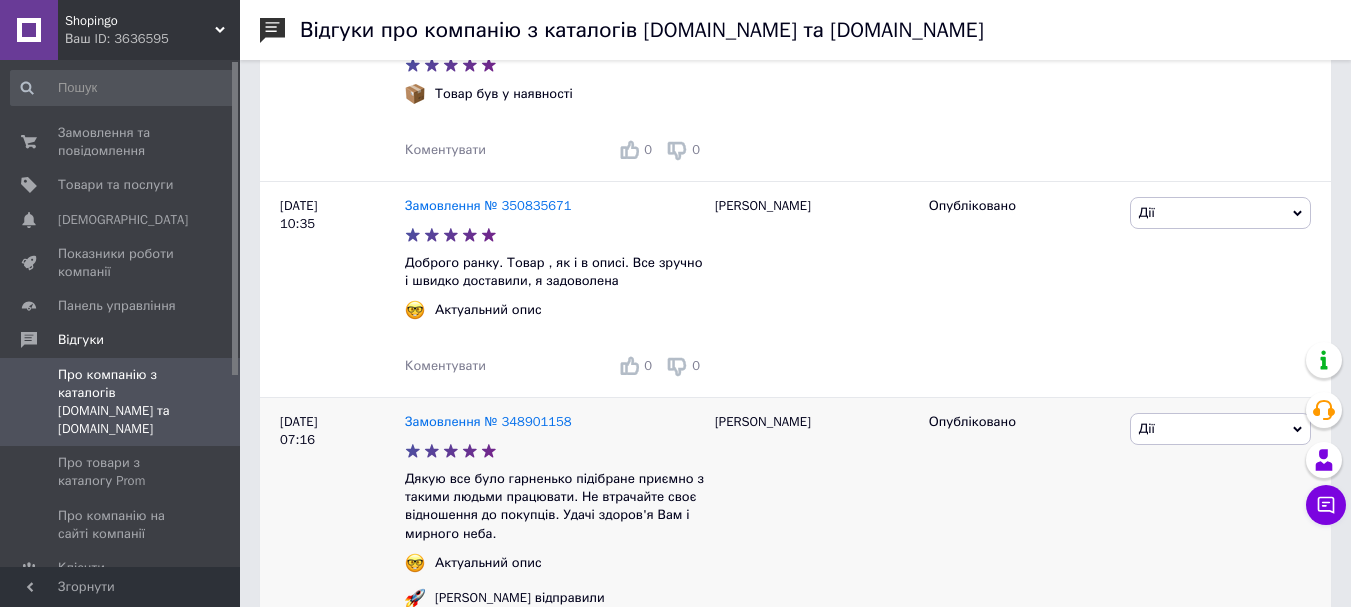 scroll, scrollTop: 421, scrollLeft: 0, axis: vertical 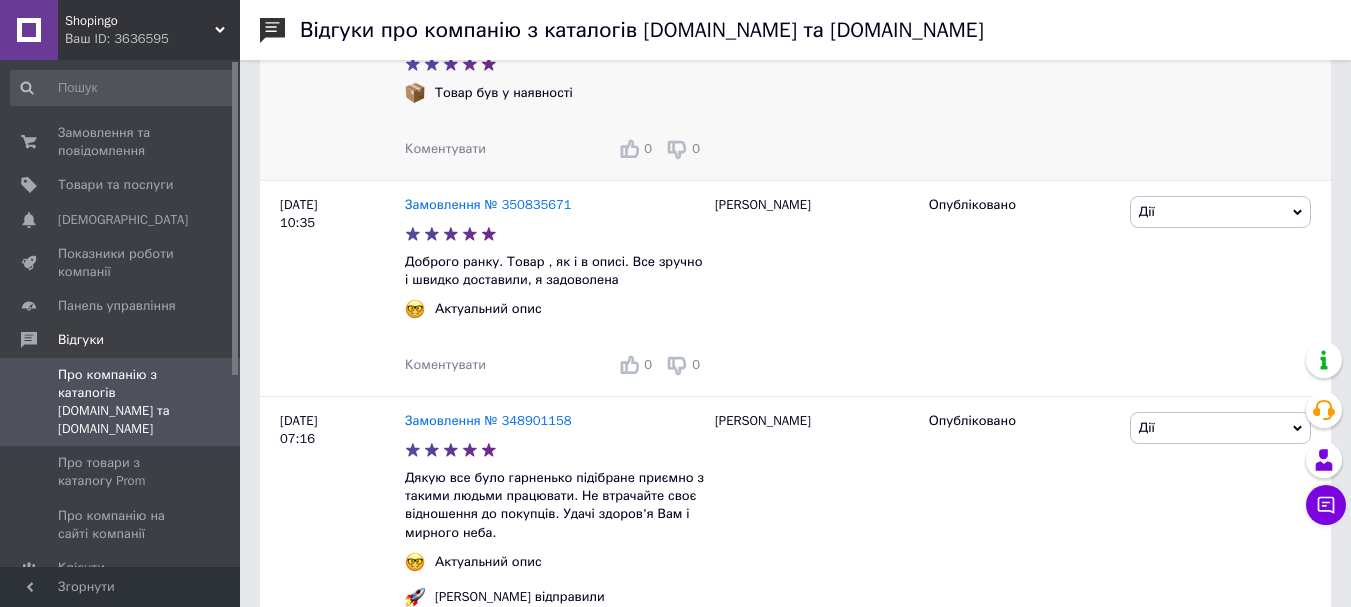 drag, startPoint x: 463, startPoint y: 156, endPoint x: 463, endPoint y: 172, distance: 16 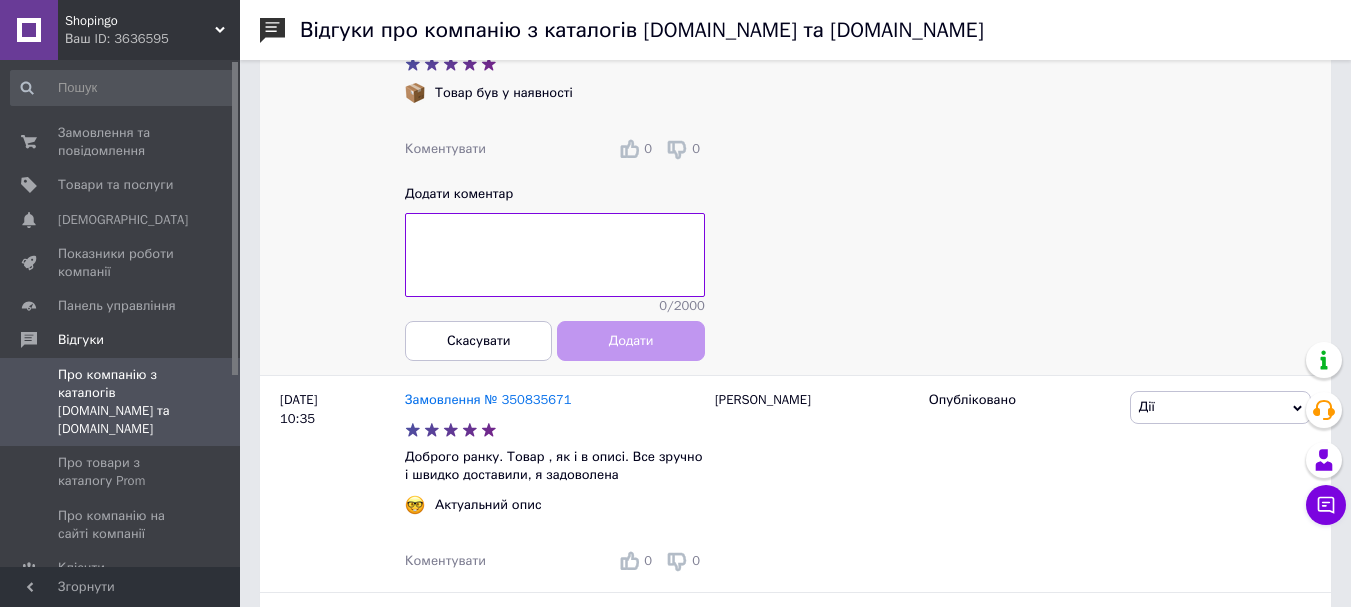 click on "Додати коментар 0 / 2000 Скасувати Додати" at bounding box center (555, 273) 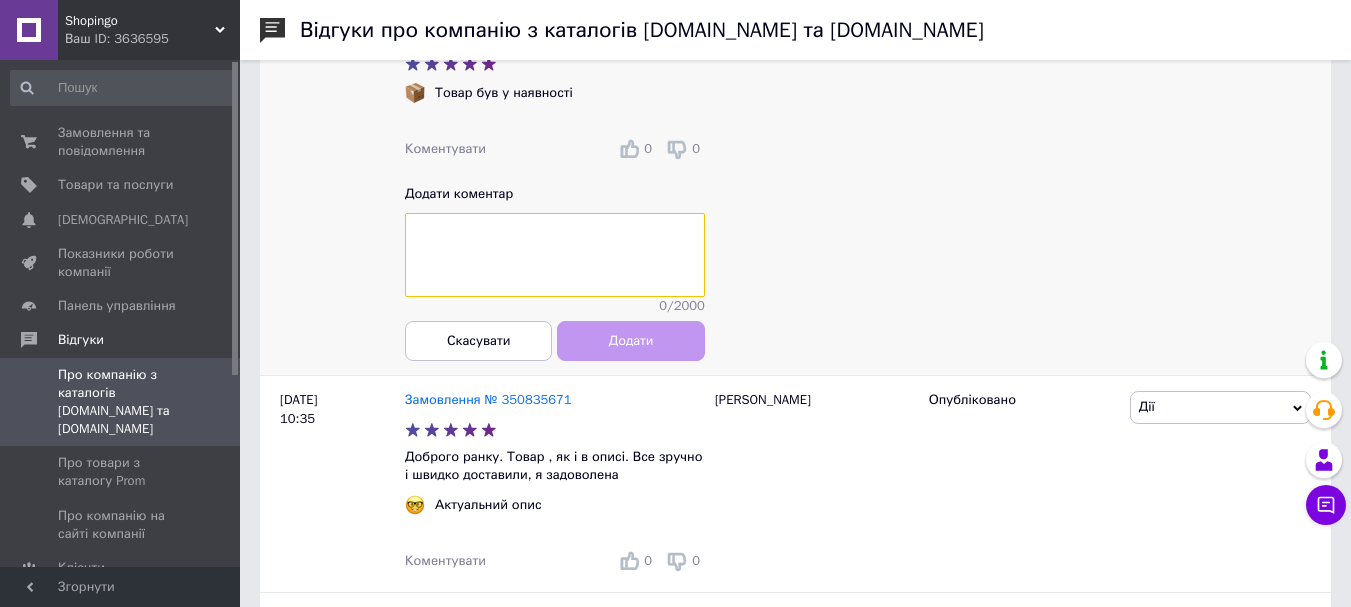click at bounding box center [555, 255] 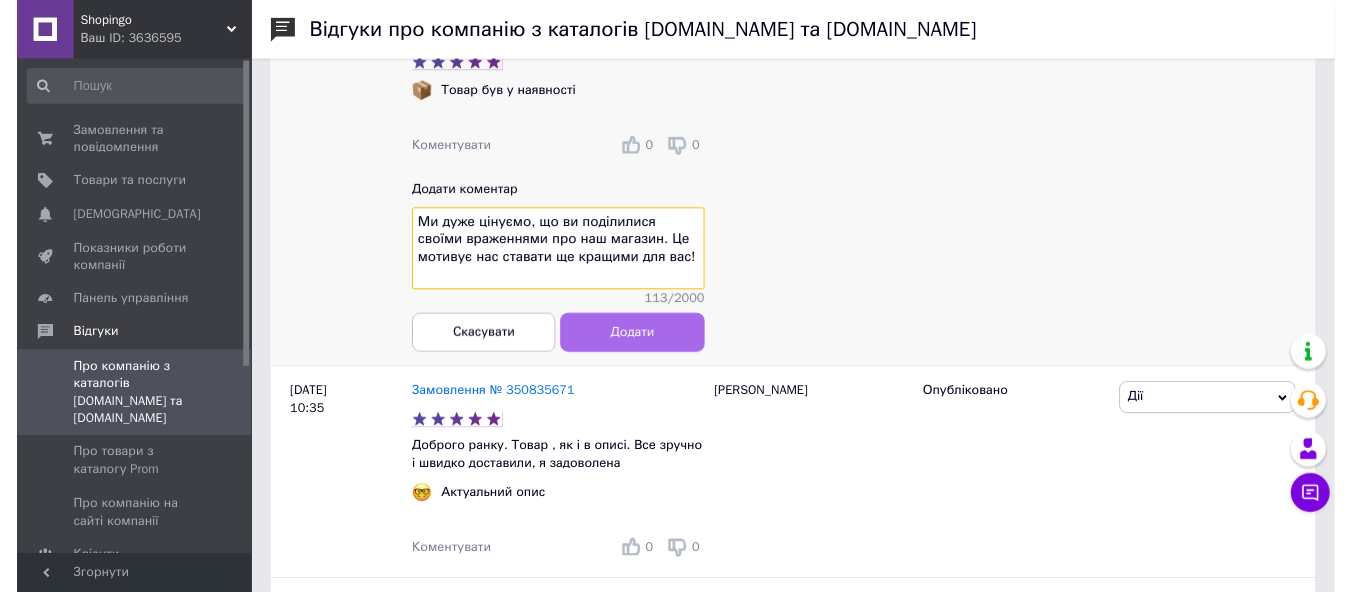 scroll, scrollTop: 15, scrollLeft: 0, axis: vertical 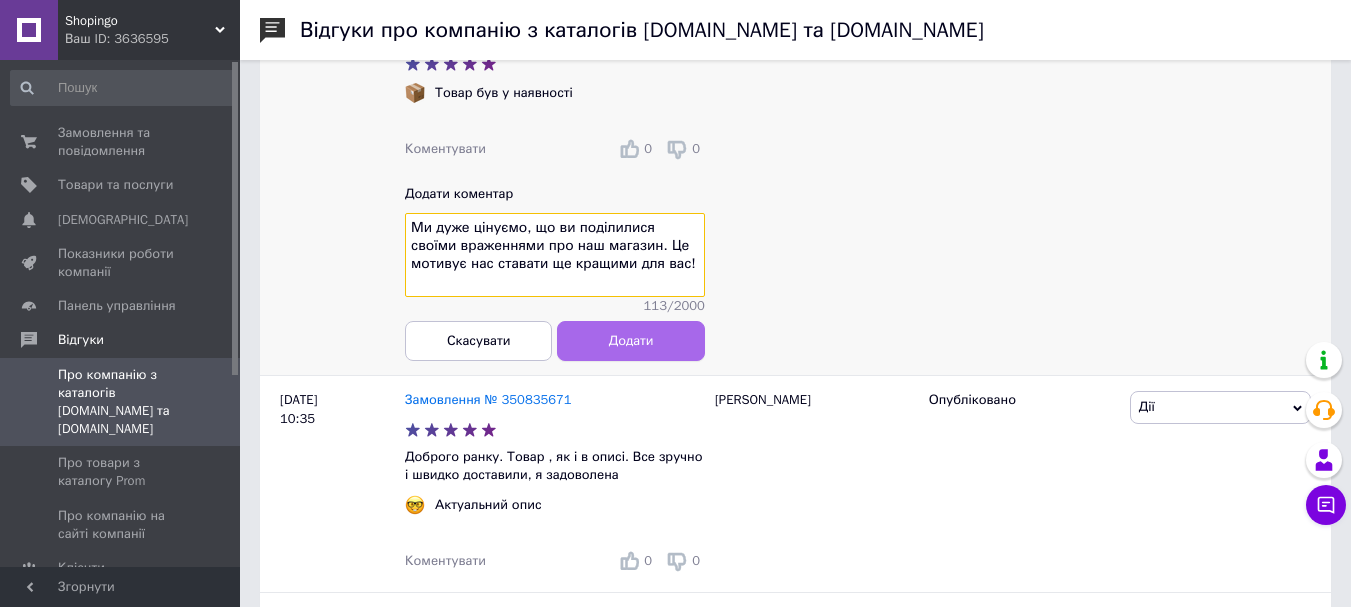 type on "Ми дуже цінуємо, що ви поділилися своїми враженнями про наш магазин. Це мотивує нас ставати ще кращими для вас!" 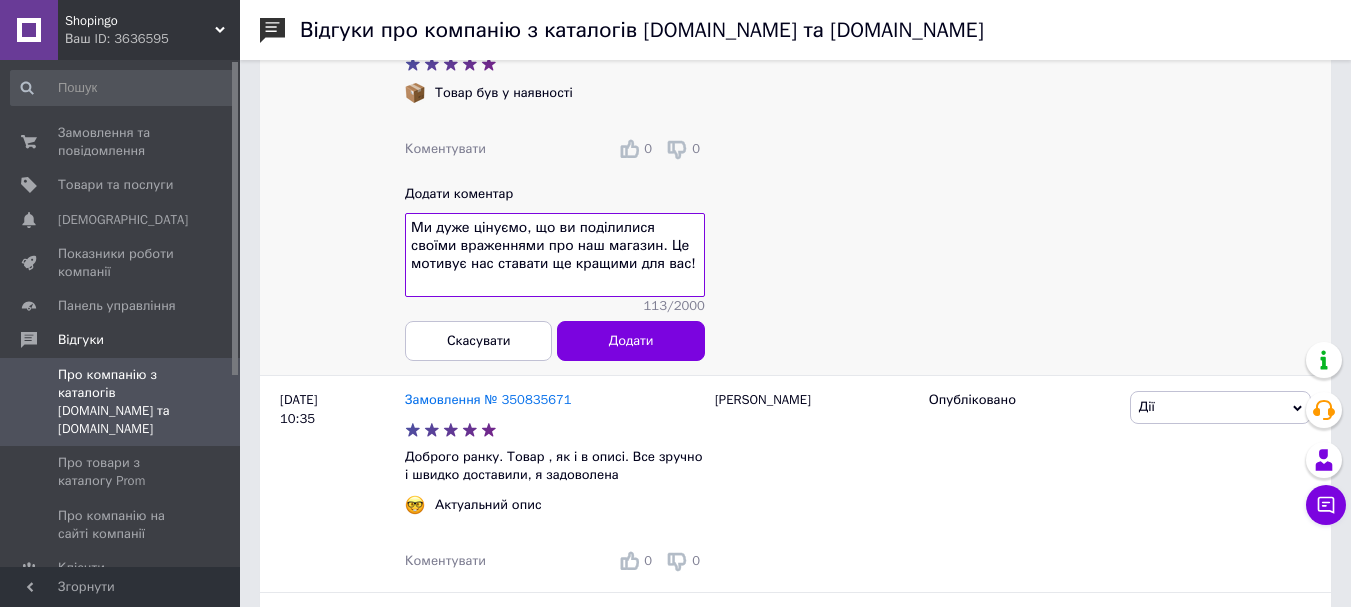 drag, startPoint x: 589, startPoint y: 334, endPoint x: 1051, endPoint y: 261, distance: 467.73175 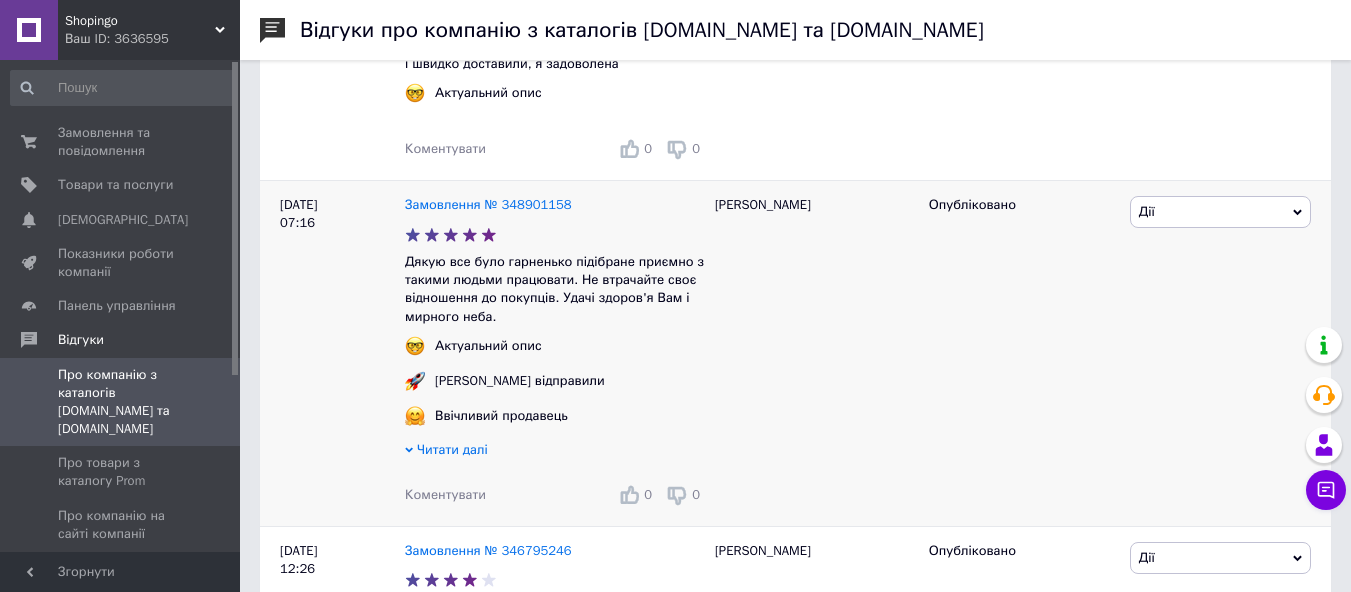 scroll, scrollTop: 850, scrollLeft: 0, axis: vertical 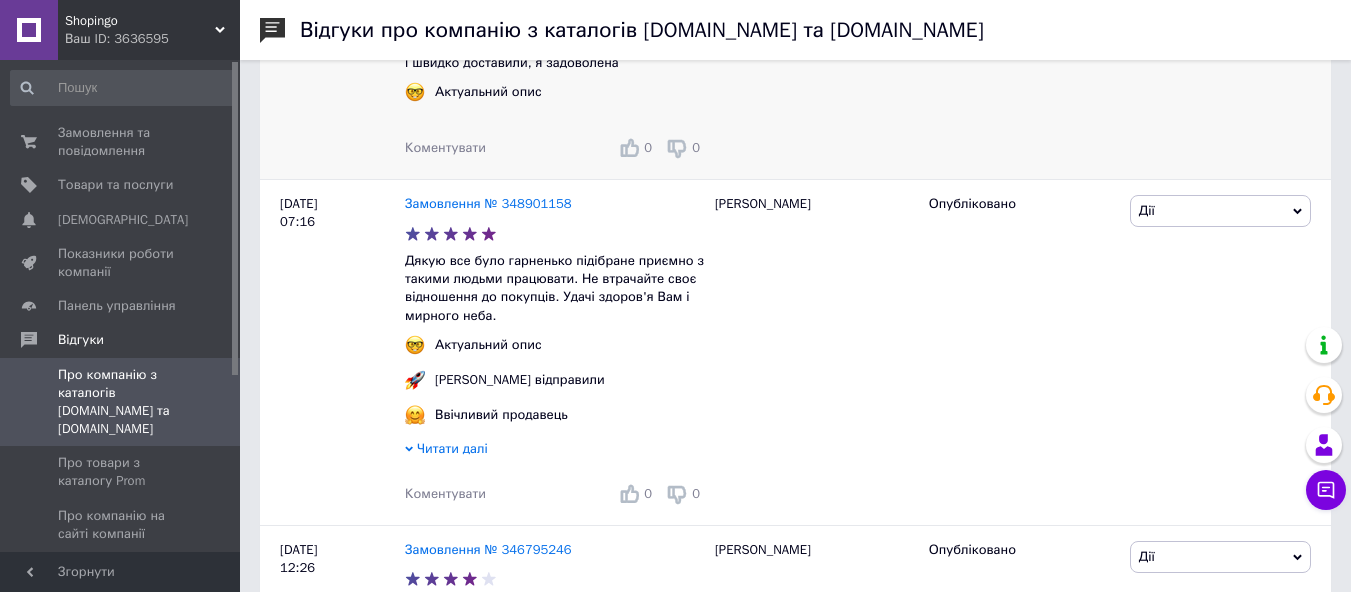 click on "Коментувати" at bounding box center [445, 147] 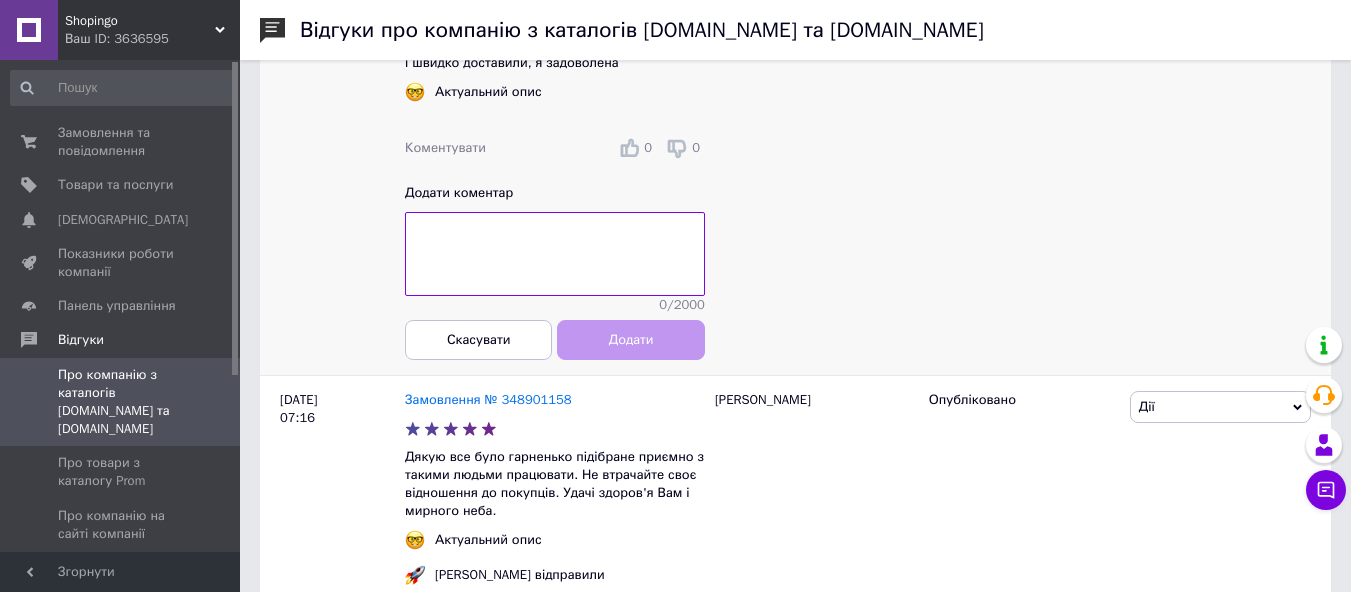 click at bounding box center [555, 254] 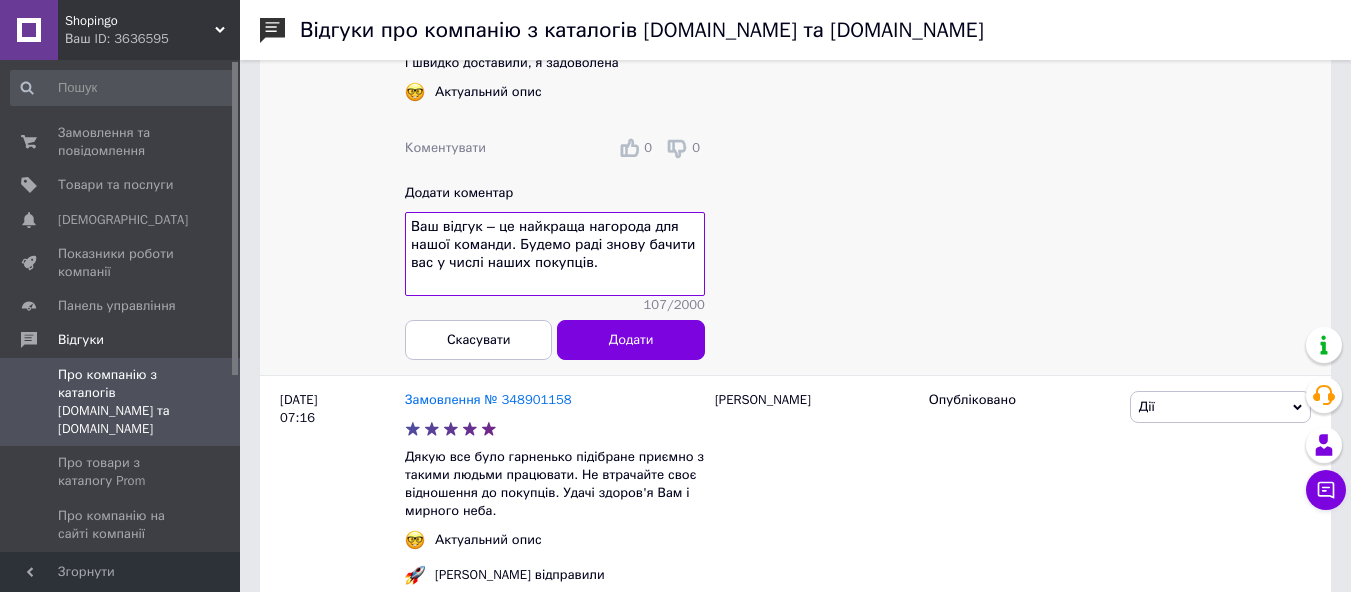 scroll, scrollTop: 14, scrollLeft: 0, axis: vertical 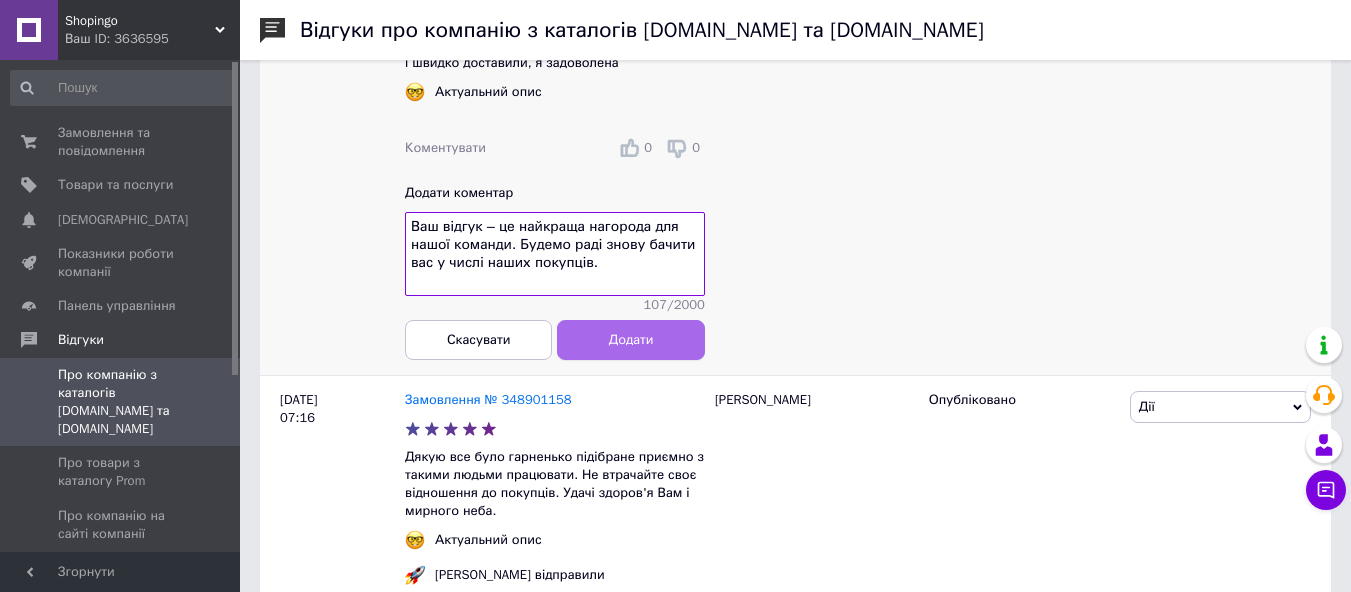 type on "Ваш відгук – це найкраща нагорода для нашої команди. Будемо раді знову бачити вас у числі наших покупців." 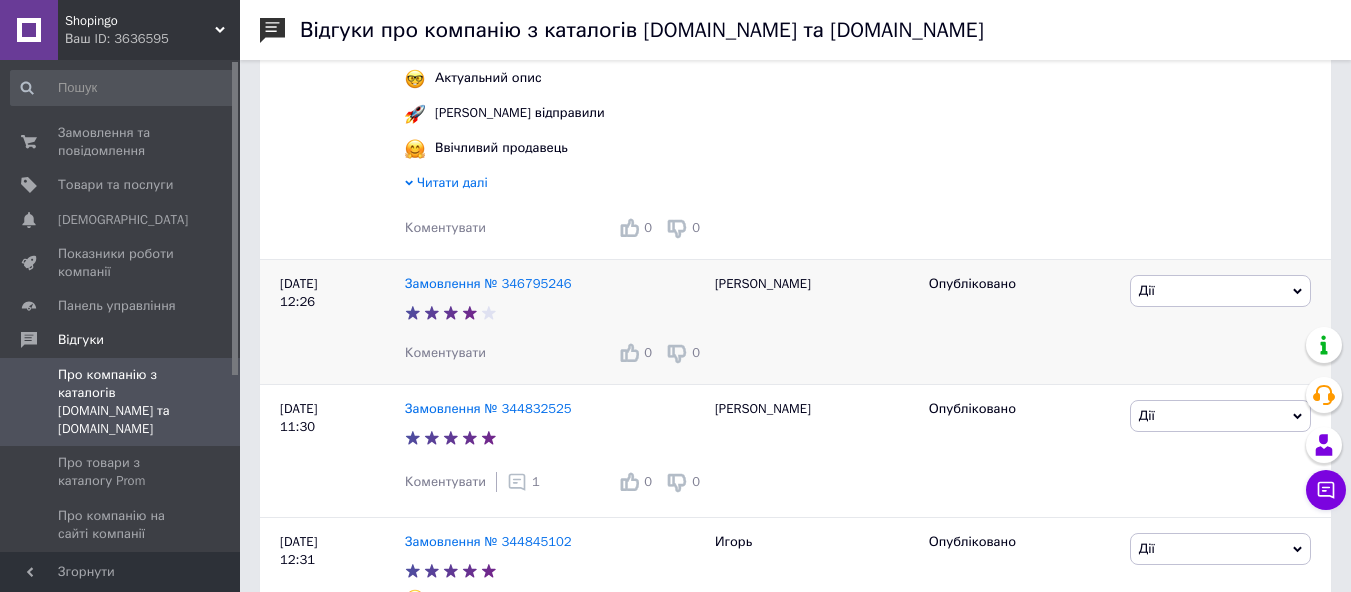 scroll, scrollTop: 1311, scrollLeft: 0, axis: vertical 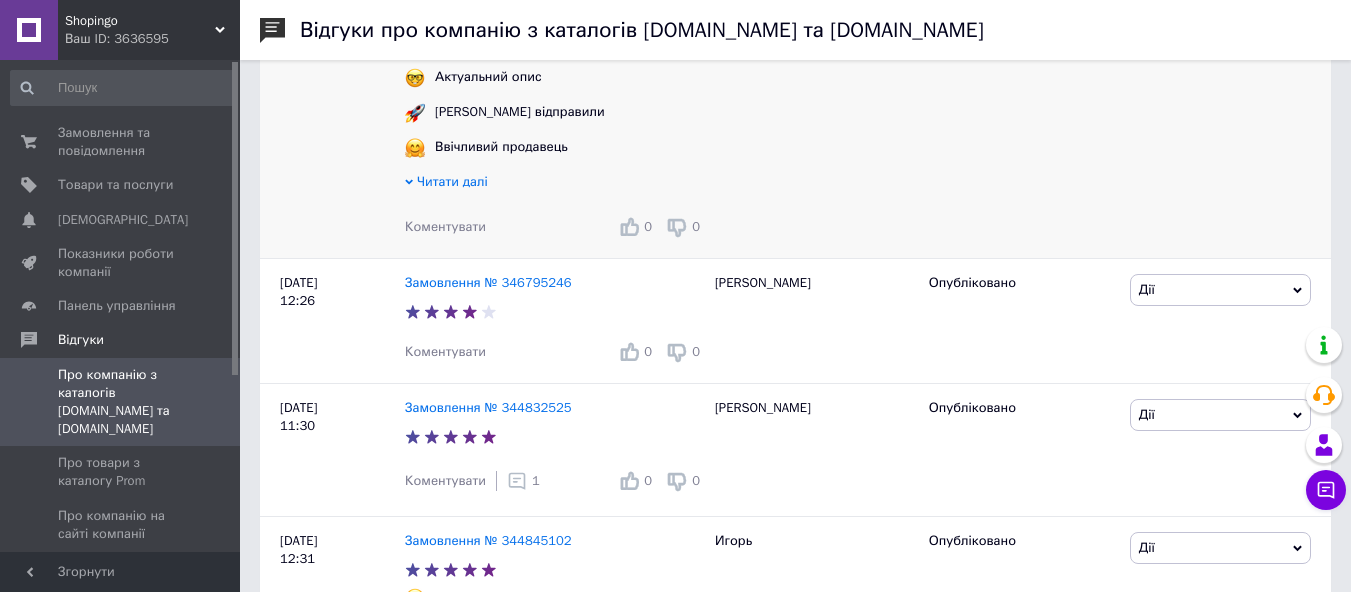 click on "Коментувати" at bounding box center (445, 226) 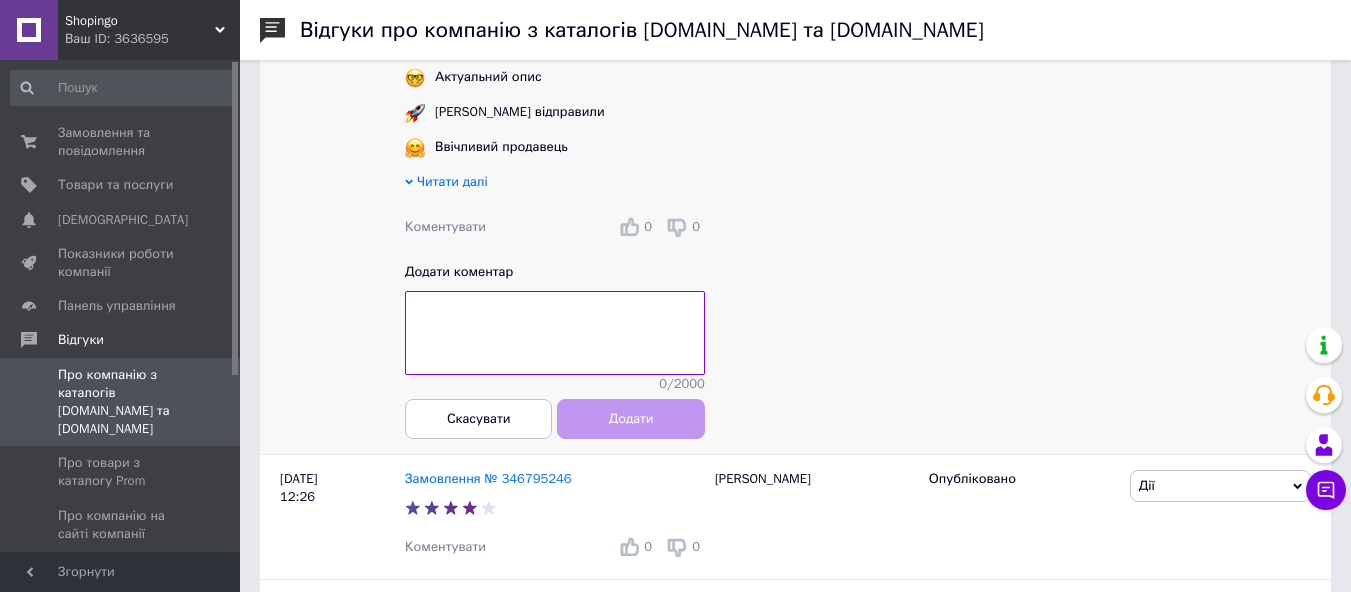 click at bounding box center (555, 333) 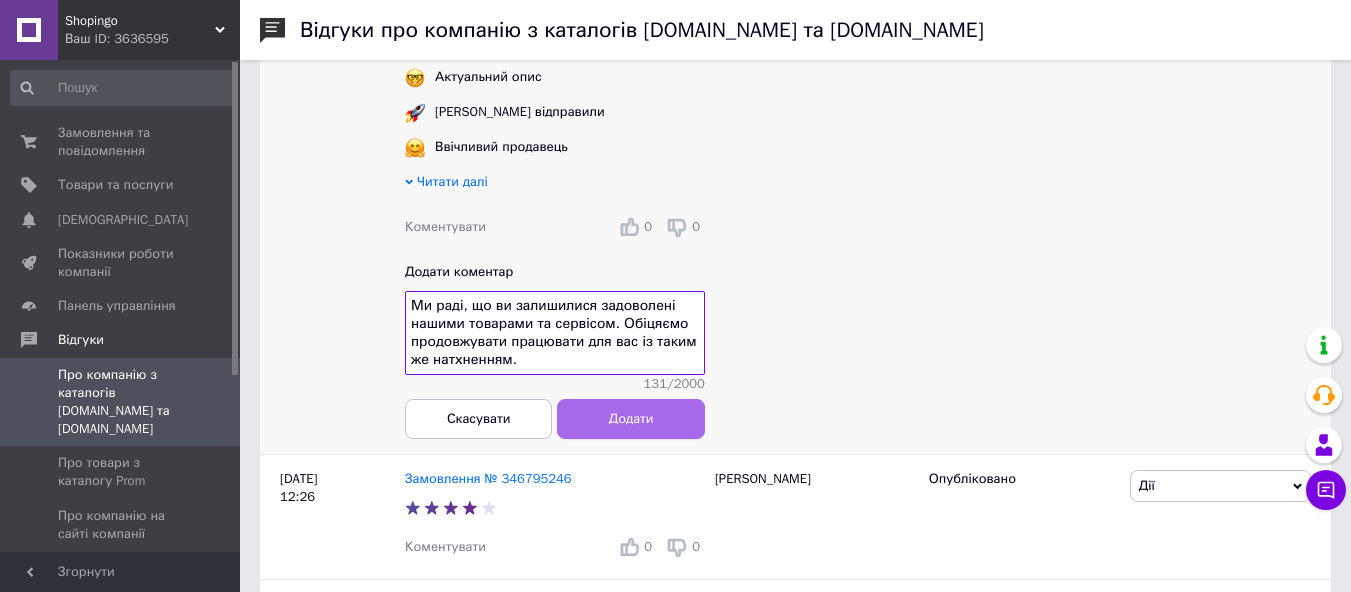 scroll, scrollTop: 34, scrollLeft: 0, axis: vertical 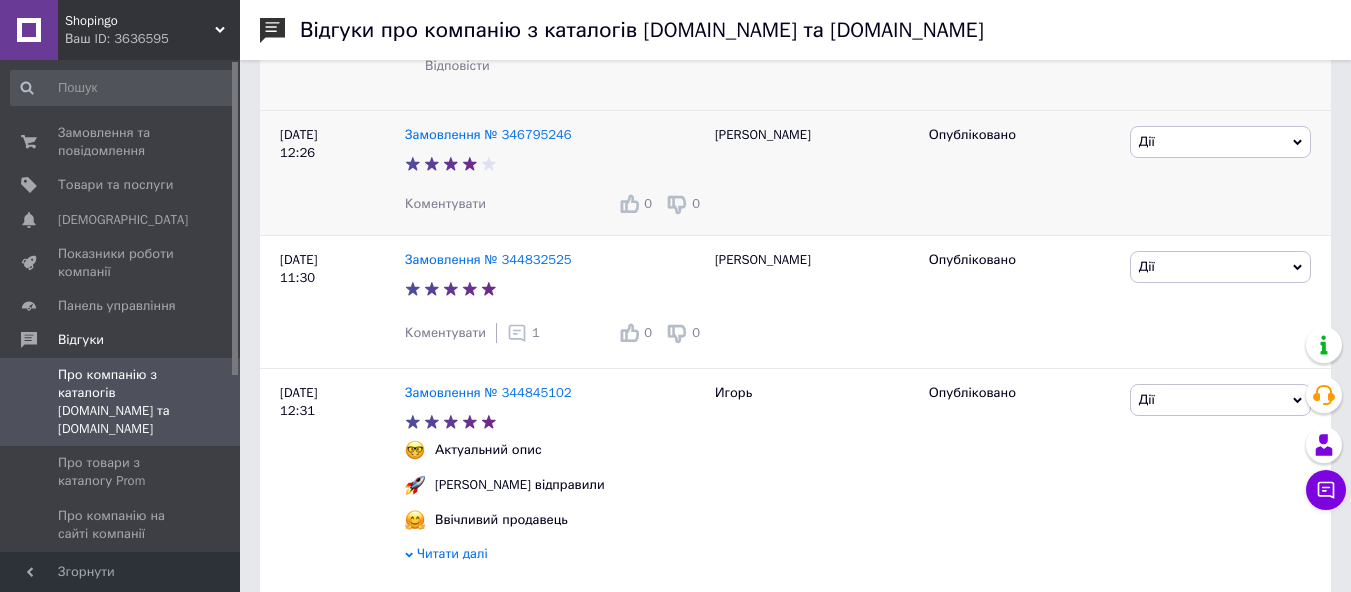 click on "Коментувати" at bounding box center (445, 203) 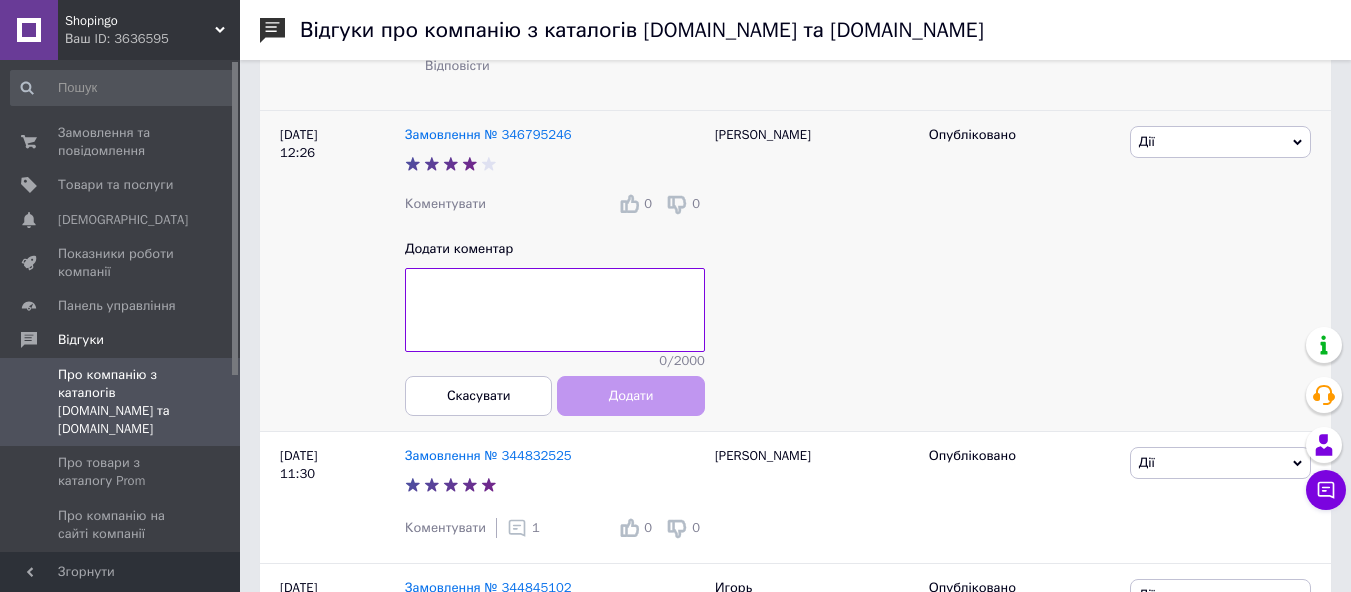 click at bounding box center [555, 310] 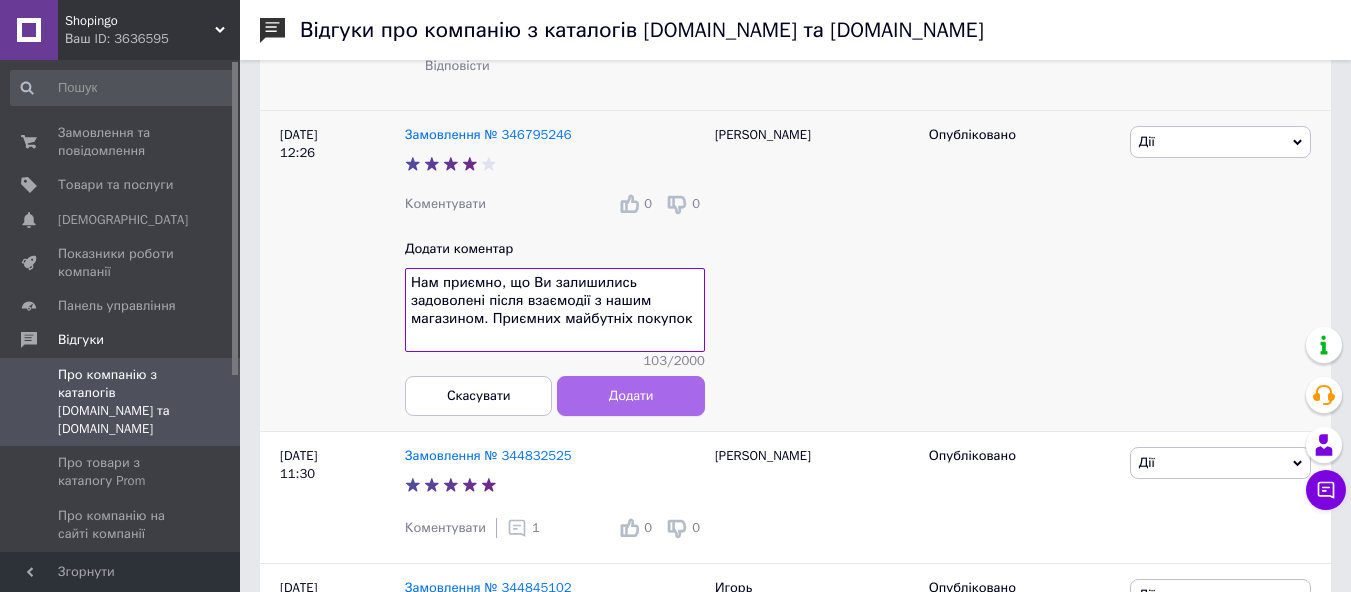 type on "Нам приємно, що Ви залишились задоволені після взаємодії з нашим магазином. Приємних майбутніх покупок" 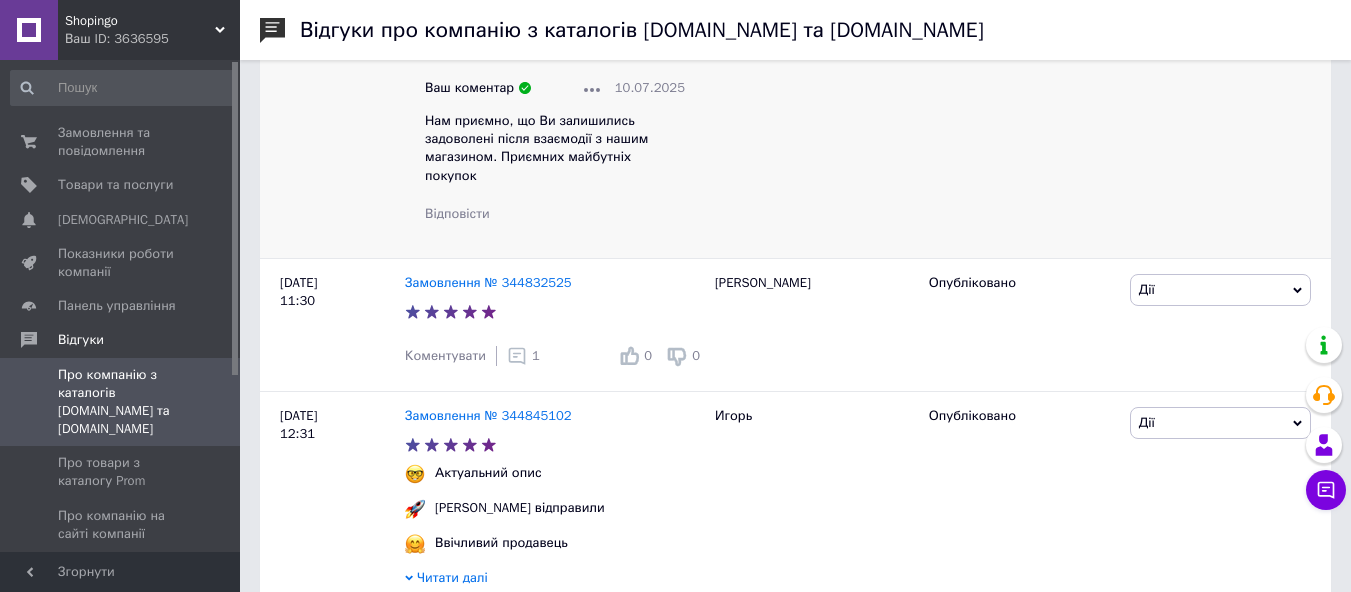 scroll, scrollTop: 1861, scrollLeft: 0, axis: vertical 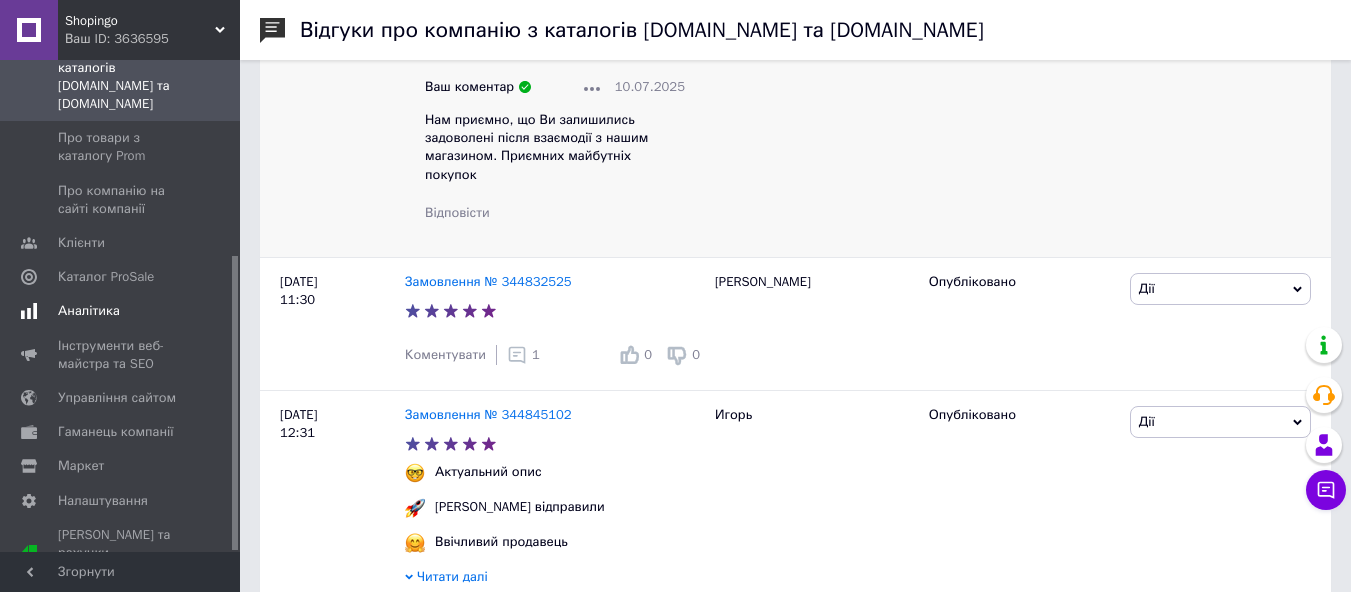 click on "Аналітика" at bounding box center (89, 311) 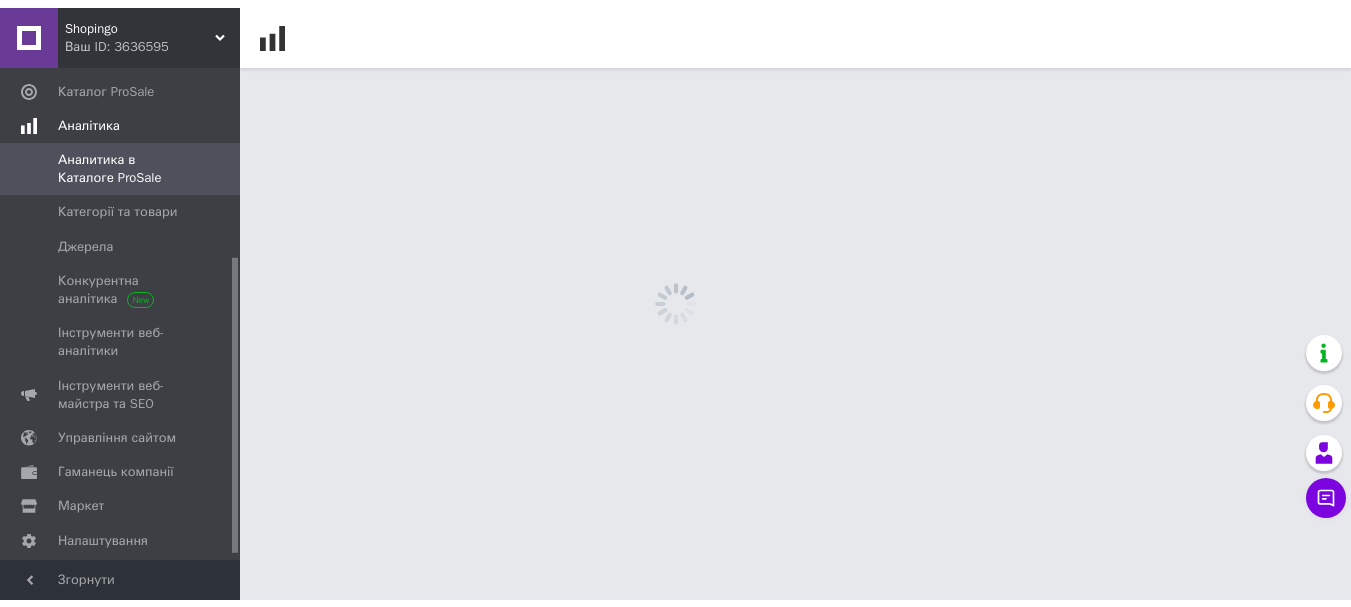 scroll, scrollTop: 0, scrollLeft: 0, axis: both 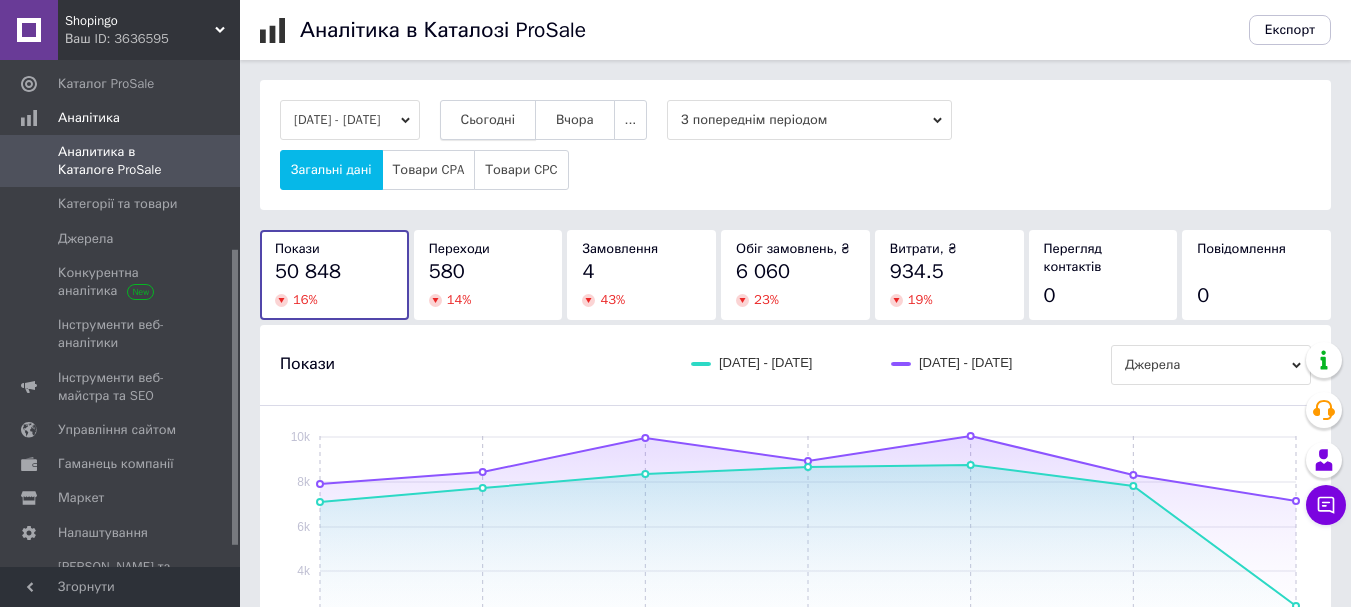 click on "Сьогодні" at bounding box center [488, 120] 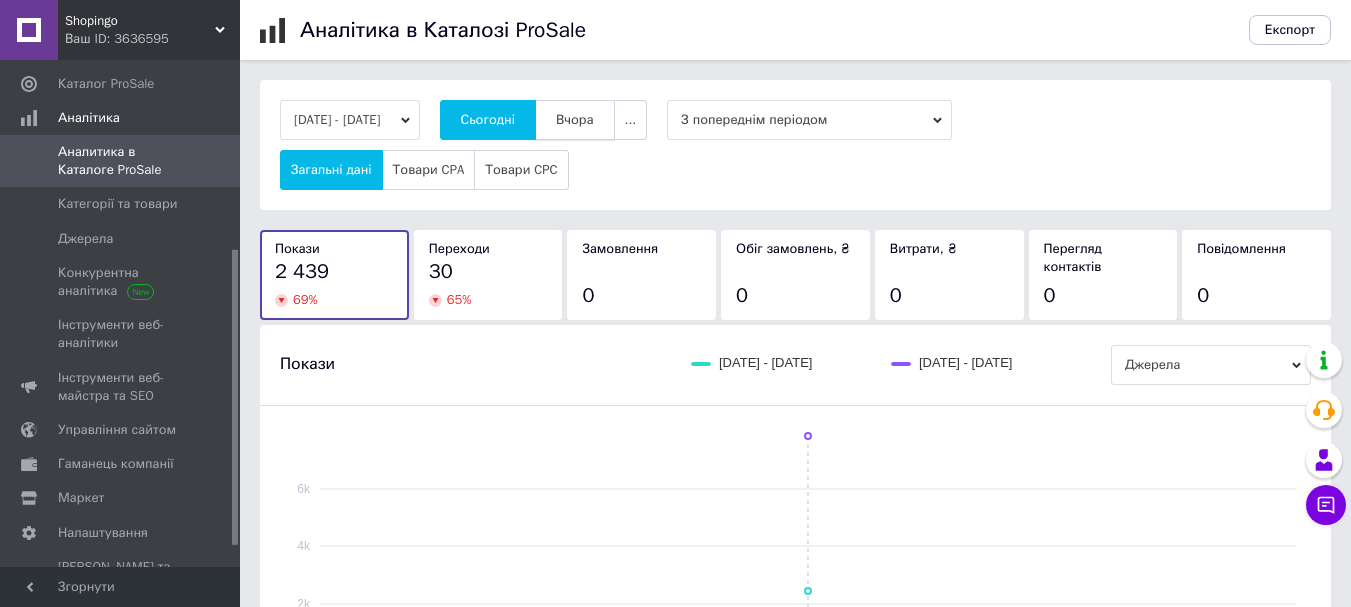 click on "Вчора" at bounding box center (575, 120) 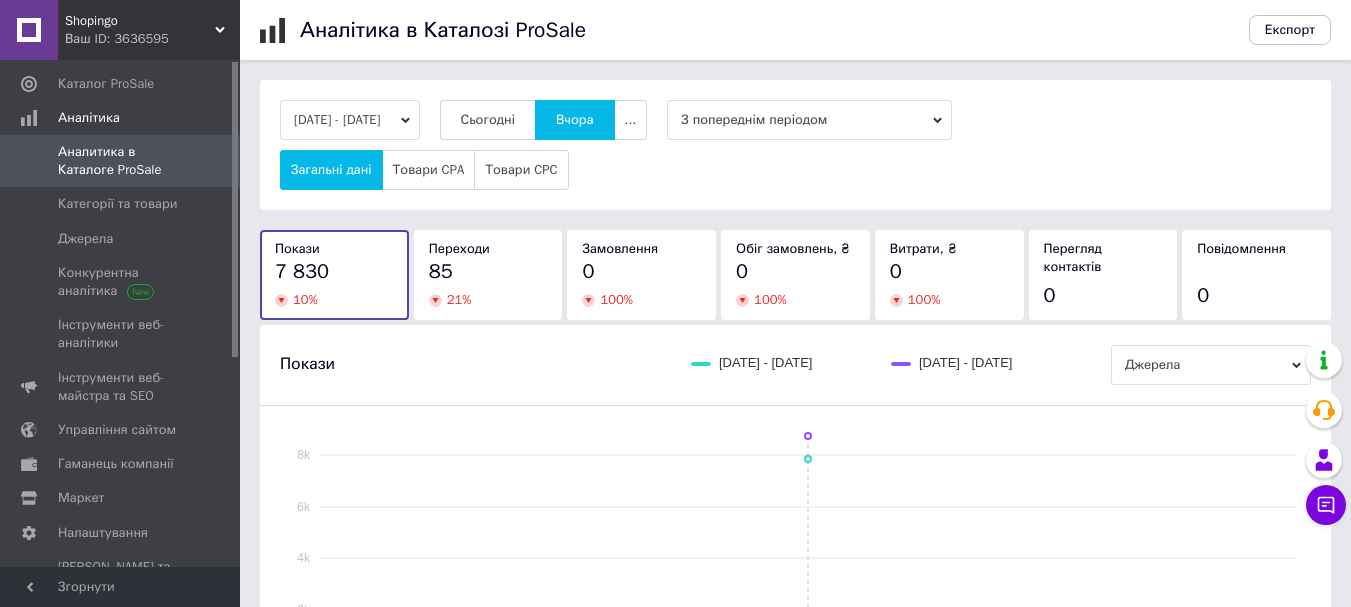 scroll, scrollTop: 0, scrollLeft: 0, axis: both 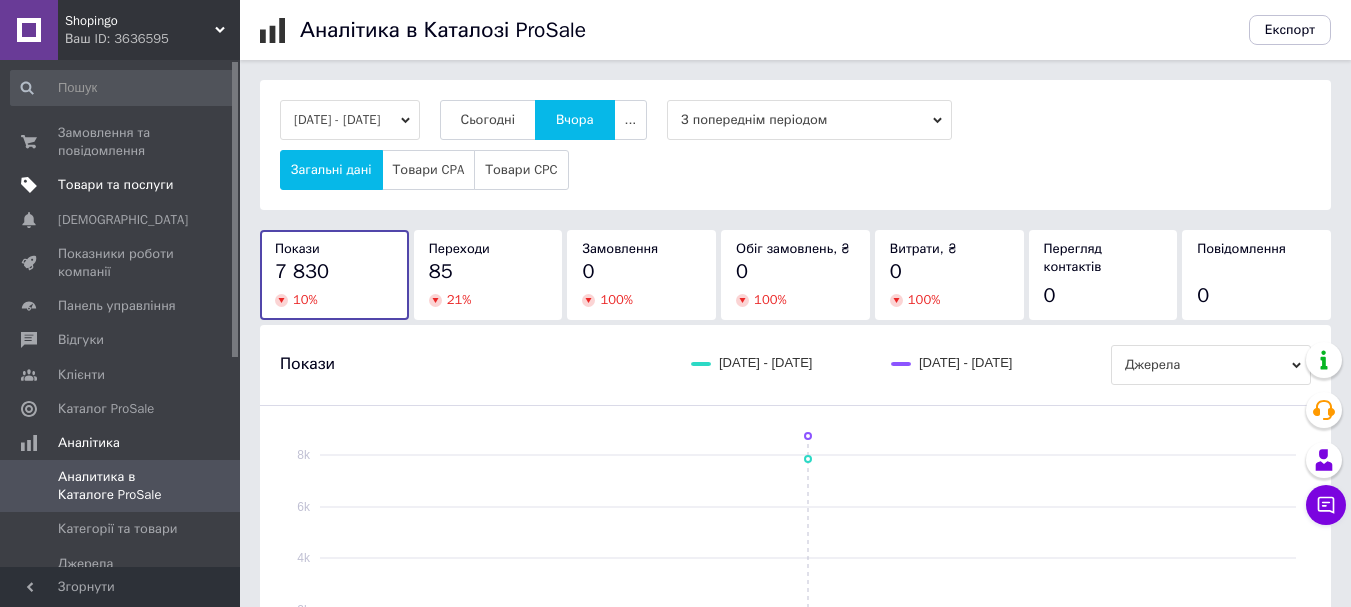 click on "Товари та послуги" at bounding box center (115, 185) 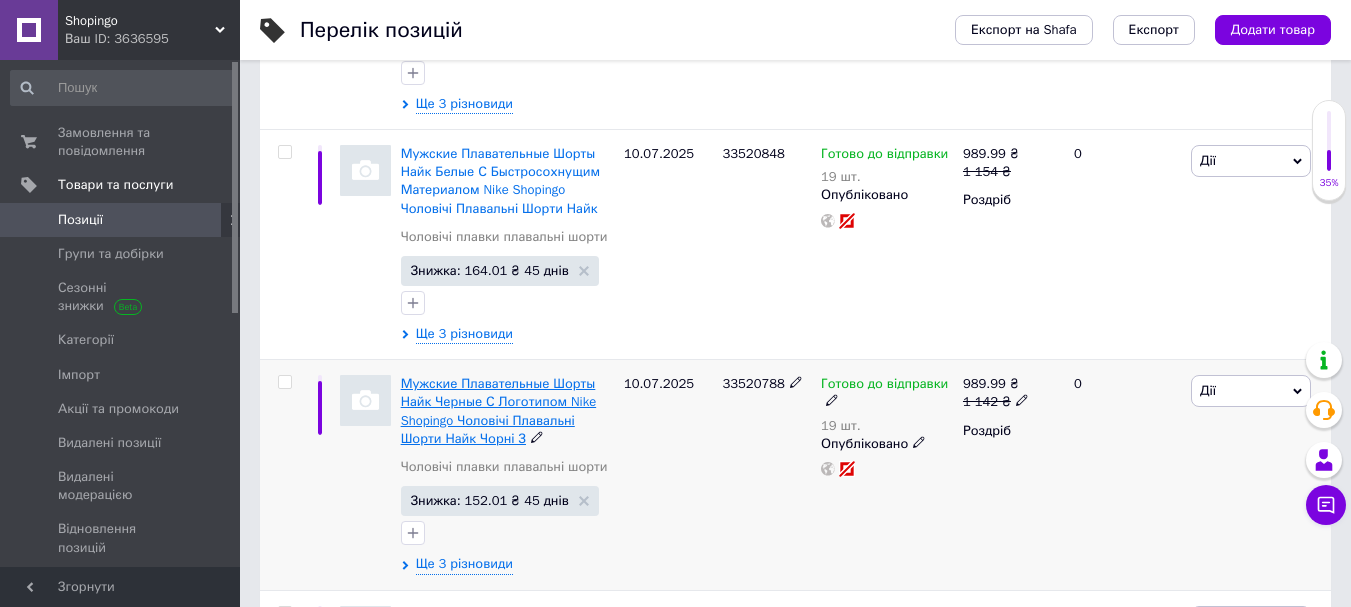 scroll, scrollTop: 551, scrollLeft: 0, axis: vertical 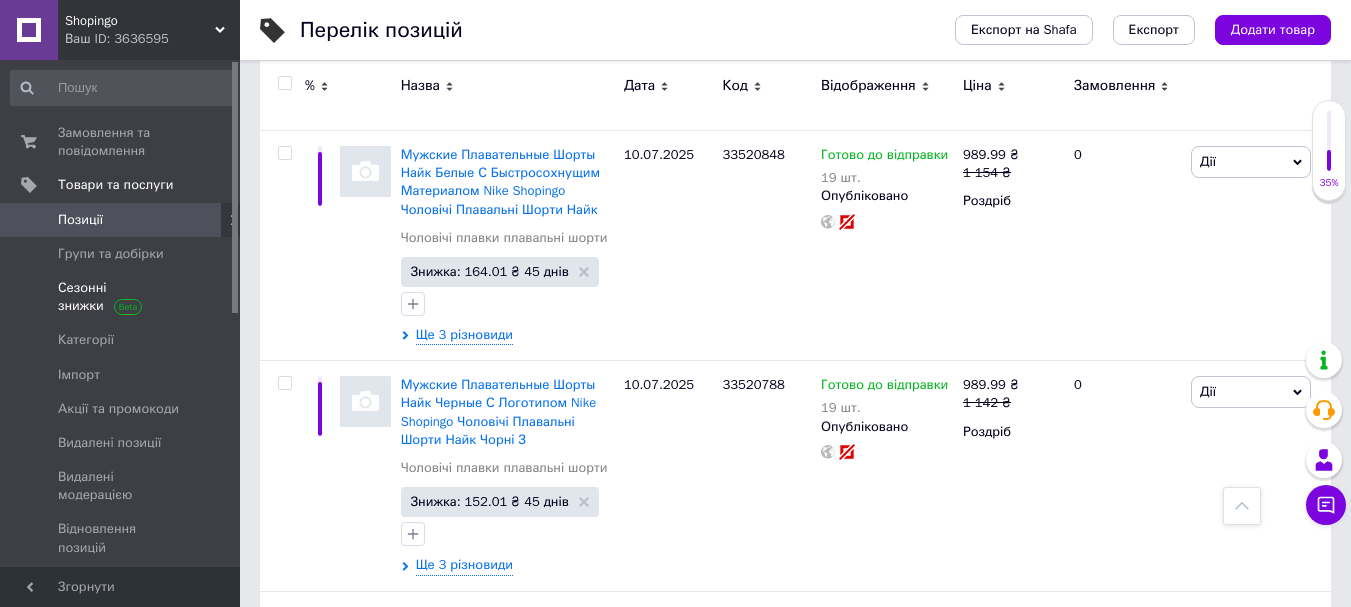 click on "Сезонні знижки" at bounding box center (121, 297) 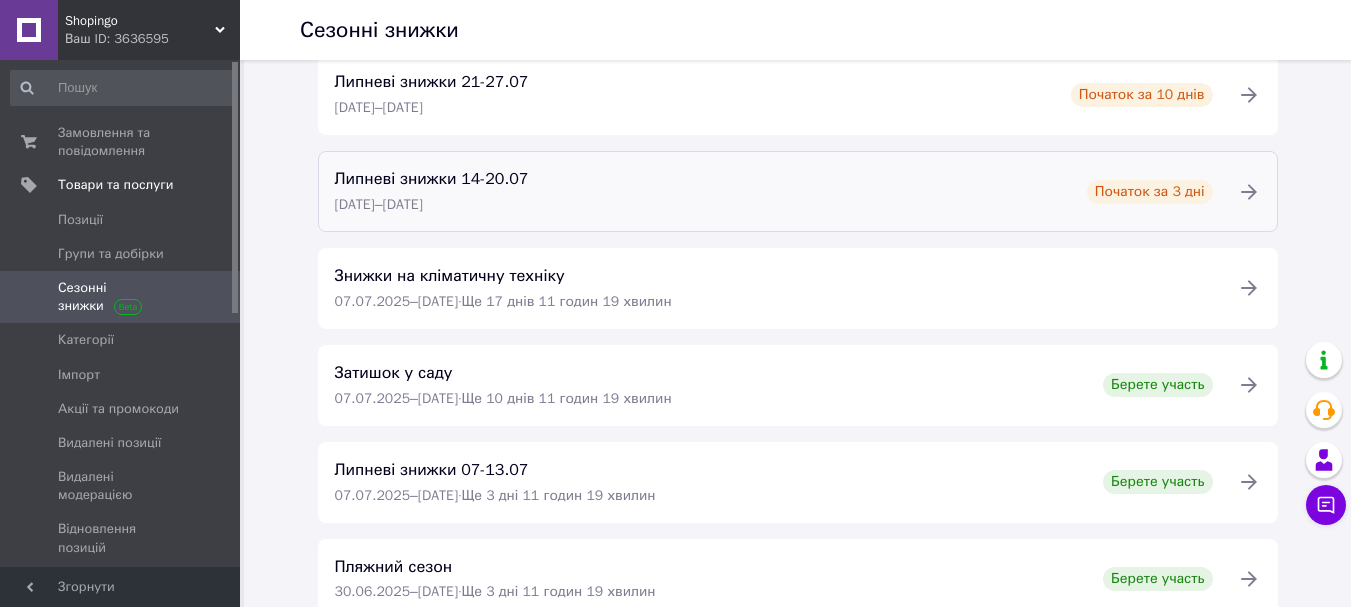scroll, scrollTop: 400, scrollLeft: 0, axis: vertical 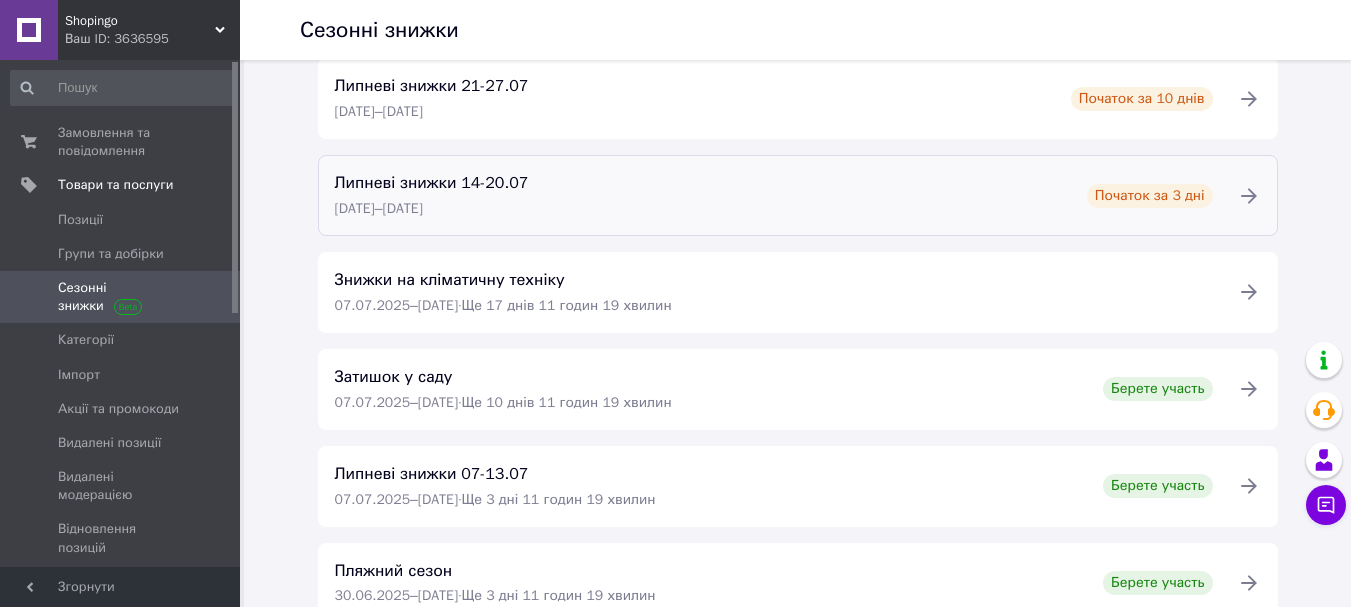 click on "Липневі знижки 14-20.07 [DATE] – [DATE] Початок за   3 дні" at bounding box center (774, 195) 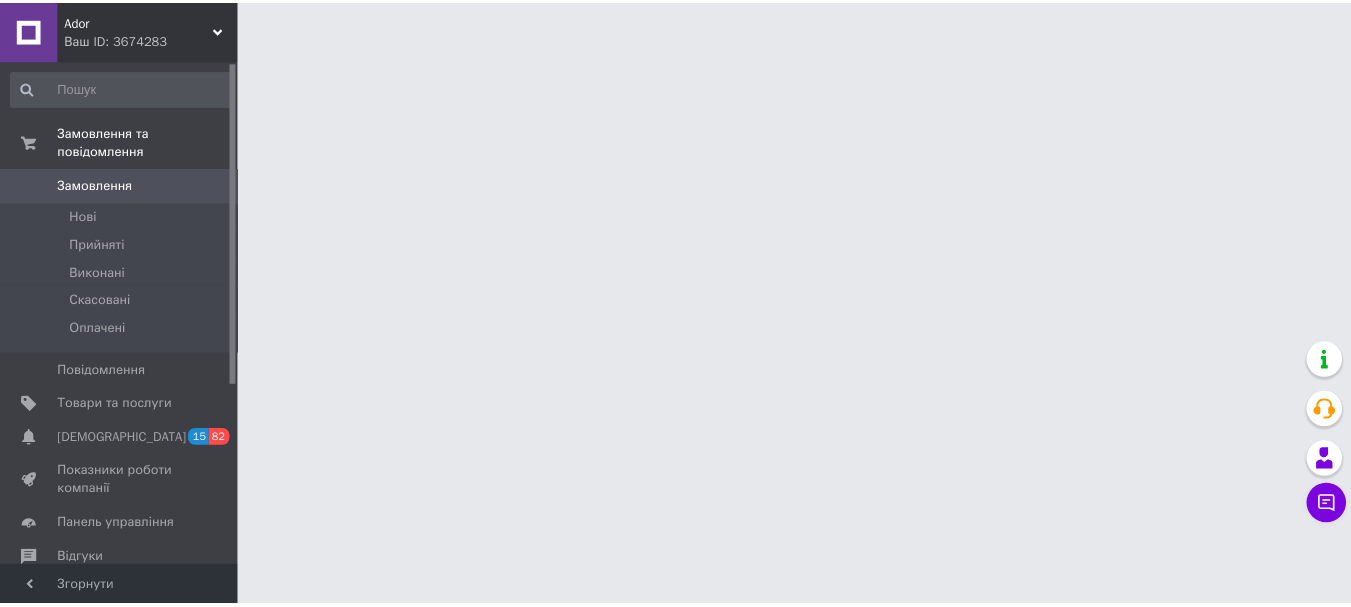 scroll, scrollTop: 0, scrollLeft: 0, axis: both 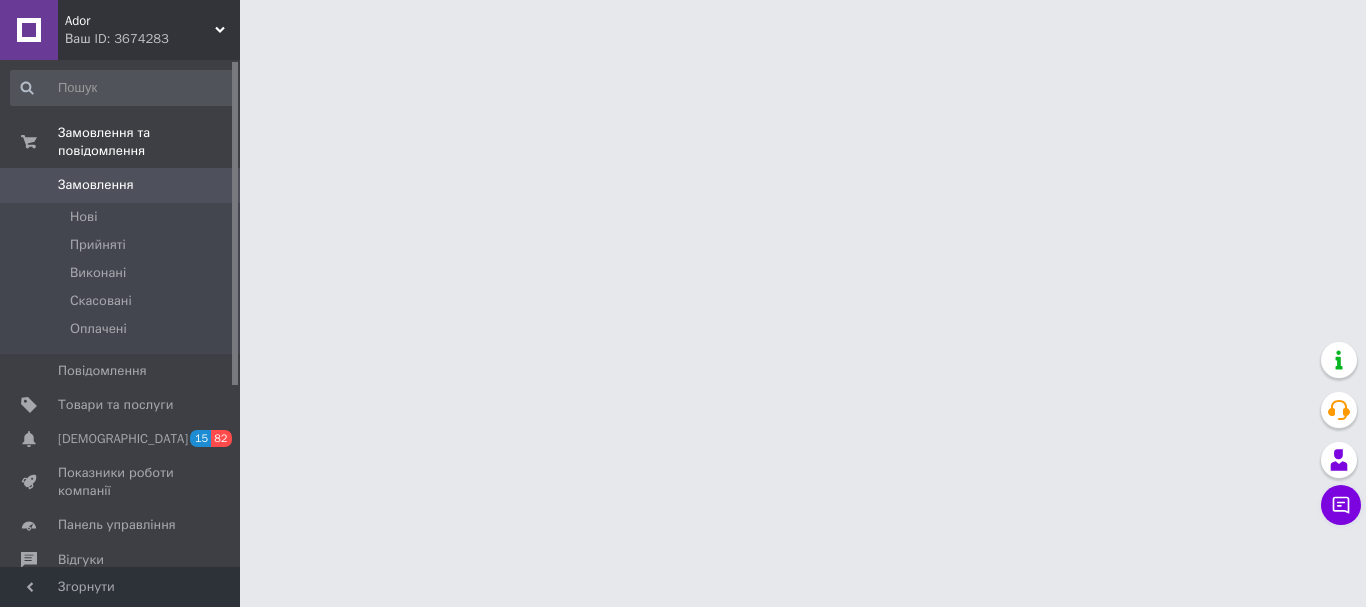 click on "Ador Ваш ID: 3674283" at bounding box center [149, 30] 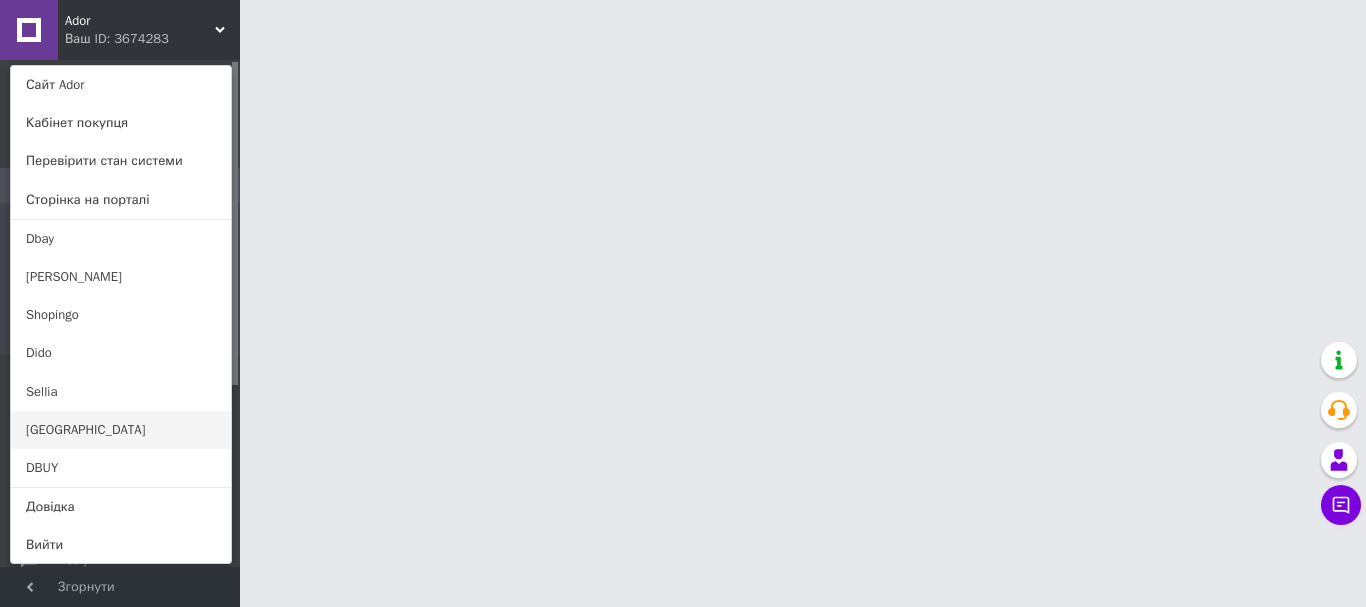 click on "[GEOGRAPHIC_DATA]" at bounding box center [121, 430] 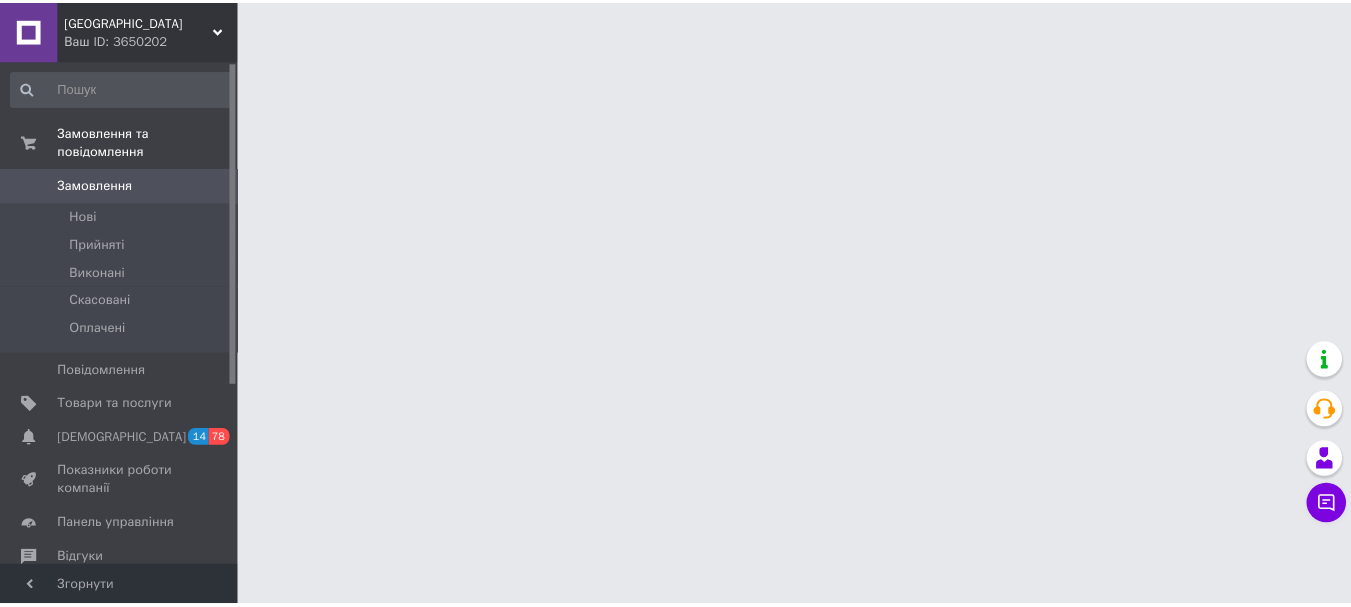 scroll, scrollTop: 0, scrollLeft: 0, axis: both 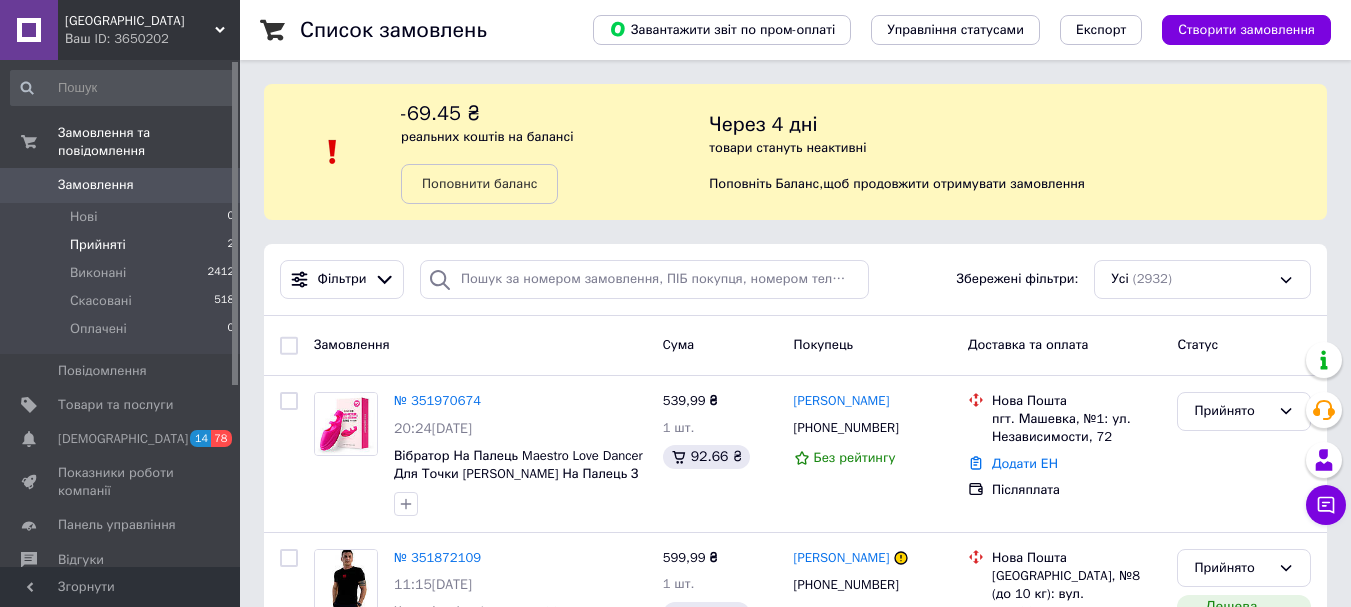 click on "Прийняті" at bounding box center (98, 245) 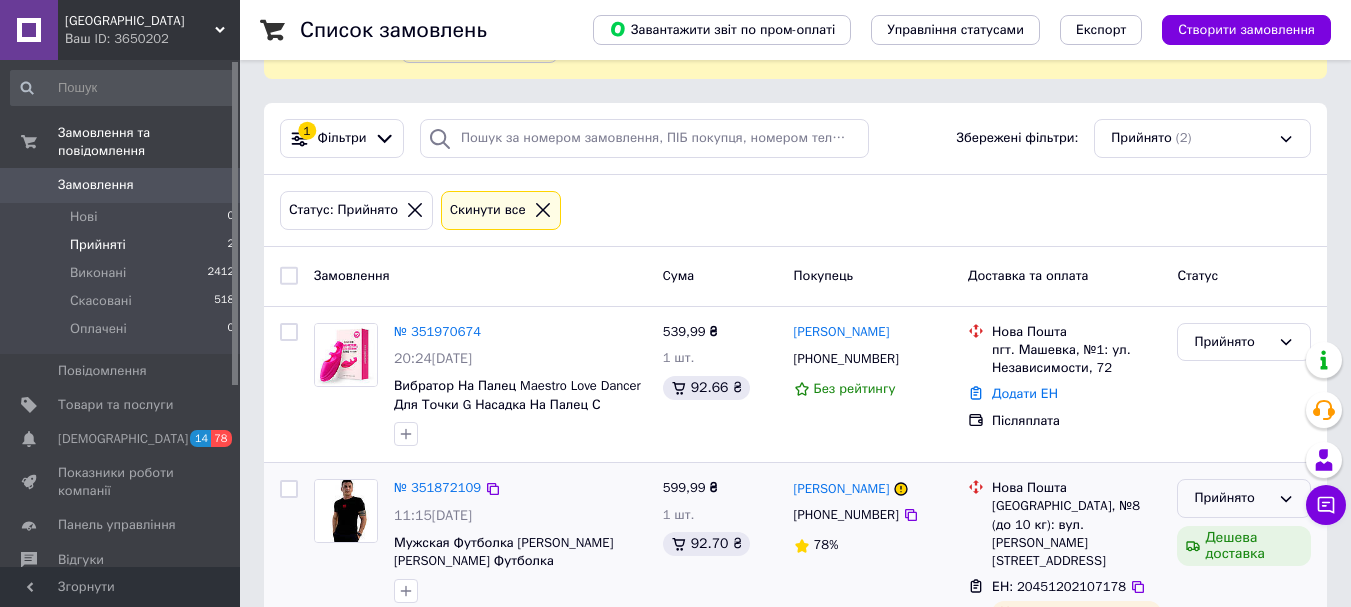 scroll, scrollTop: 142, scrollLeft: 0, axis: vertical 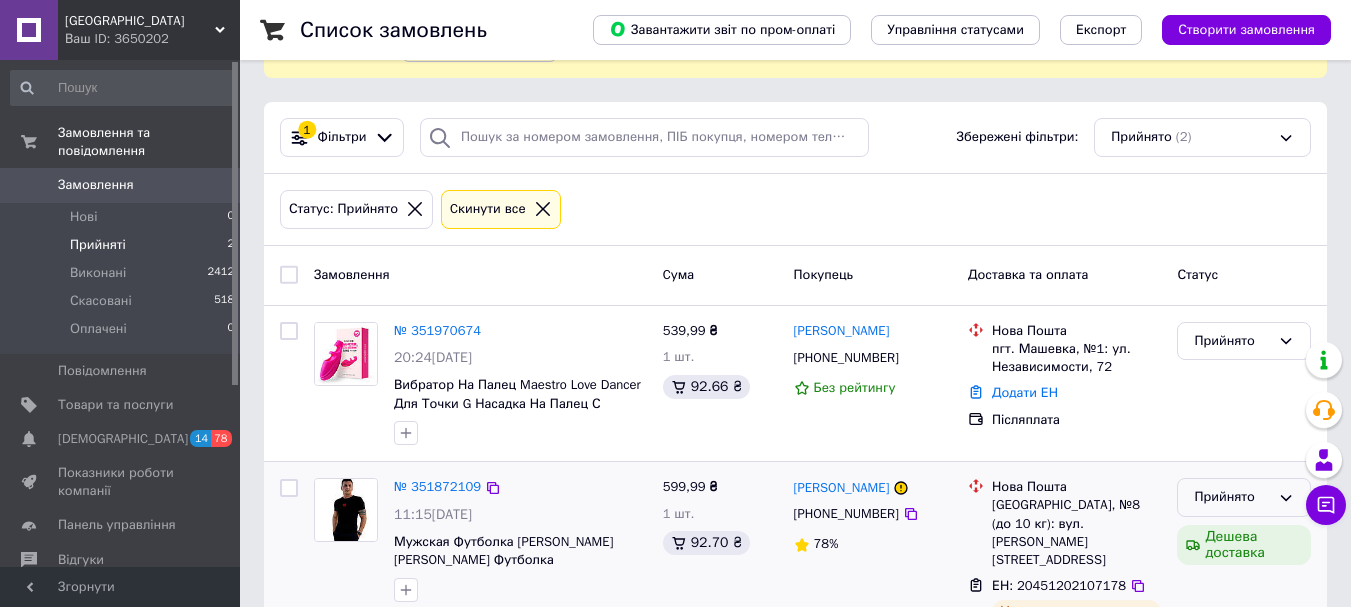 click on "Прийнято" at bounding box center [1232, 497] 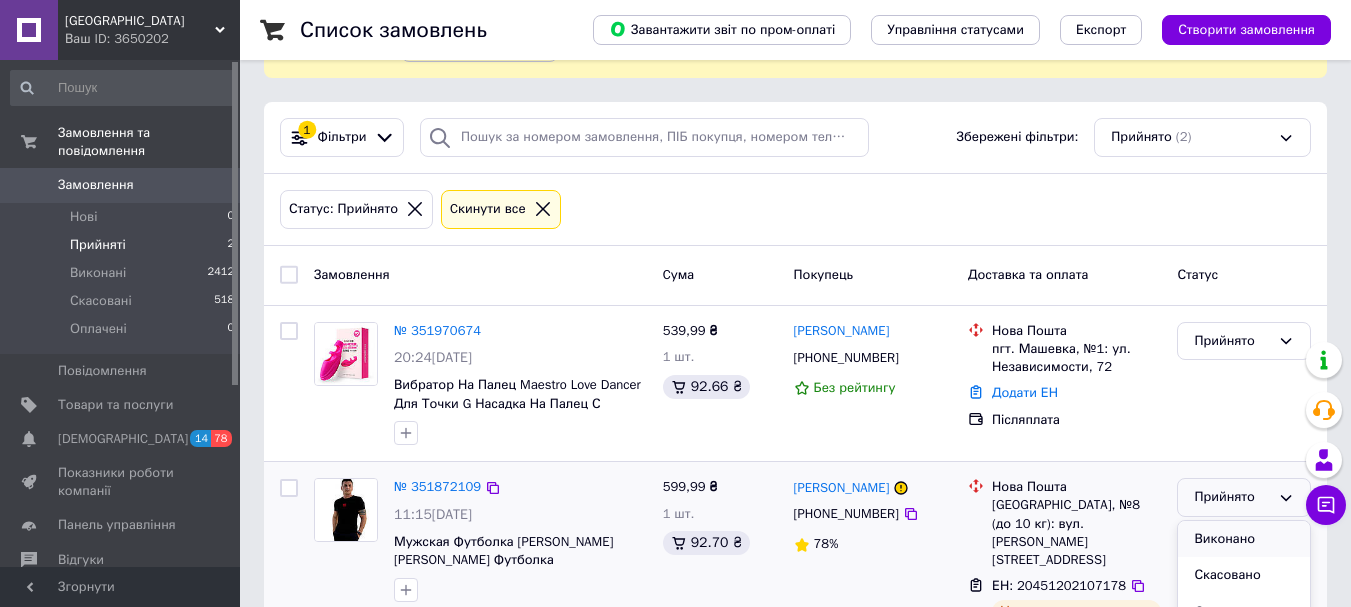 click on "Виконано" at bounding box center [1244, 539] 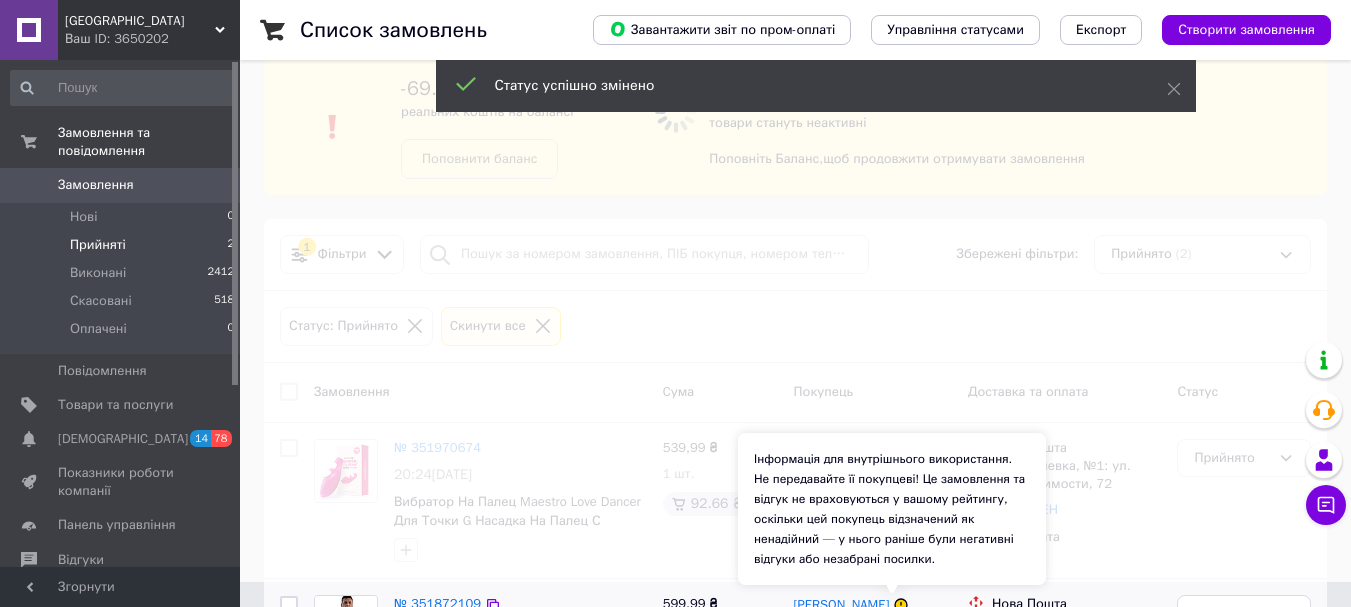 scroll, scrollTop: 24, scrollLeft: 0, axis: vertical 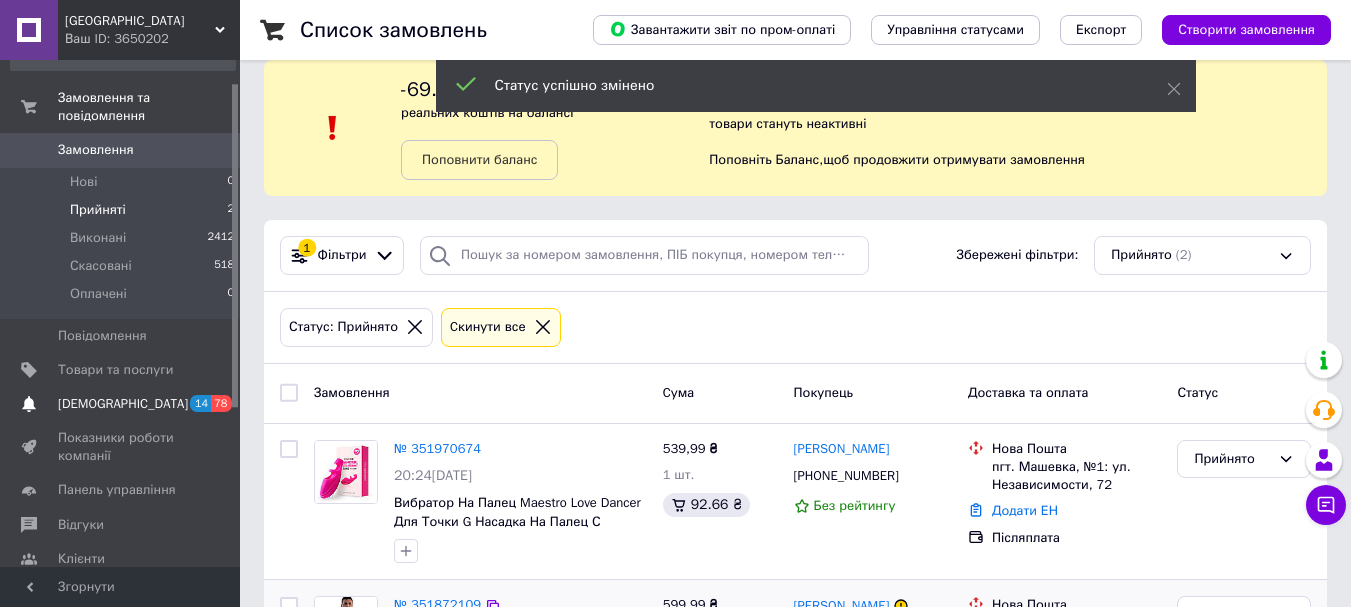 click on "[DEMOGRAPHIC_DATA]" at bounding box center [123, 404] 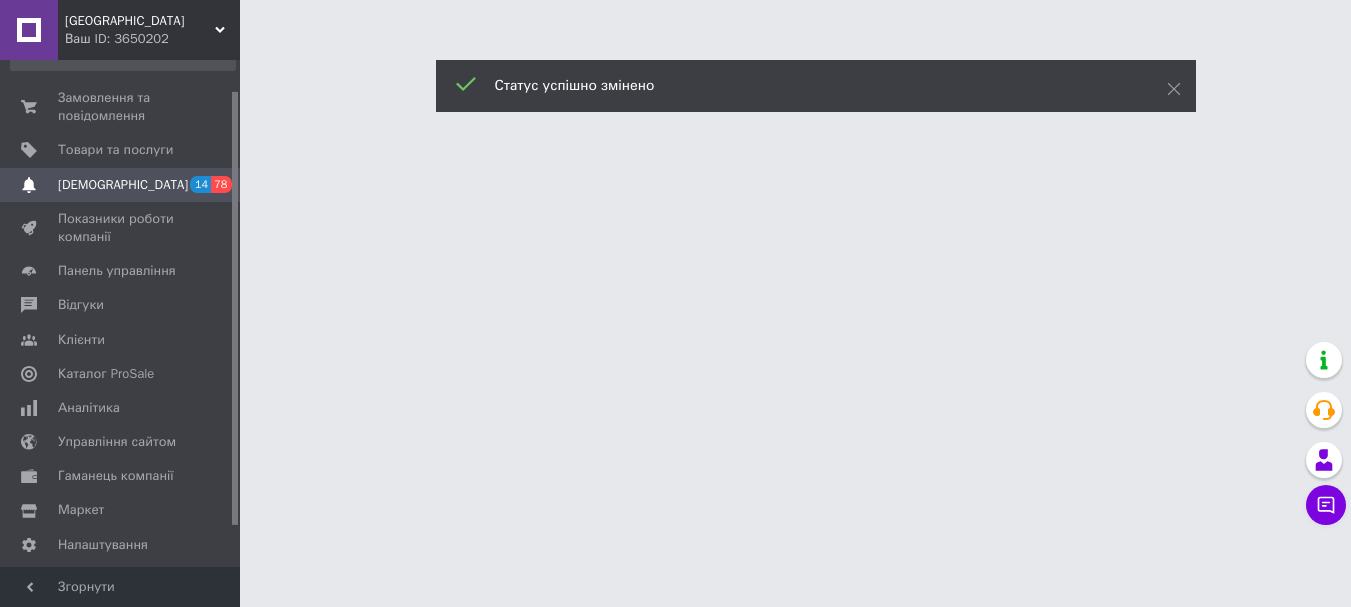 scroll, scrollTop: 0, scrollLeft: 0, axis: both 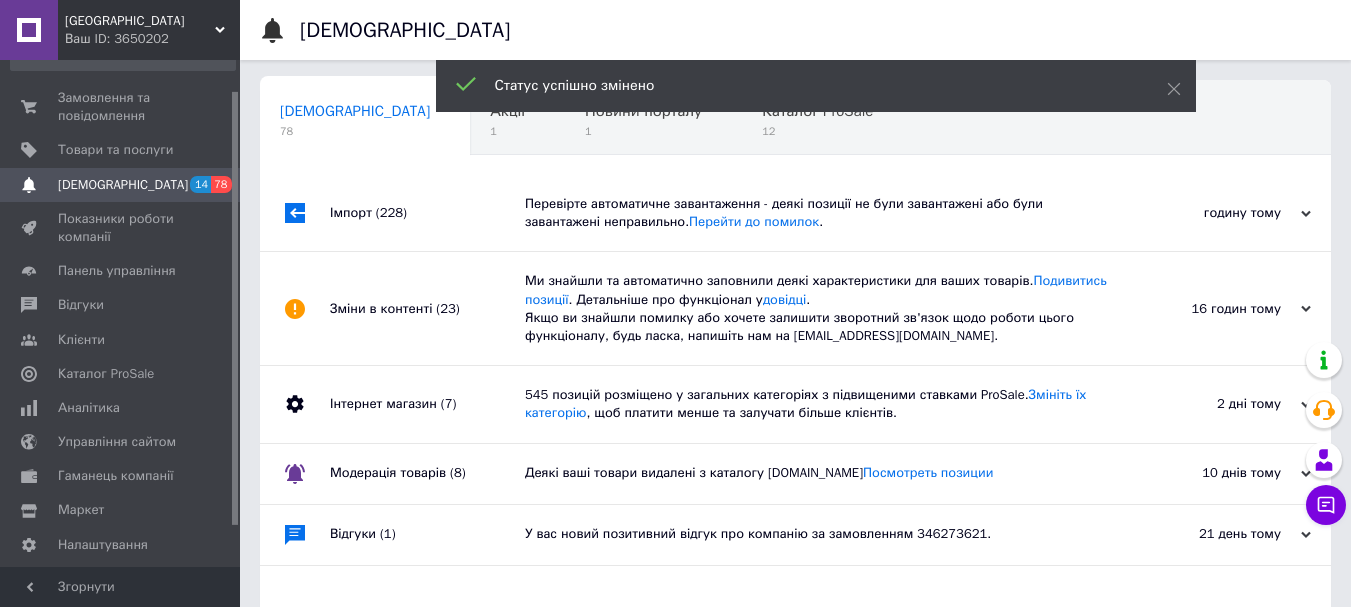 click on "Імпорт   (228)" at bounding box center (427, 213) 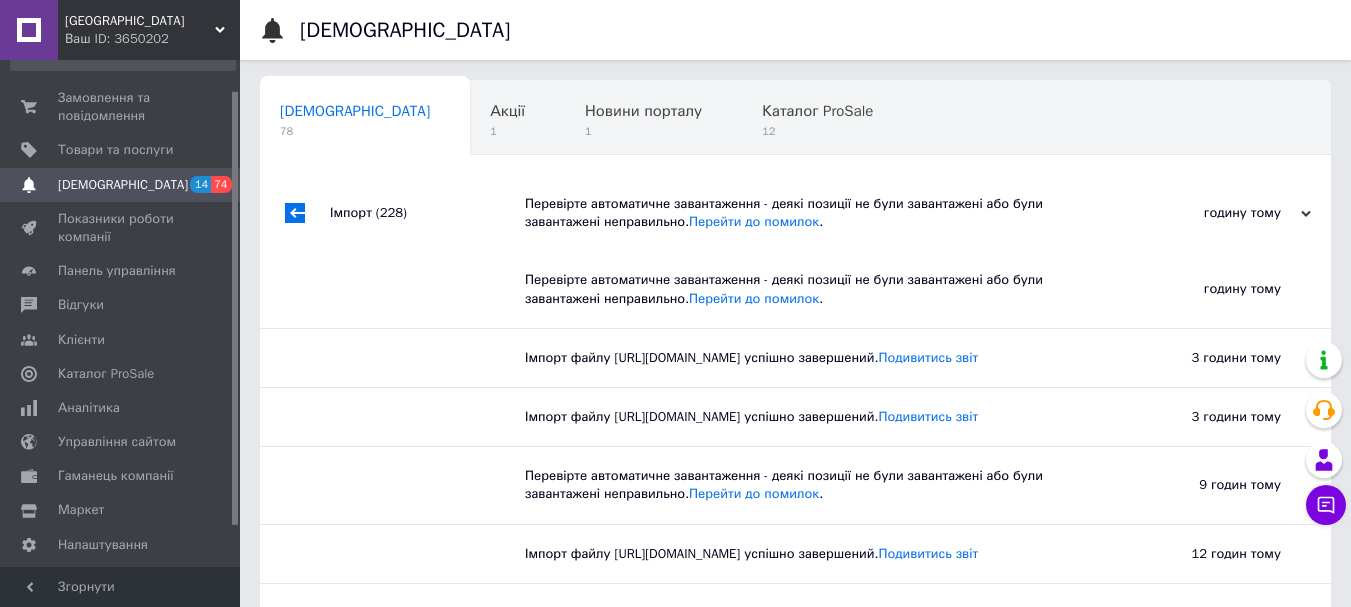 click on "(228)" at bounding box center [391, 212] 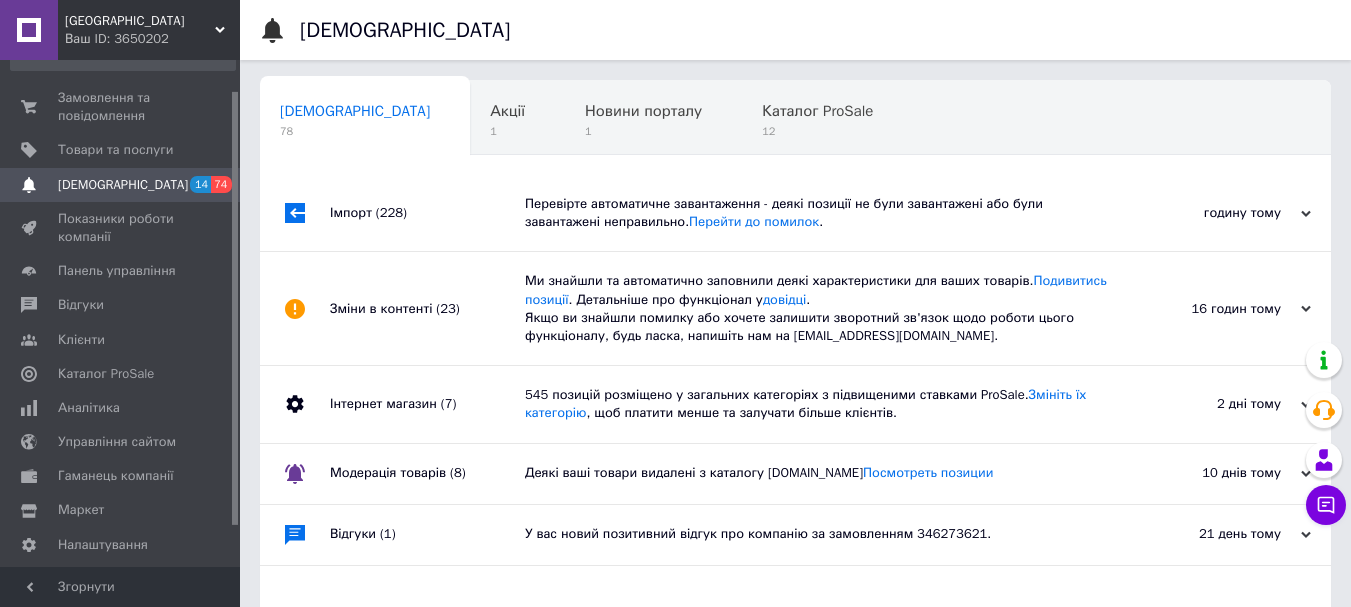 click on "Імпорт   (228)" at bounding box center (427, 213) 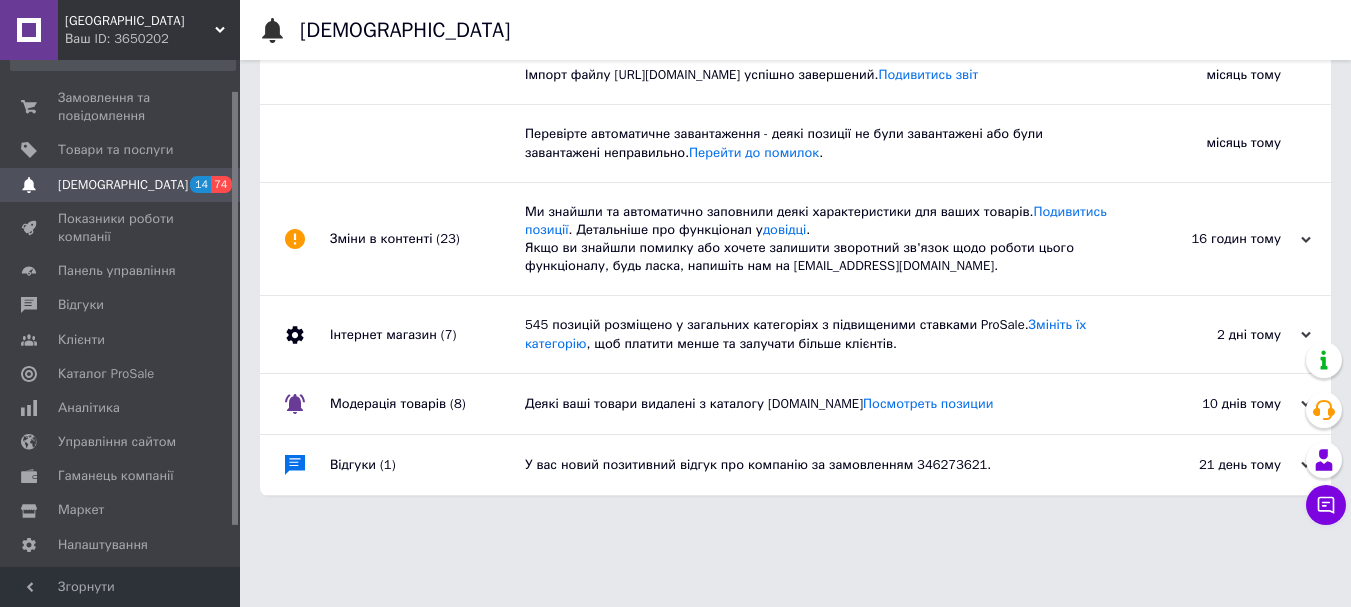 click on "(23)" at bounding box center [447, 238] 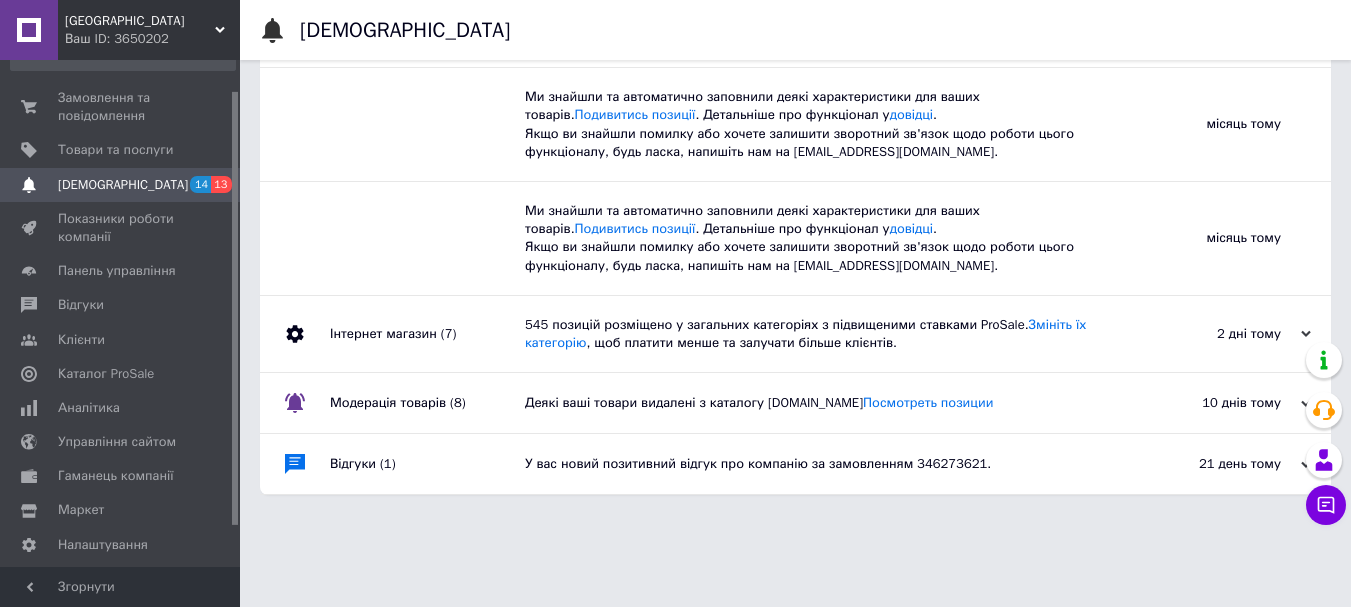 click on "Інтернет магазин   (7)" at bounding box center (427, 334) 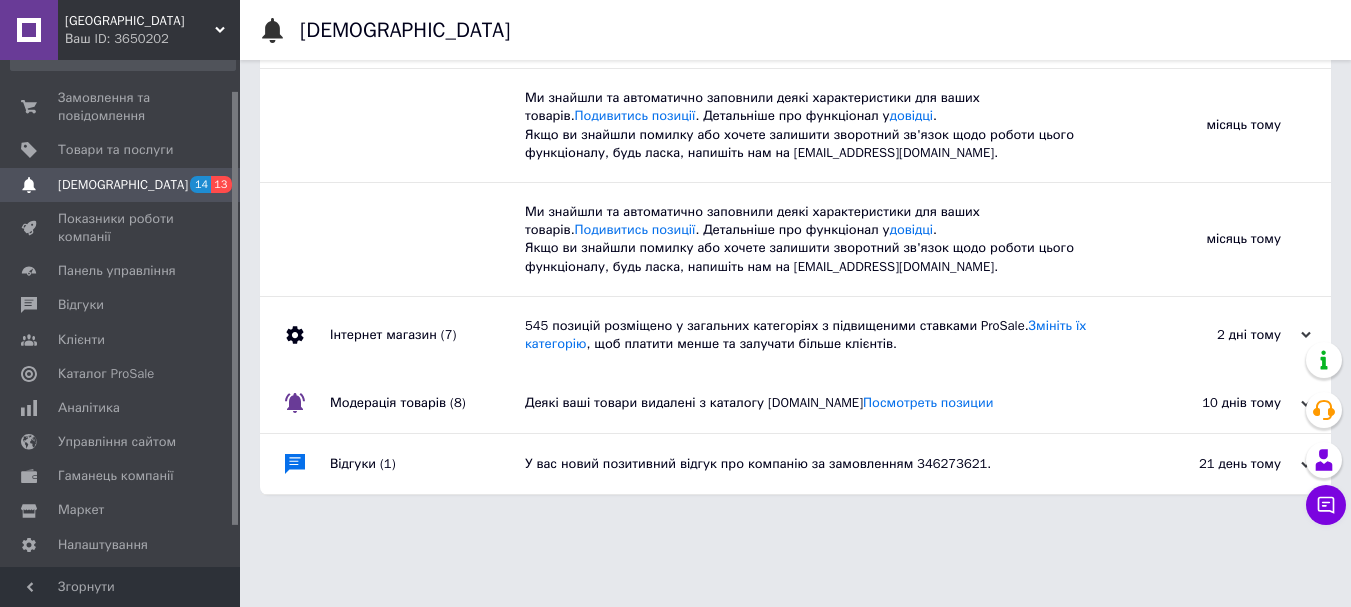 scroll, scrollTop: 17744, scrollLeft: 0, axis: vertical 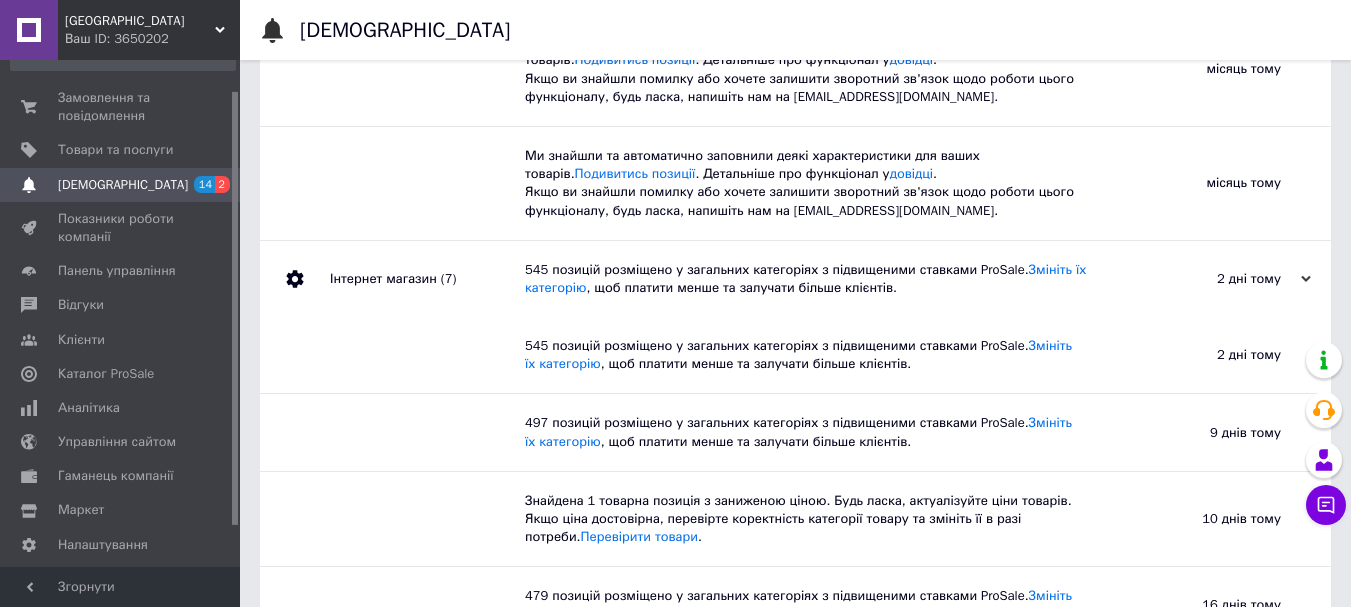 click on "[DEMOGRAPHIC_DATA]" at bounding box center [121, 185] 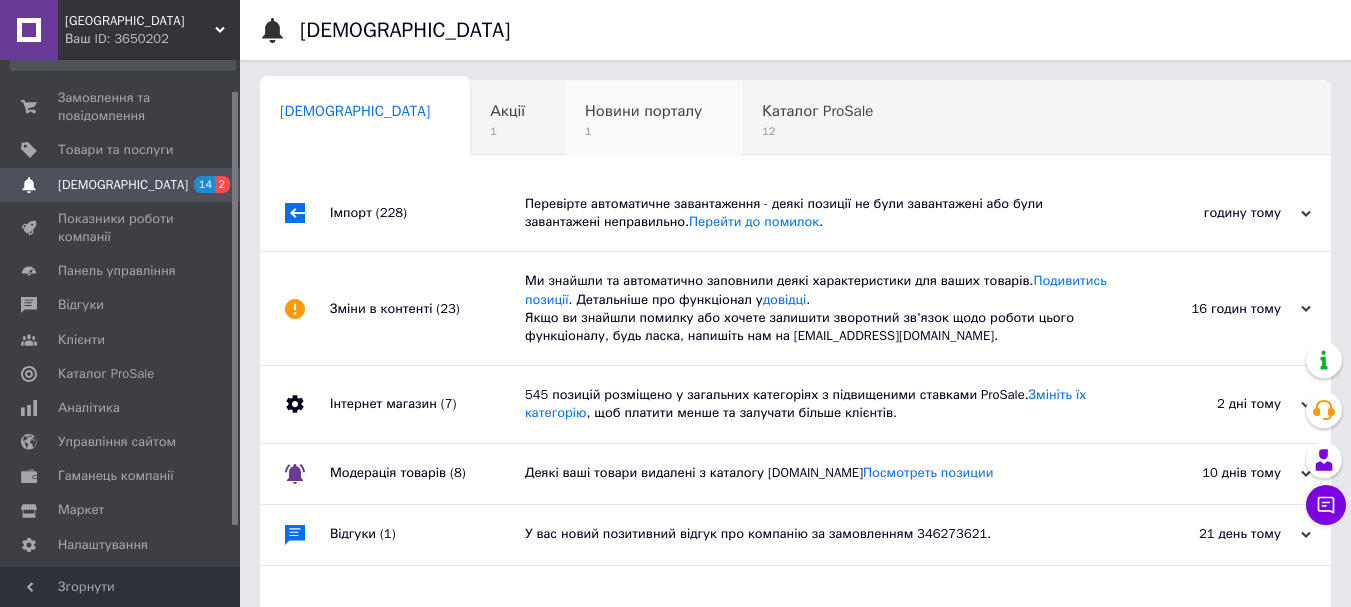 click on "1" at bounding box center [643, 131] 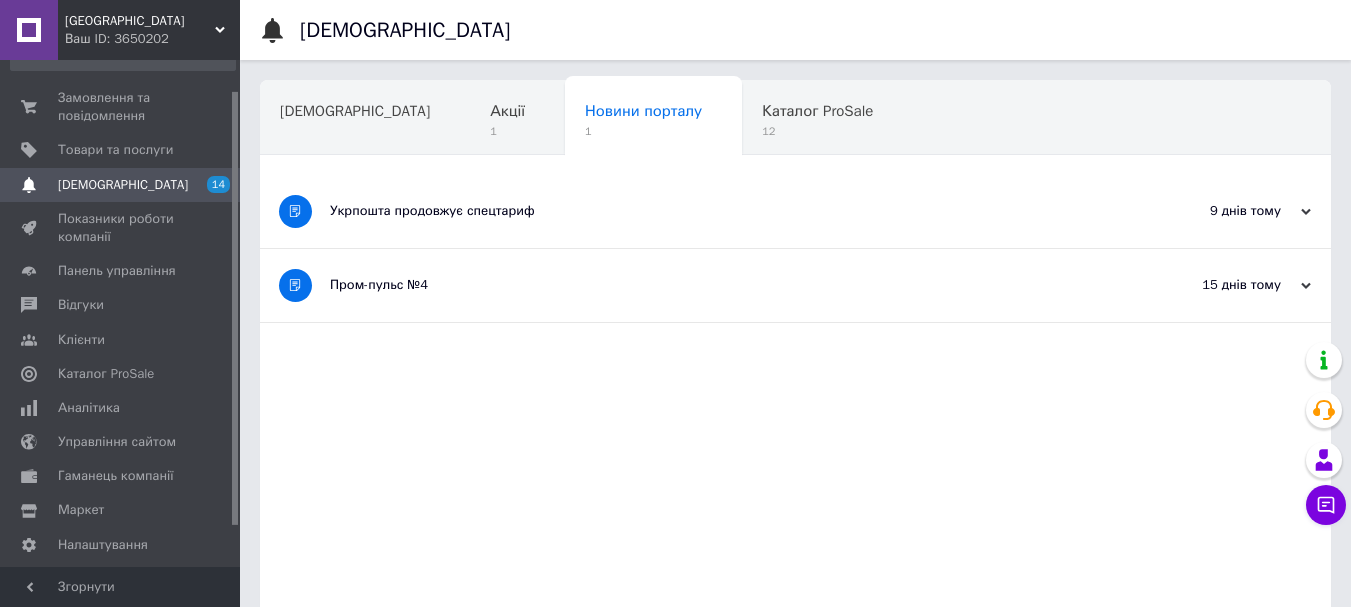 click on "Укрпошта продовжує спецтариф" at bounding box center [720, 211] 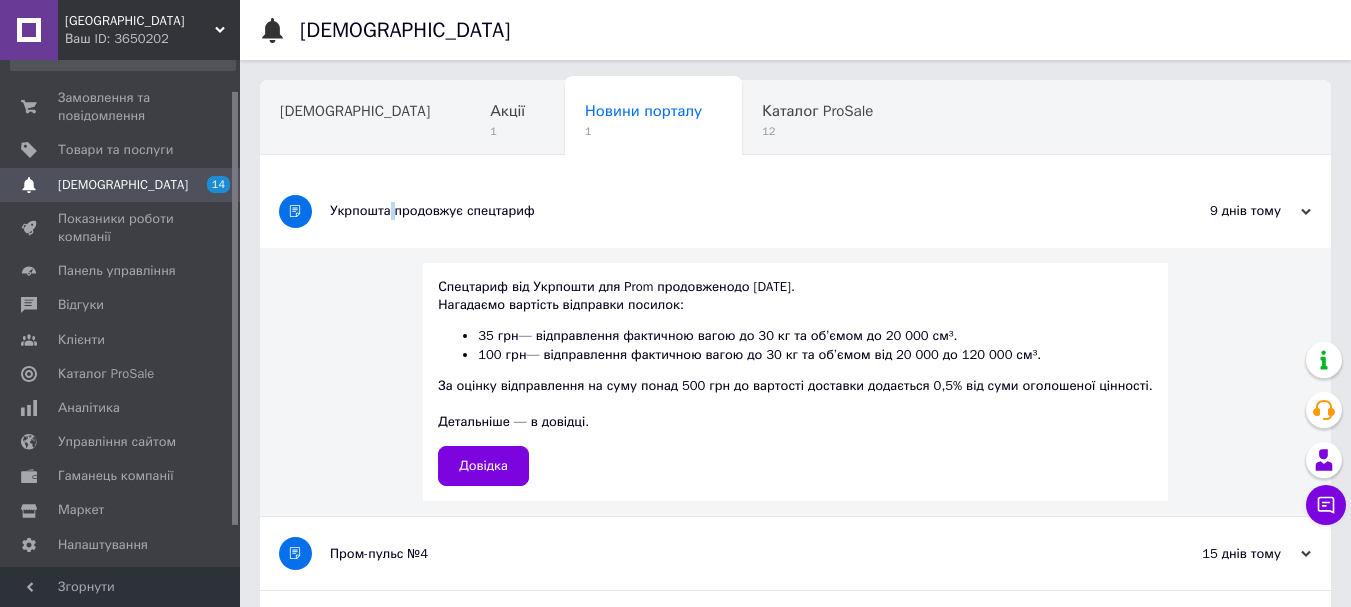 click on "Укрпошта продовжує спецтариф" at bounding box center [720, 211] 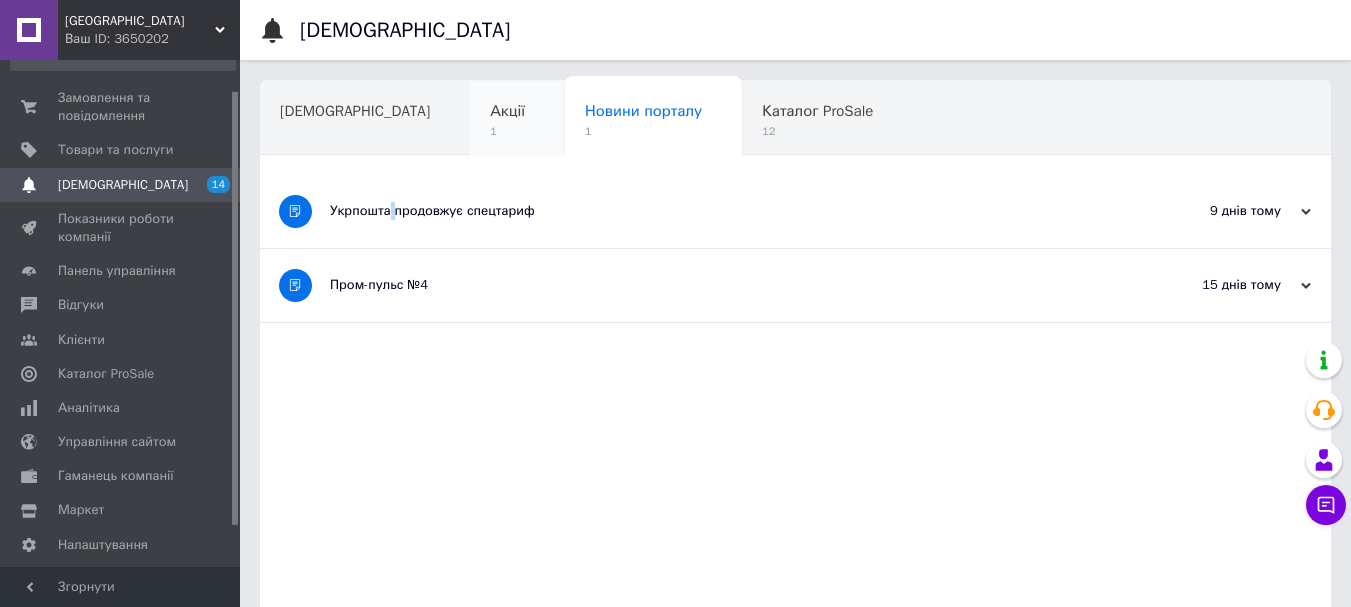 click on "Акції" at bounding box center [507, 111] 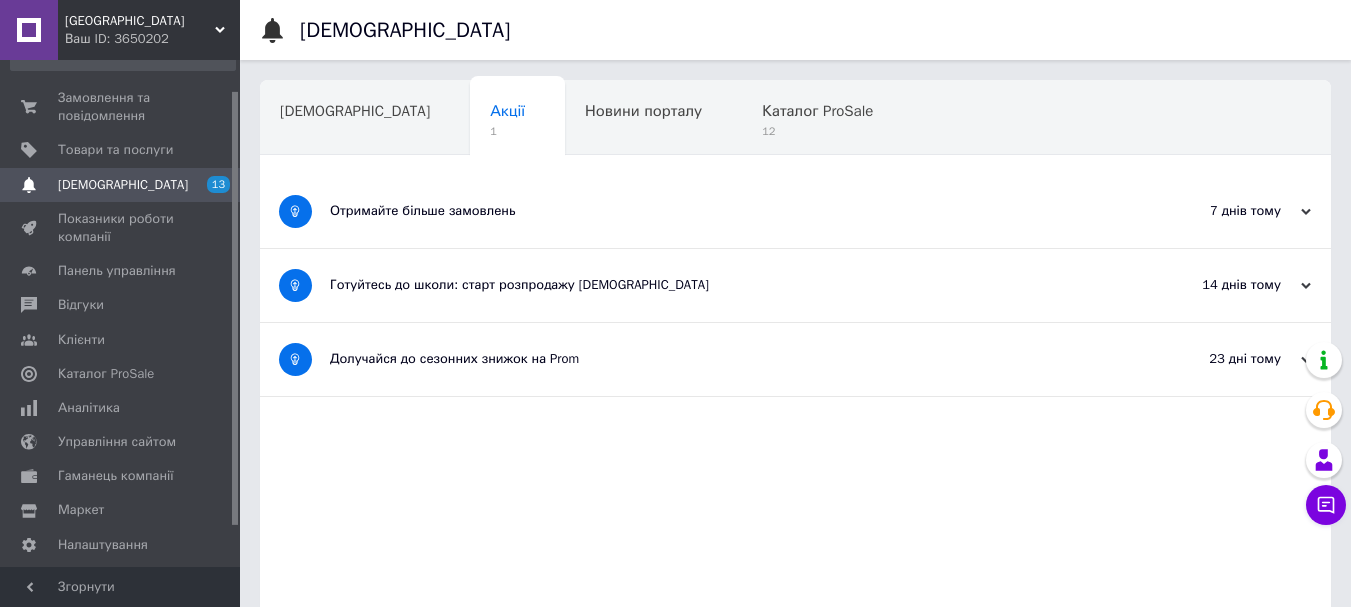 click on "Отримайте більше замовлень" at bounding box center (720, 211) 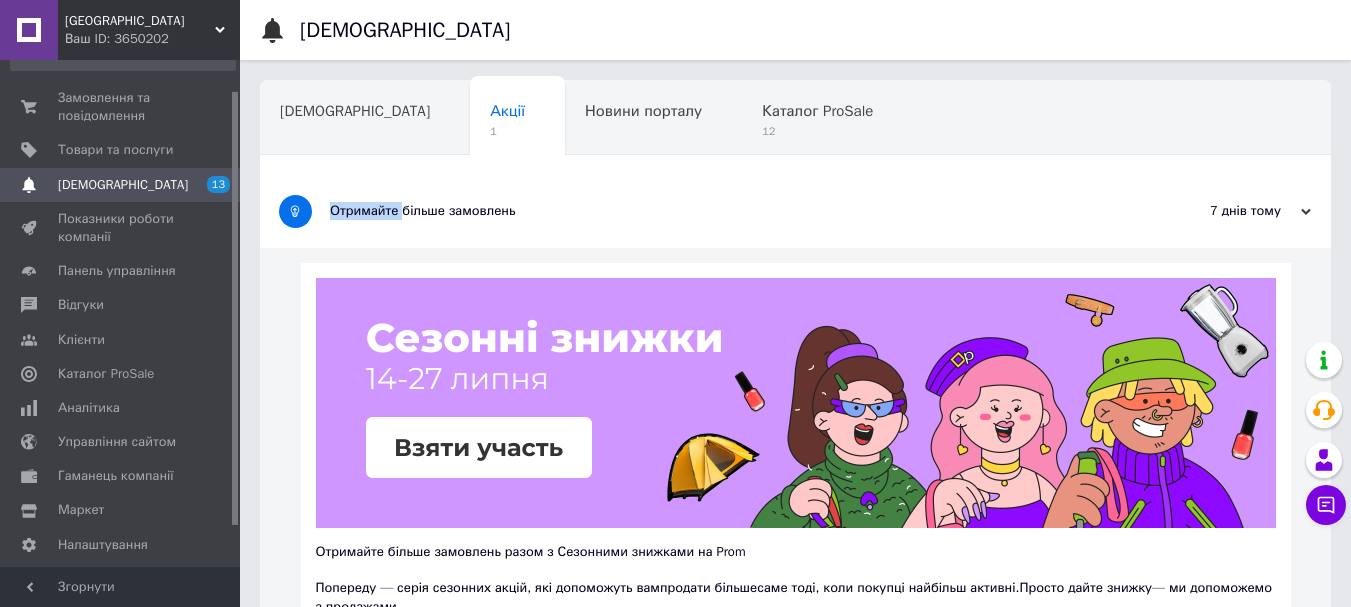 click on "Отримайте більше замовлень" at bounding box center (720, 211) 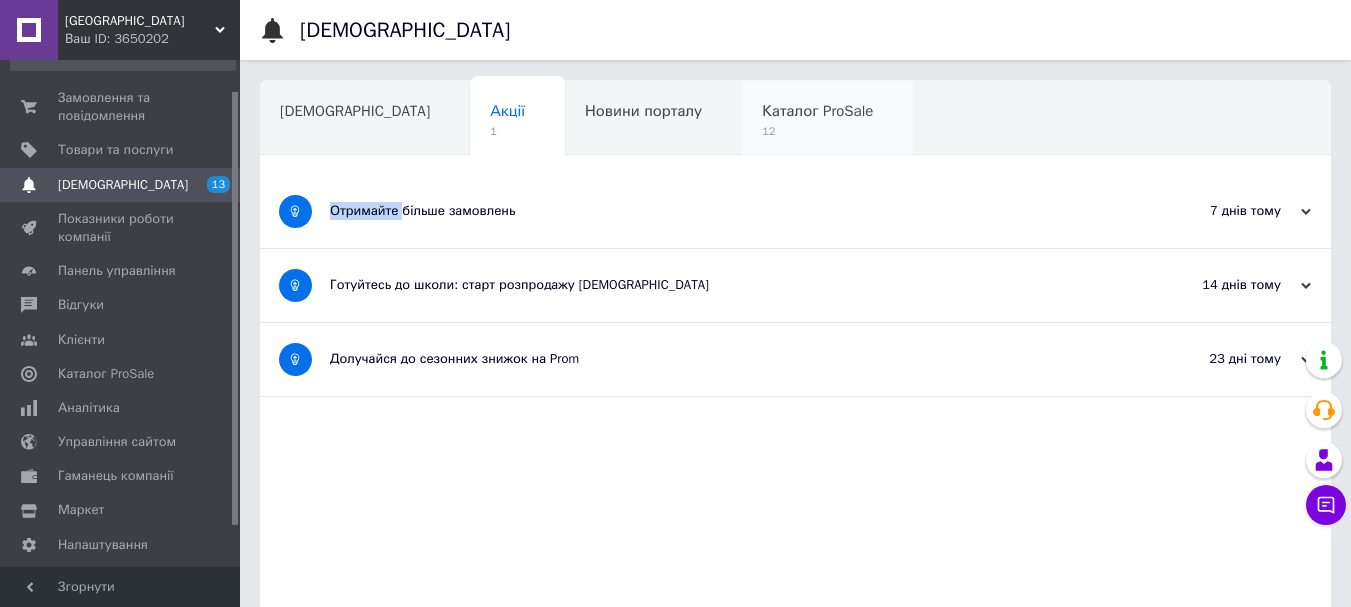 click on "12" at bounding box center [817, 131] 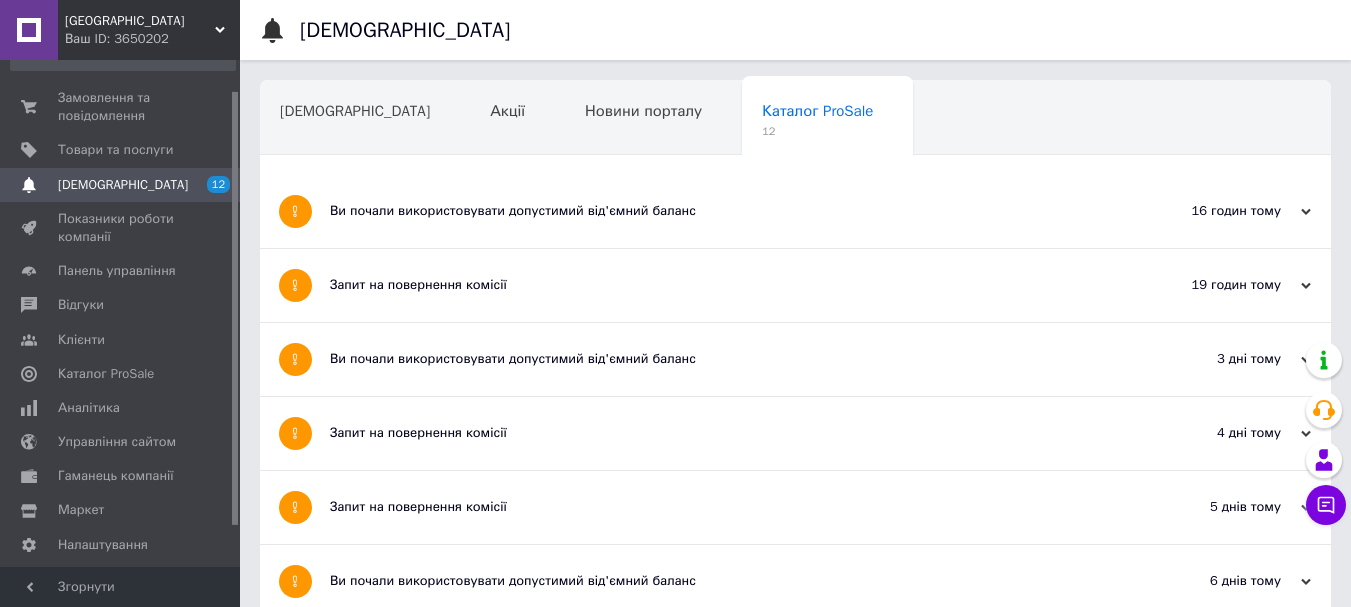 click on "Ви почали використовувати допустимий від'ємний баланс" at bounding box center [720, 211] 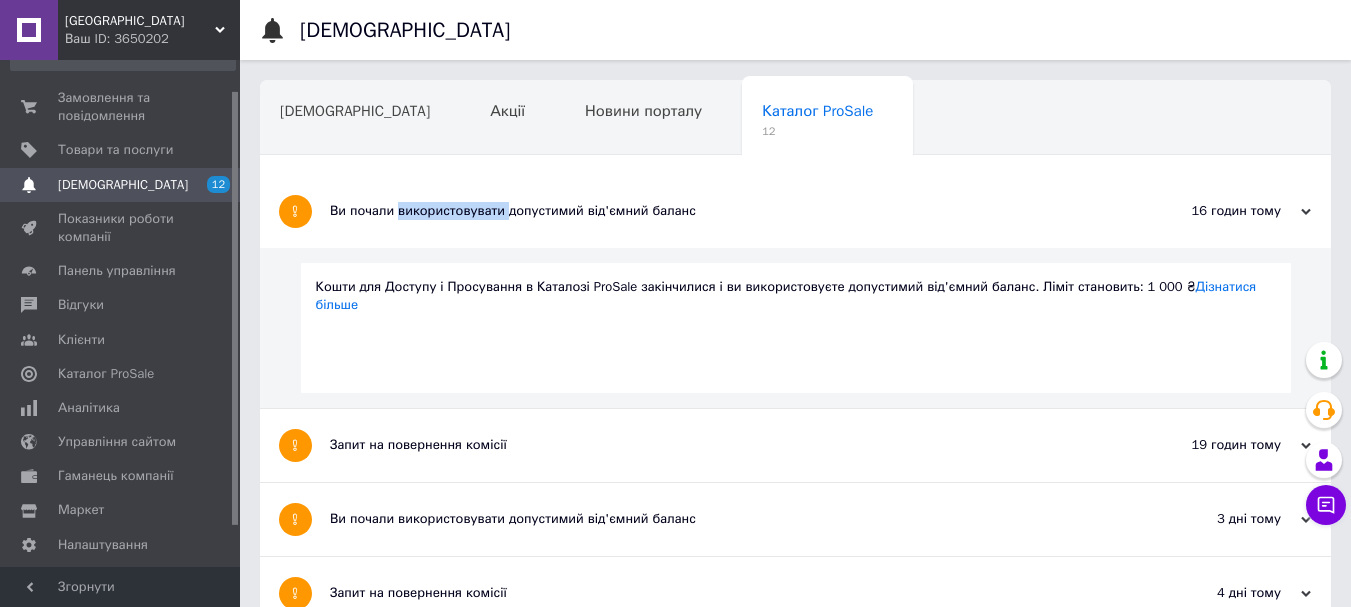 click on "Ви почали використовувати допустимий від'ємний баланс" at bounding box center (720, 211) 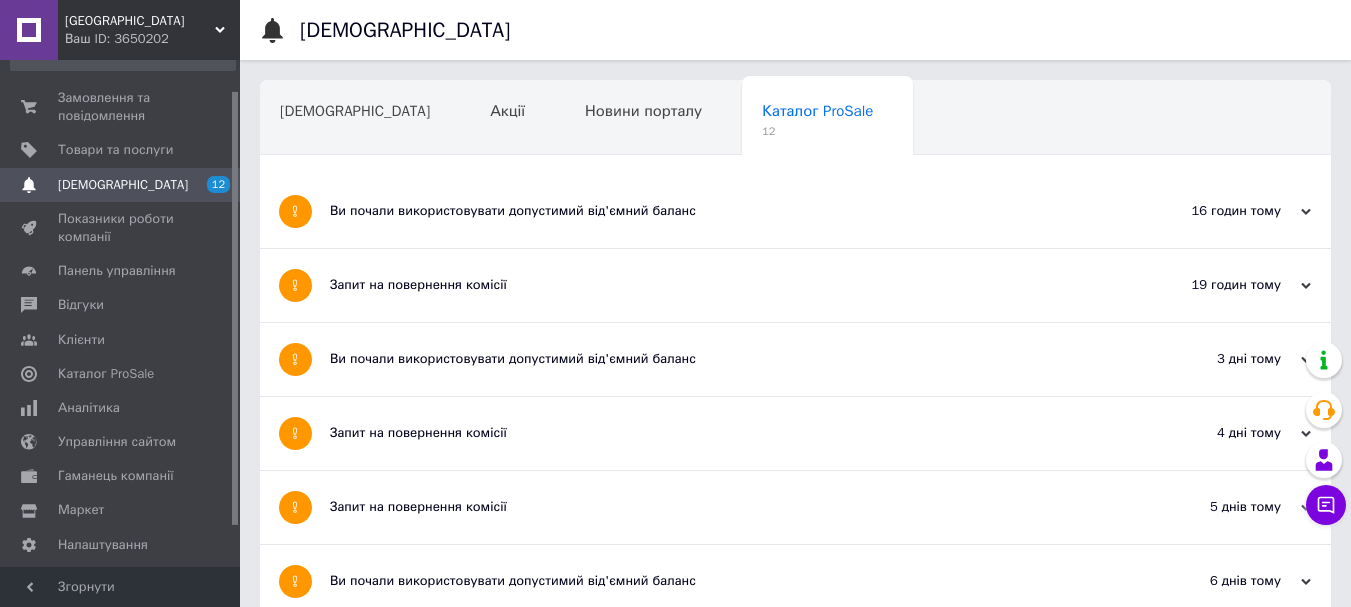 click on "Запит на повернення комісії" at bounding box center (720, 285) 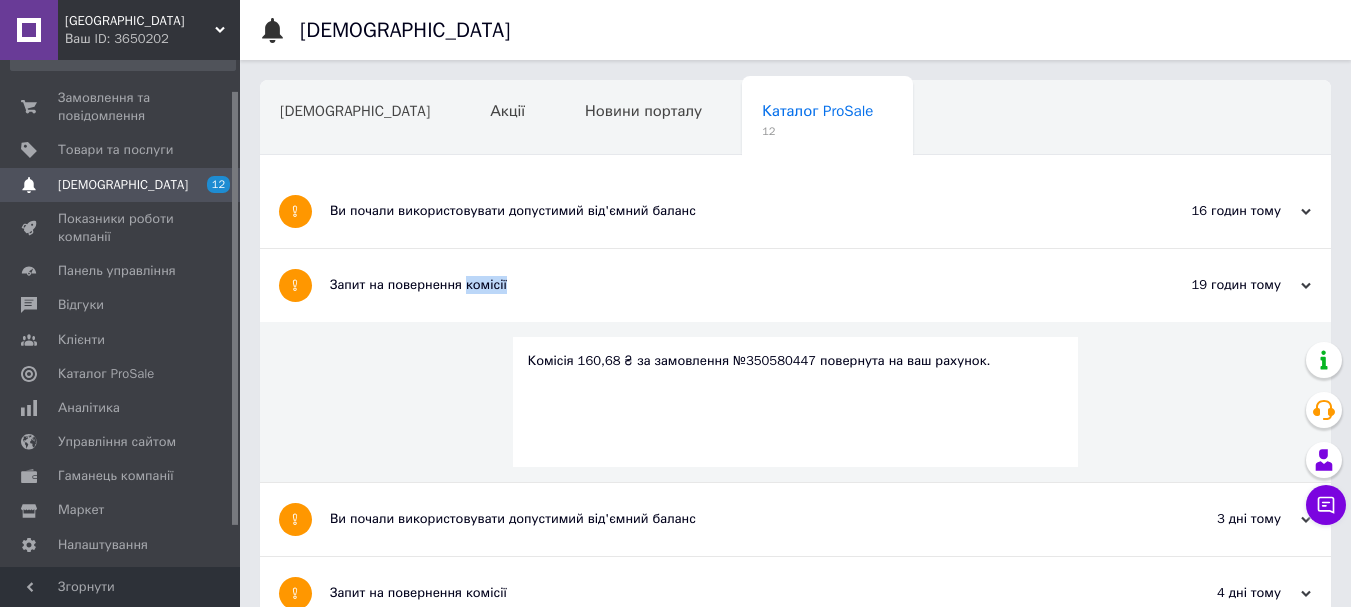 click on "Запит на повернення комісії" at bounding box center (720, 285) 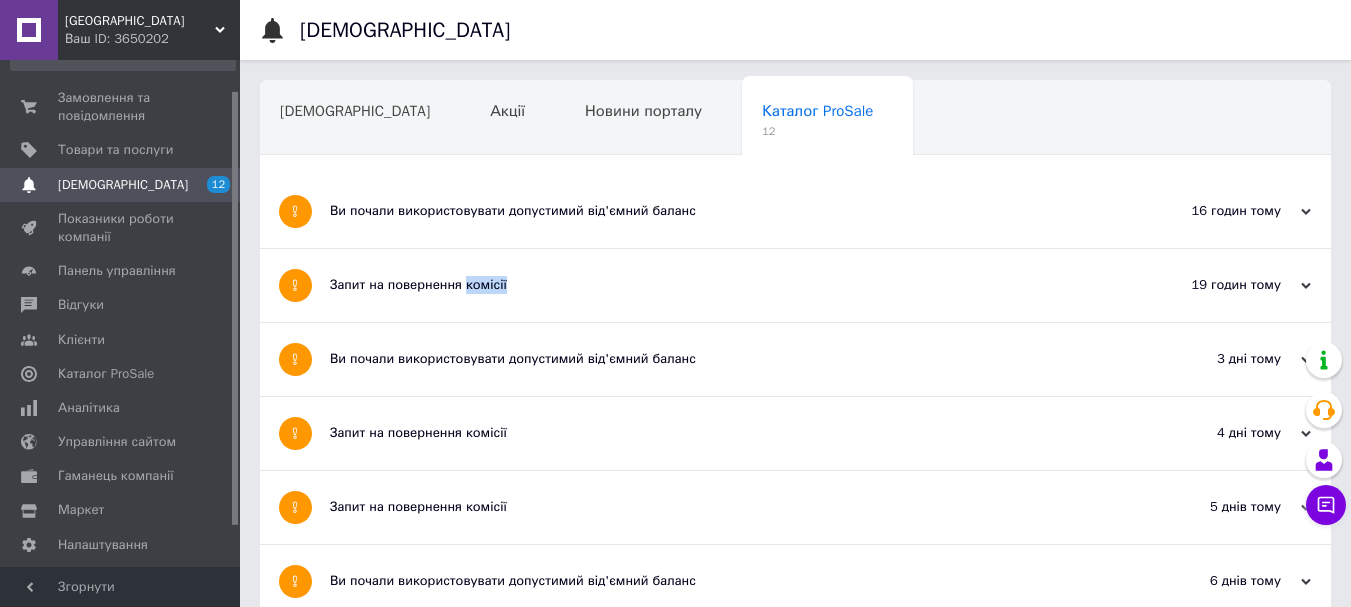click on "[DEMOGRAPHIC_DATA]" at bounding box center (121, 185) 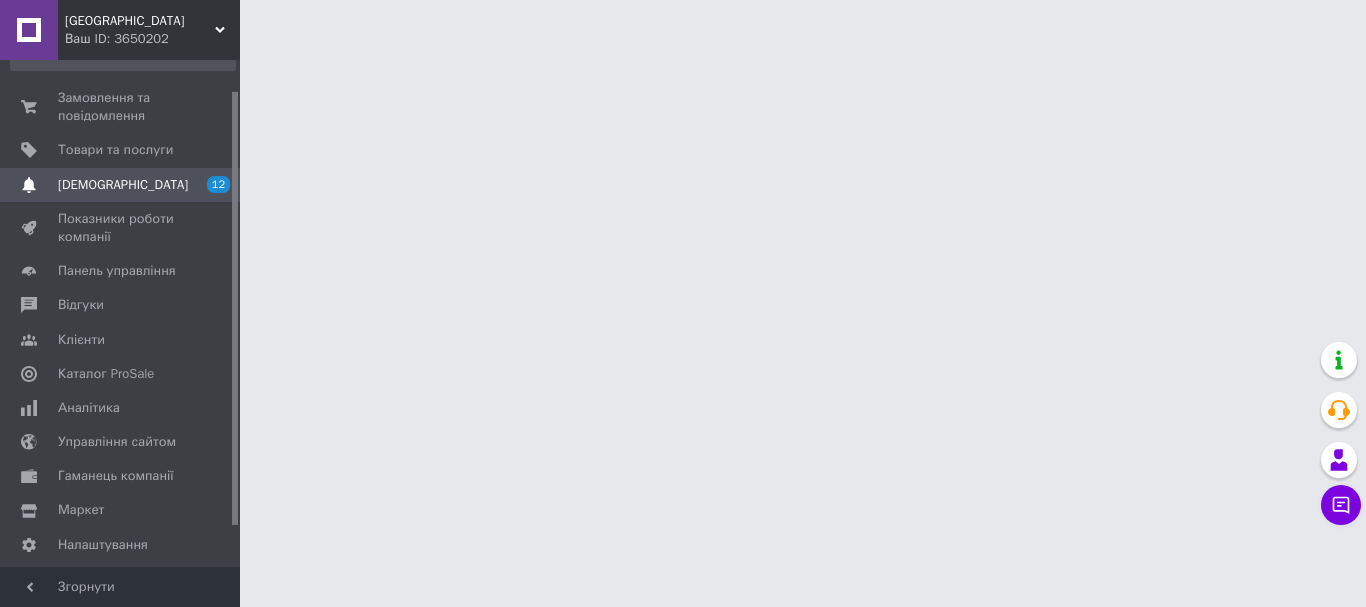 click on "Denver Ваш ID: 3650202 Сайт [GEOGRAPHIC_DATA] Кабінет покупця Перевірити стан системи Сторінка на порталі Ador Dbay [PERSON_NAME] Shopingo Dido Sellia DBUY Довідка Вийти Замовлення та повідомлення 0 0 Товари та послуги Сповіщення 12 Показники роботи компанії Панель управління Відгуки Клієнти Каталог ProSale Аналітика Управління сайтом Гаманець компанії [PERSON_NAME] Тарифи та рахунки Prom топ Згорнути" at bounding box center [683, 25] 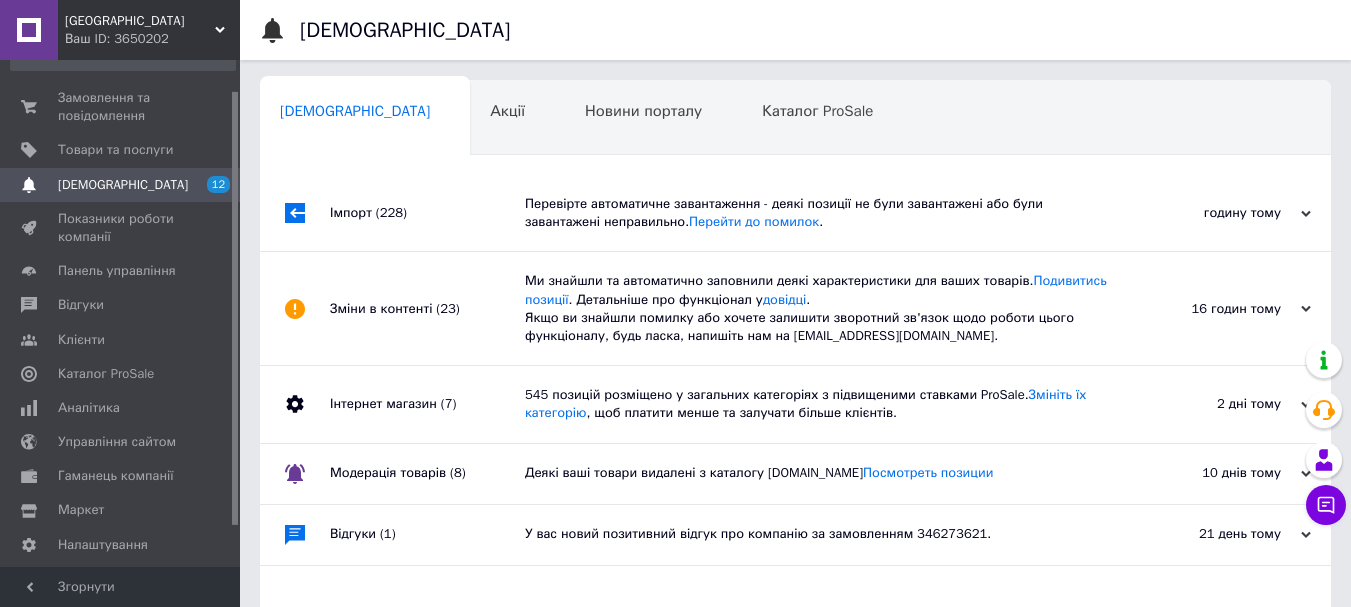 click on "Інтернет магазин   (7)" at bounding box center [427, 404] 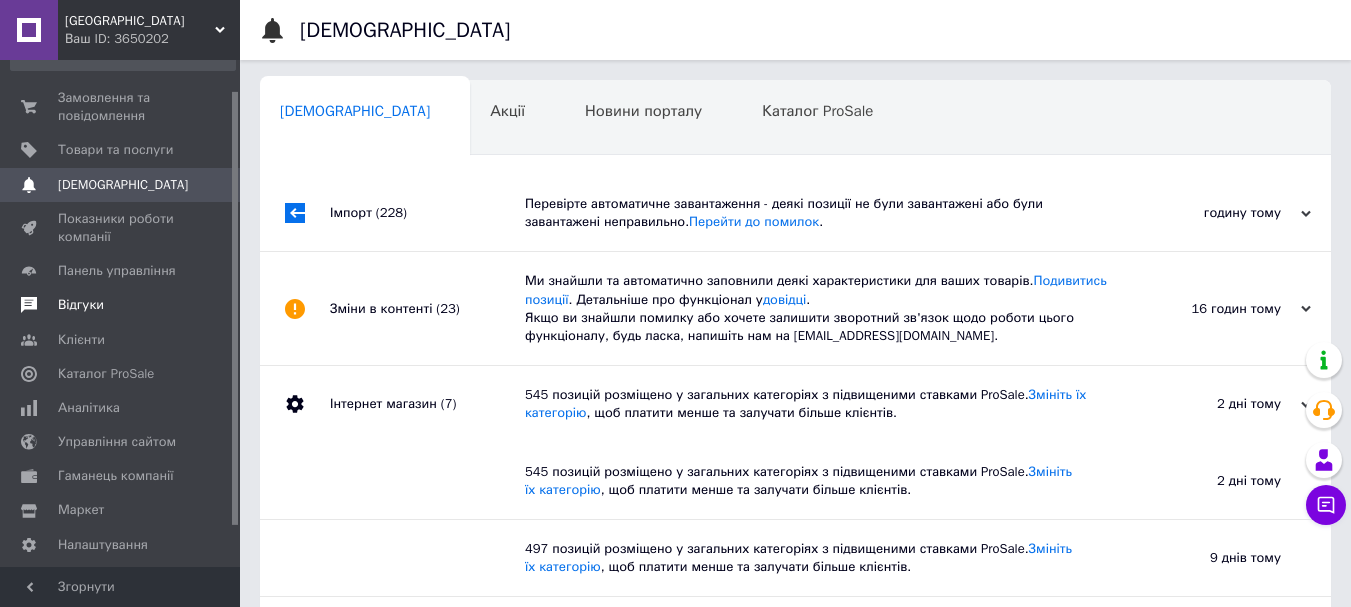 click on "Відгуки" at bounding box center [121, 305] 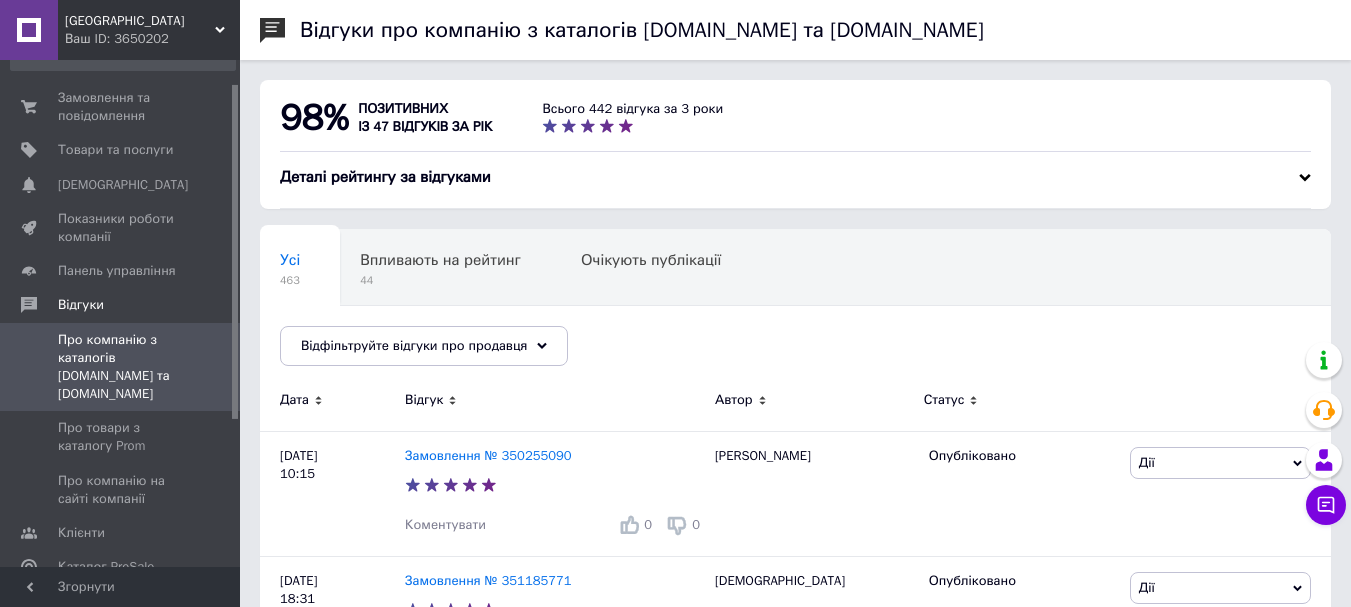 scroll, scrollTop: 411, scrollLeft: 0, axis: vertical 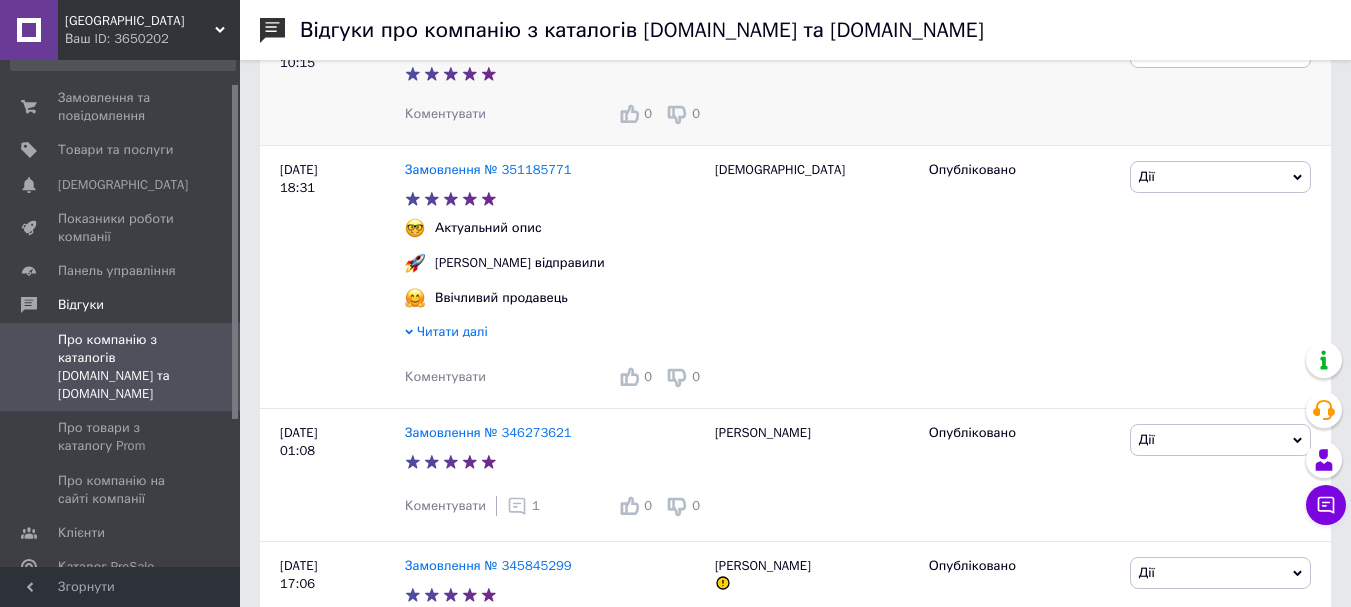 click on "Коментувати" at bounding box center (445, 113) 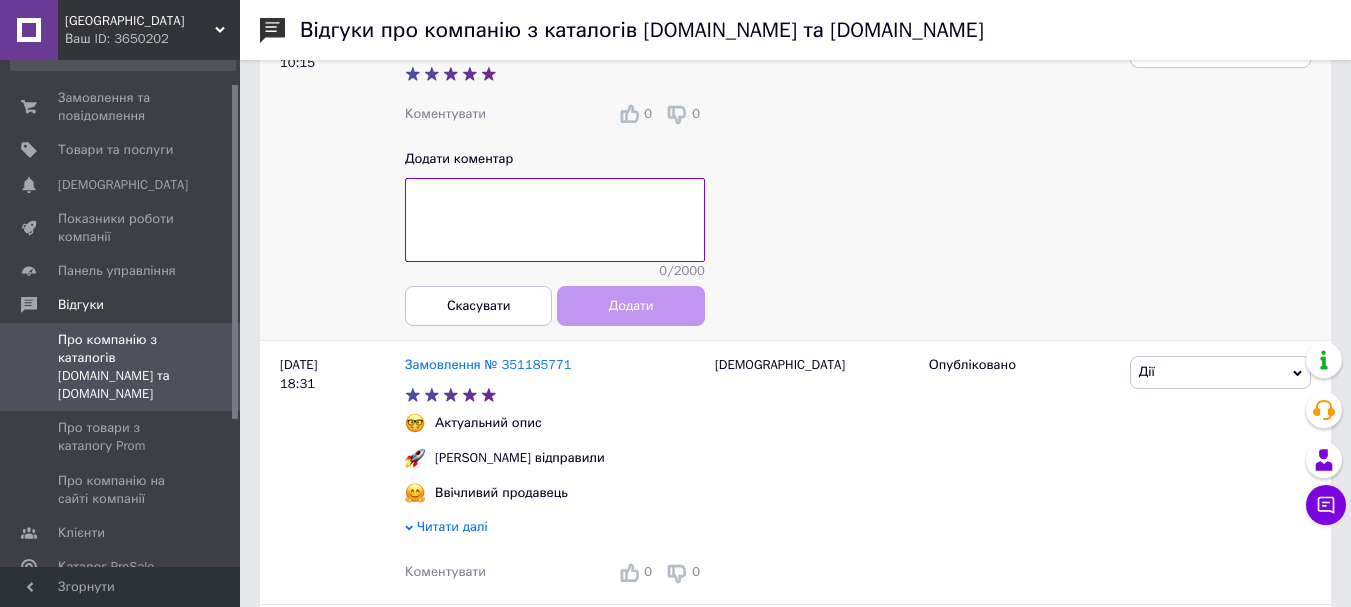 click at bounding box center (555, 220) 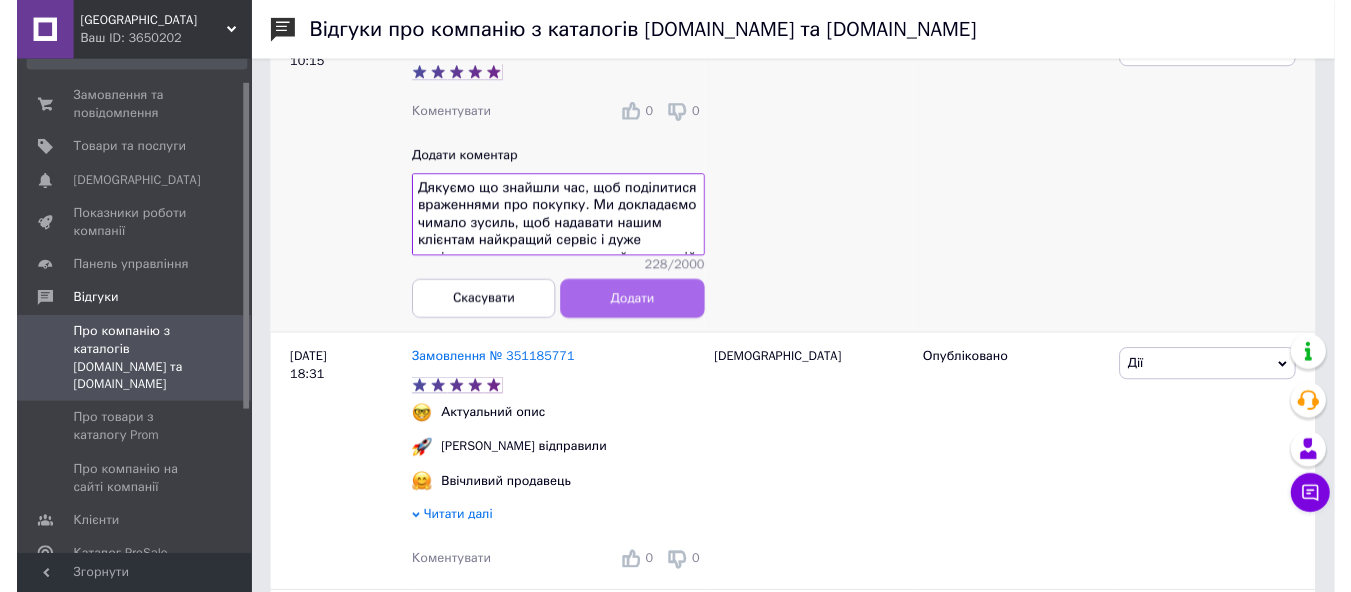 scroll, scrollTop: 72, scrollLeft: 0, axis: vertical 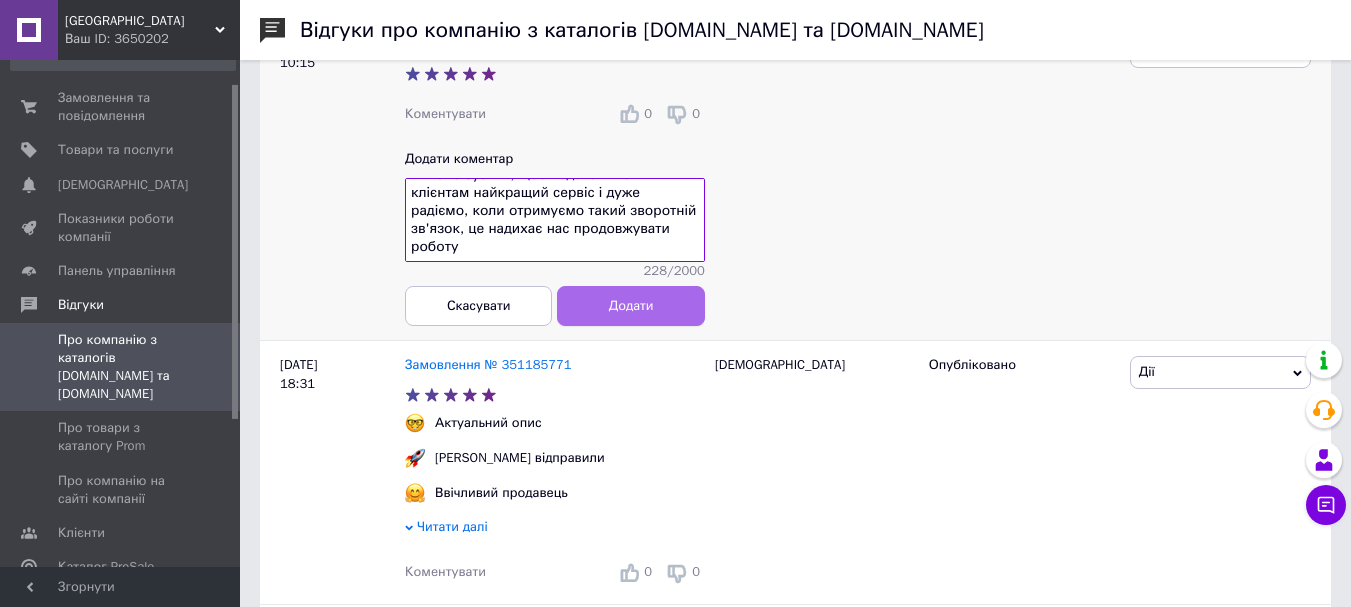 type on "Дякуємо що знайшли час, щоб поділитися враженнями про покупку. Ми докладаємо чимало зусиль, щоб надавати нашим клієнтам найкращий сервіс і дуже радіємо, коли отримуємо такий зворотній зв'язок, це надихає нас продовжувати роботу" 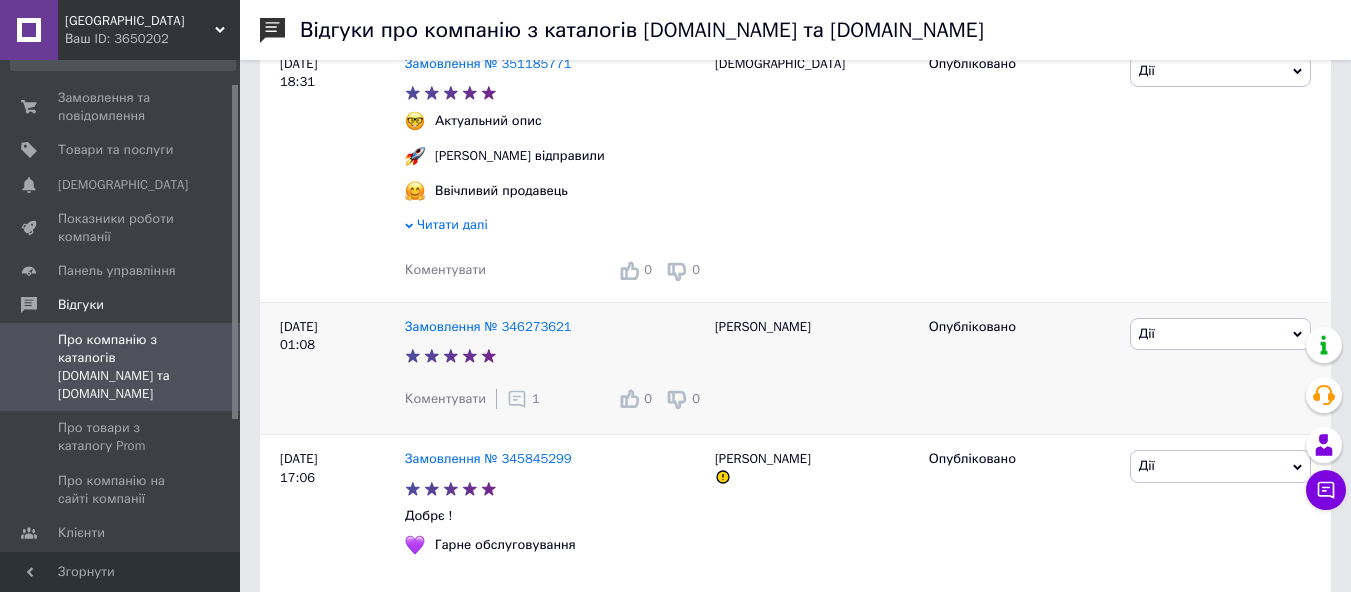 scroll, scrollTop: 789, scrollLeft: 0, axis: vertical 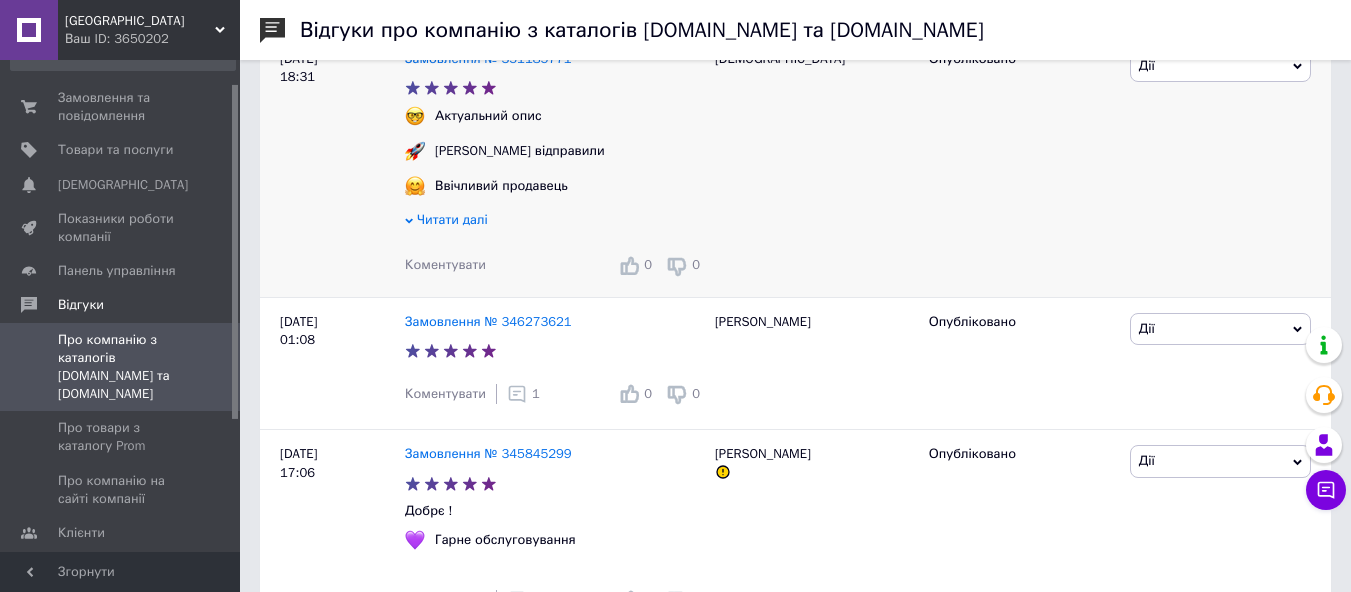 click on "Коментувати" at bounding box center [445, 264] 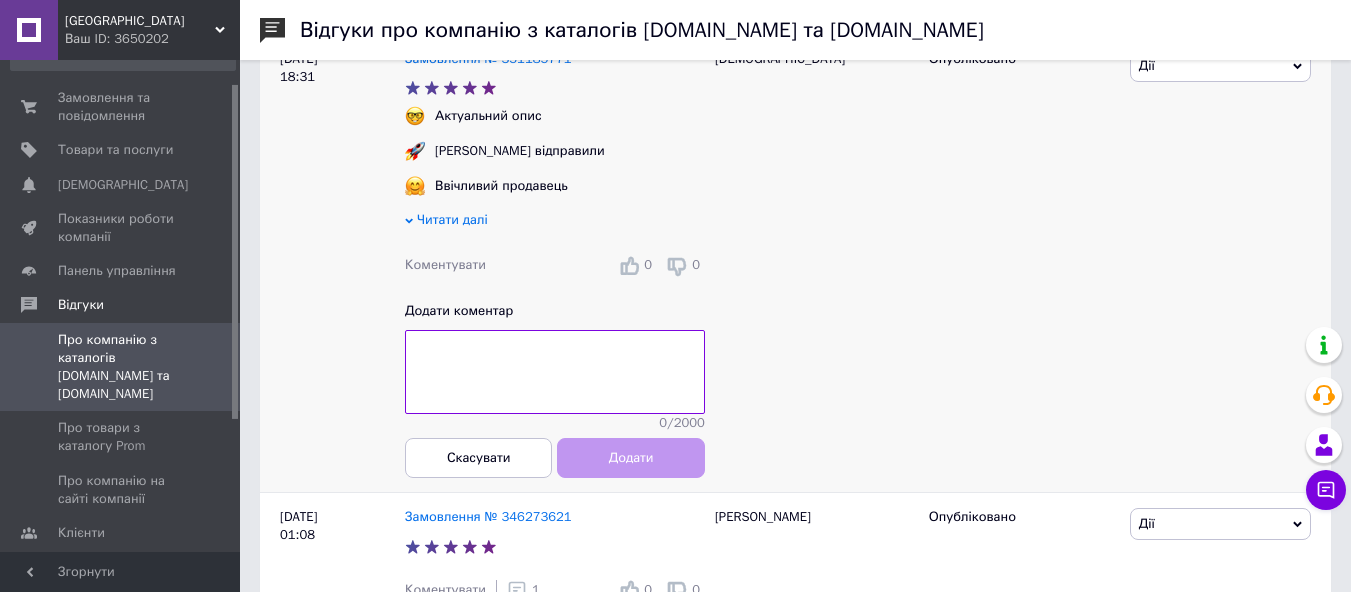 click at bounding box center (555, 372) 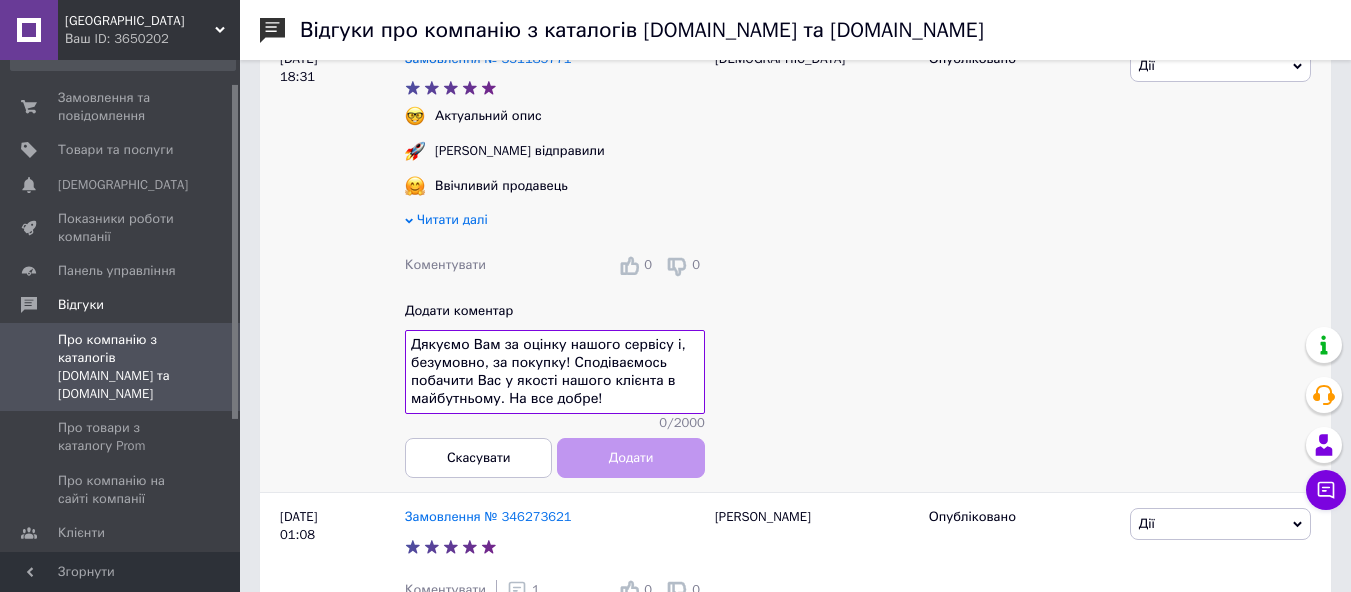scroll, scrollTop: 14, scrollLeft: 0, axis: vertical 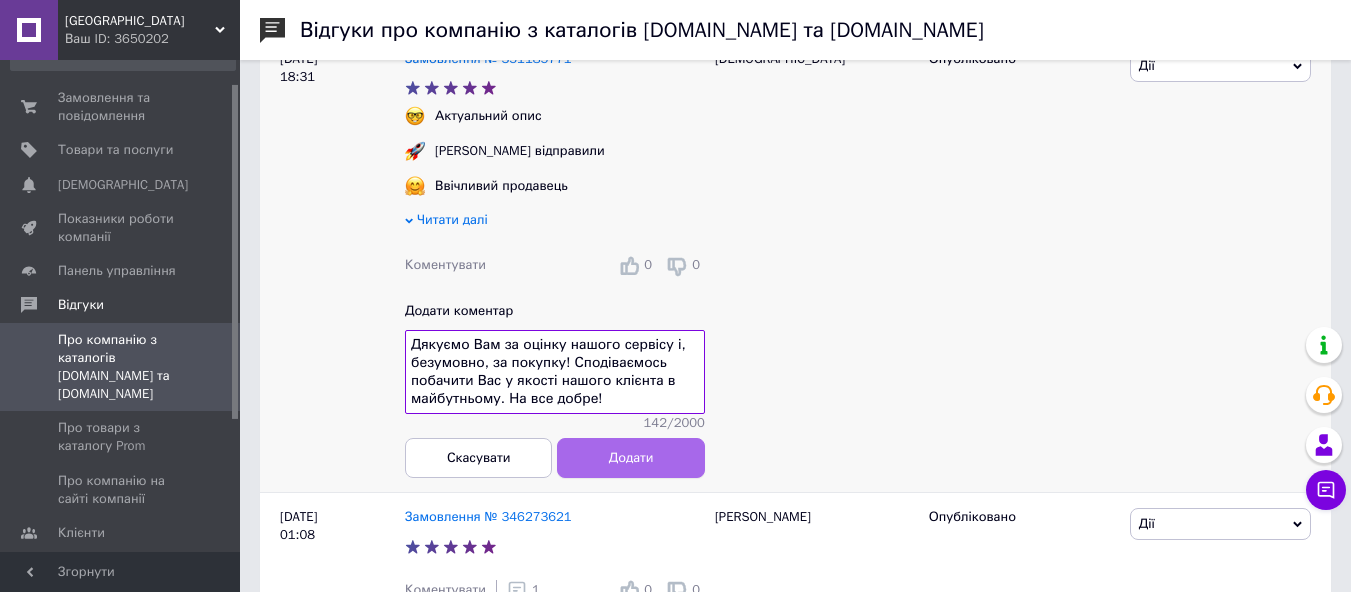 type on "Дякуємо Вам за оцінку нашого сервісу і, безумовно, за покупку! Сподіваємось побачити Вас у якості нашого клієнта в майбутньому. На все добре!" 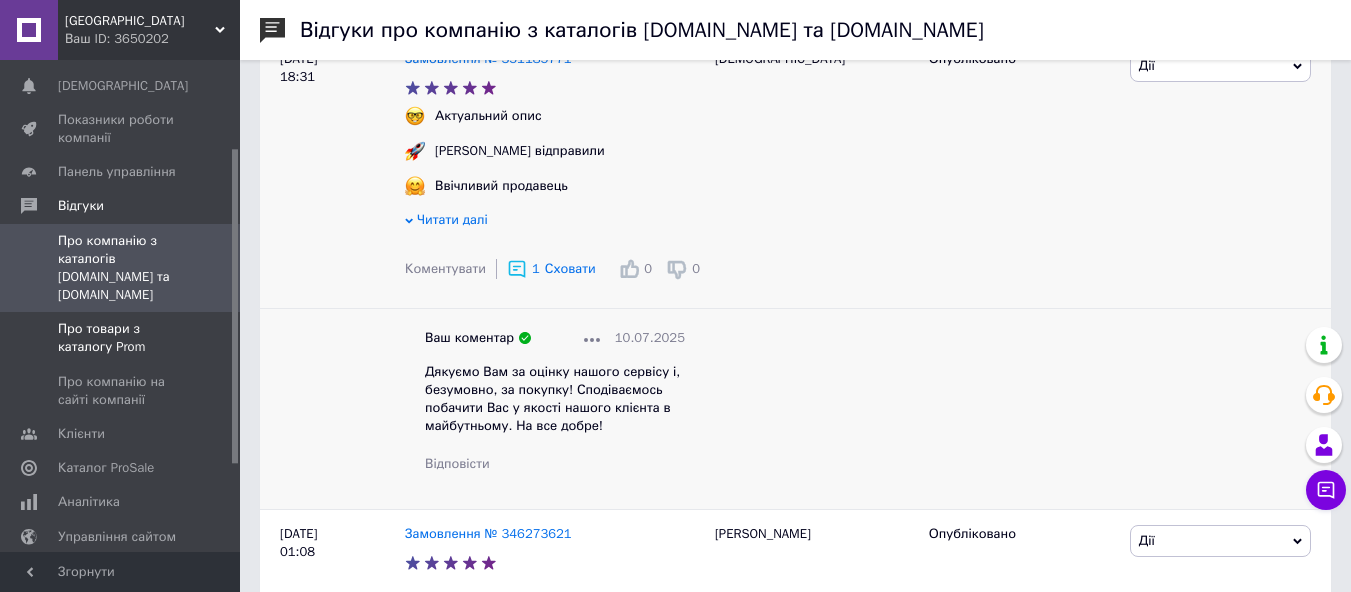 scroll, scrollTop: 137, scrollLeft: 0, axis: vertical 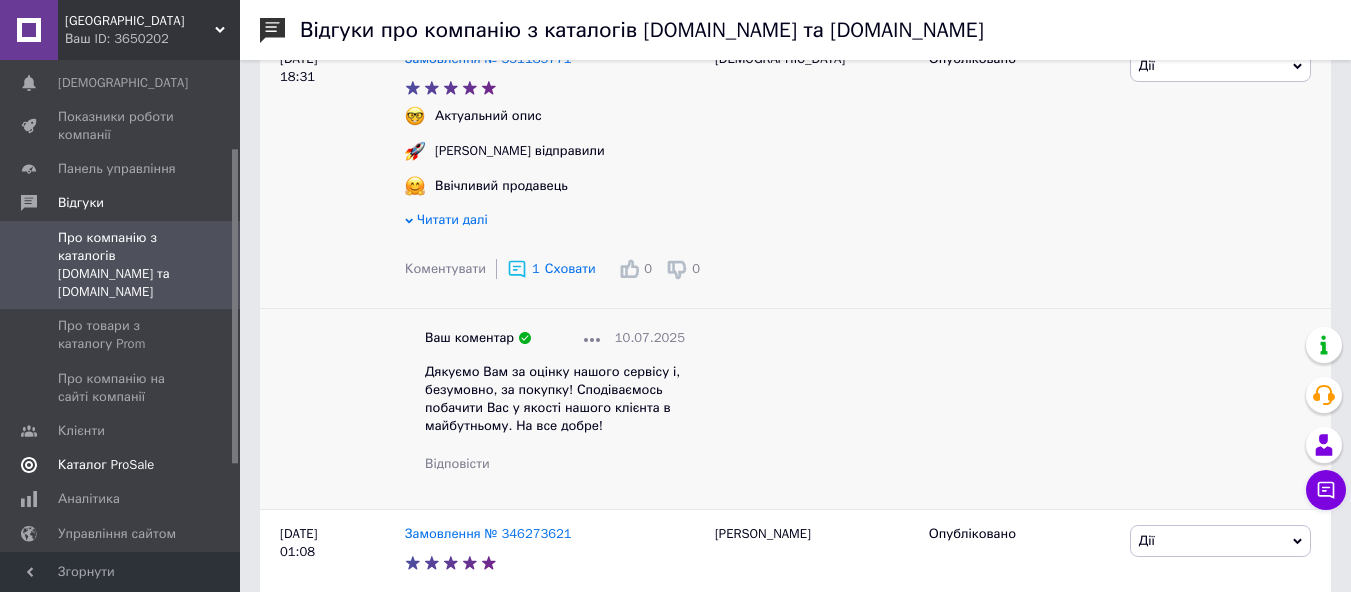 click on "Каталог ProSale" at bounding box center (106, 465) 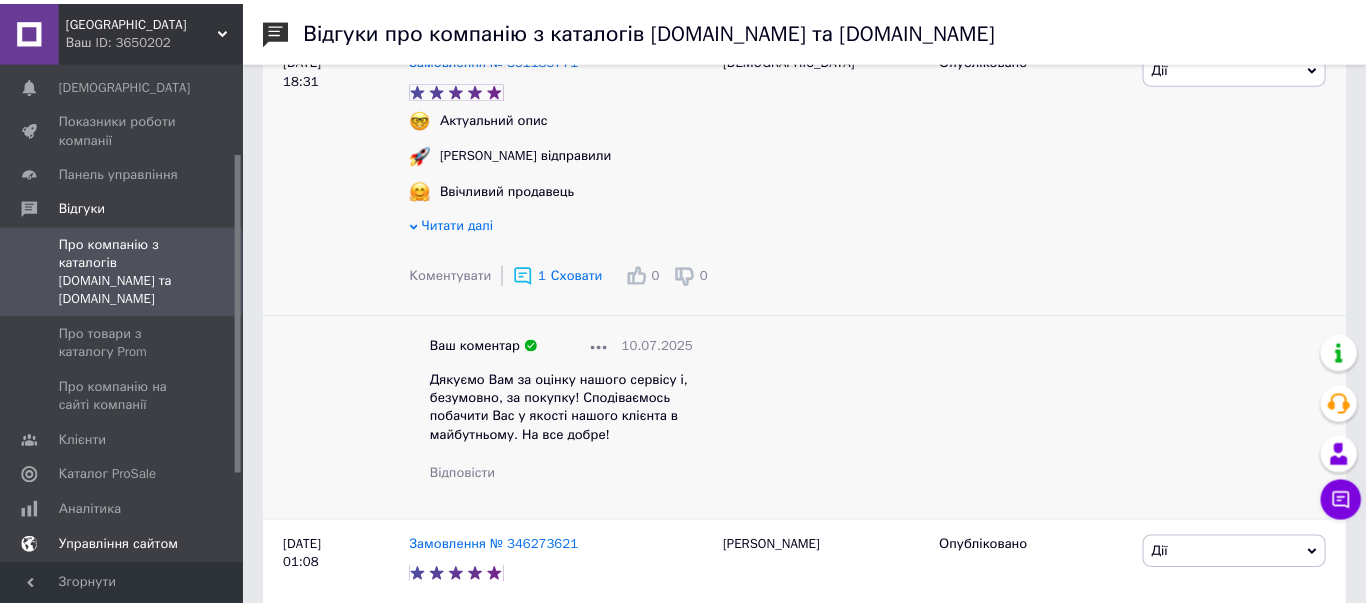 scroll, scrollTop: 0, scrollLeft: 0, axis: both 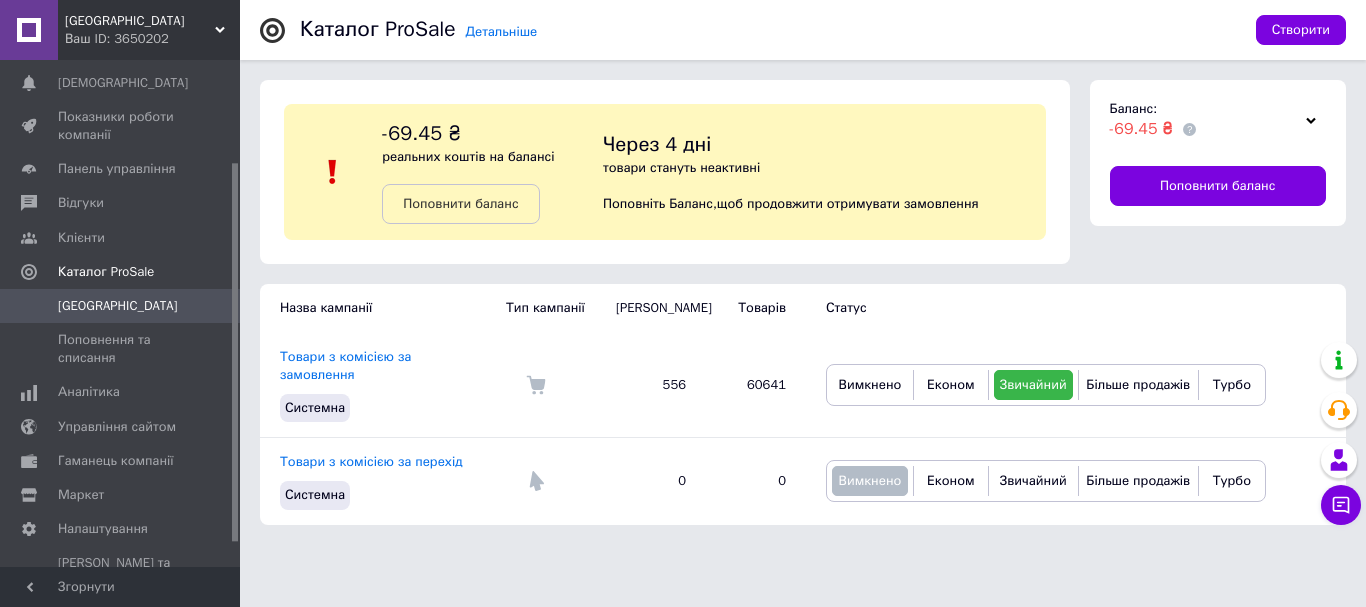 click on "Ваш ID: 3650202" at bounding box center [152, 39] 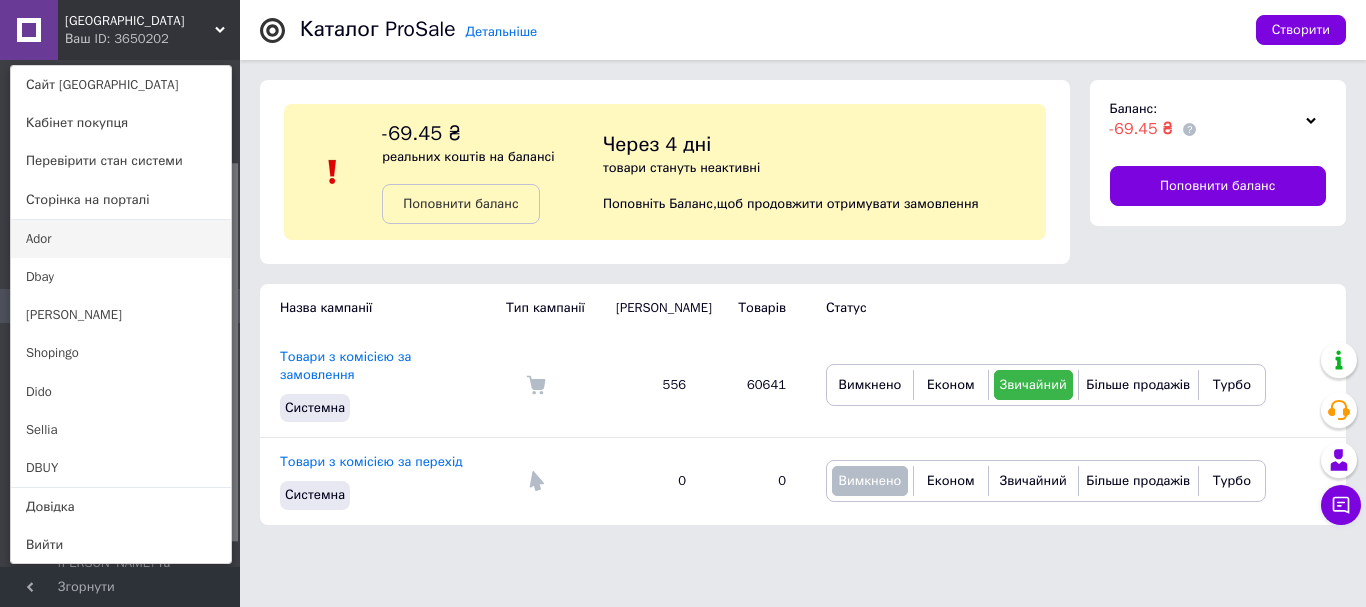 click on "Ador" at bounding box center (121, 239) 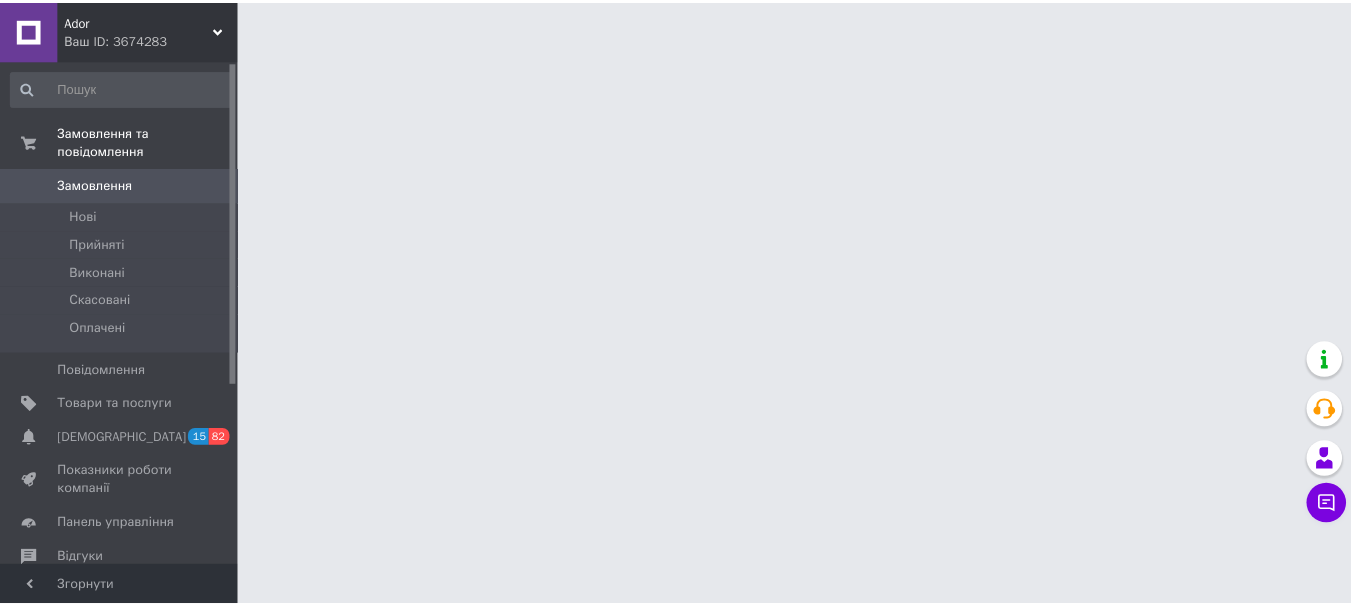 scroll, scrollTop: 0, scrollLeft: 0, axis: both 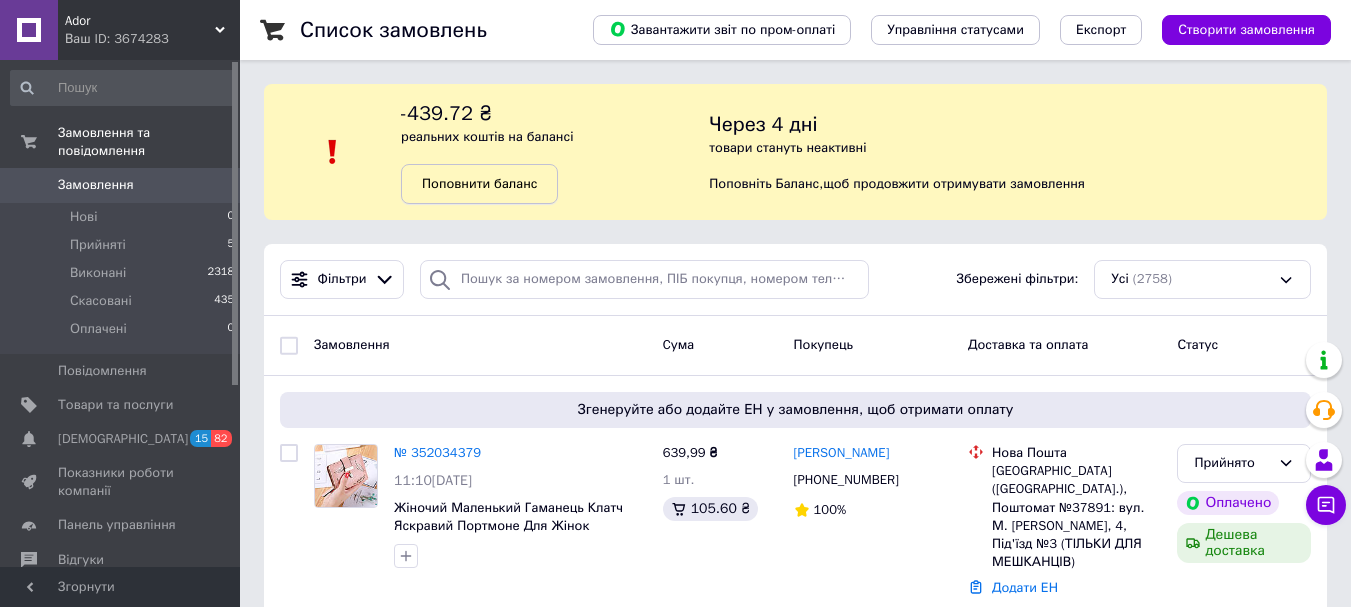 click on "Поповнити баланс" at bounding box center (479, 184) 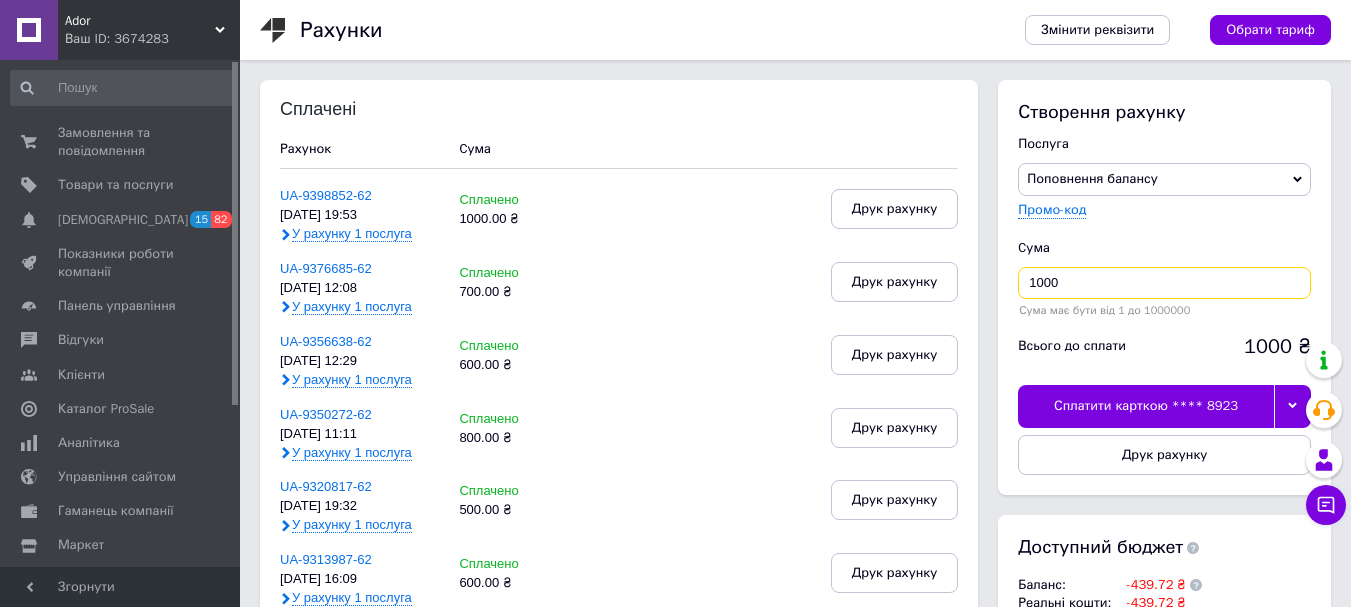 click on "1000" at bounding box center [1164, 283] 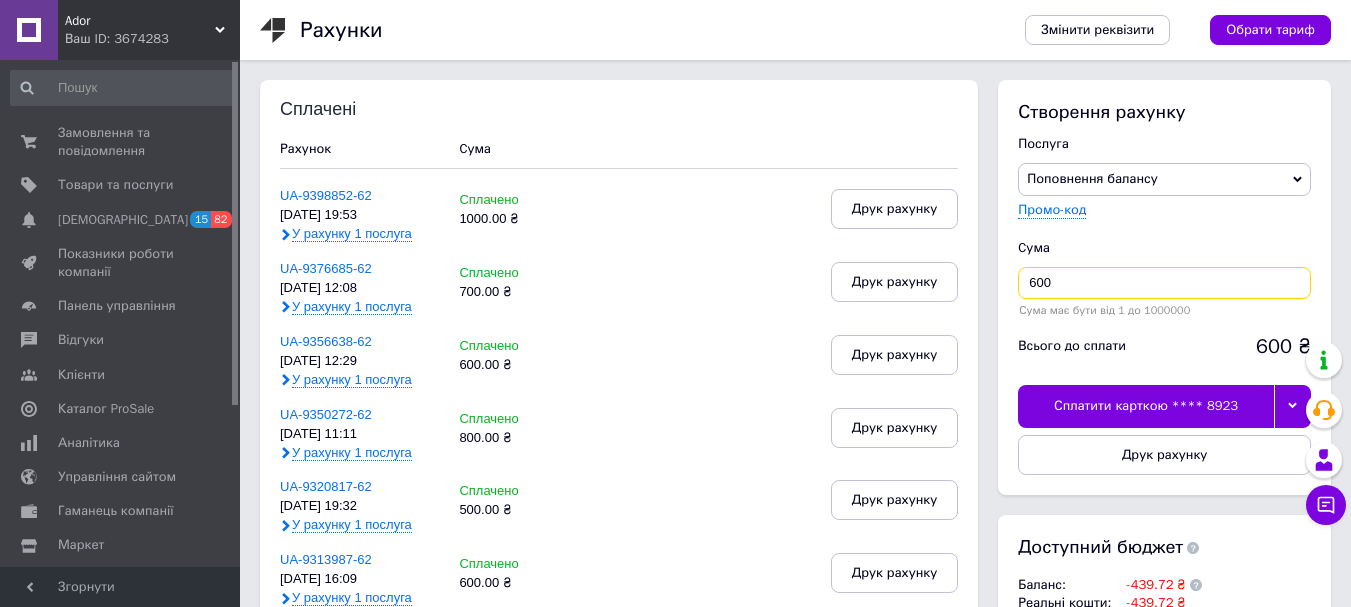 type on "600" 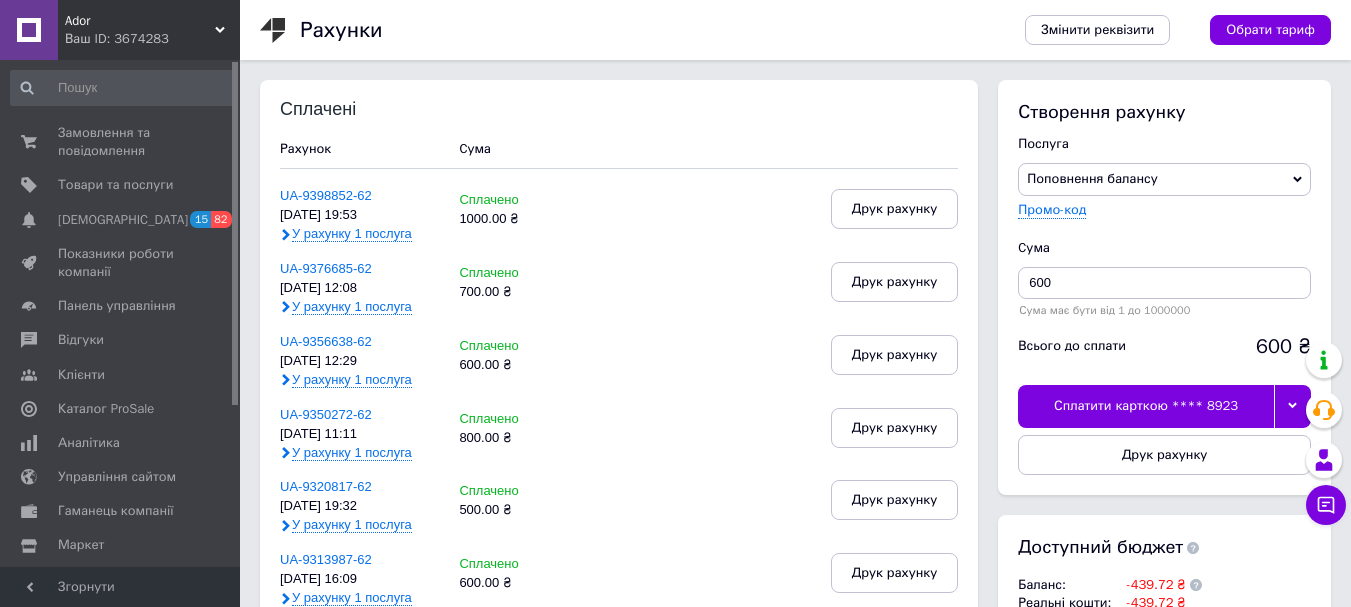 click 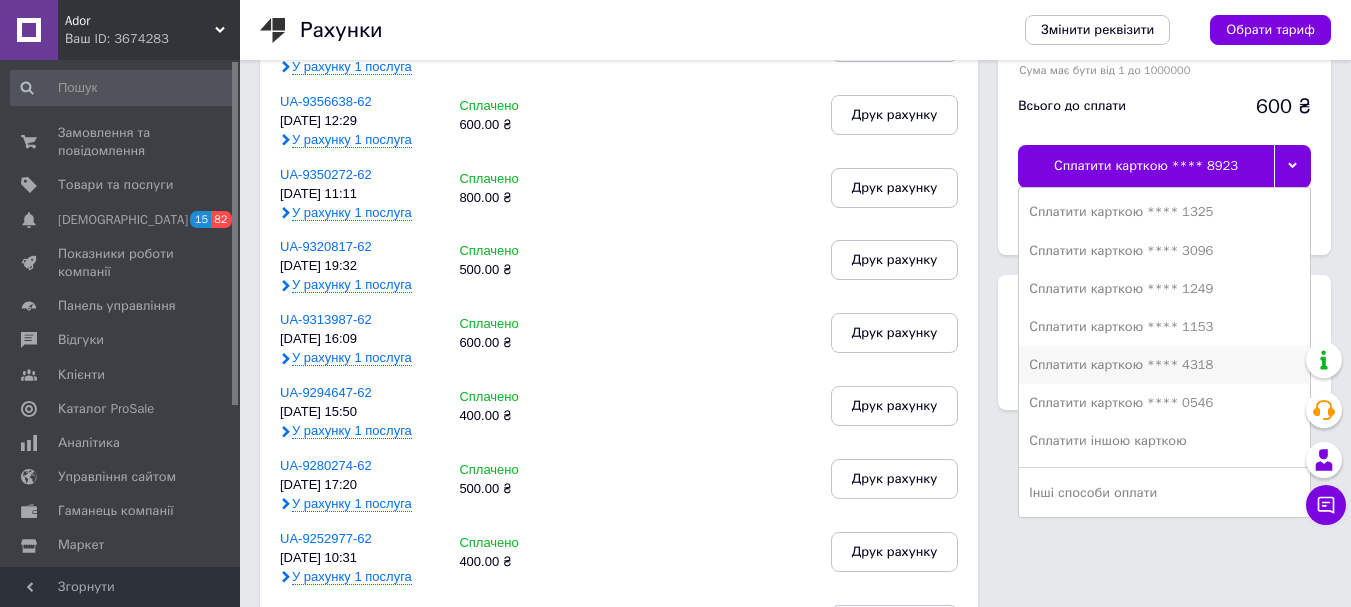scroll, scrollTop: 241, scrollLeft: 0, axis: vertical 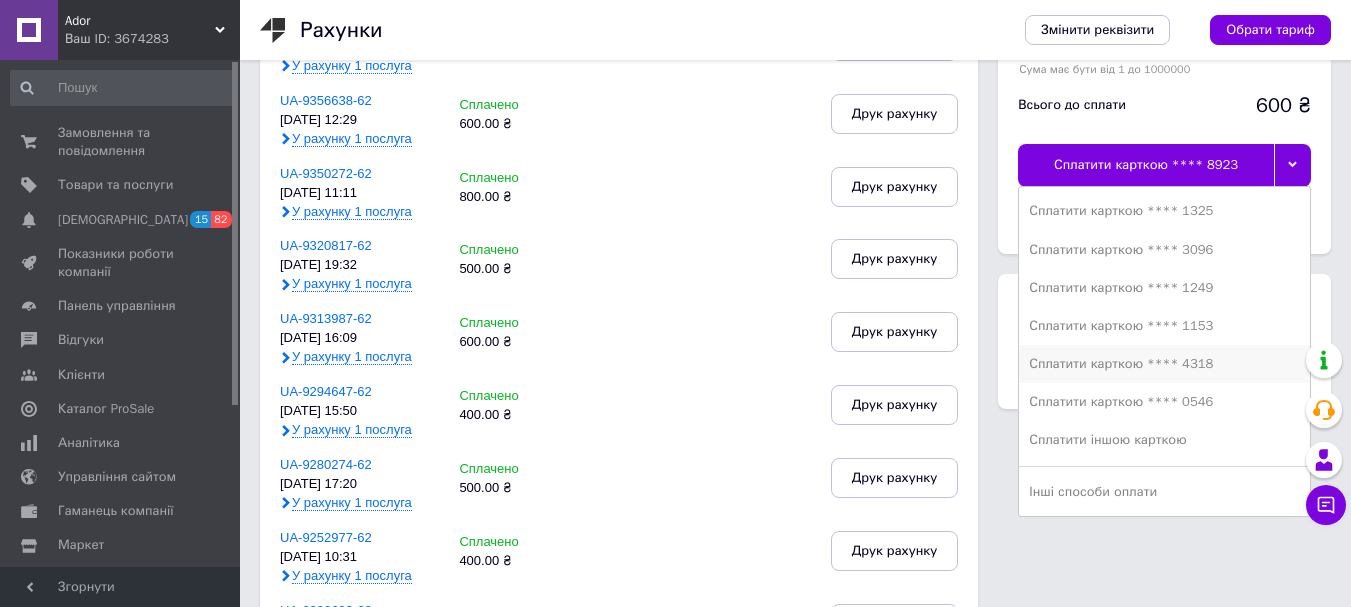 click on "Сплатити карткою  **** 4318" at bounding box center (1164, 364) 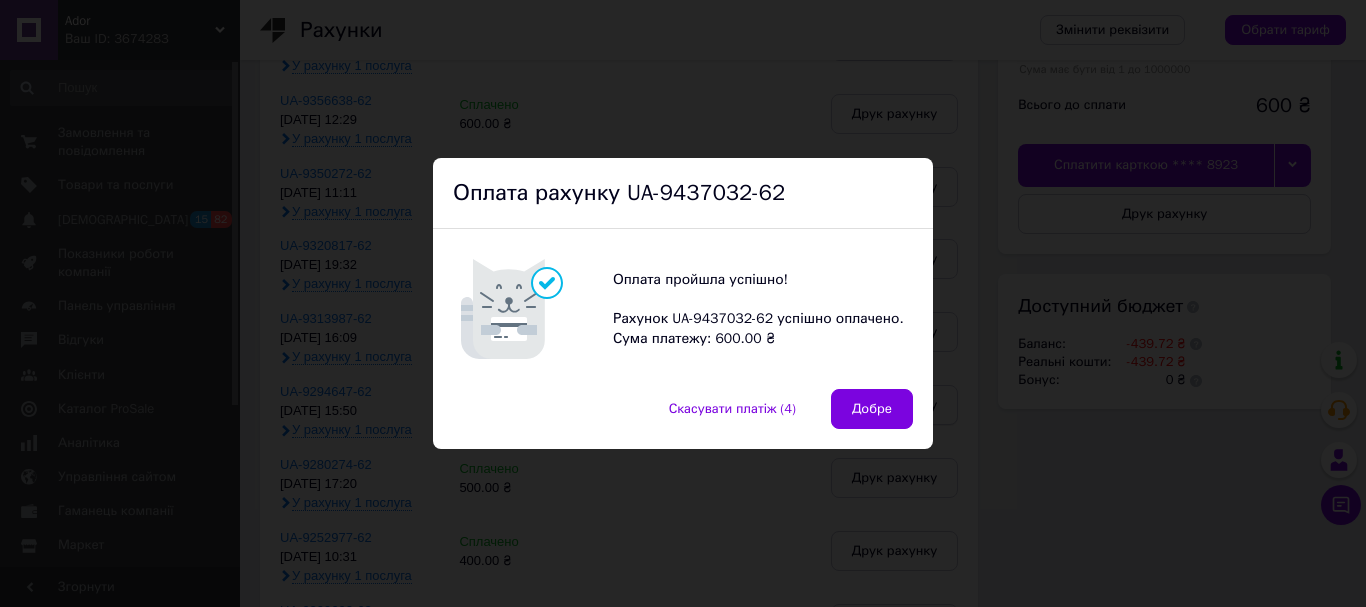 click on "Добре" at bounding box center [872, 409] 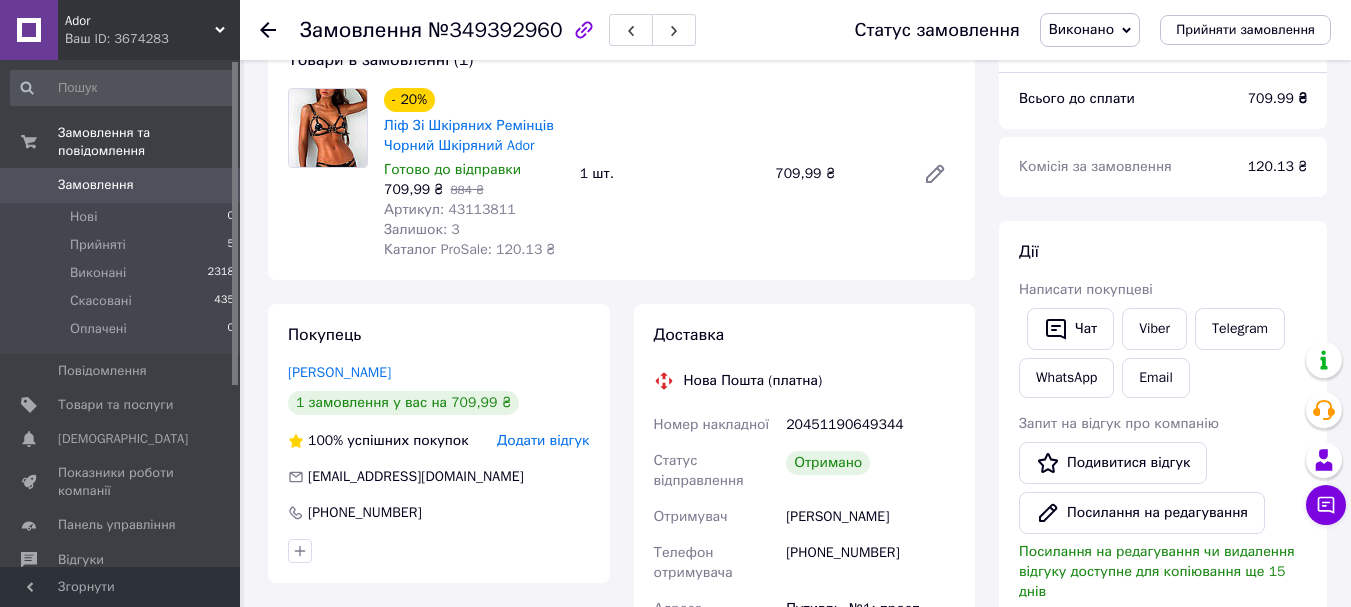 scroll, scrollTop: 144, scrollLeft: 0, axis: vertical 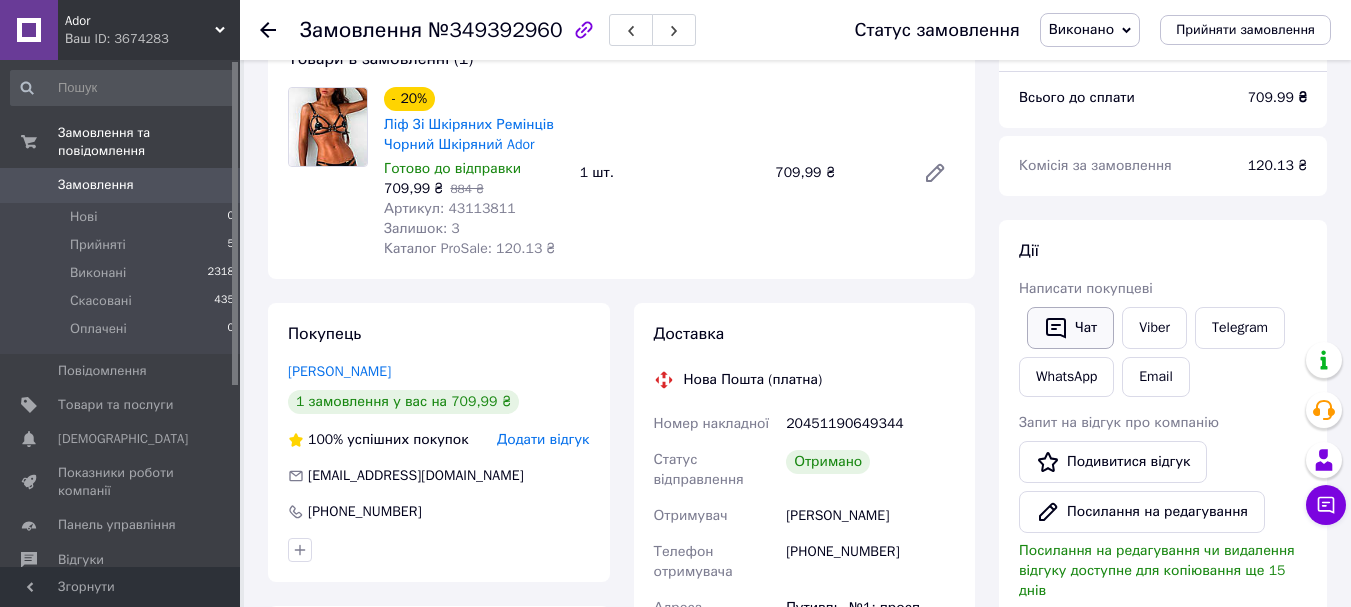 click on "Чат" at bounding box center [1070, 328] 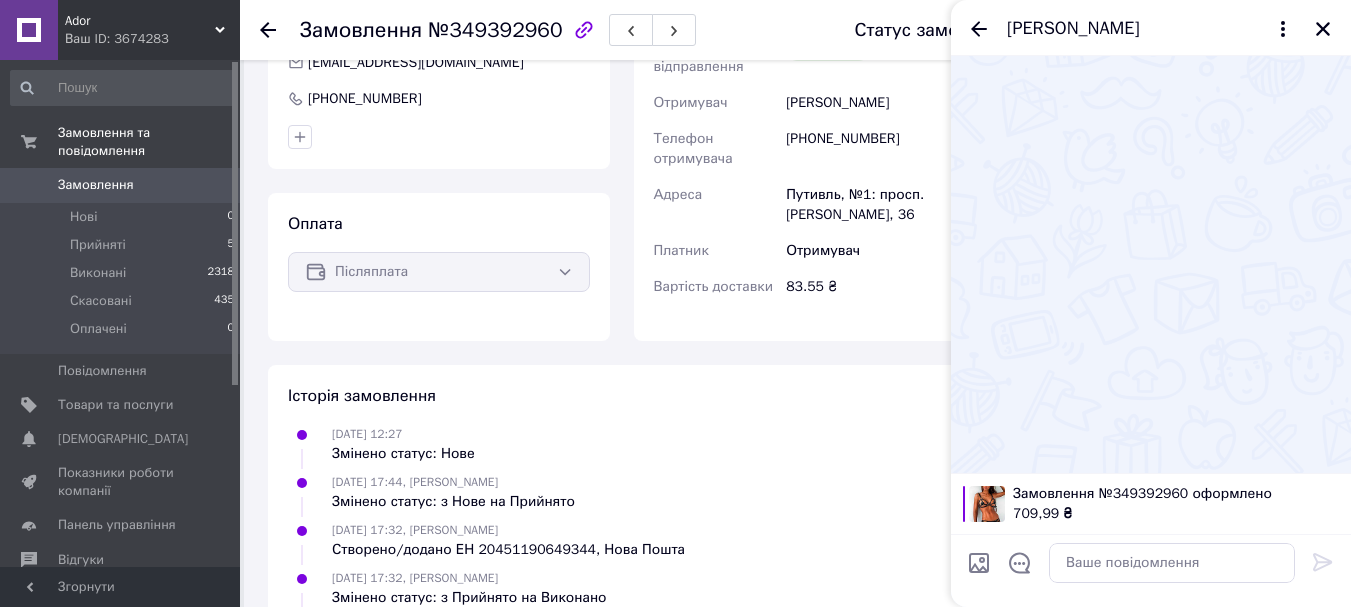 scroll, scrollTop: 842, scrollLeft: 0, axis: vertical 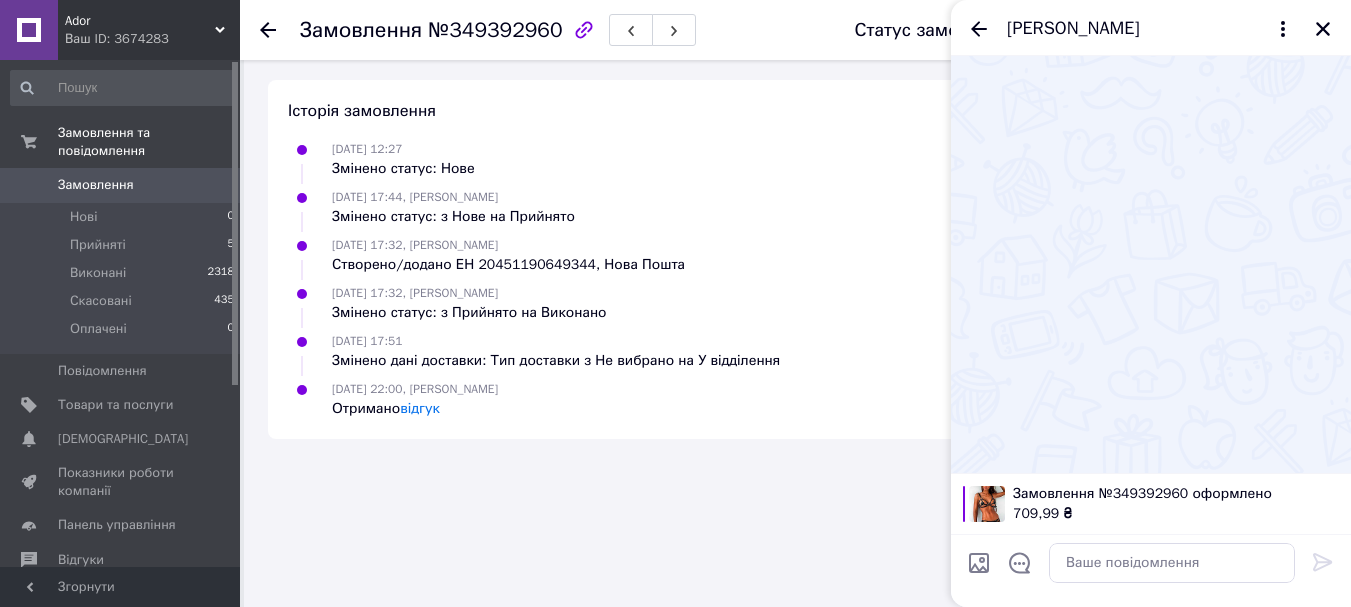 click 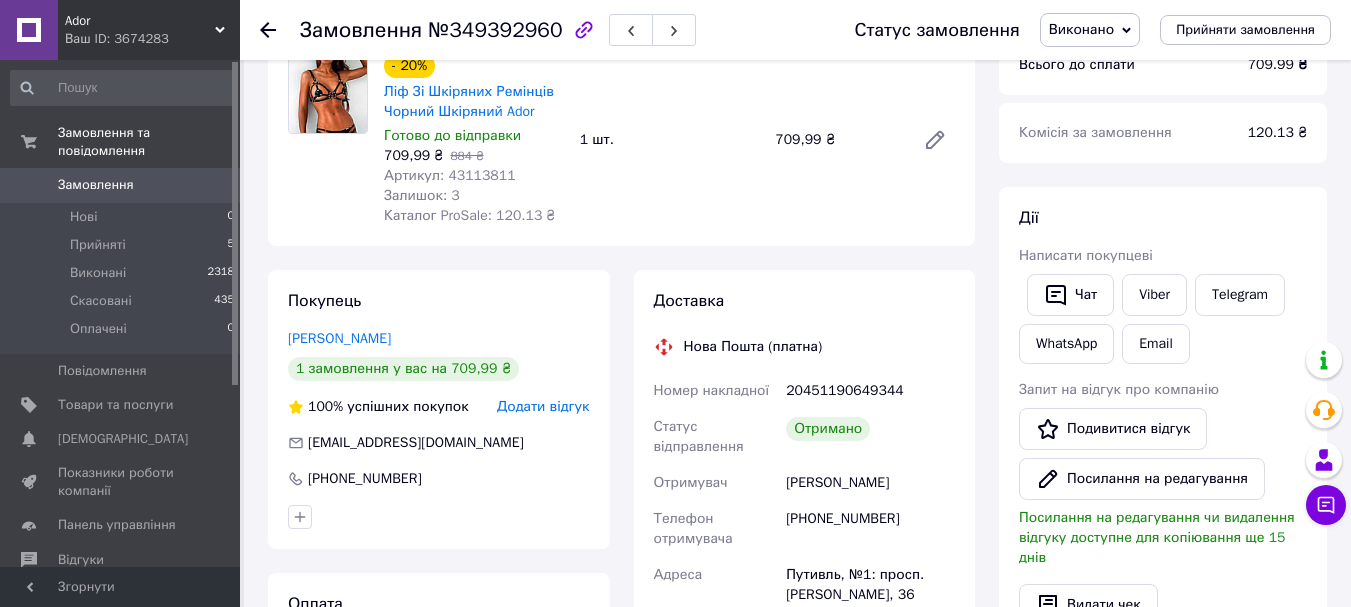 scroll, scrollTop: 184, scrollLeft: 0, axis: vertical 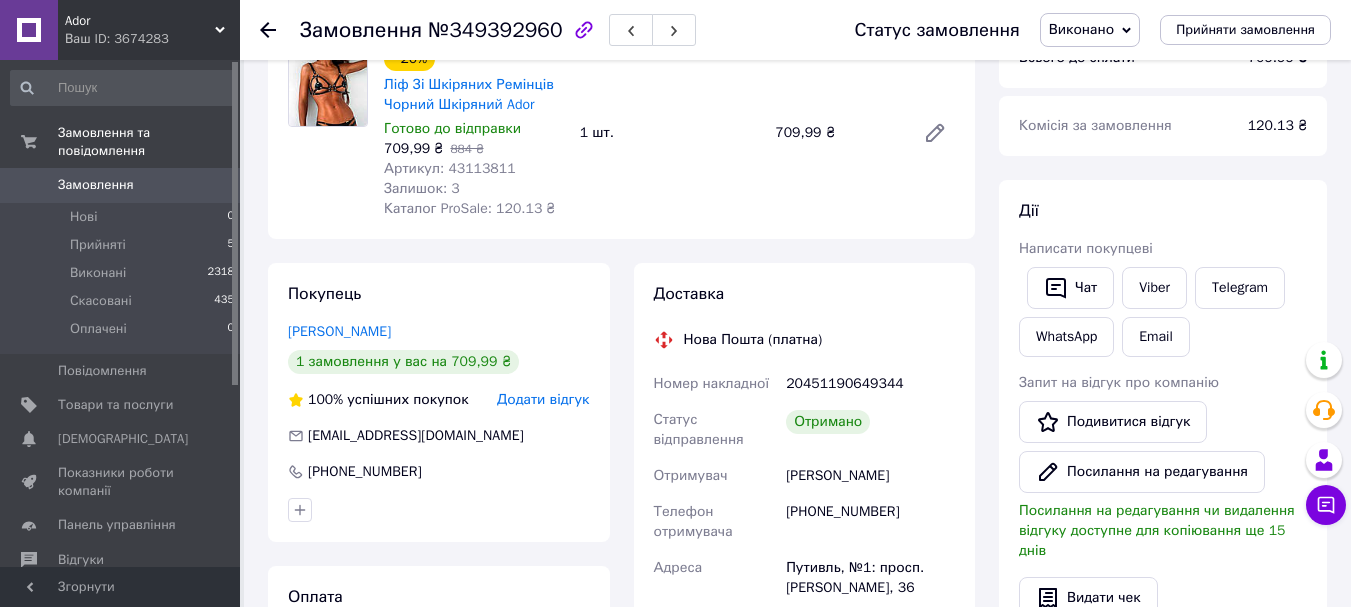 click on "[PHONE_NUMBER]" at bounding box center (870, 522) 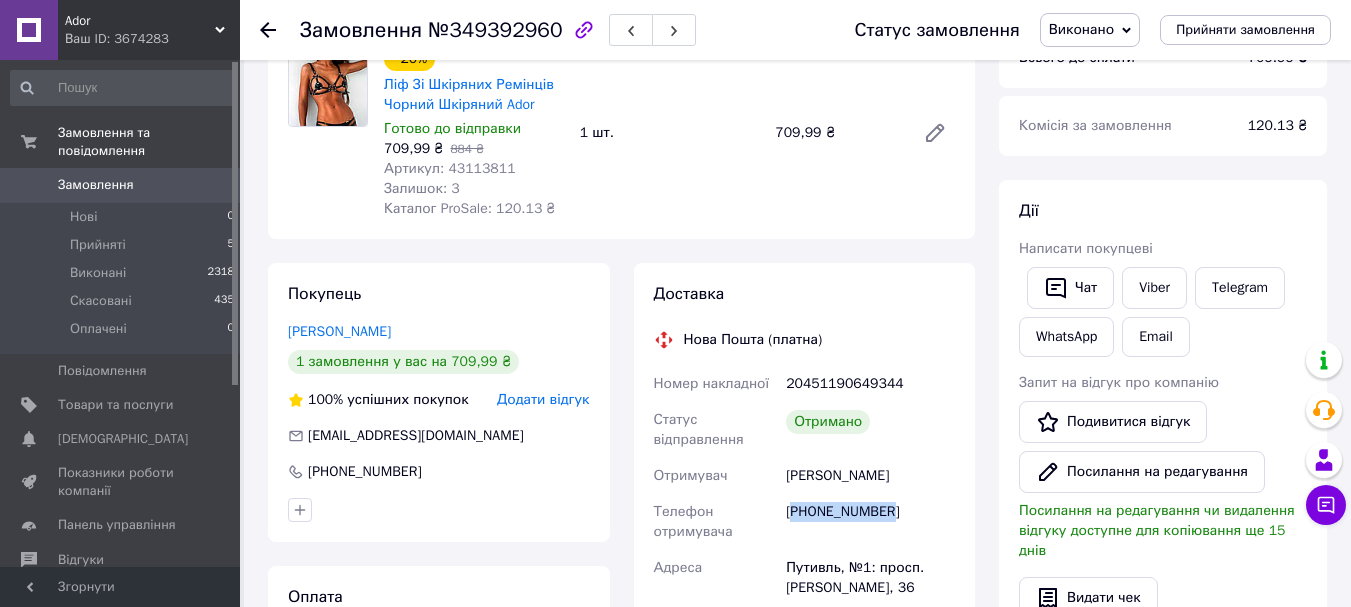 click on "[PHONE_NUMBER]" at bounding box center (870, 522) 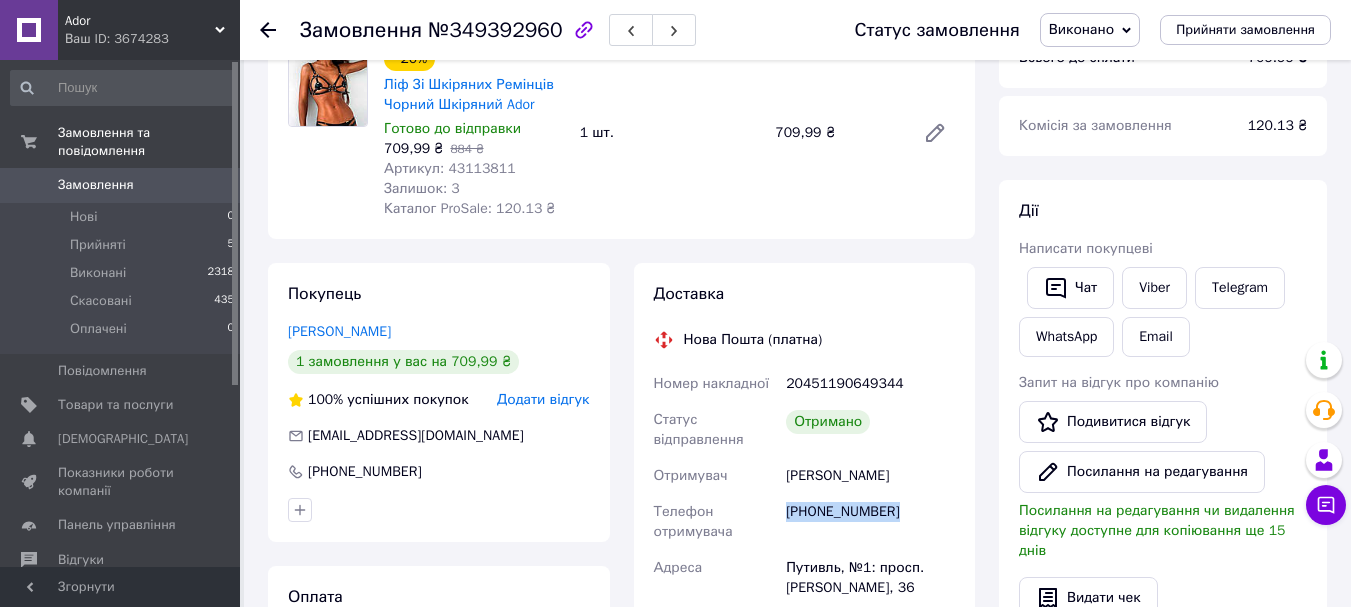 click on "[PHONE_NUMBER]" at bounding box center (870, 522) 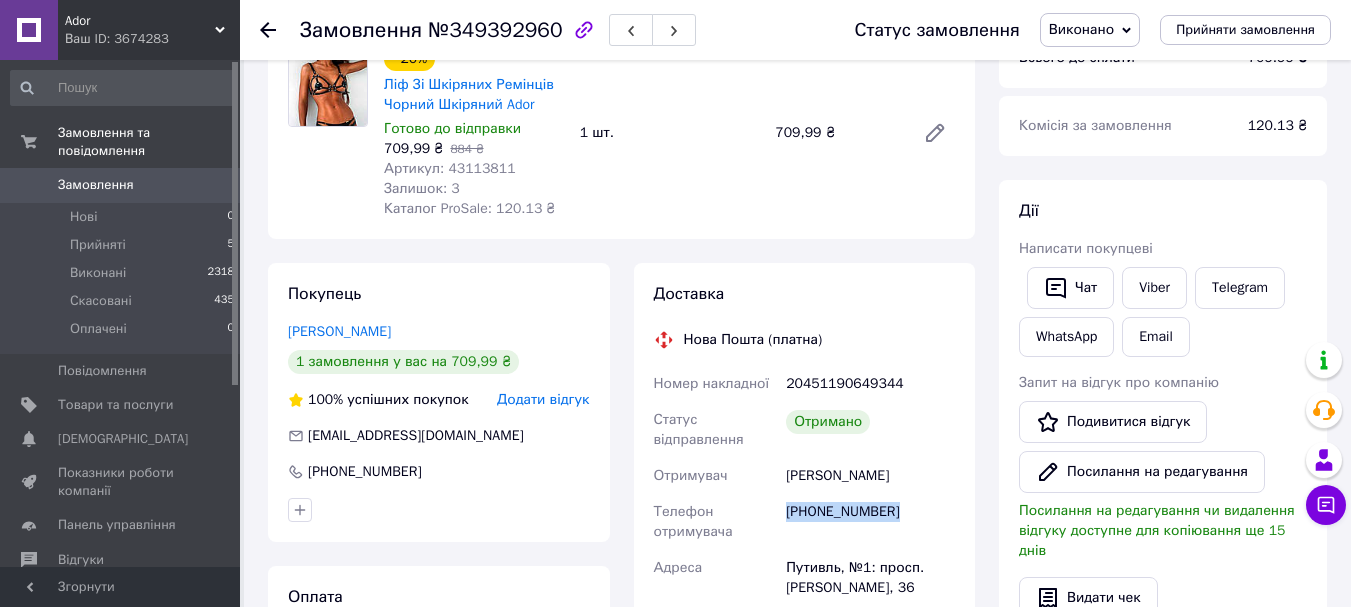 drag, startPoint x: 1124, startPoint y: 472, endPoint x: 1308, endPoint y: 509, distance: 187.68324 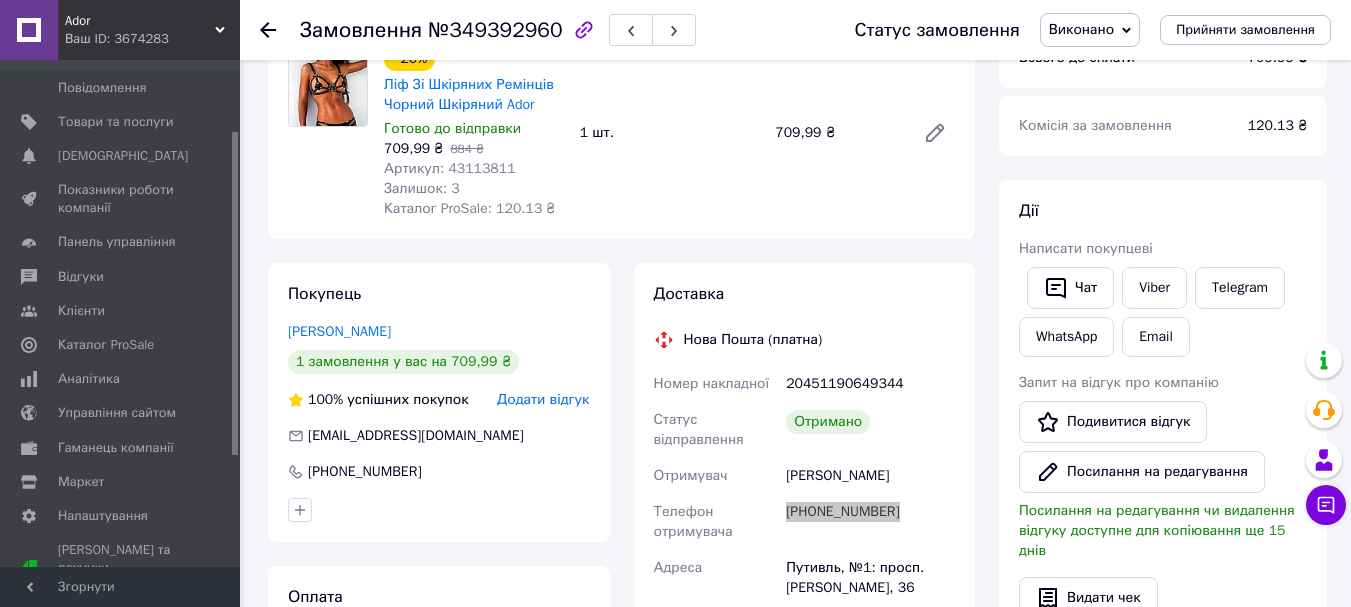 scroll, scrollTop: 0, scrollLeft: 0, axis: both 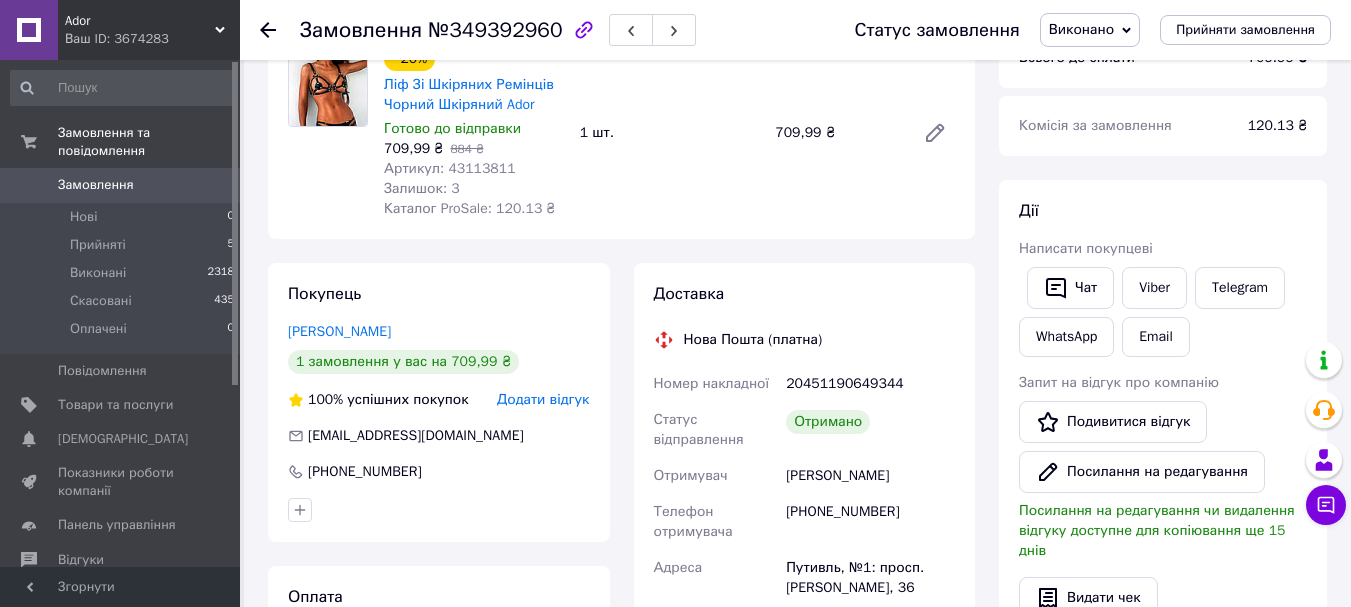 click on "Ador" at bounding box center [140, 21] 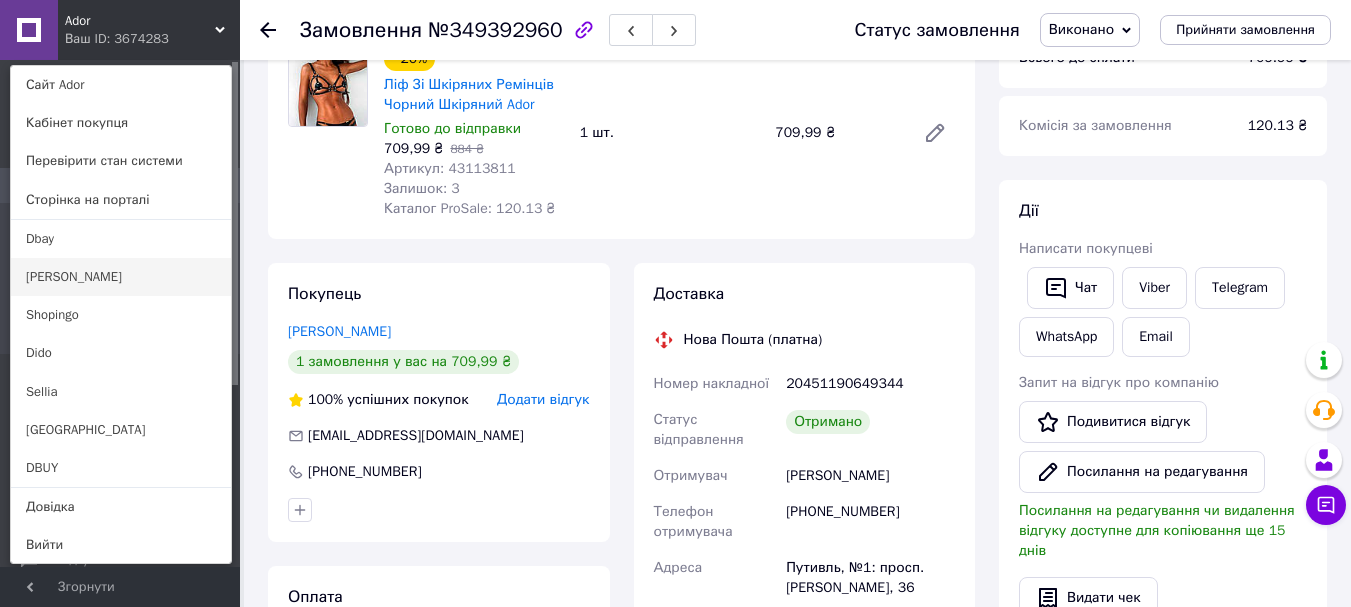click on "[PERSON_NAME]" at bounding box center (121, 277) 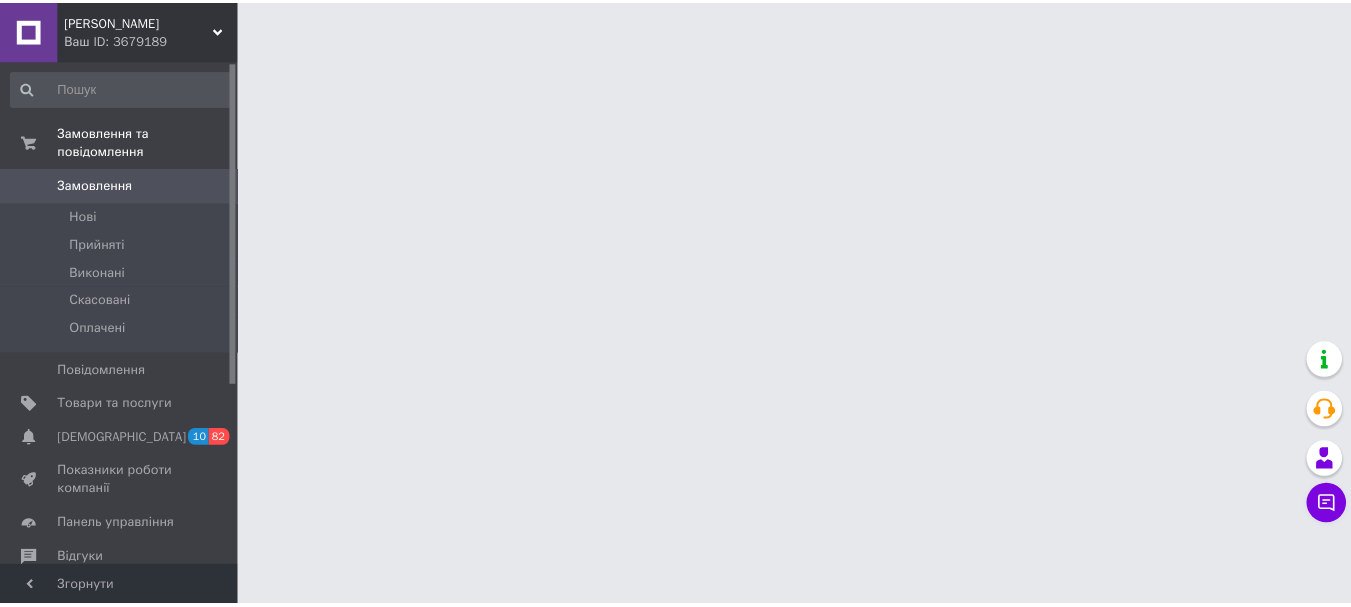 scroll, scrollTop: 0, scrollLeft: 0, axis: both 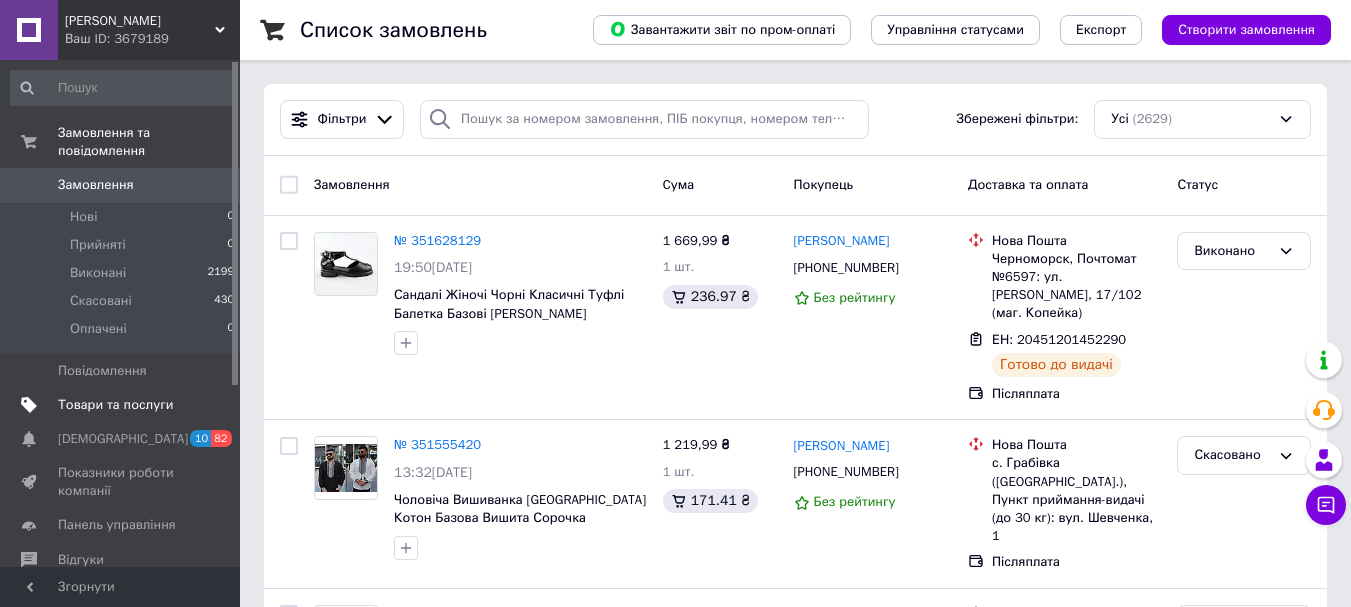 click on "Товари та послуги" at bounding box center [123, 405] 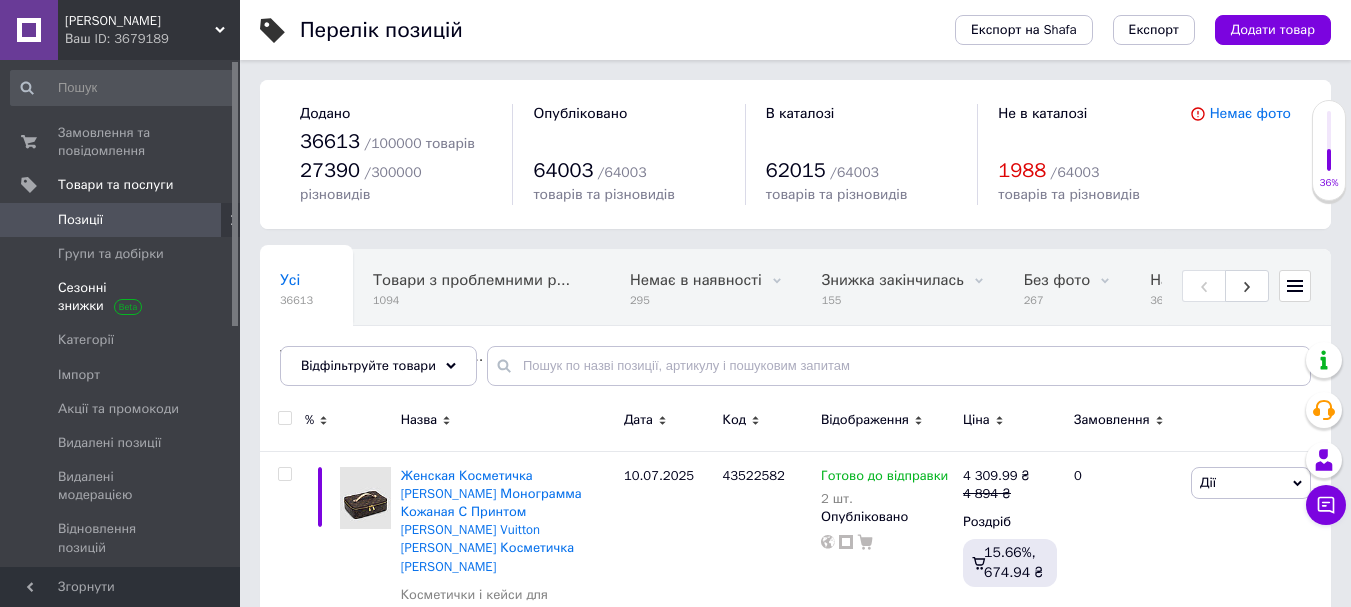 click at bounding box center (128, 305) 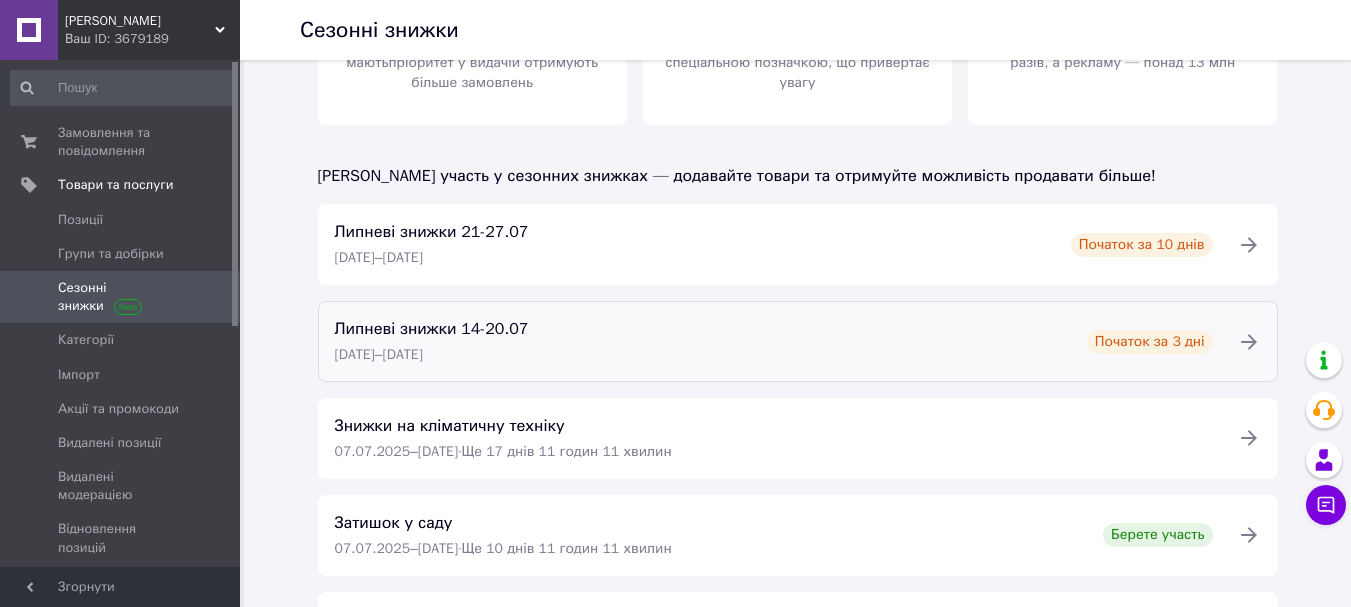 scroll, scrollTop: 243, scrollLeft: 0, axis: vertical 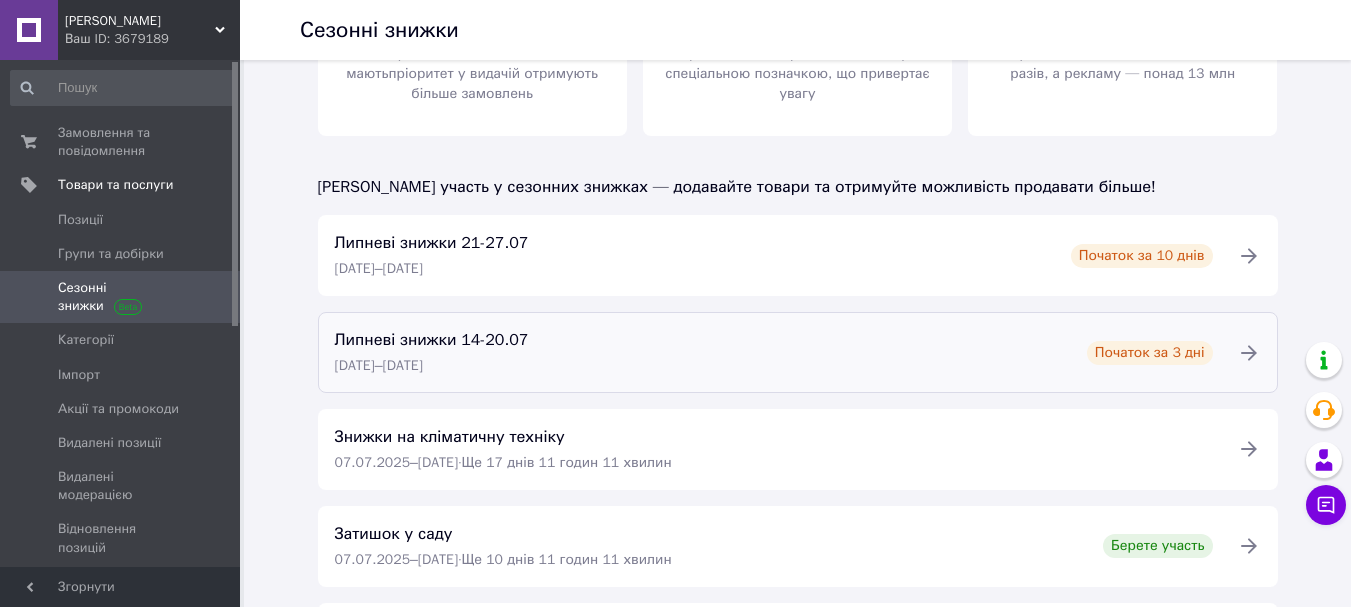 click on "Липневі знижки 14-20.07 [DATE] – [DATE] Початок за   3 дні" at bounding box center (774, 352) 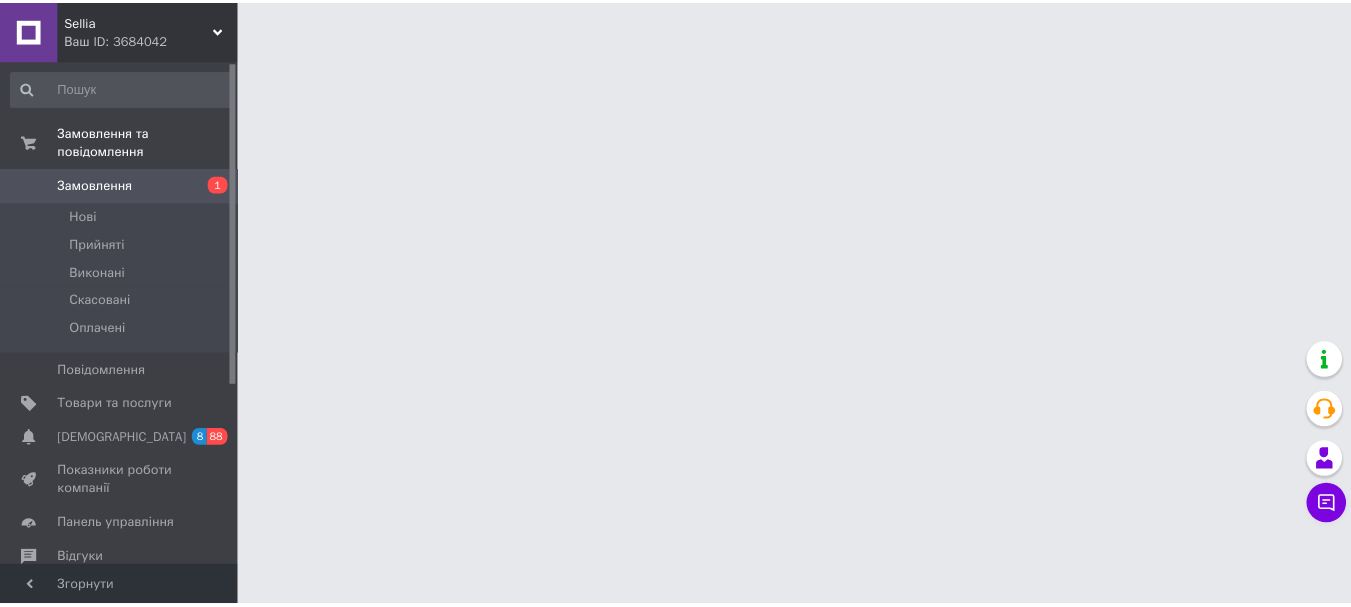 scroll, scrollTop: 0, scrollLeft: 0, axis: both 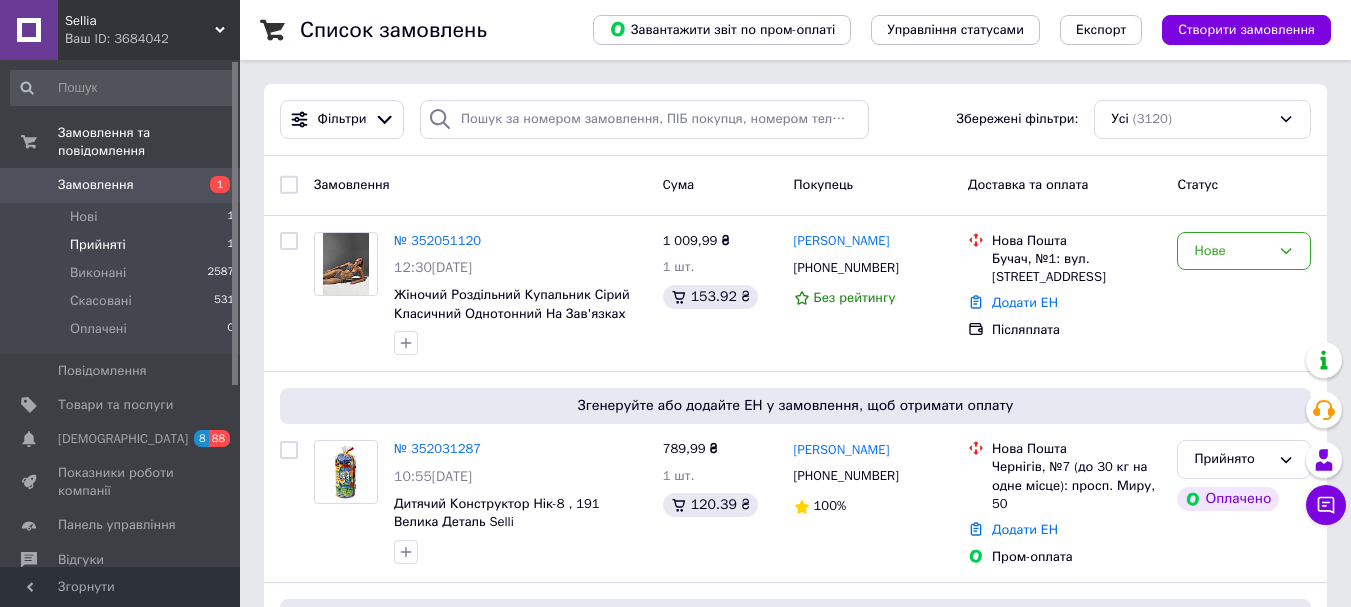 click on "Прийняті 1" at bounding box center [123, 245] 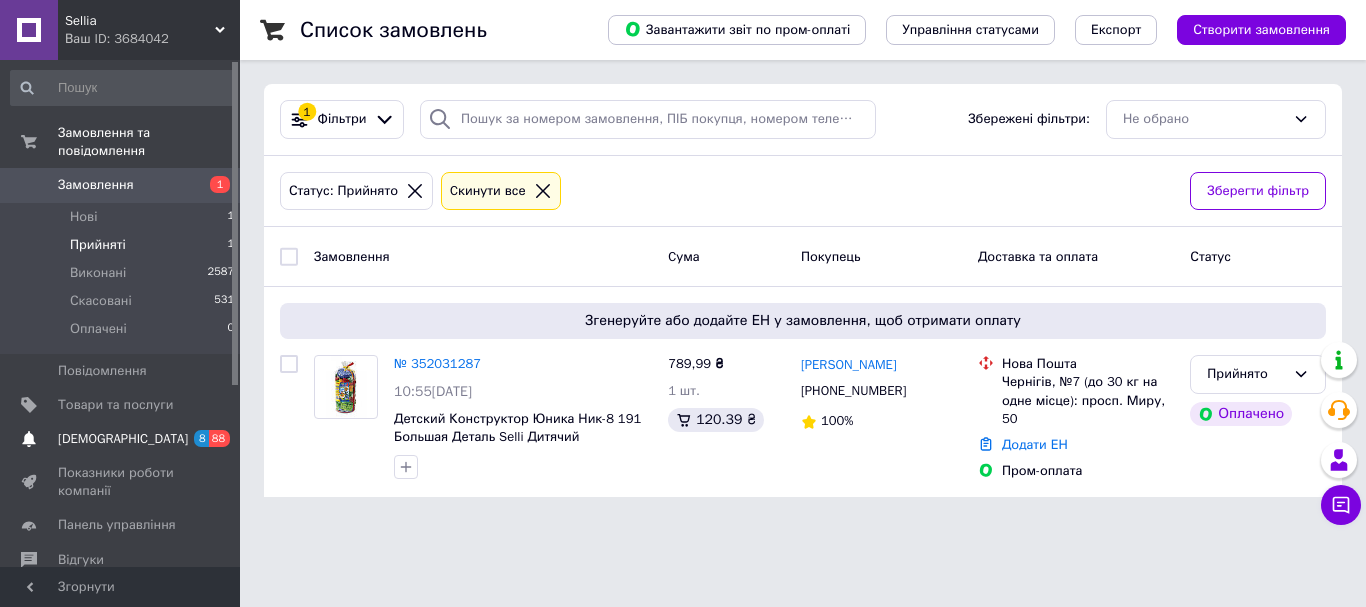 click on "[DEMOGRAPHIC_DATA]" at bounding box center (123, 439) 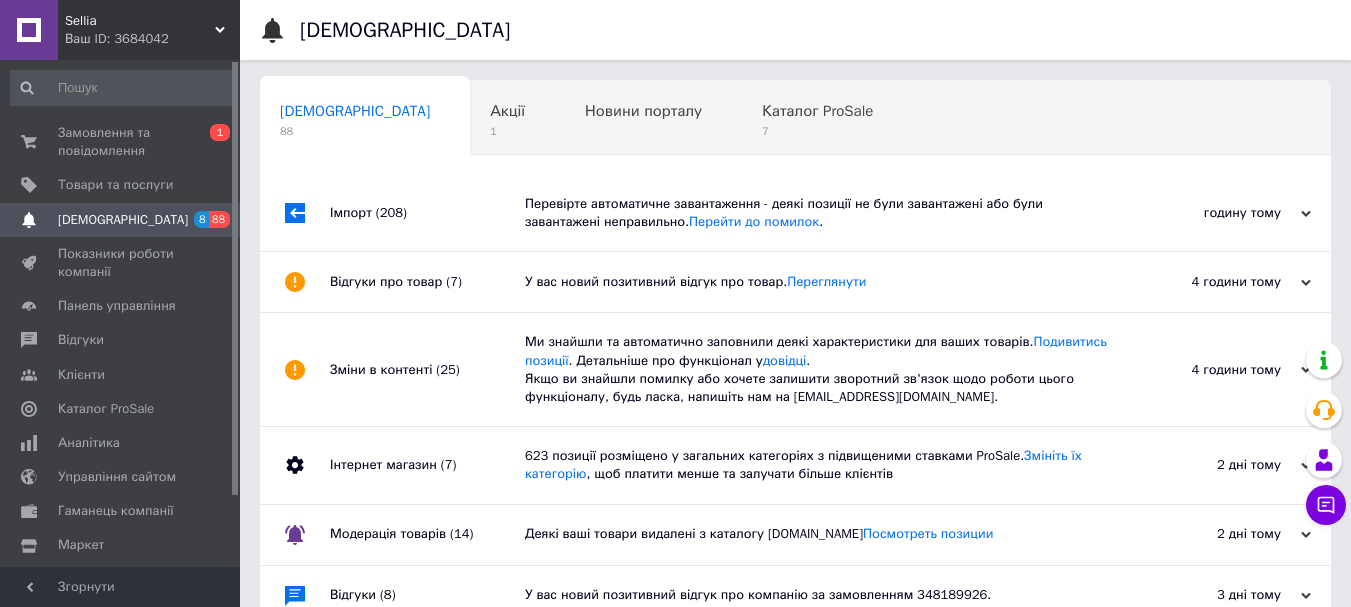 click on "Імпорт   (208)" at bounding box center [427, 213] 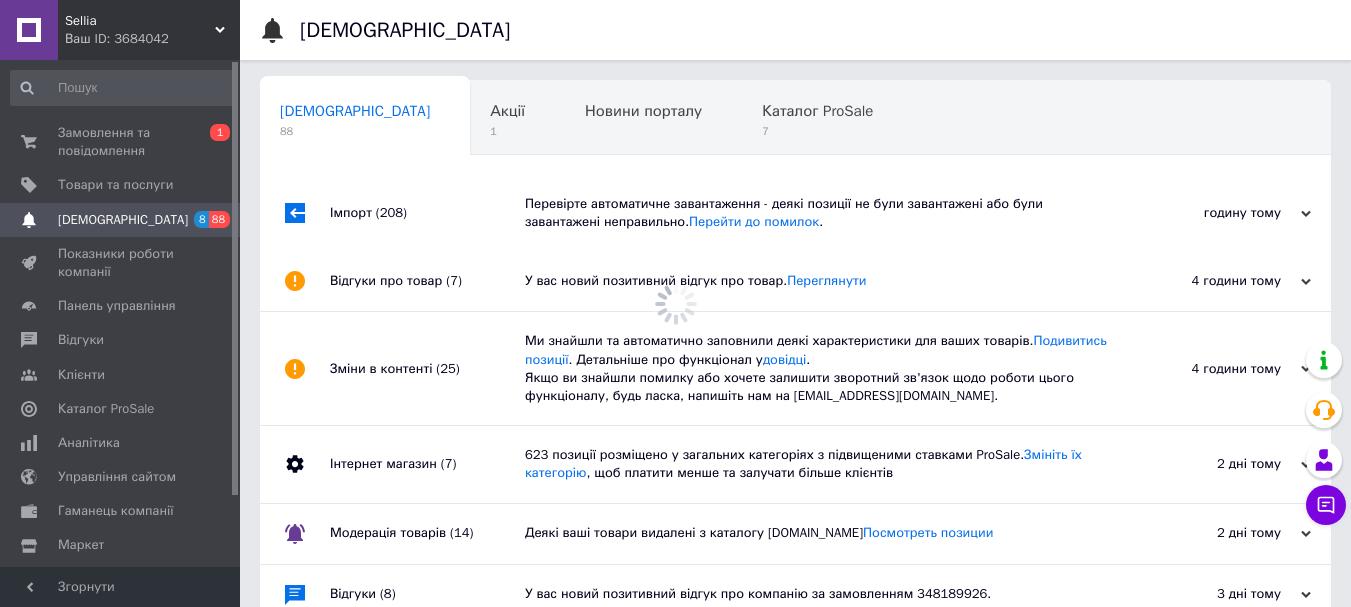 click on "Імпорт   (208)" at bounding box center (427, 213) 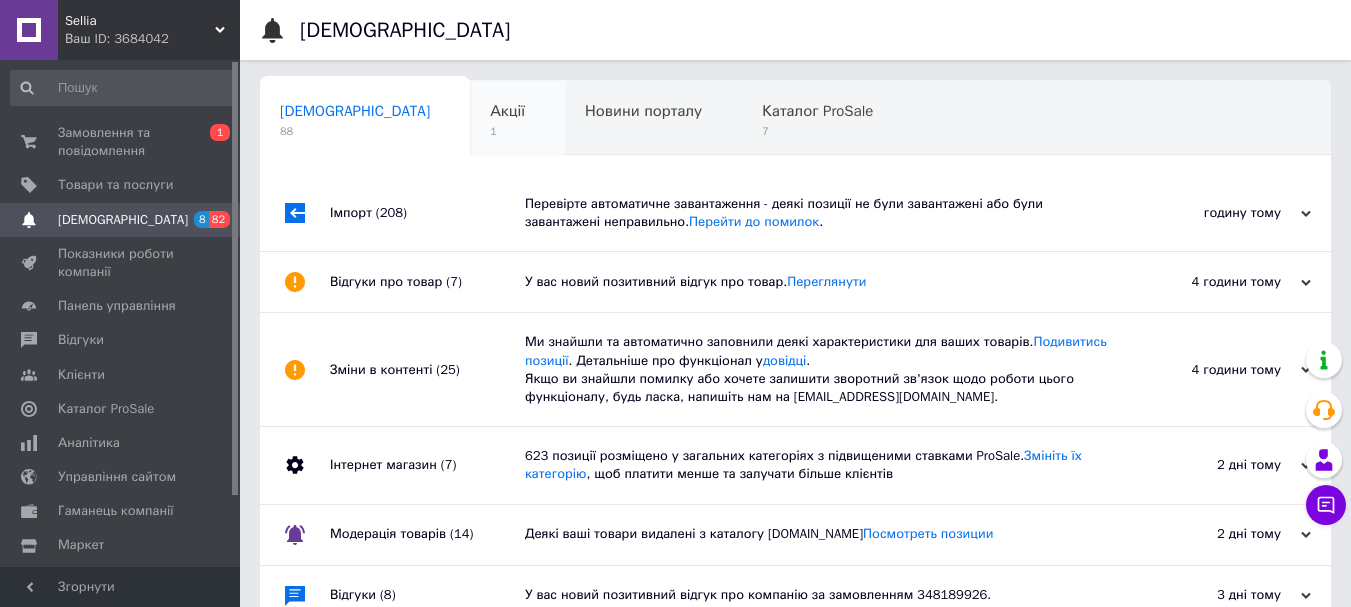 click on "1" at bounding box center [507, 131] 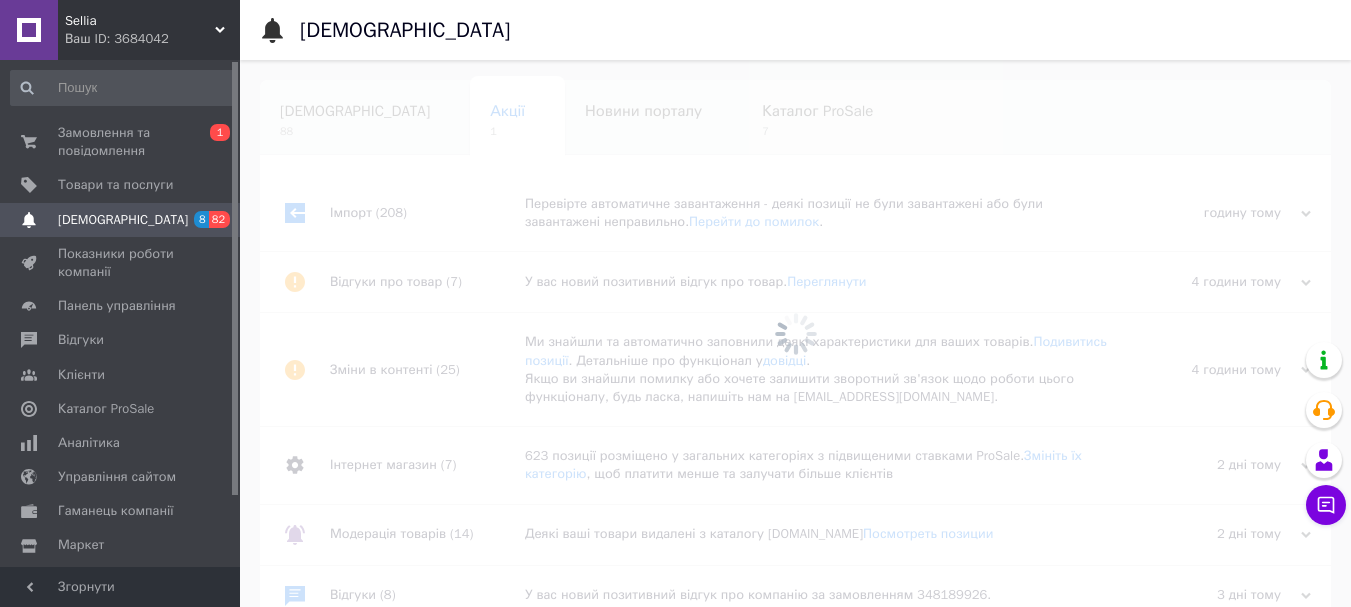 click at bounding box center [795, 333] 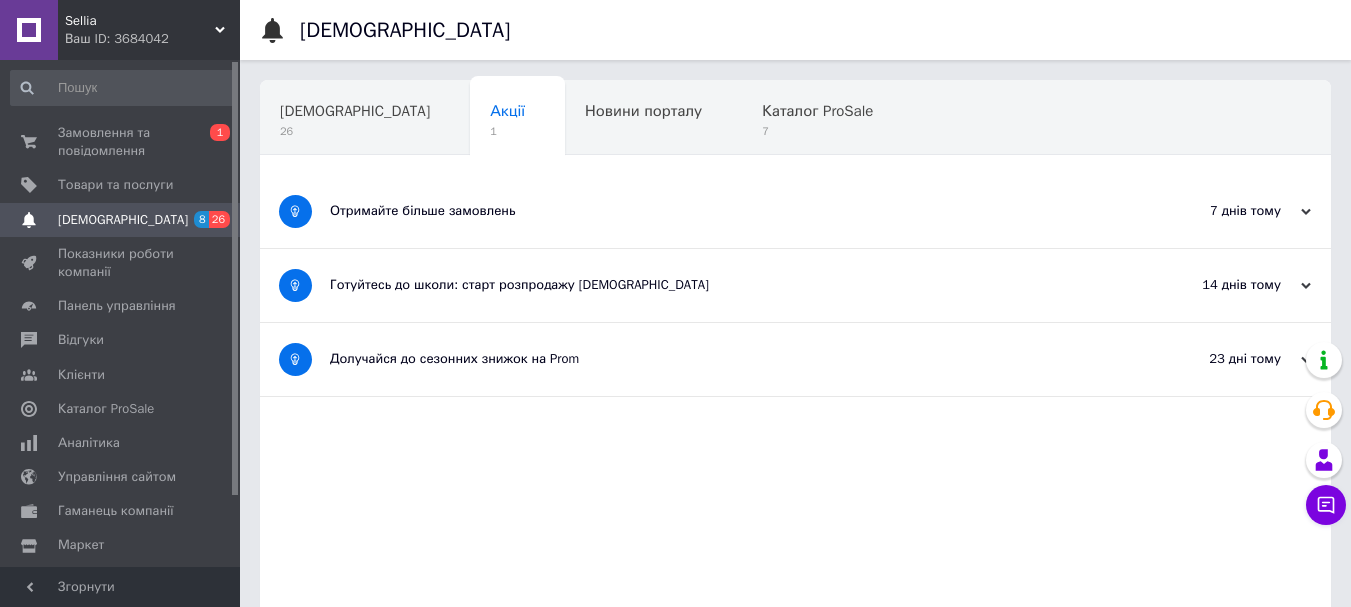click on "Отримайте більше замовлень" at bounding box center (720, 211) 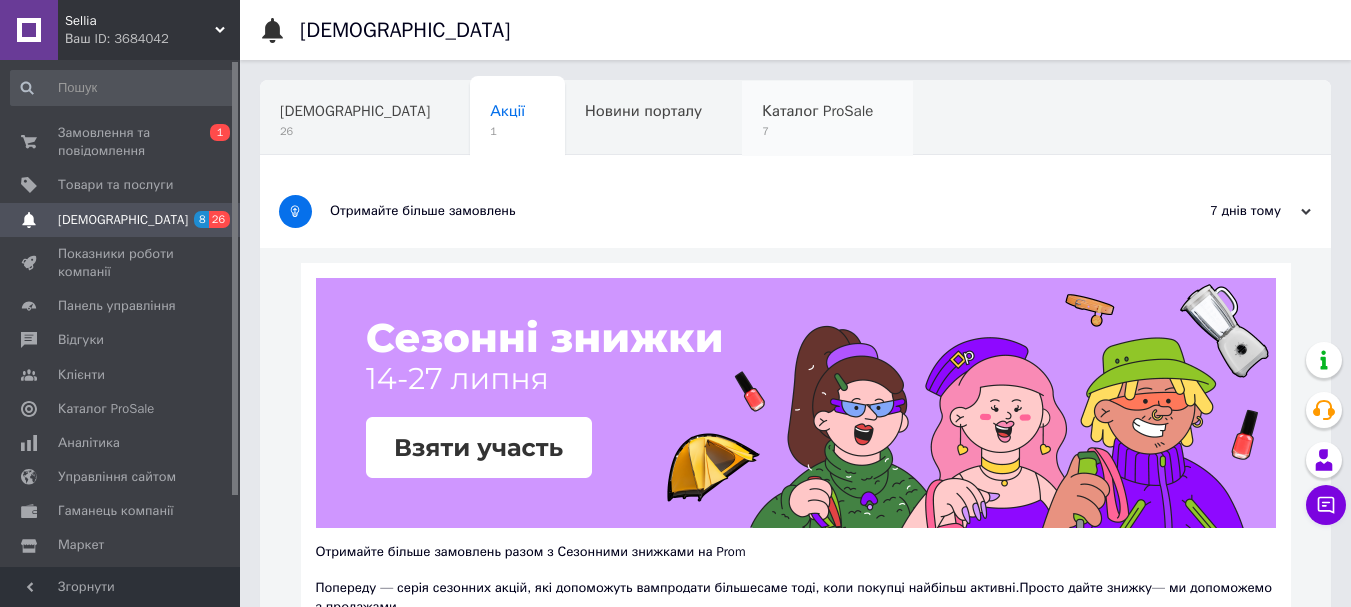 click on "Каталог ProSale 7" at bounding box center (827, 119) 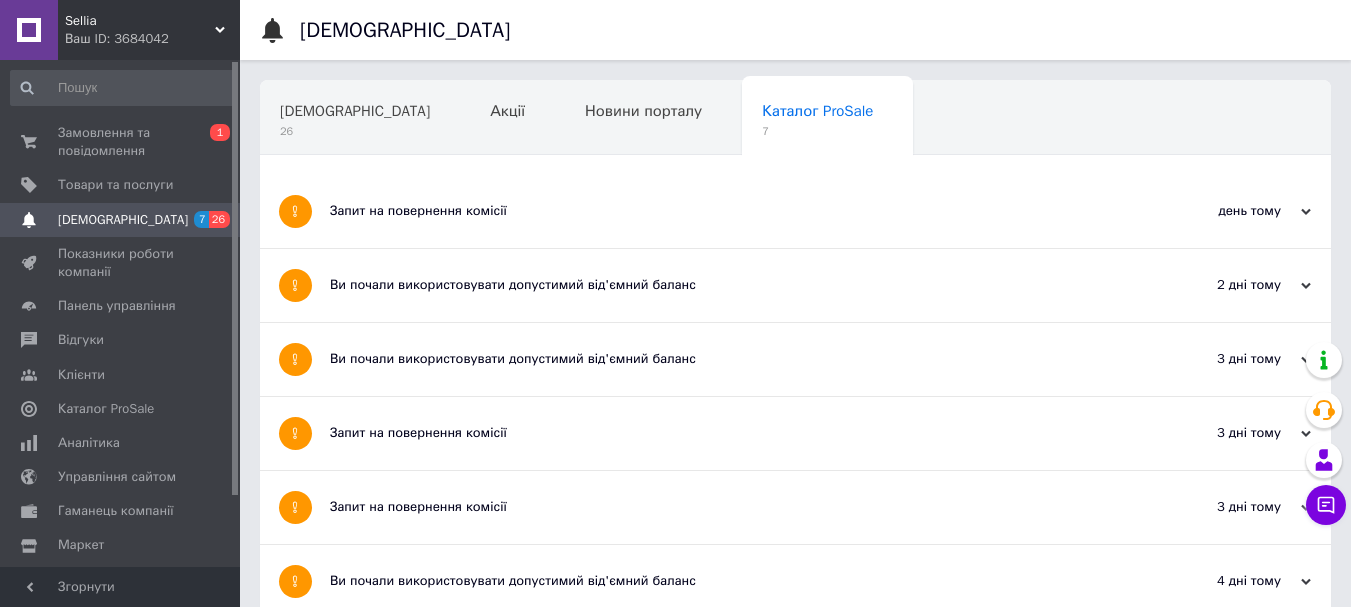 click on "Запит на повернення комісії" at bounding box center [720, 211] 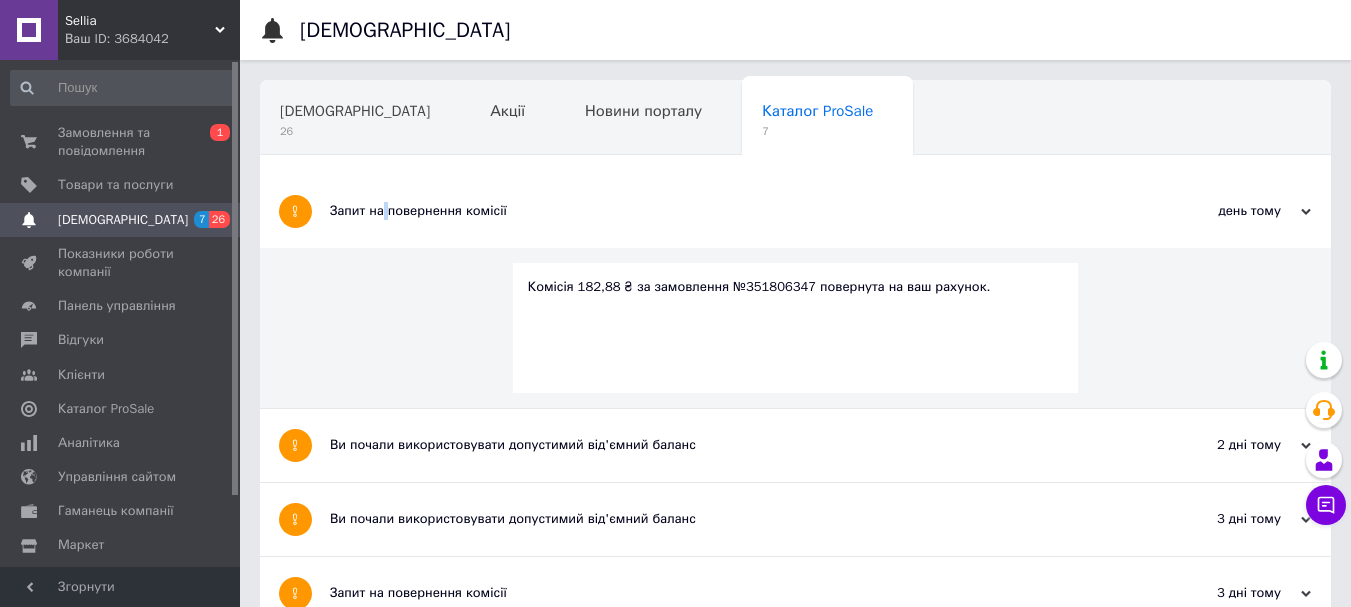 click on "Запит на повернення комісії" at bounding box center (720, 211) 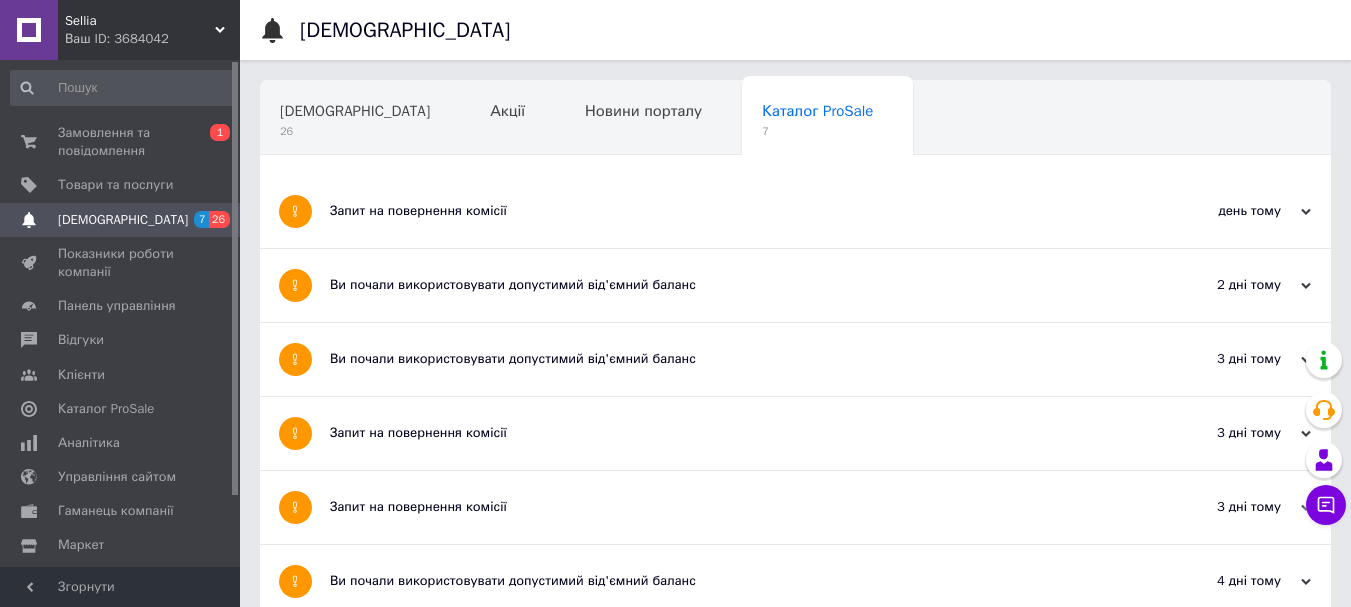 click on "Ви почали використовувати допустимий від'ємний баланс" at bounding box center (720, 285) 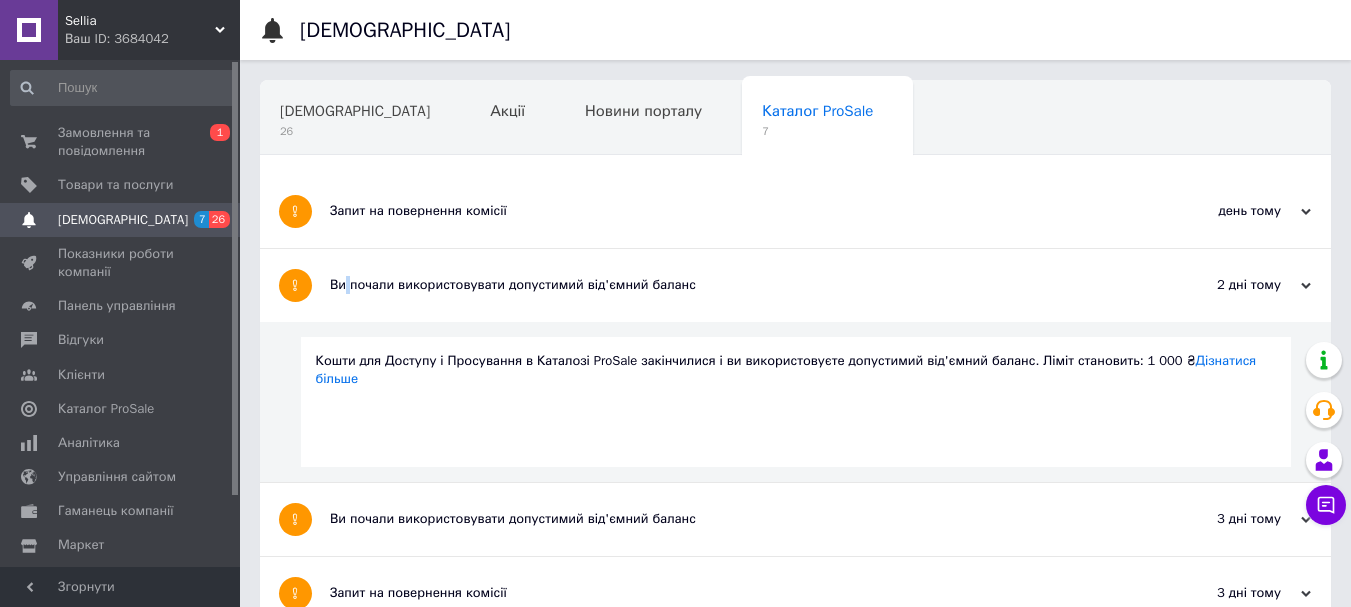 drag, startPoint x: 345, startPoint y: 266, endPoint x: 356, endPoint y: 288, distance: 24.596748 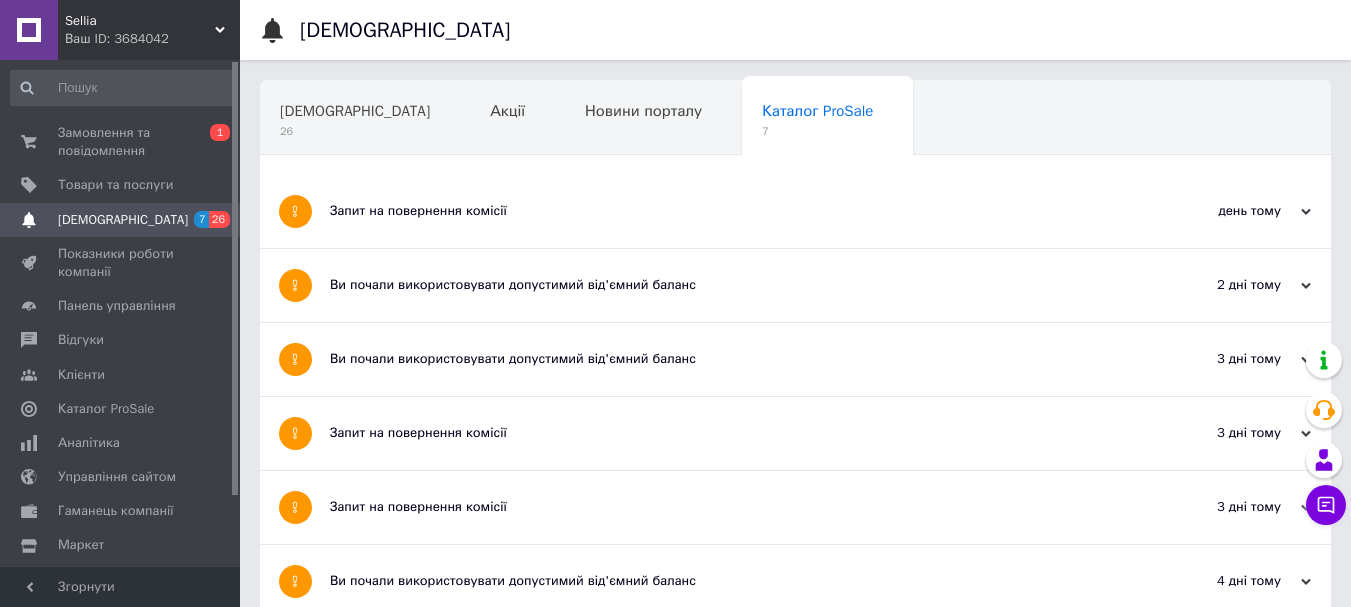 click on "Ви почали використовувати допустимий від'ємний баланс" at bounding box center (720, 359) 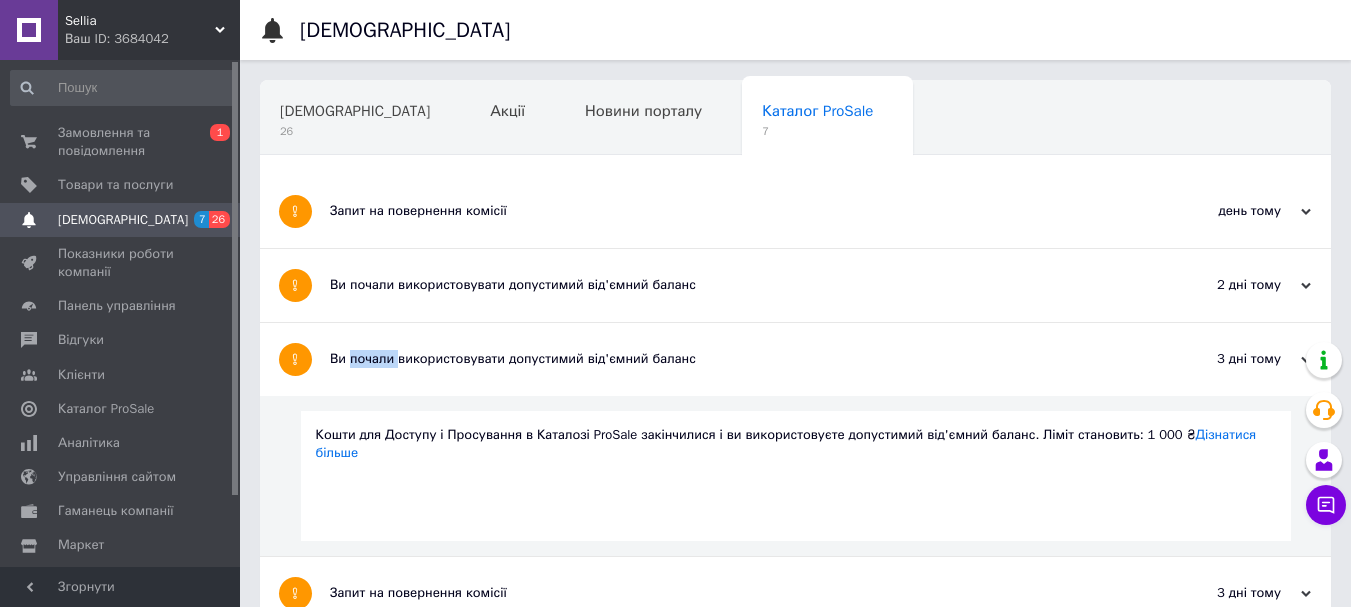 click on "Ви почали використовувати допустимий від'ємний баланс" at bounding box center (720, 359) 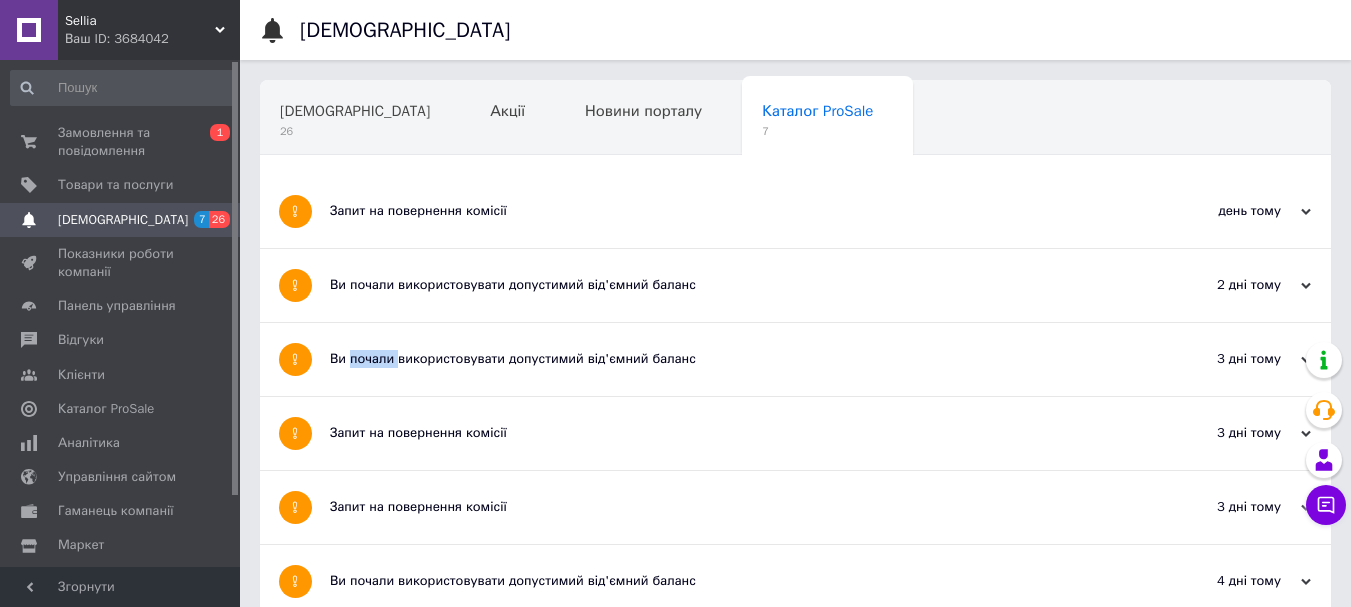 click on "[DEMOGRAPHIC_DATA]" at bounding box center (121, 220) 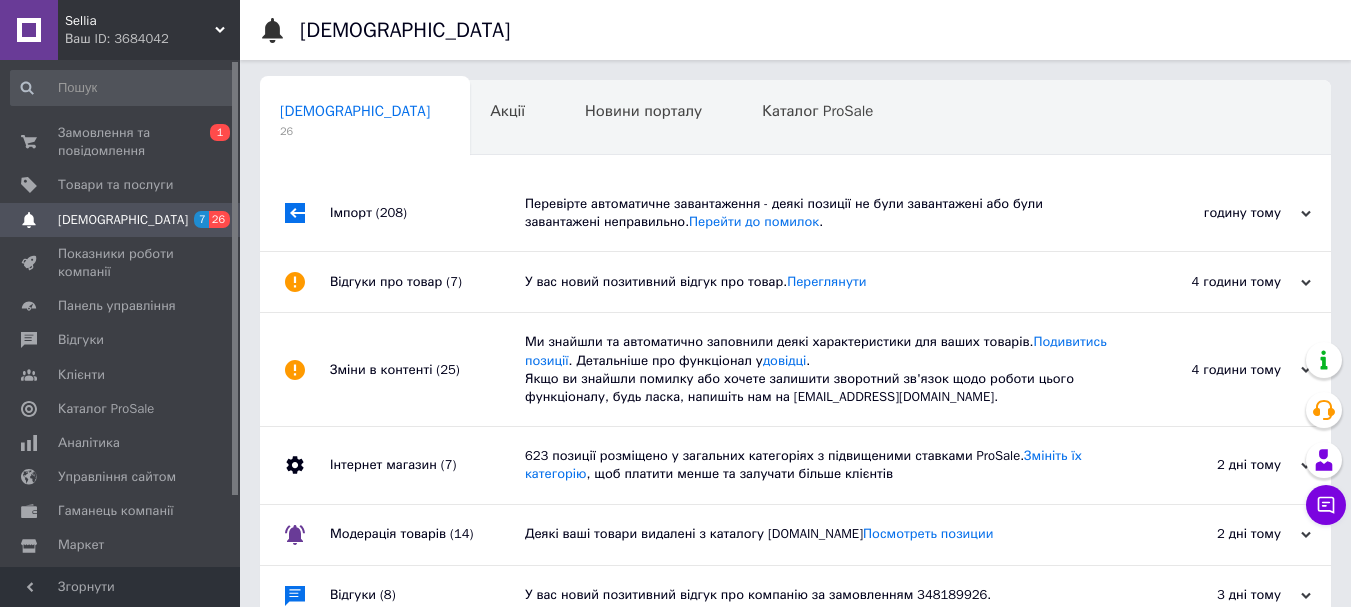 click at bounding box center (295, 369) 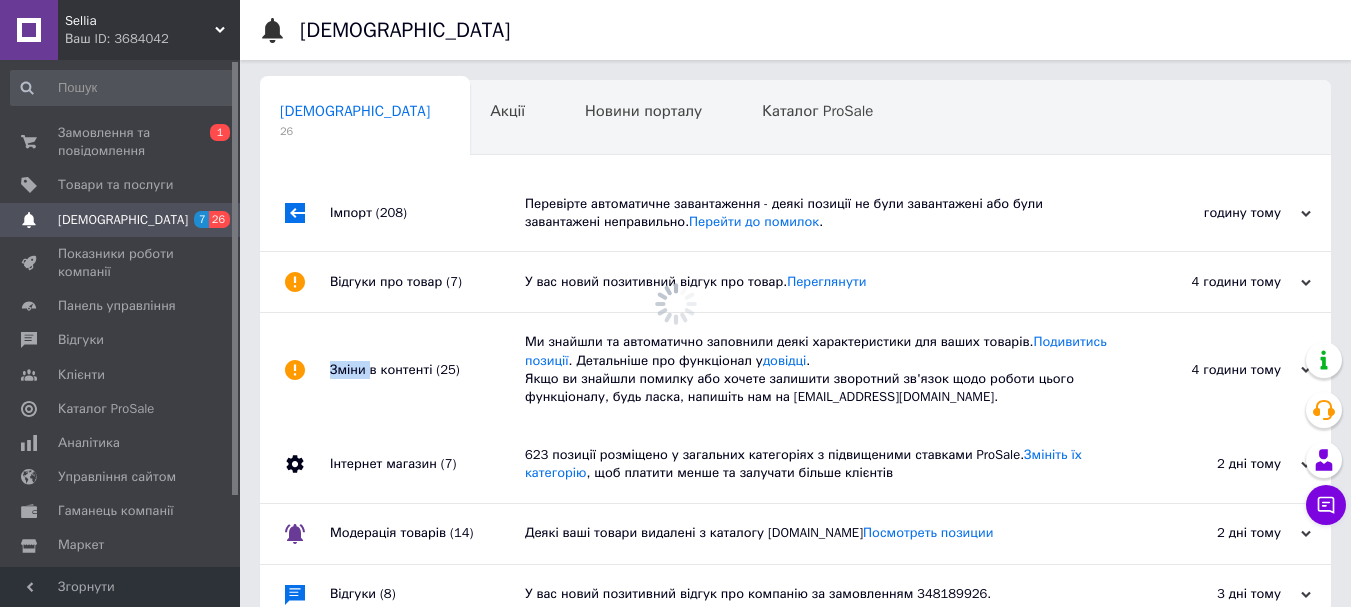 click at bounding box center [295, 369] 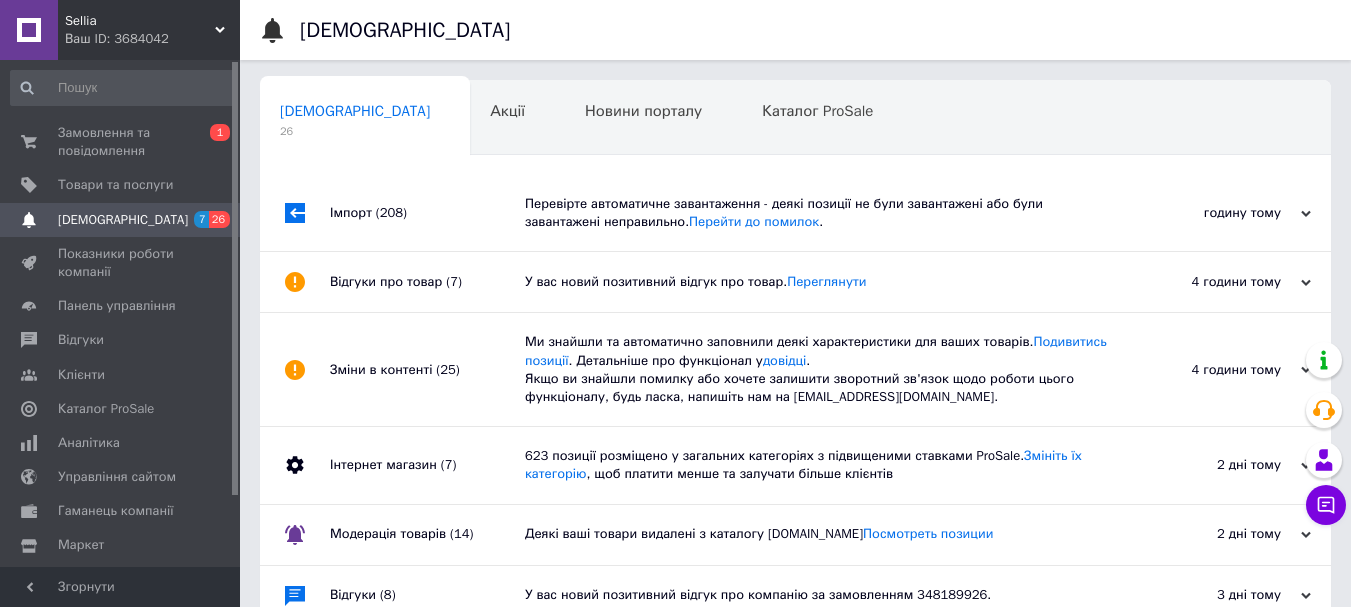click on "Інтернет магазин   (7)" at bounding box center (427, 465) 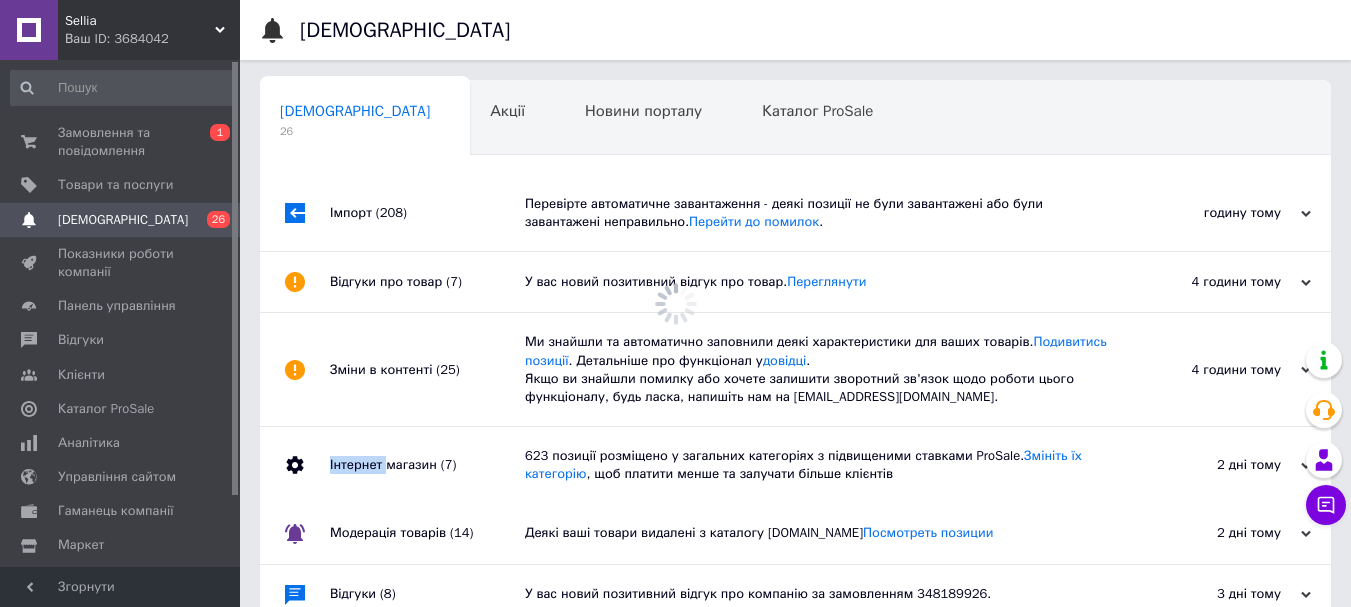 click on "Інтернет магазин   (7)" at bounding box center [427, 465] 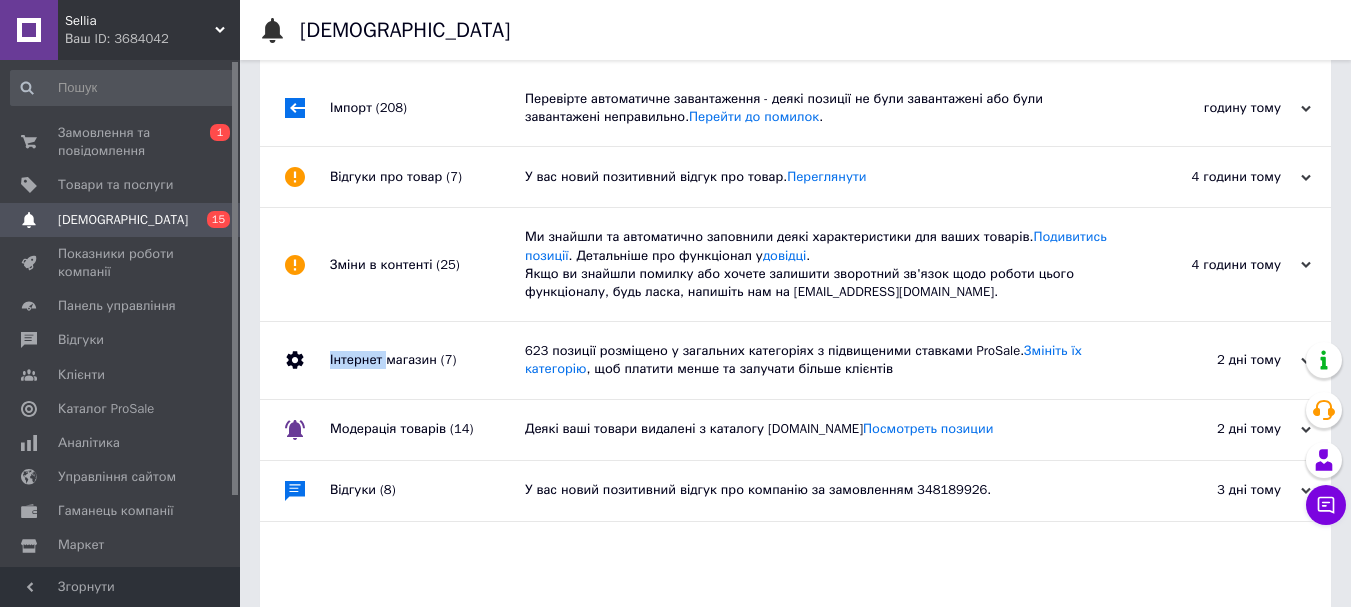 scroll, scrollTop: 106, scrollLeft: 0, axis: vertical 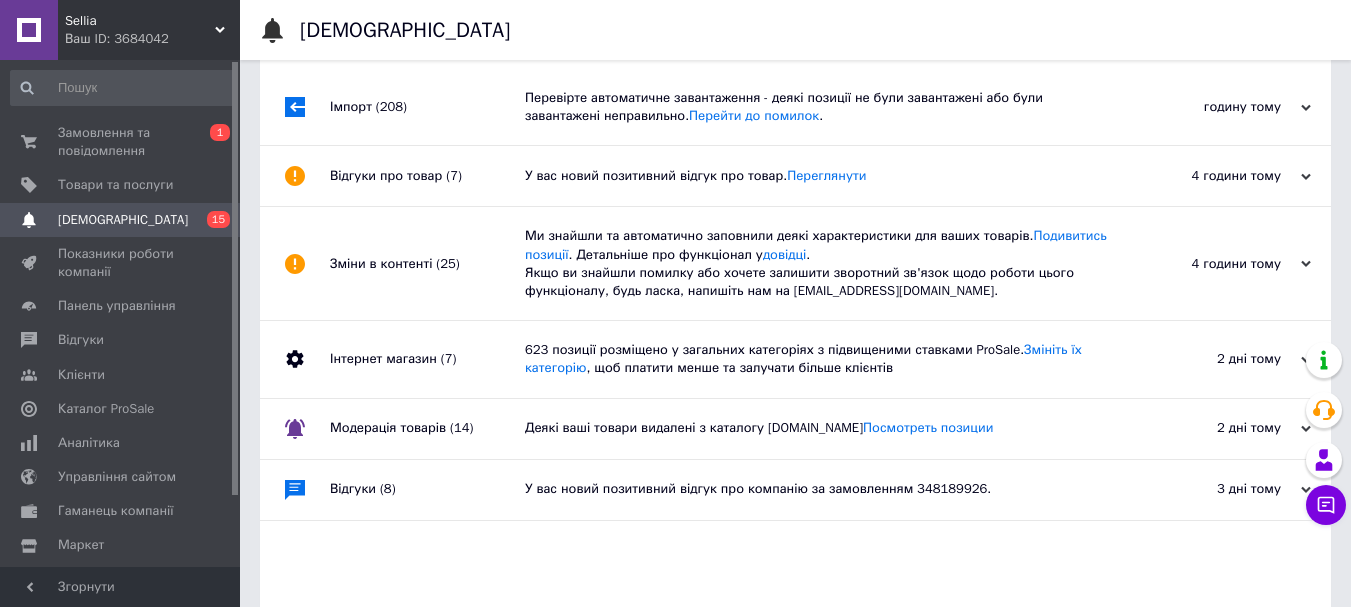 click on "Модерація товарів   (14)" at bounding box center (427, 429) 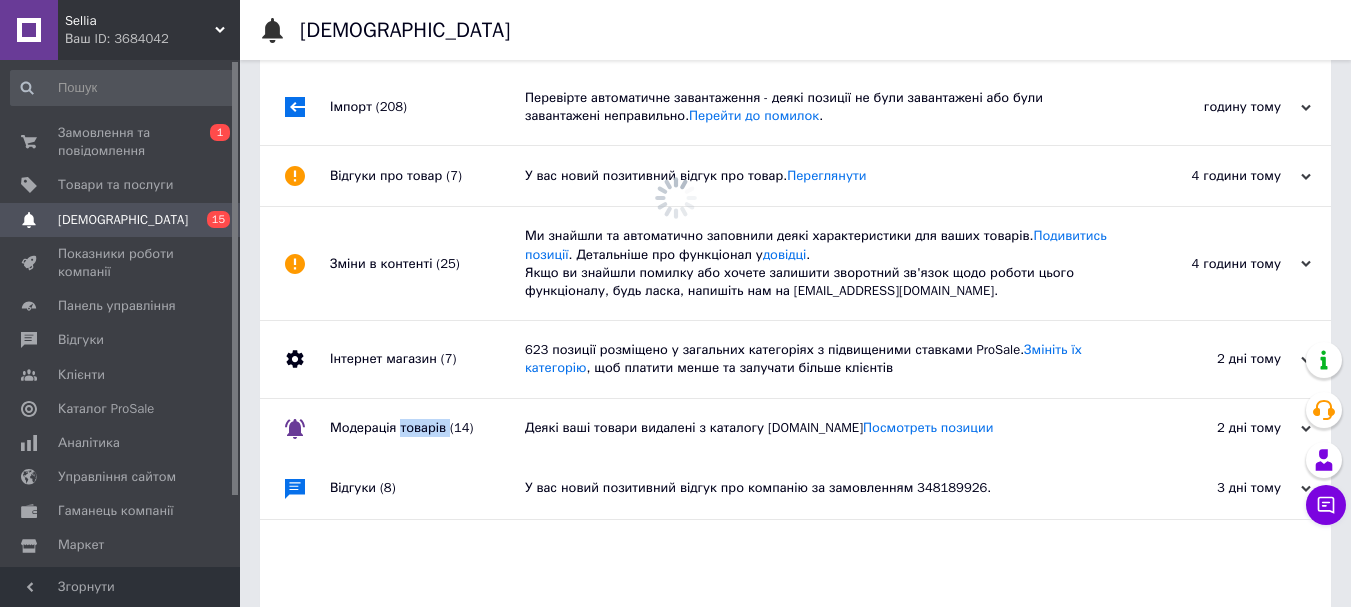 click on "Модерація товарів   (14)" at bounding box center (427, 429) 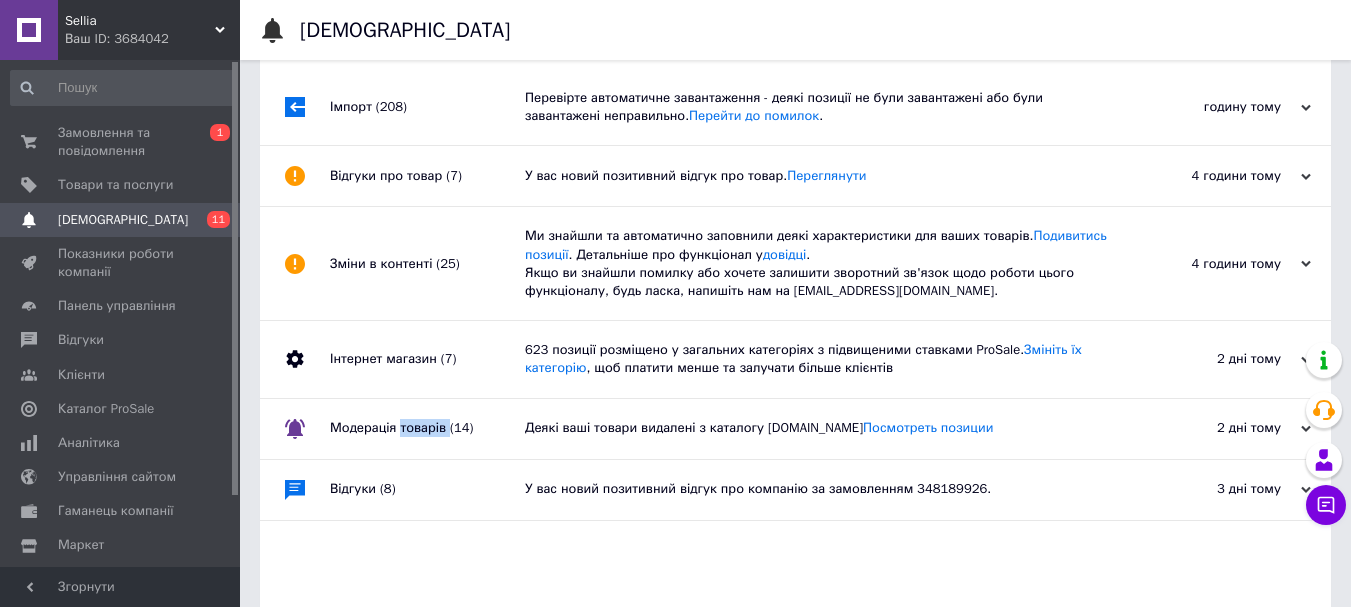 click on "[DEMOGRAPHIC_DATA]" at bounding box center [121, 220] 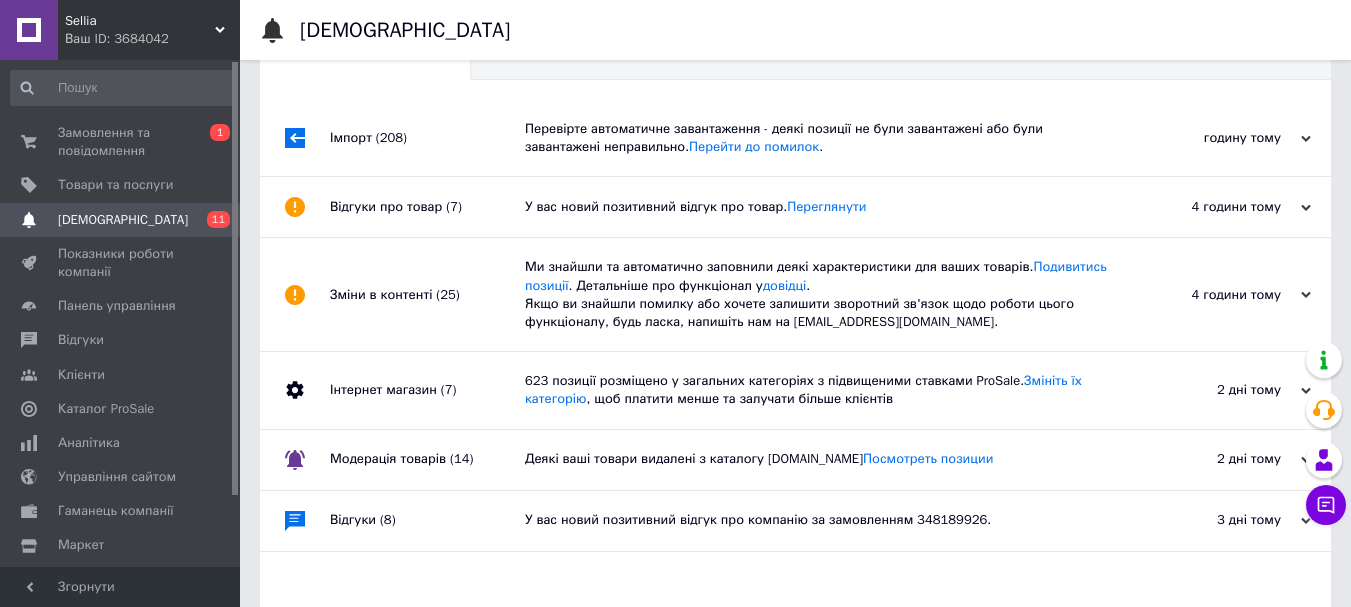 scroll, scrollTop: 76, scrollLeft: 0, axis: vertical 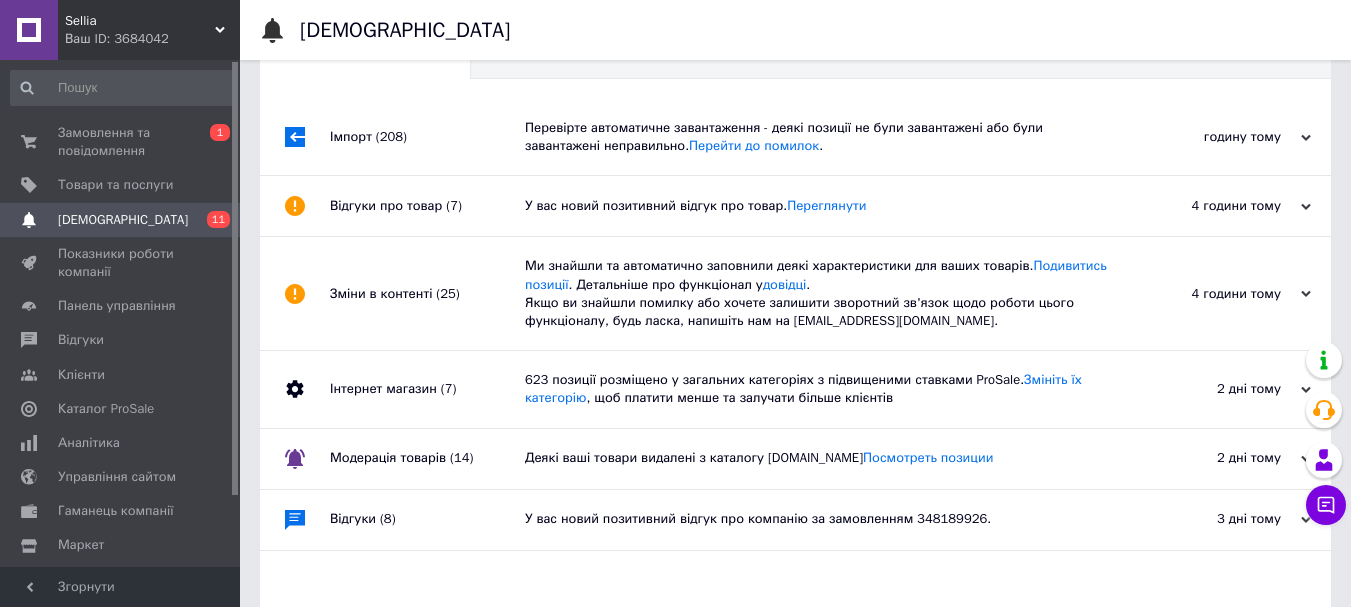 click on "Зміни в контенті   (25)" at bounding box center [427, 293] 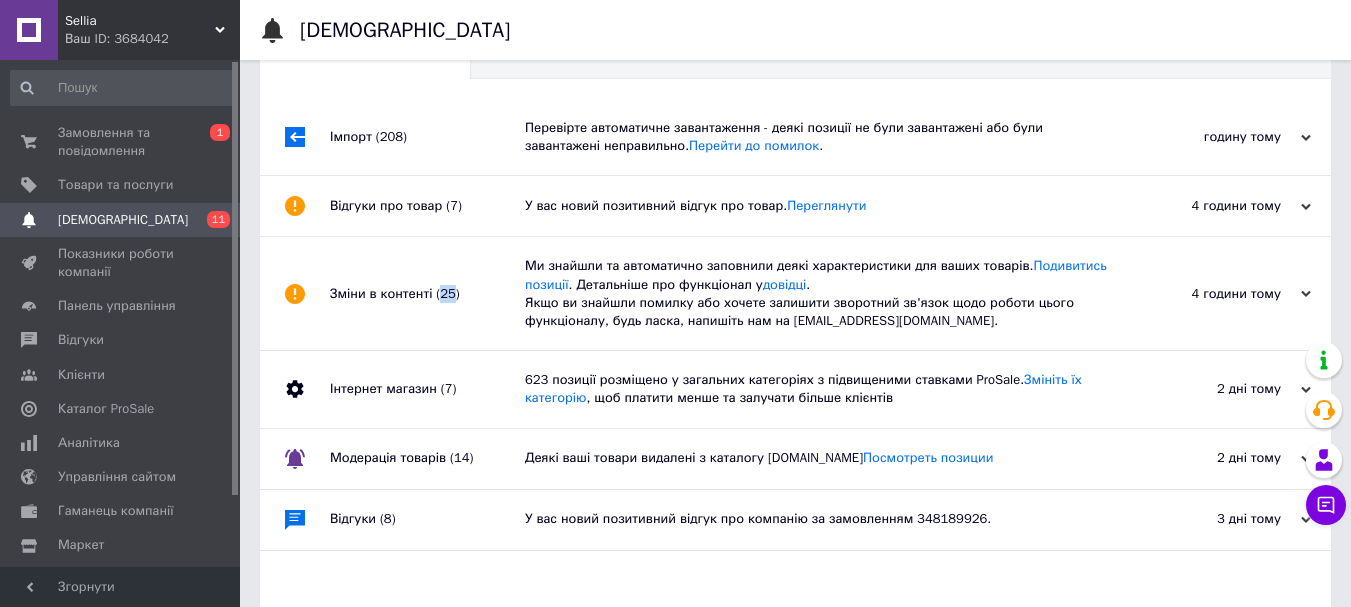 click on "Зміни в контенті   (25)" at bounding box center (427, 293) 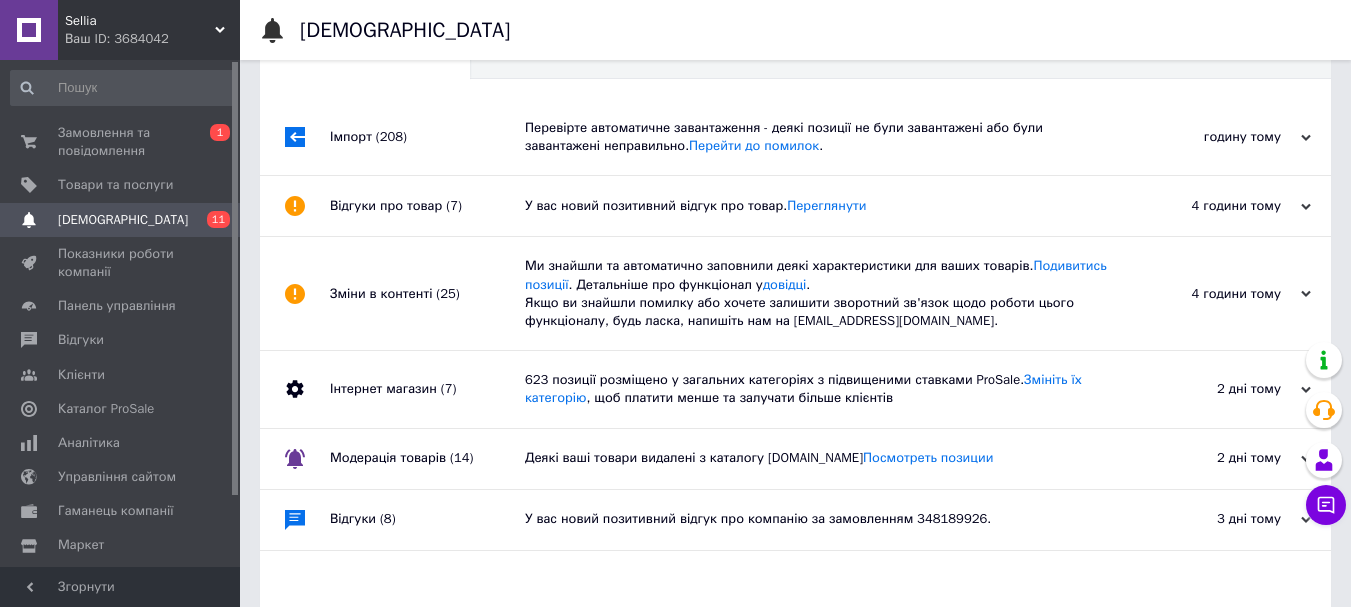 click on "Інтернет магазин   (7)" at bounding box center [427, 389] 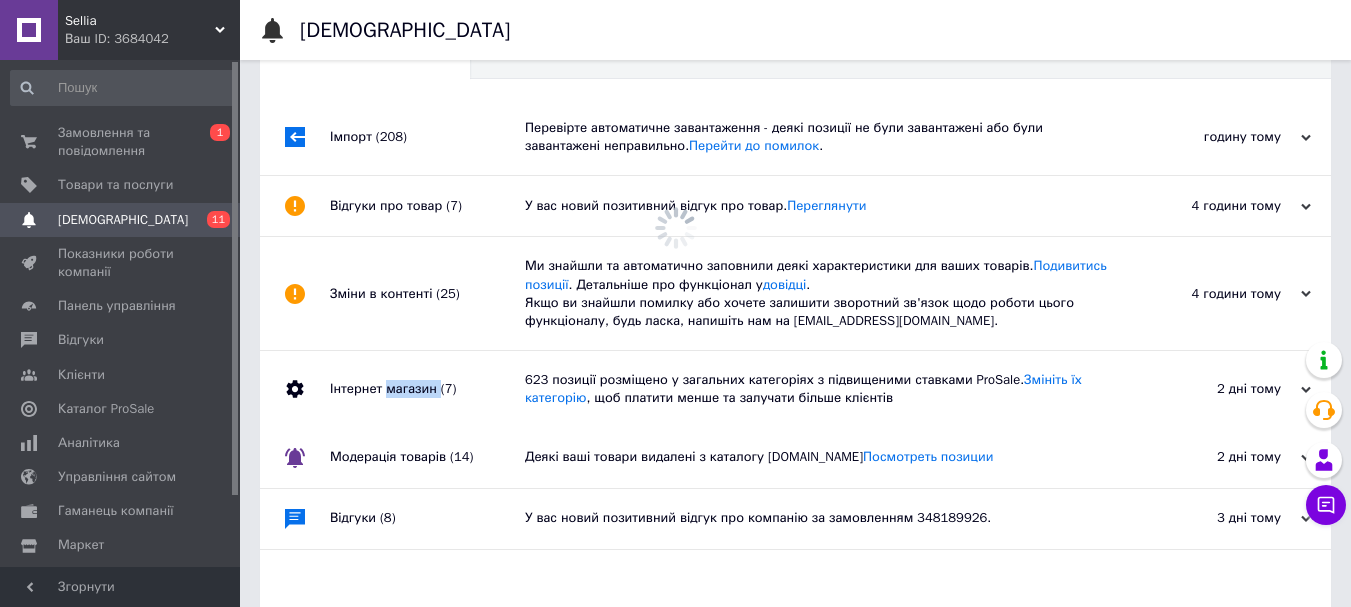click on "Інтернет магазин   (7)" at bounding box center [427, 389] 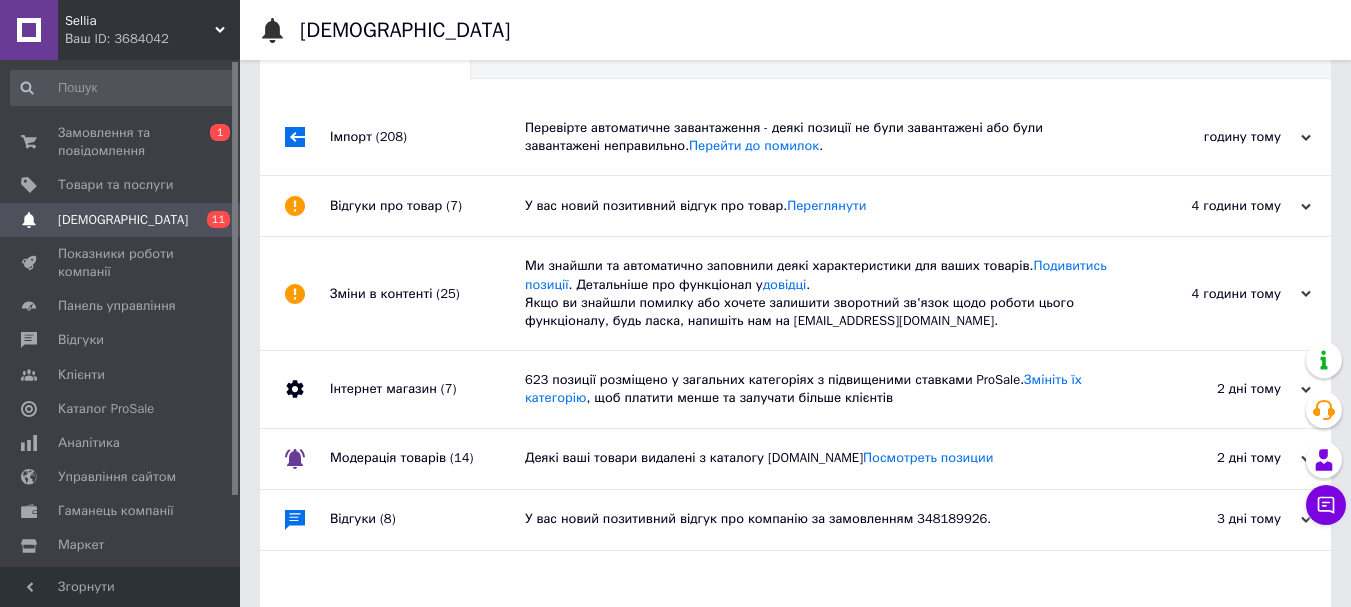 click on "Модерація товарів   (14)" at bounding box center [427, 459] 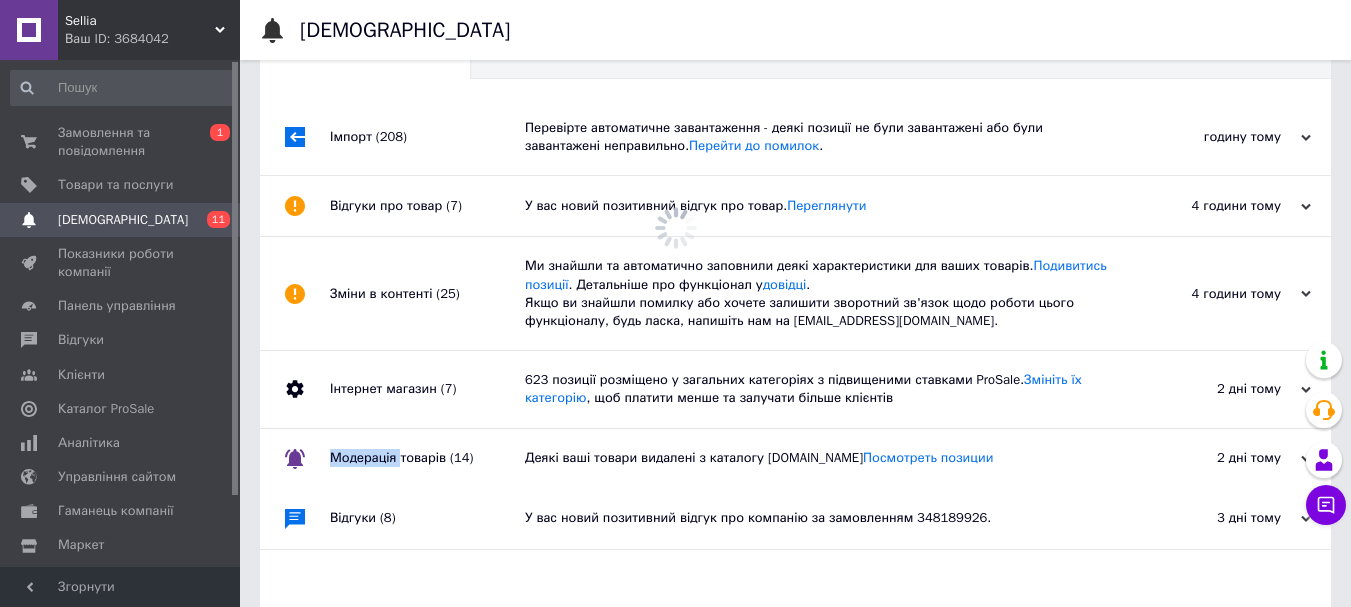 click on "Модерація товарів   (14)" at bounding box center [427, 459] 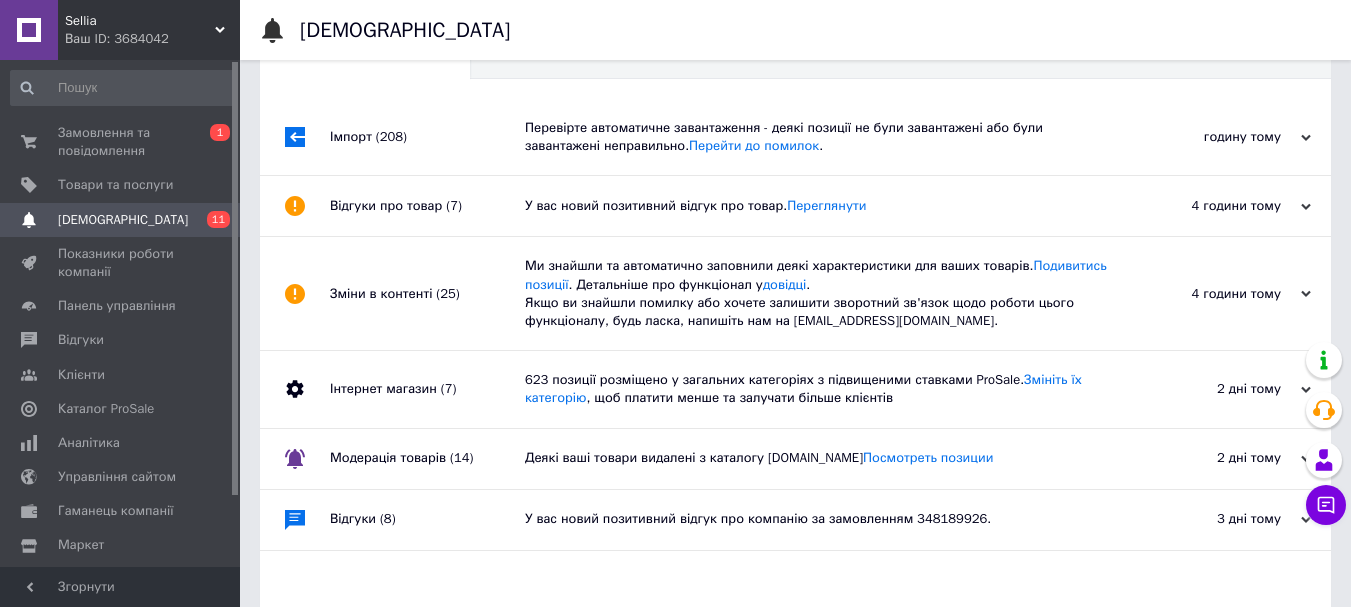 click on "Відгуки про товар   (7)" at bounding box center (427, 206) 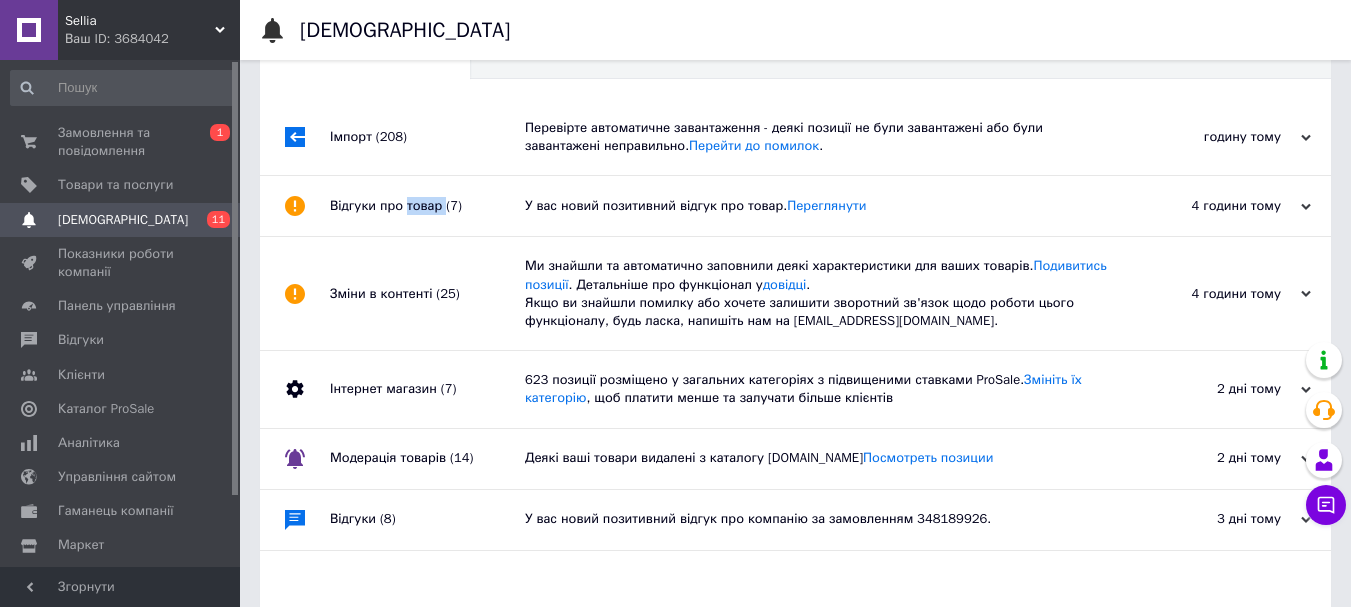 click on "Відгуки про товар   (7)" at bounding box center [427, 206] 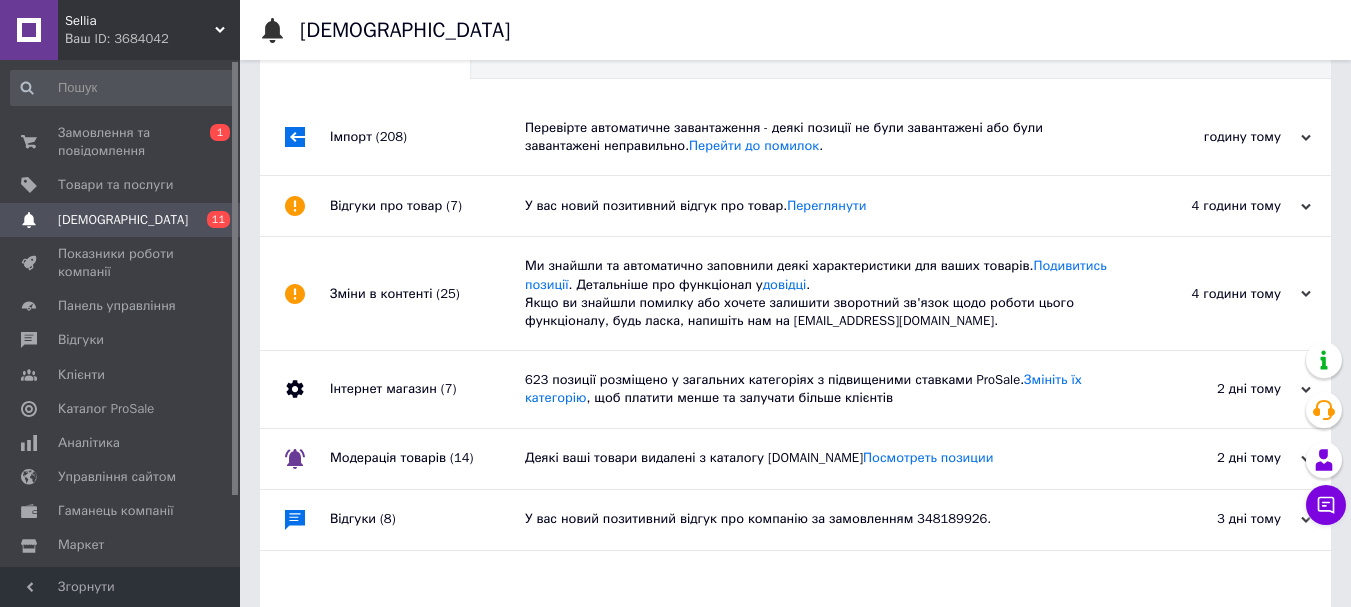 click on "Імпорт   (208)" at bounding box center (427, 137) 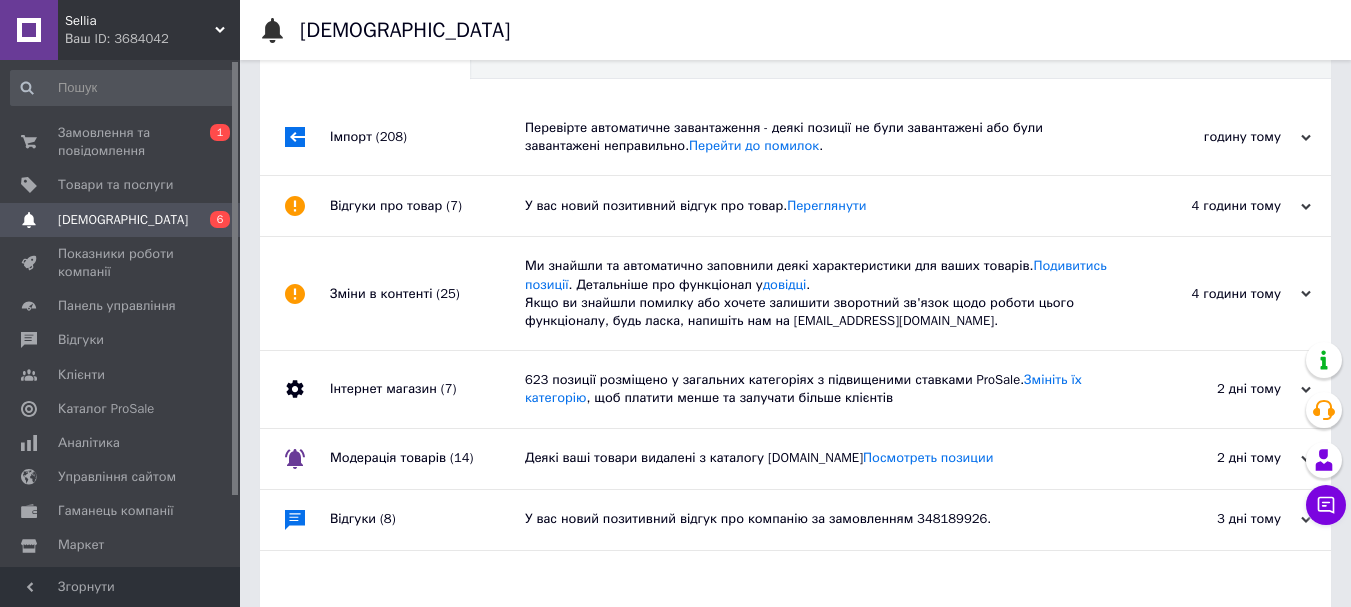 click on "Імпорт   (208)" at bounding box center (427, 137) 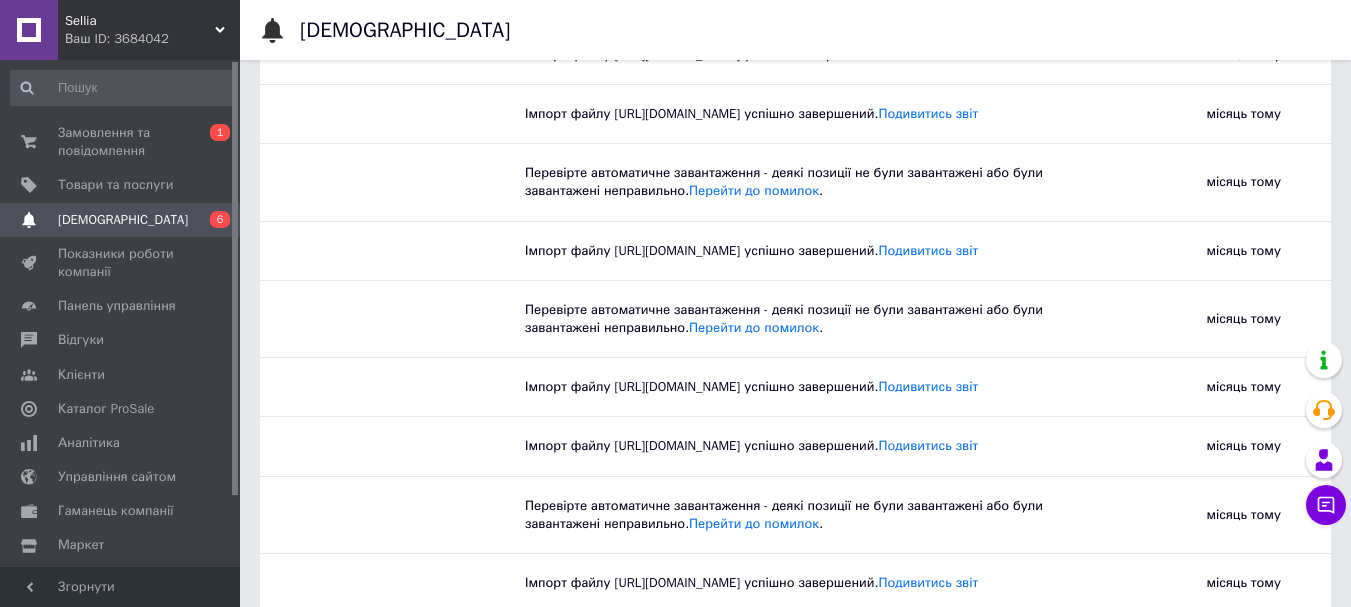 scroll, scrollTop: 27500, scrollLeft: 0, axis: vertical 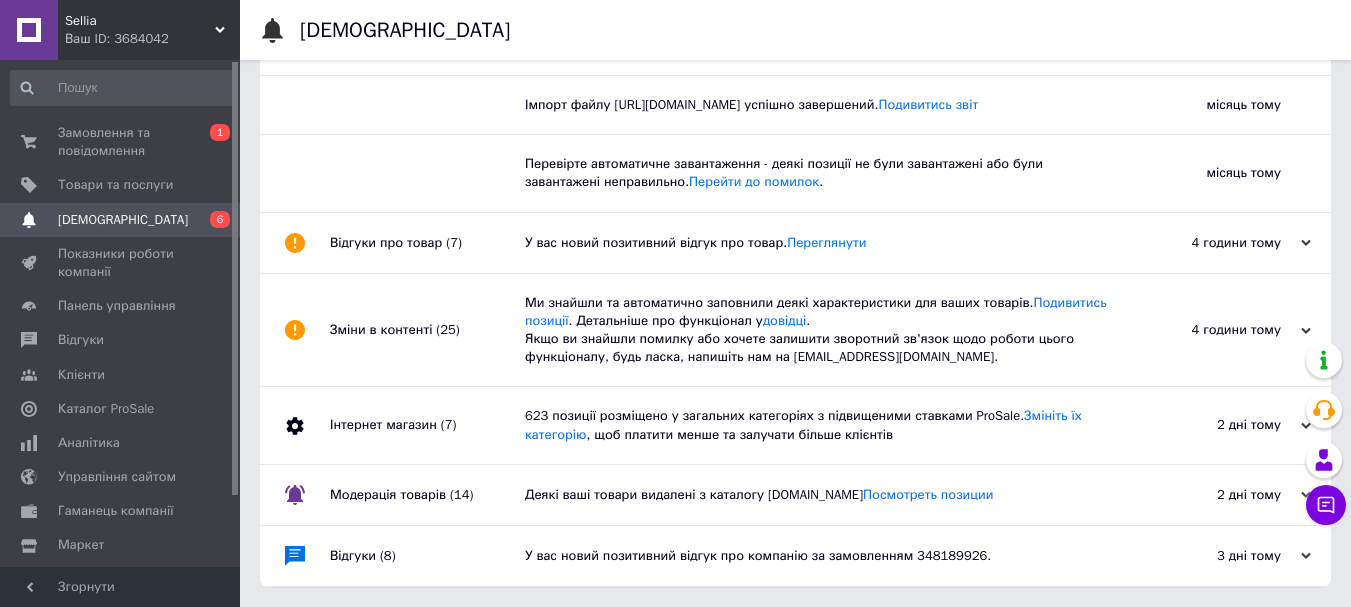 click on "[DEMOGRAPHIC_DATA]" at bounding box center [121, 220] 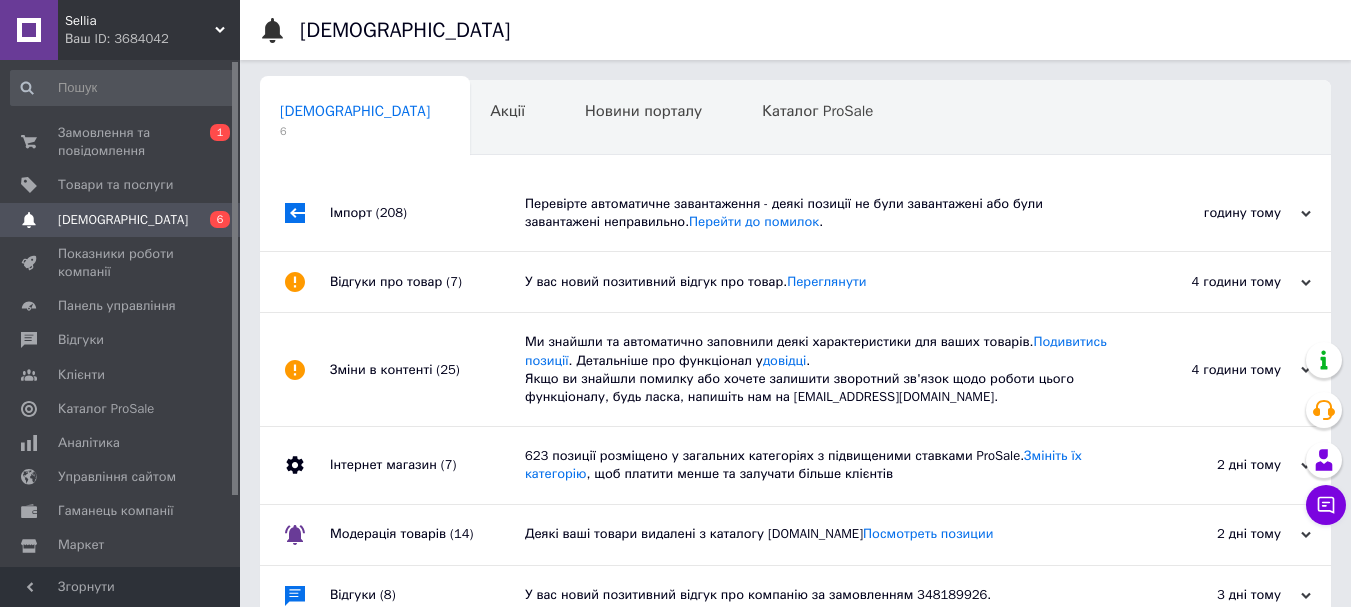 click on "Зміни в контенті   (25)" at bounding box center [427, 369] 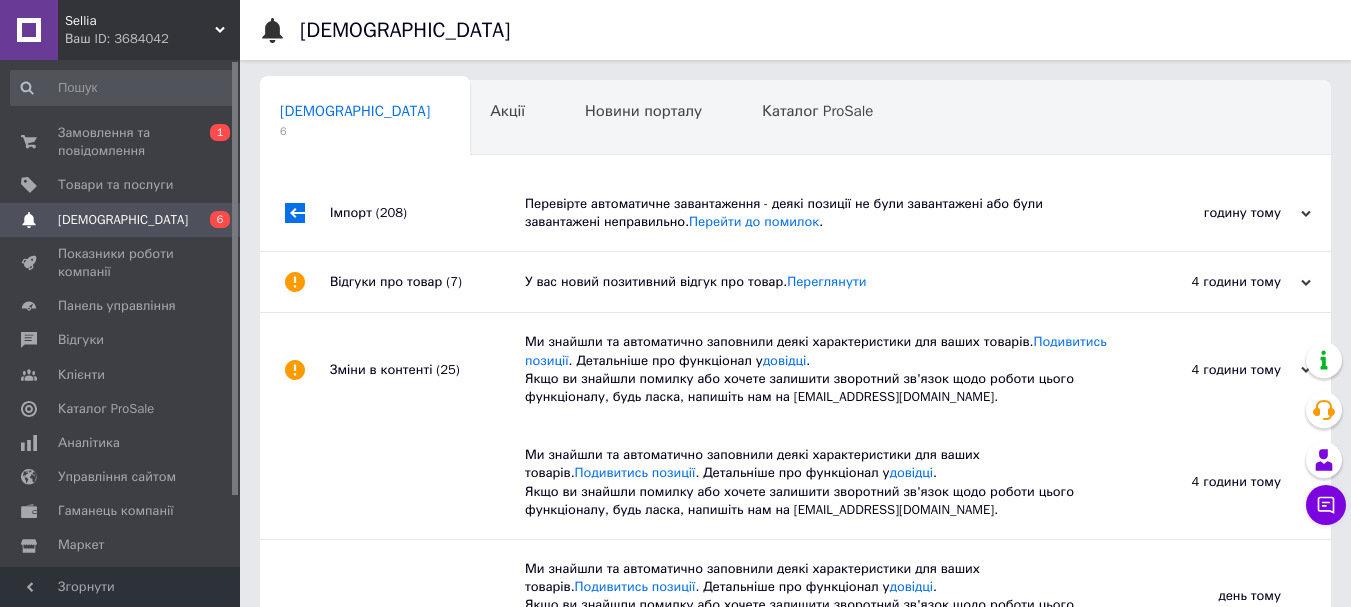 click on "Зміни в контенті   (25)" at bounding box center [427, 369] 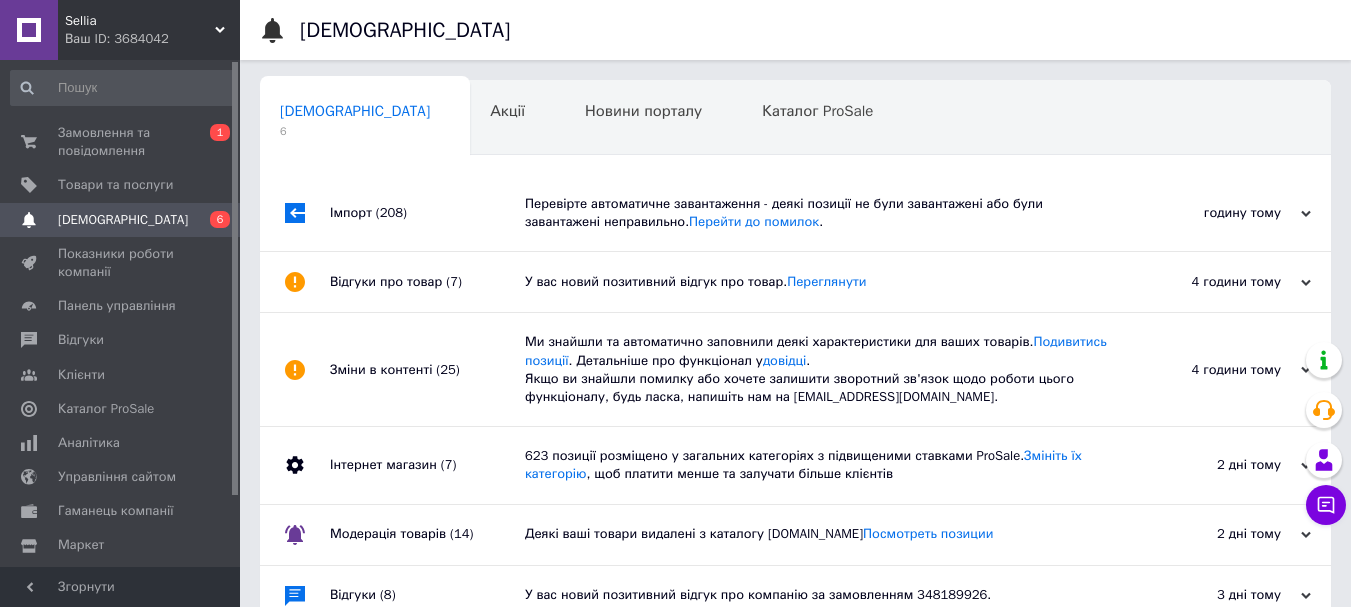 click on "Відгуки про товар   (7)" at bounding box center (427, 282) 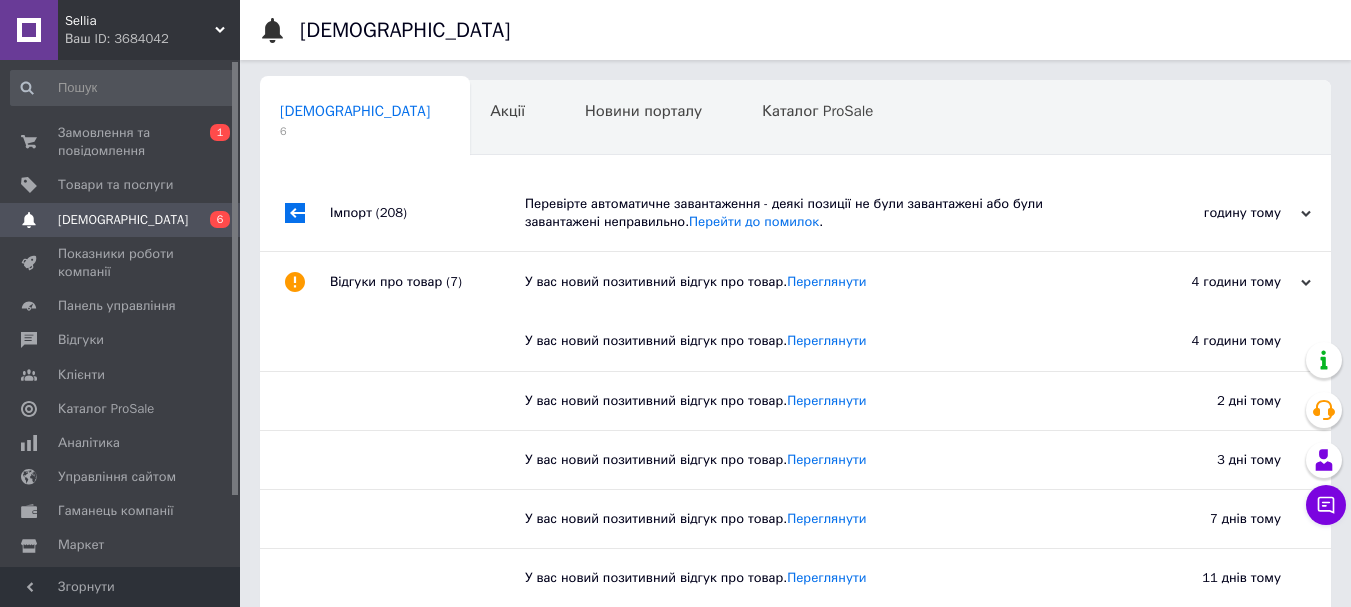 click on "Відгуки про товар   (7)" at bounding box center [427, 282] 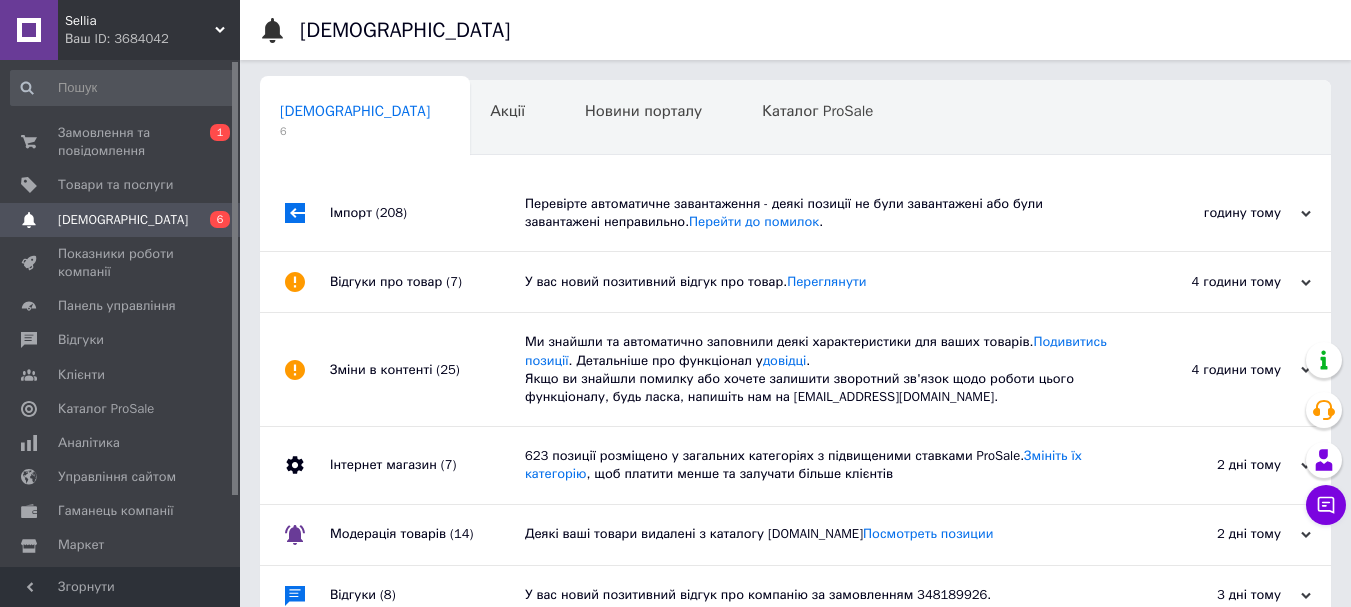 click on "Інтернет магазин   (7)" at bounding box center (427, 465) 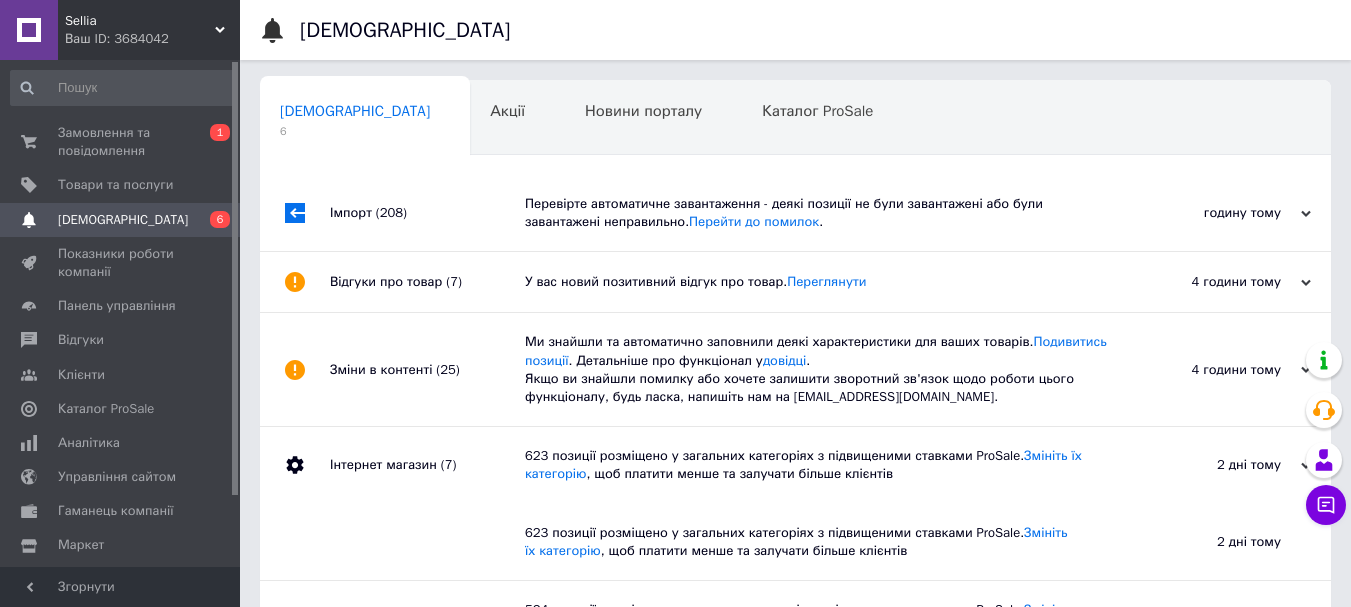 click on "Інтернет магазин   (7)" at bounding box center (427, 465) 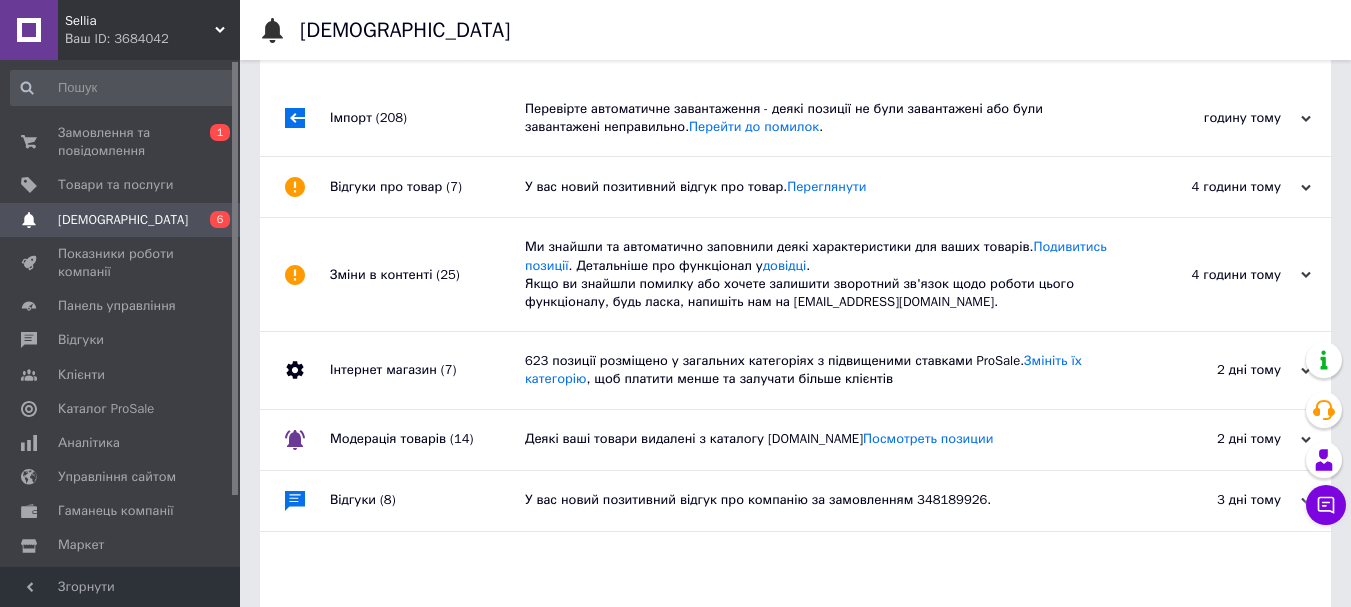 scroll, scrollTop: 96, scrollLeft: 0, axis: vertical 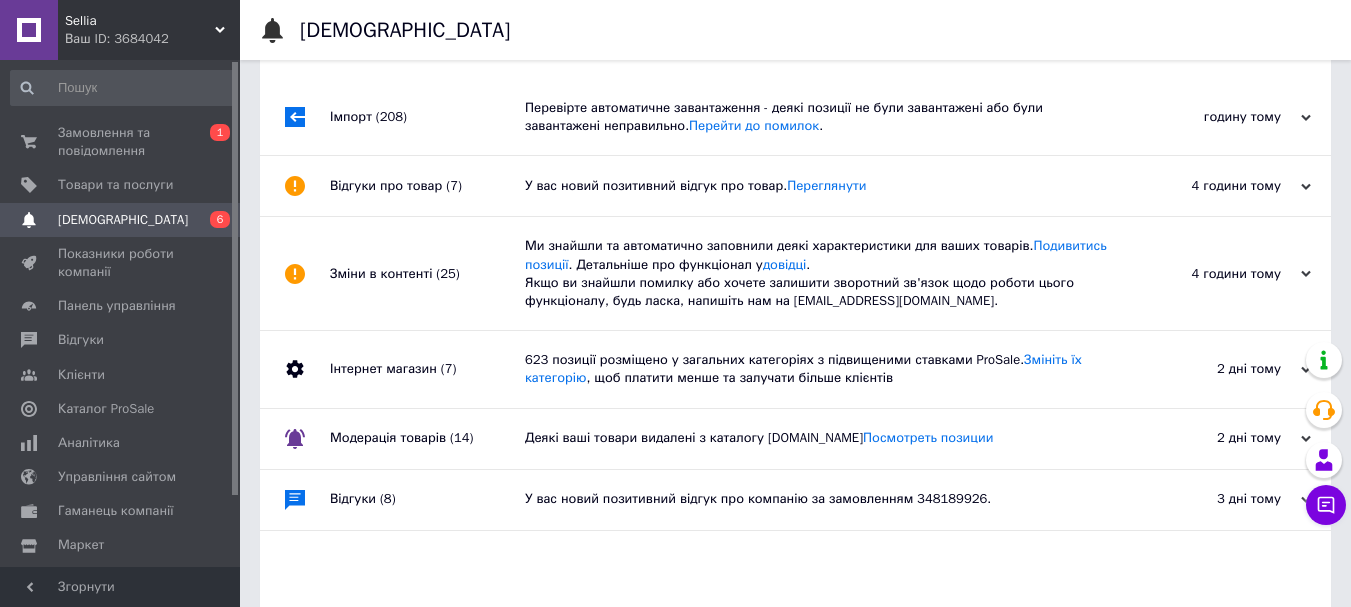 click on "Модерація товарів   (14)" at bounding box center [427, 439] 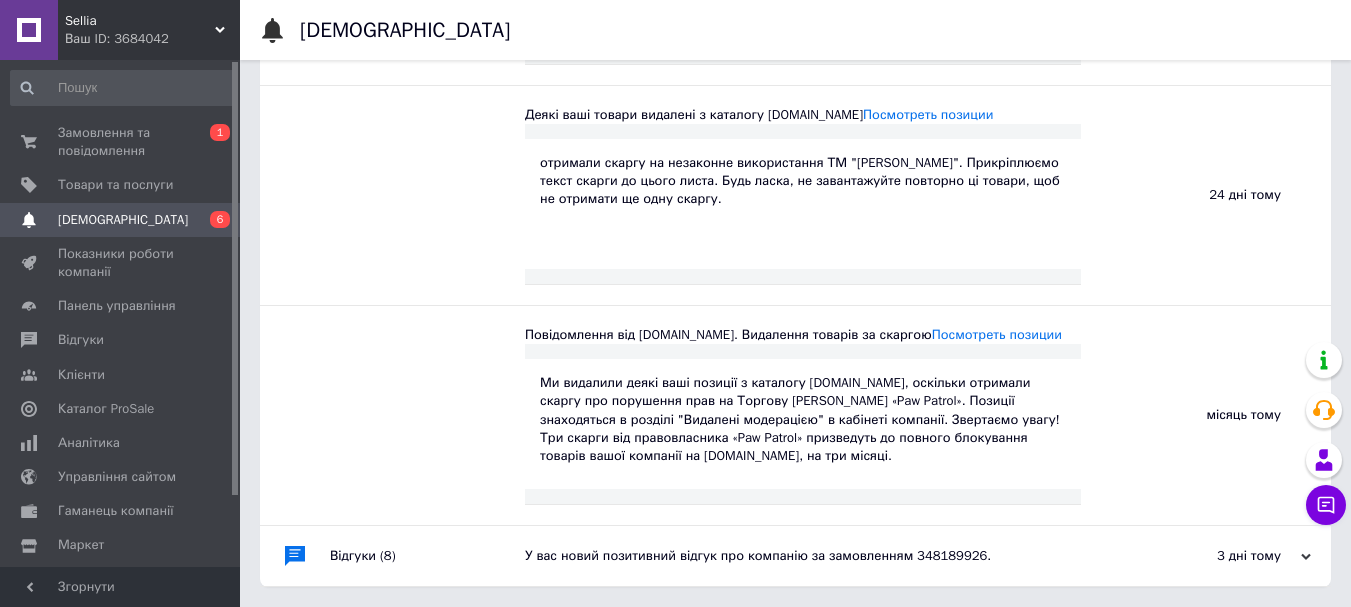 click on "Відгуки   (8)" at bounding box center (427, 556) 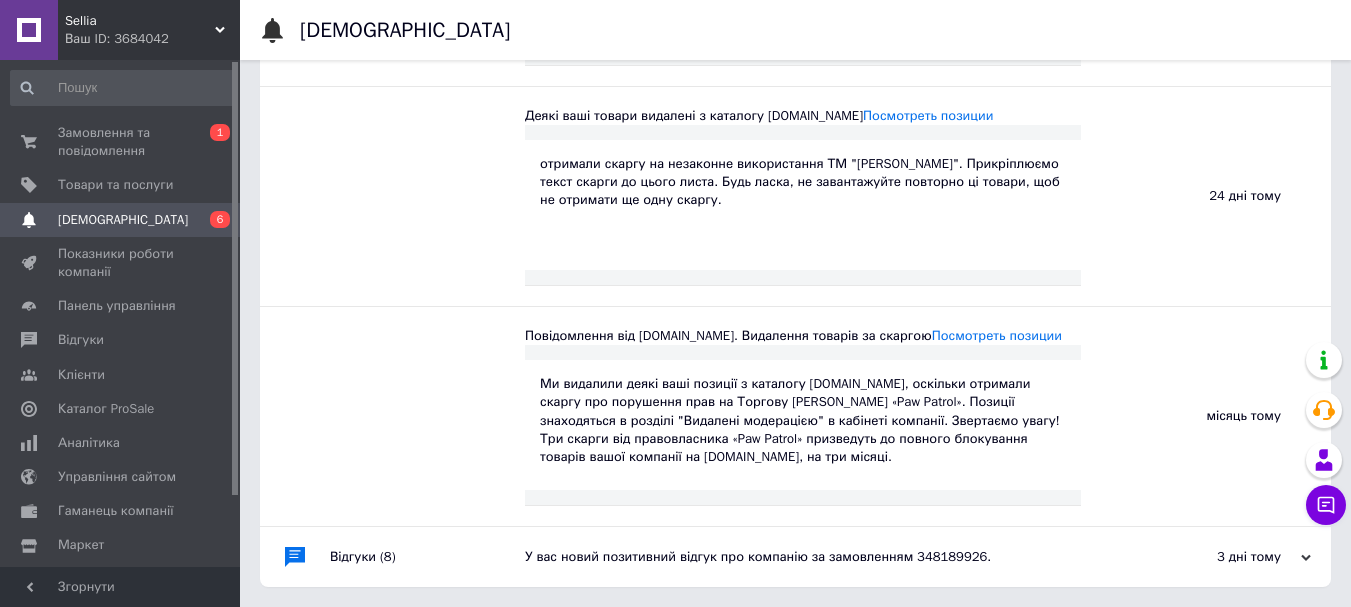 scroll, scrollTop: 2962, scrollLeft: 0, axis: vertical 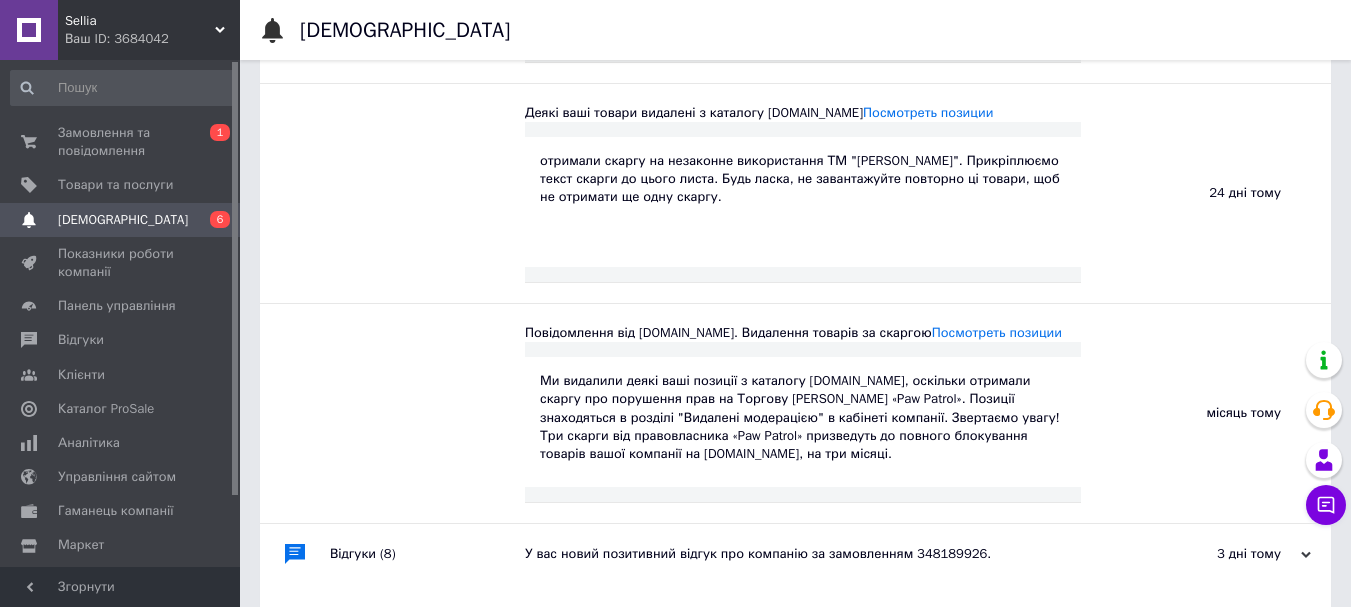 click on "Відгуки   (8)" at bounding box center [427, 554] 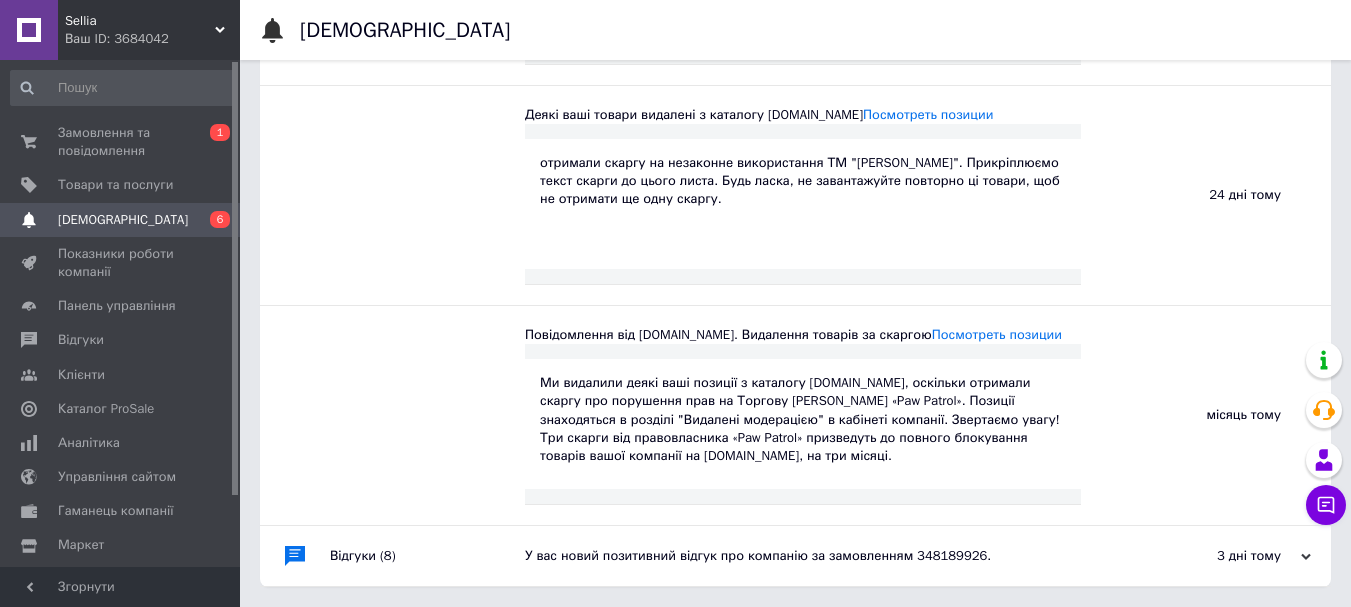 click on "0 6" at bounding box center [212, 220] 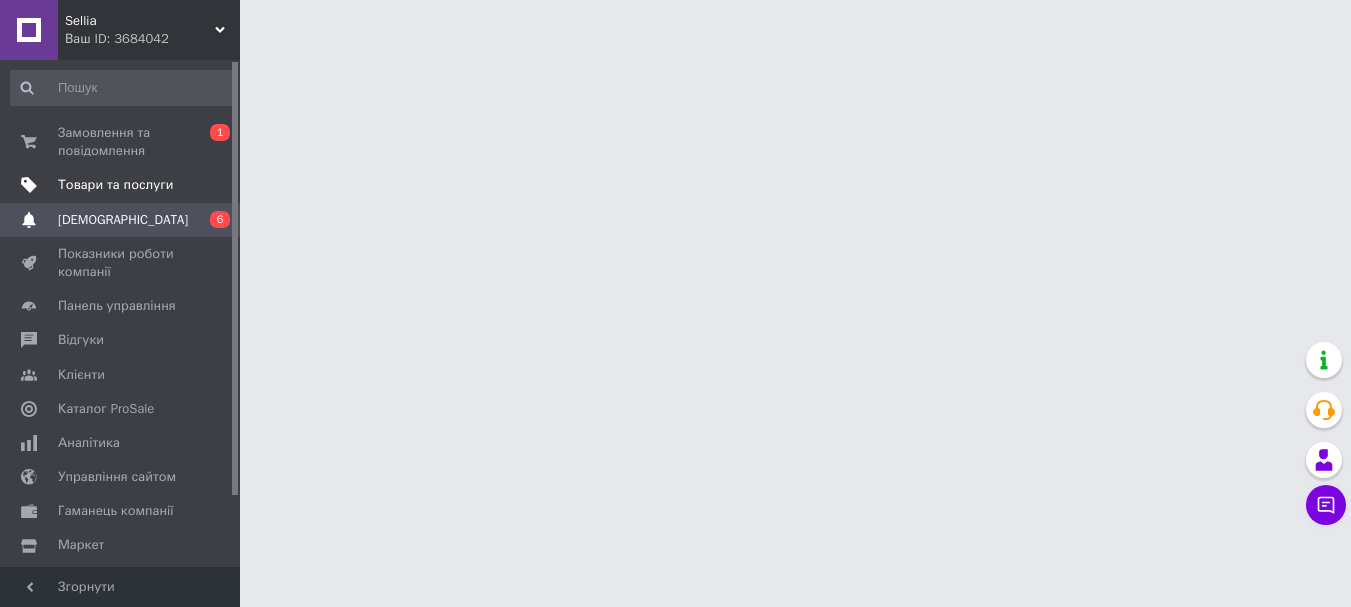 scroll, scrollTop: 0, scrollLeft: 0, axis: both 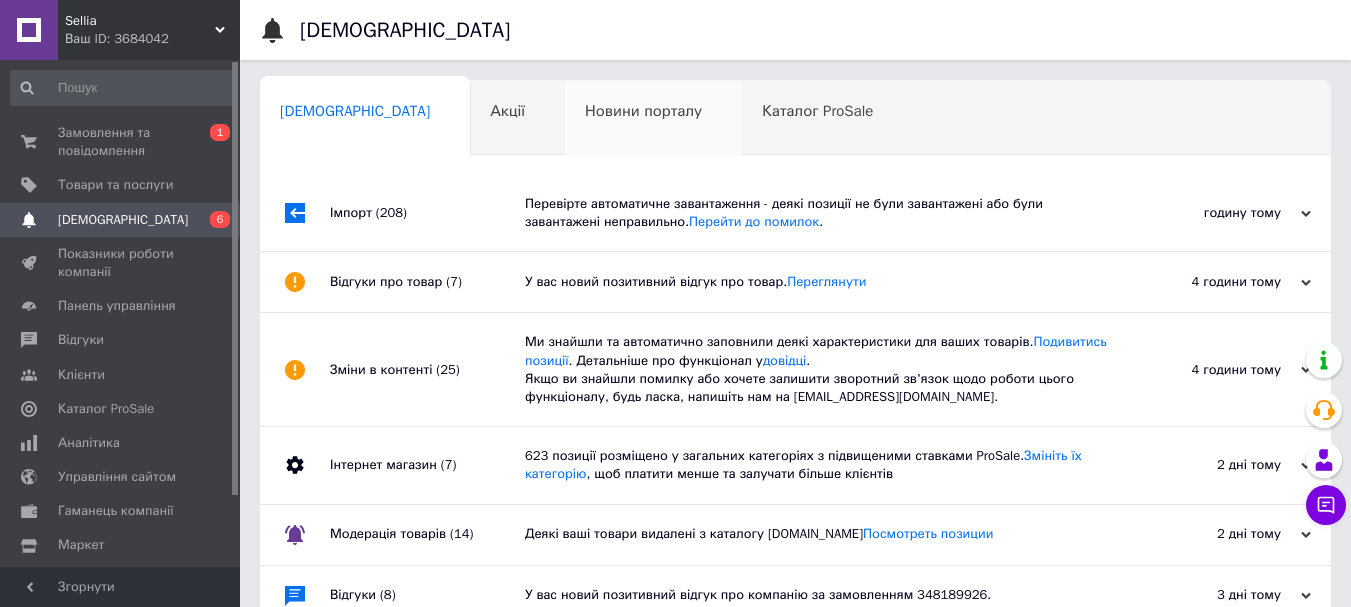 click on "Новини порталу 0" at bounding box center [653, 119] 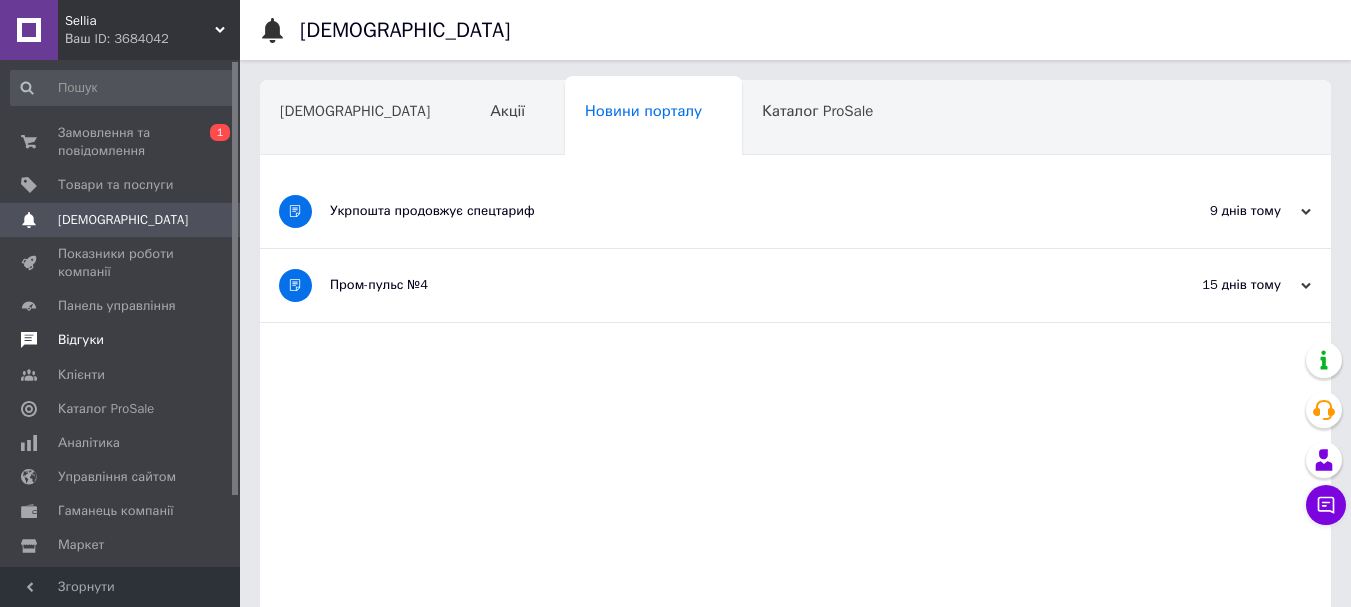 click on "Відгуки" at bounding box center [81, 340] 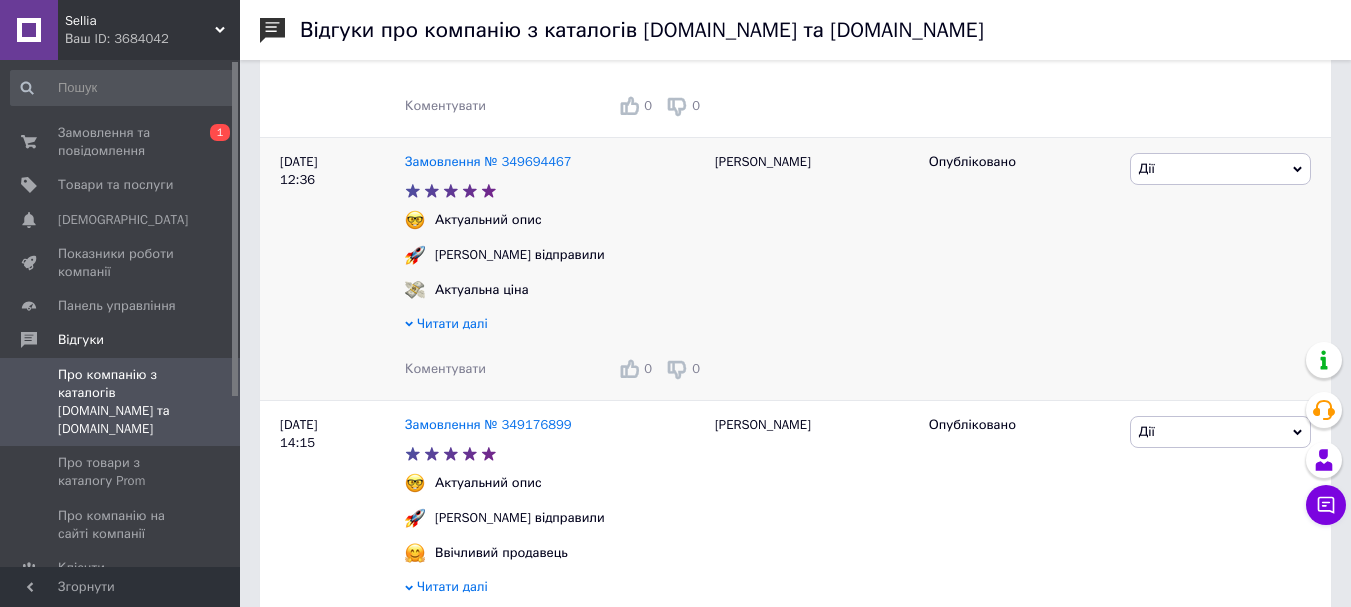 scroll, scrollTop: 480, scrollLeft: 0, axis: vertical 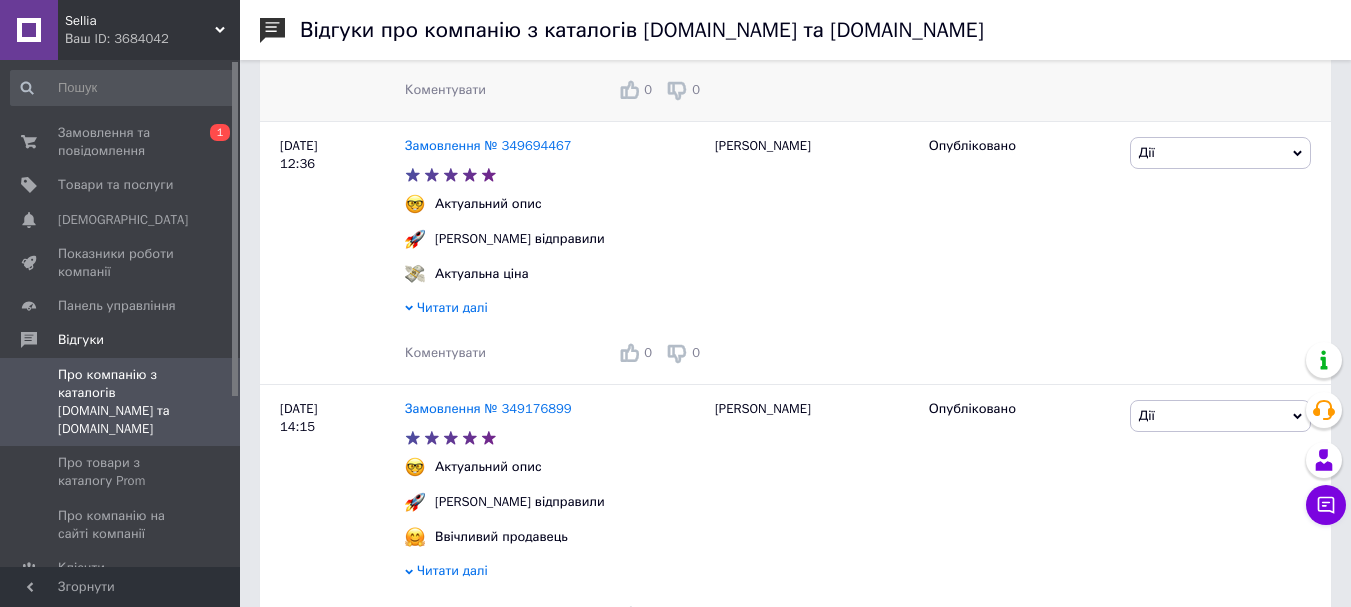 click on "Коментувати 0 0" at bounding box center (555, 90) 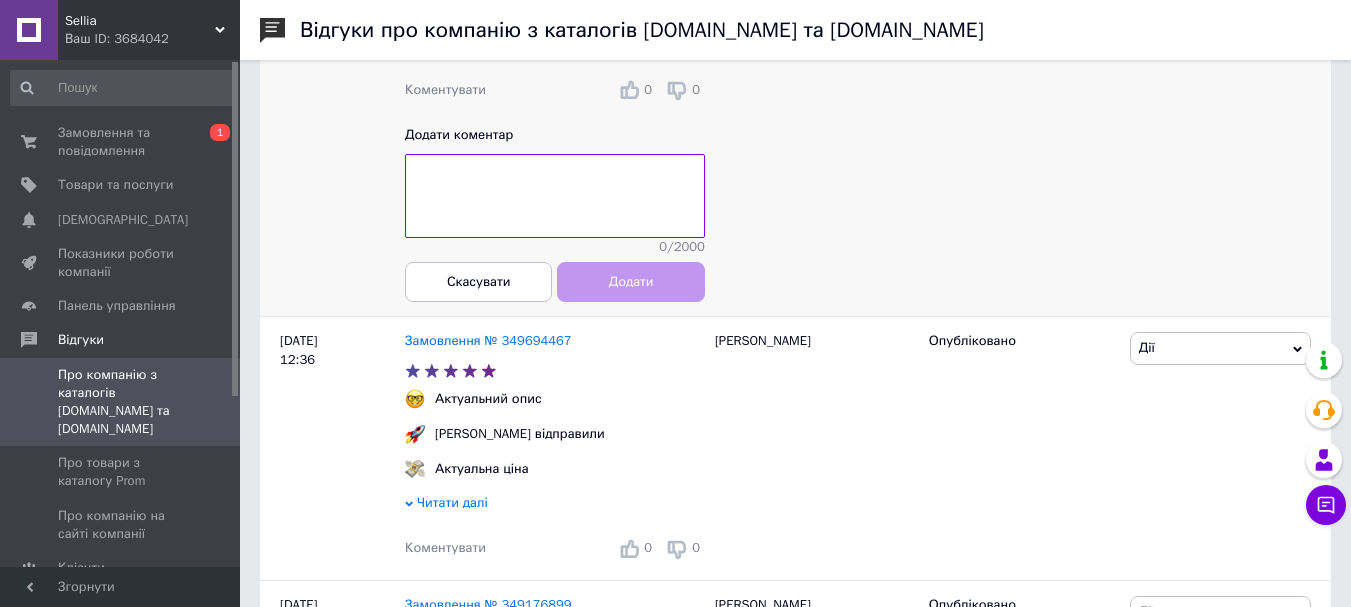 click at bounding box center (555, 196) 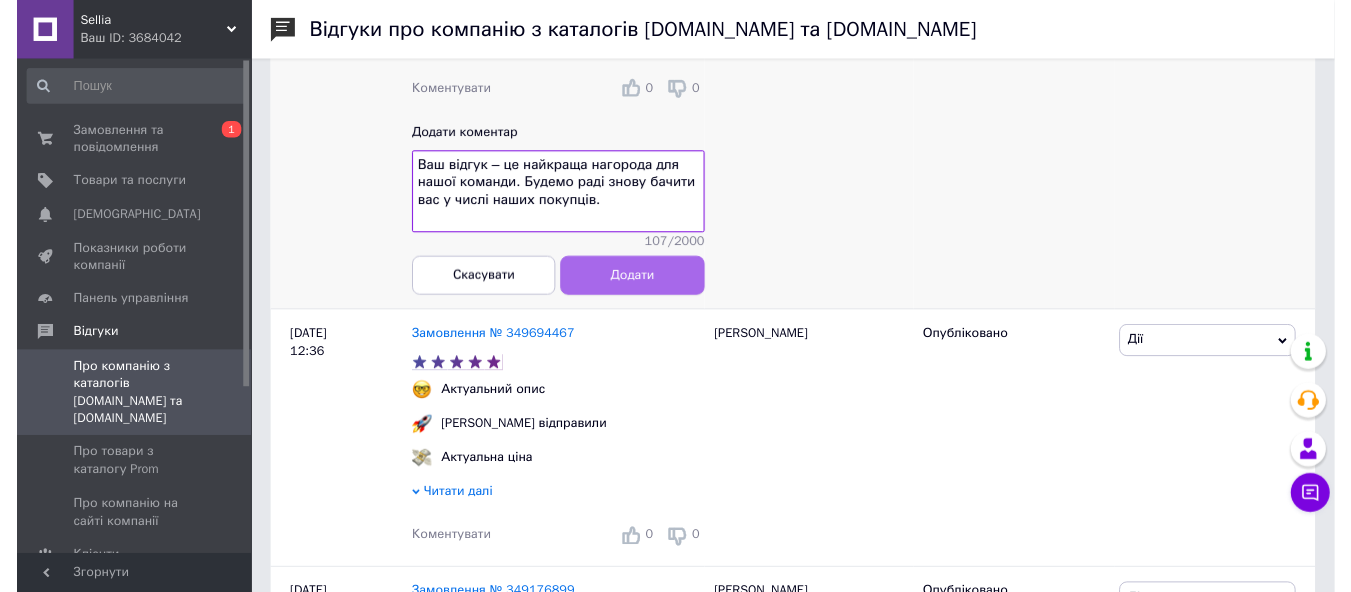 scroll, scrollTop: 15, scrollLeft: 0, axis: vertical 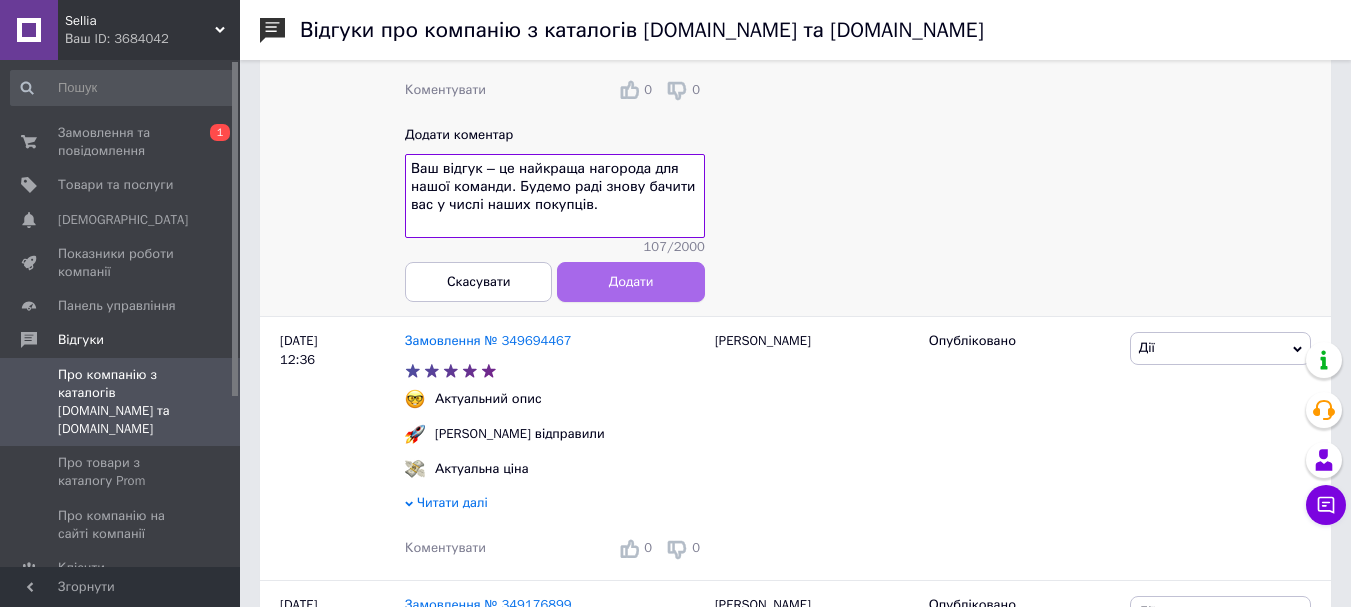 type on "Ваш відгук – це найкраща нагорода для нашої команди. Будемо раді знову бачити вас у числі наших покупців." 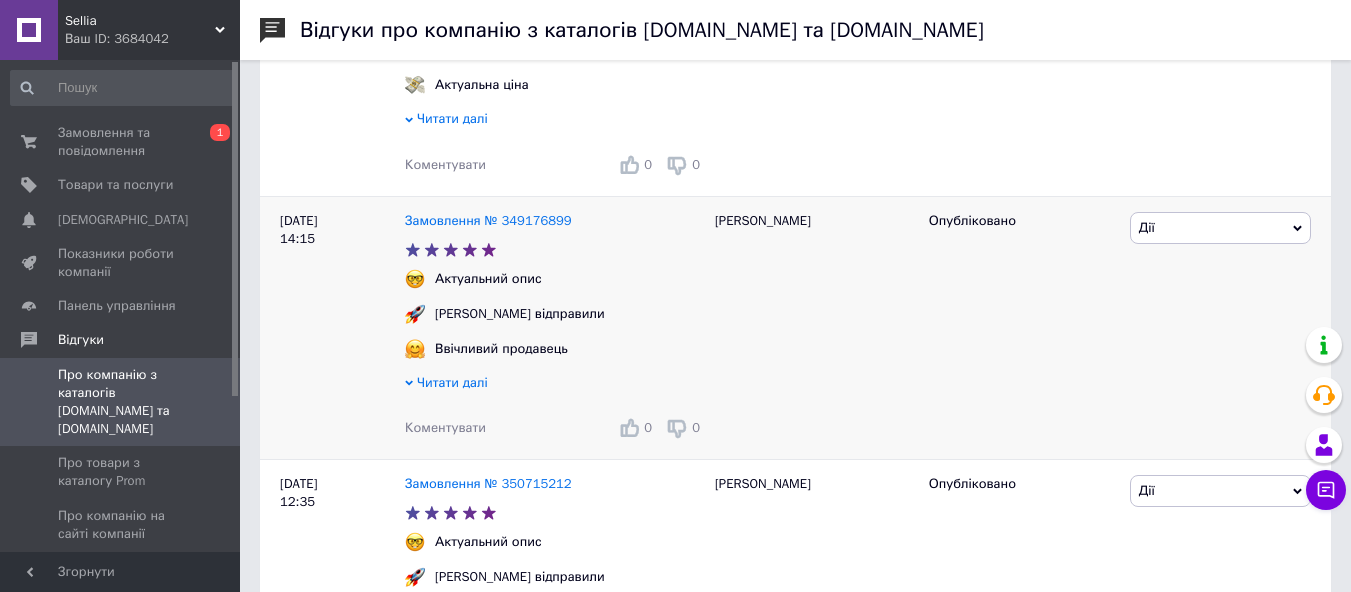 scroll, scrollTop: 865, scrollLeft: 0, axis: vertical 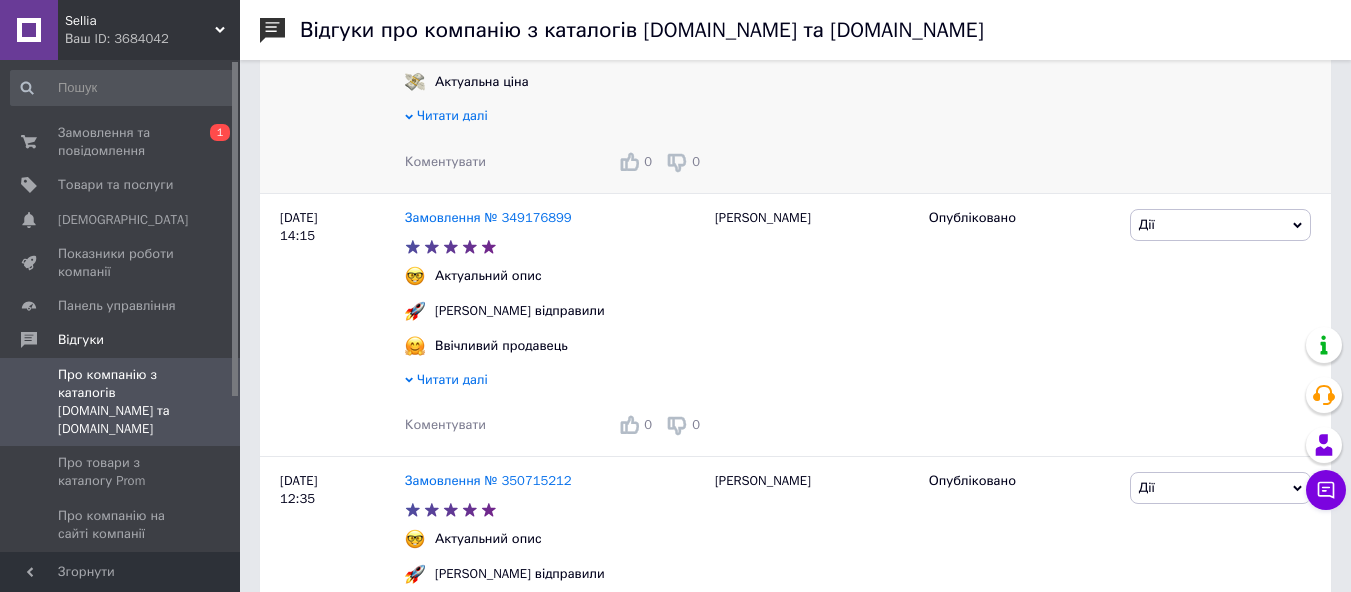 click on "Коментувати" at bounding box center [445, 161] 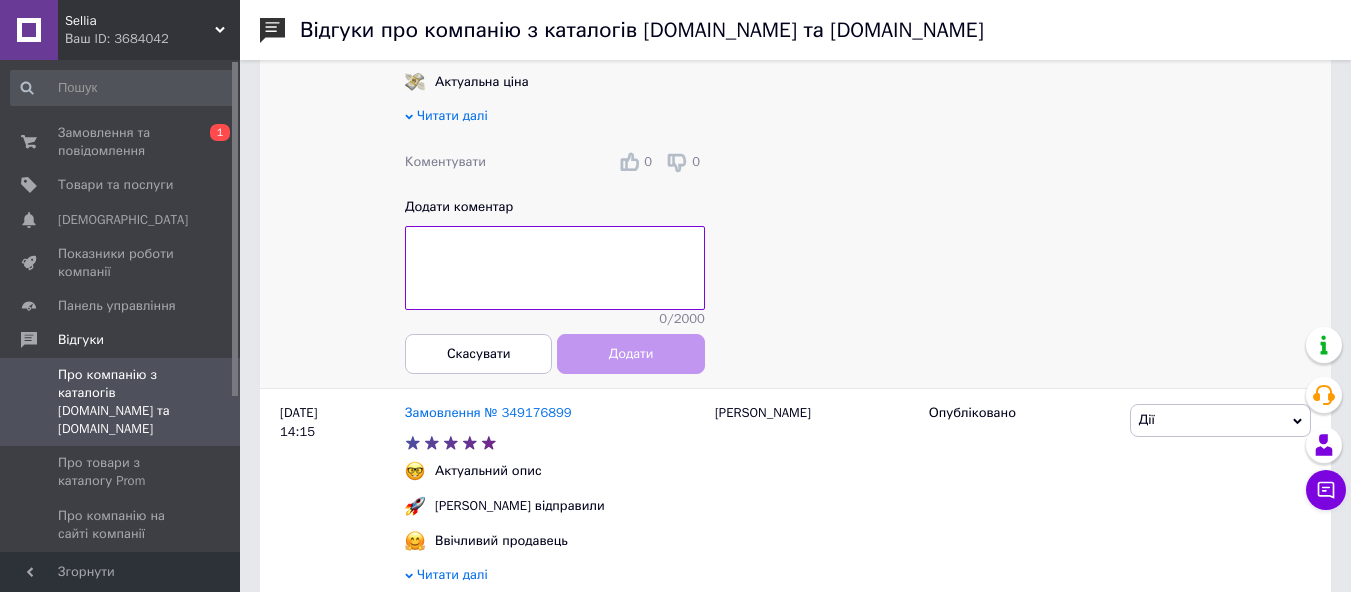 click at bounding box center [555, 268] 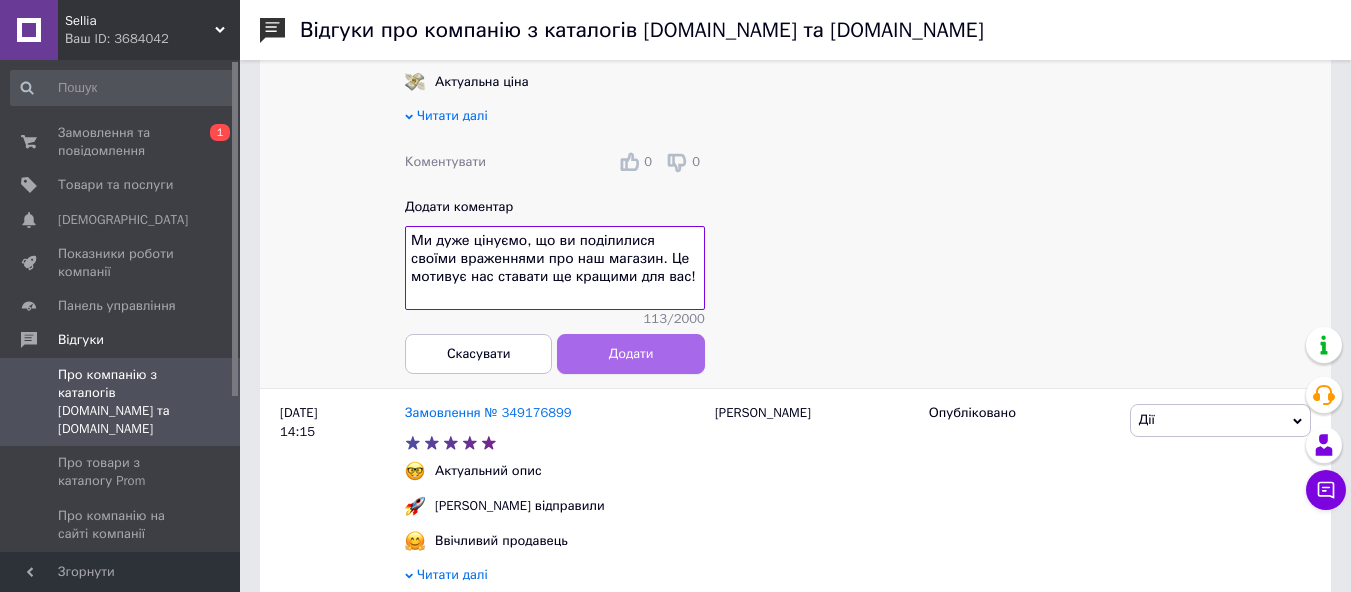 scroll, scrollTop: 14, scrollLeft: 0, axis: vertical 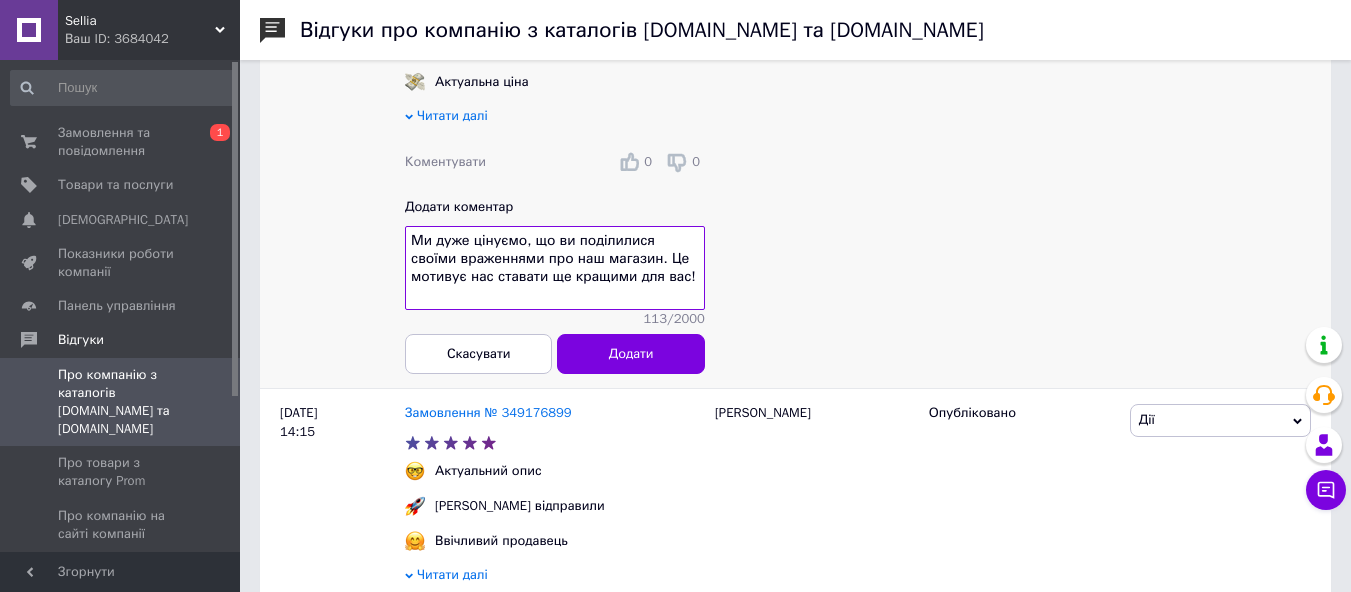 type on "Ми дуже цінуємо, що ви поділилися своїми враженнями про наш магазин. Це мотивує нас ставати ще кращими для вас!" 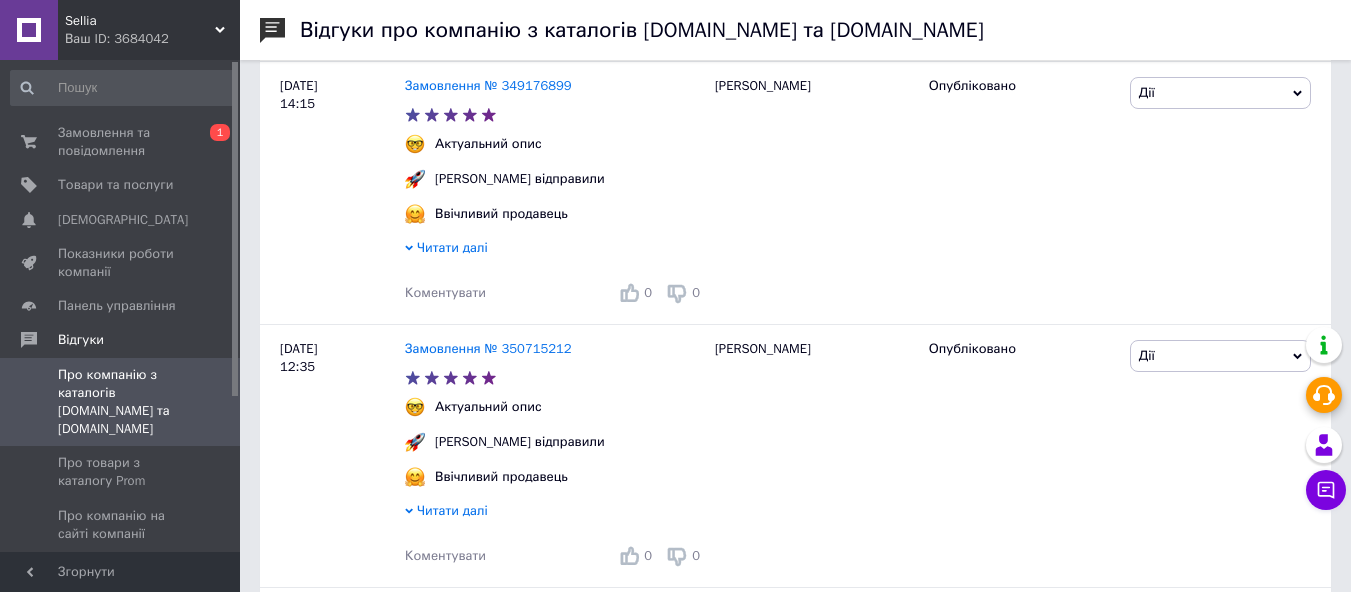 scroll, scrollTop: 1002, scrollLeft: 0, axis: vertical 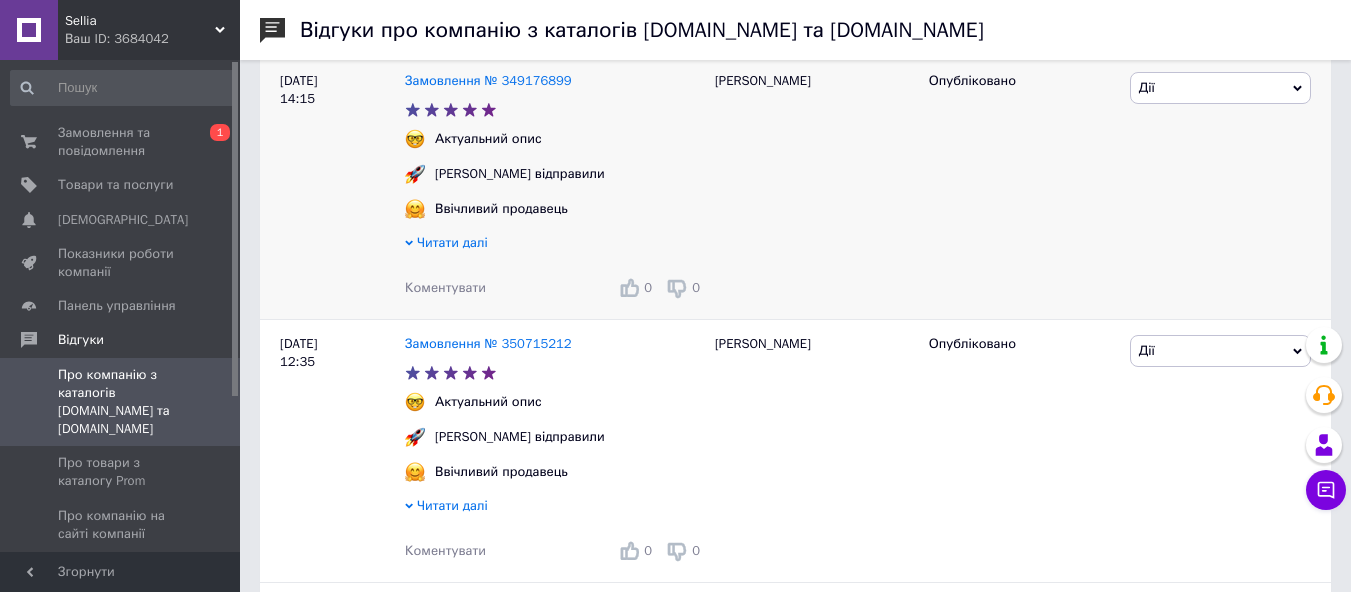 click on "Коментувати" at bounding box center (445, 287) 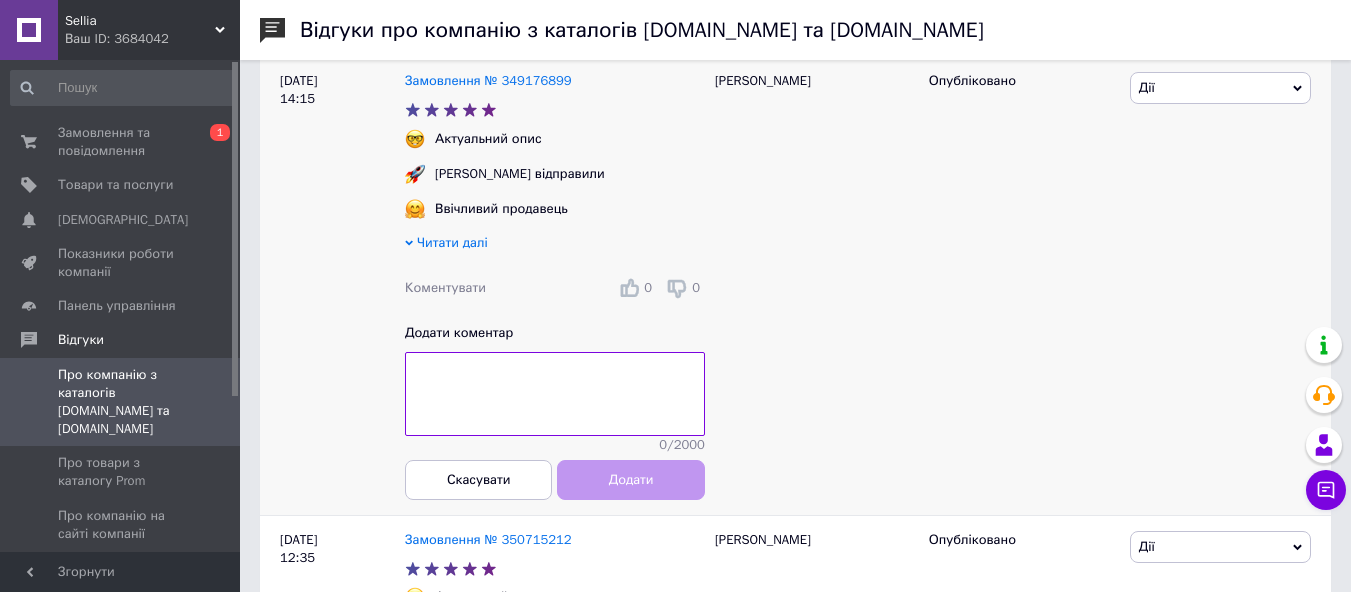 click at bounding box center [555, 394] 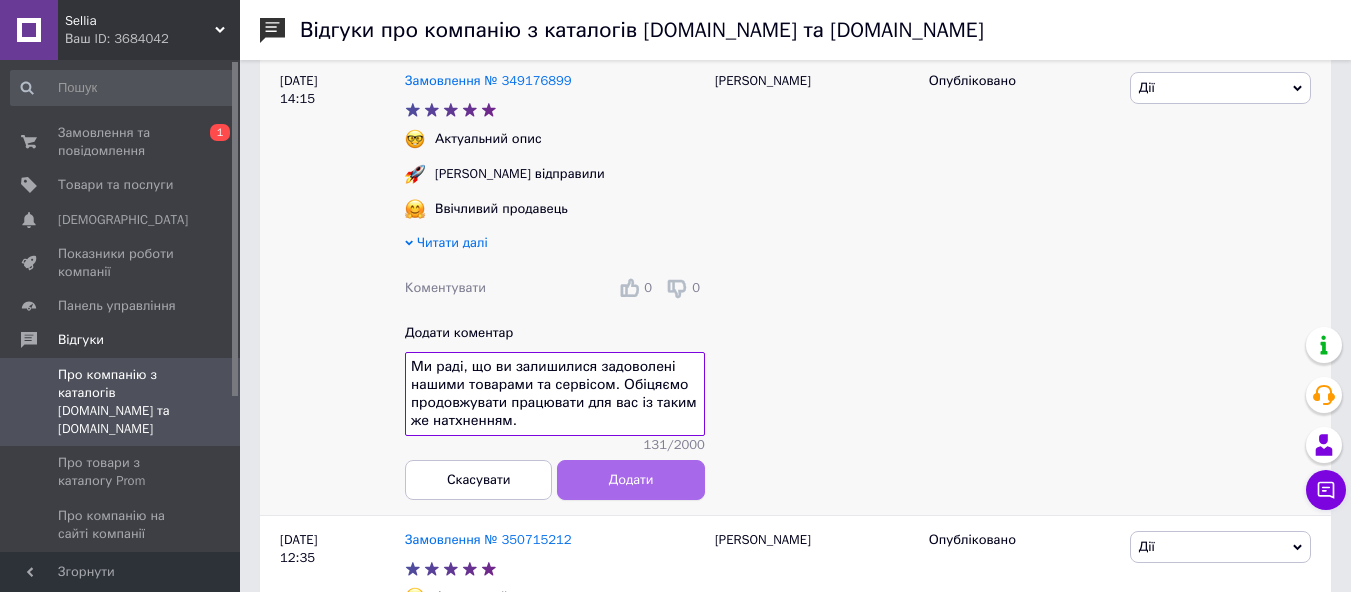scroll, scrollTop: 33, scrollLeft: 0, axis: vertical 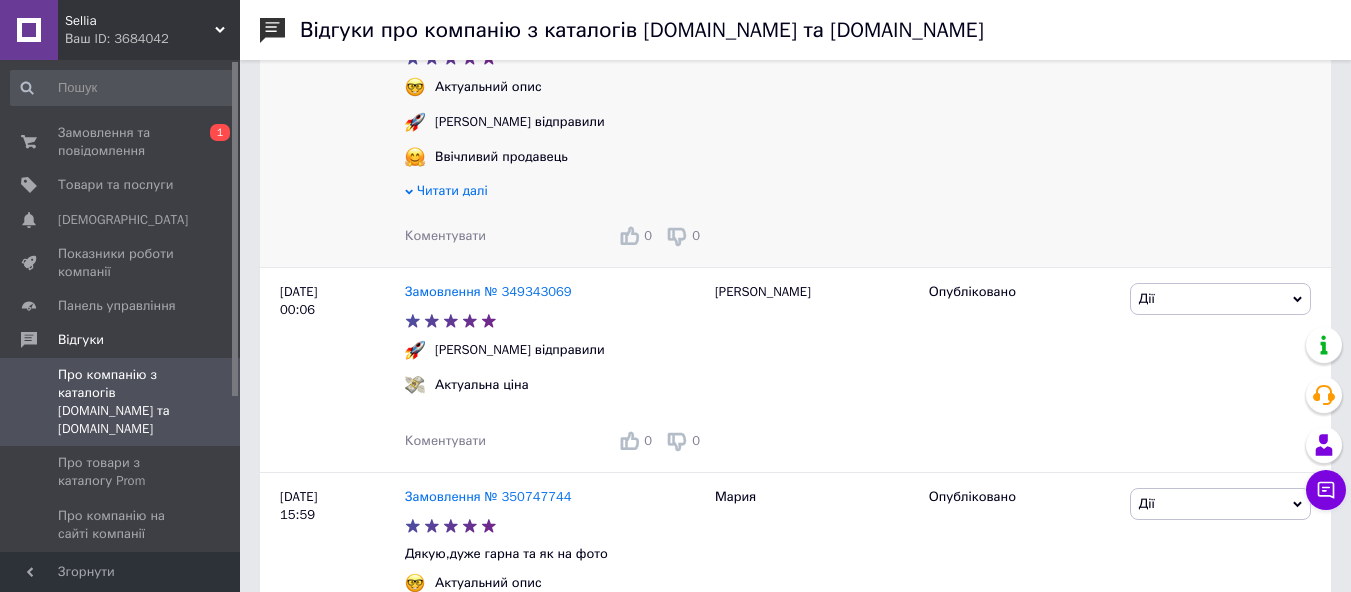 drag, startPoint x: 417, startPoint y: 244, endPoint x: 445, endPoint y: 263, distance: 33.83785 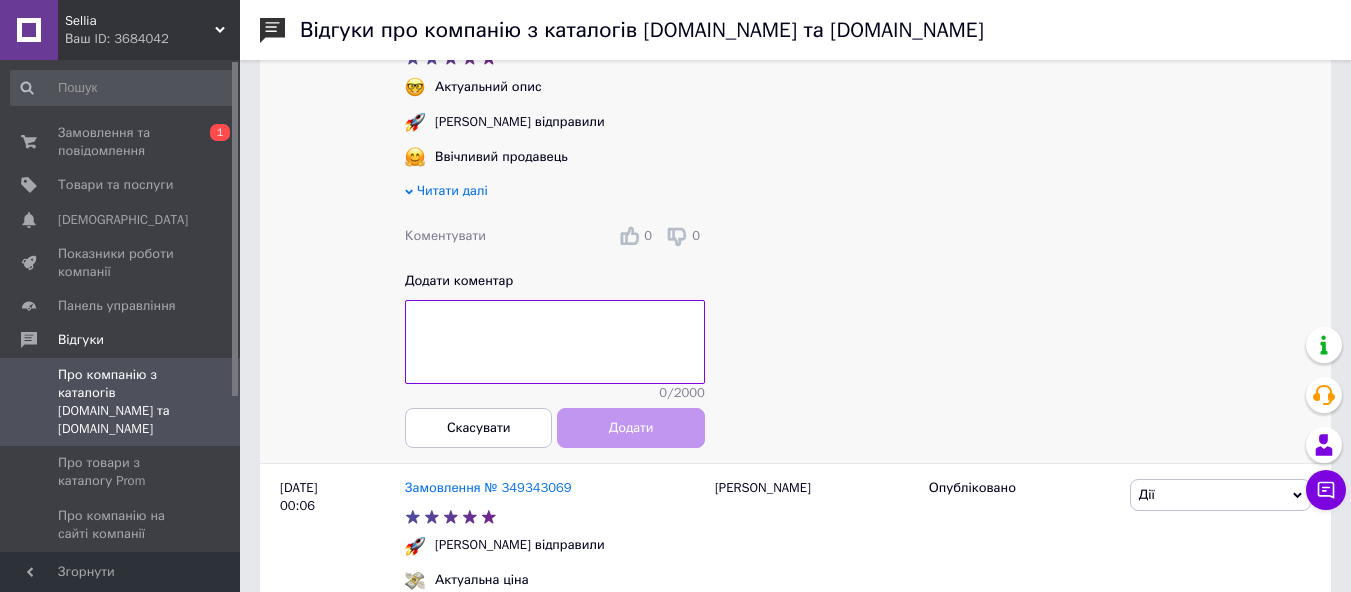click at bounding box center (555, 342) 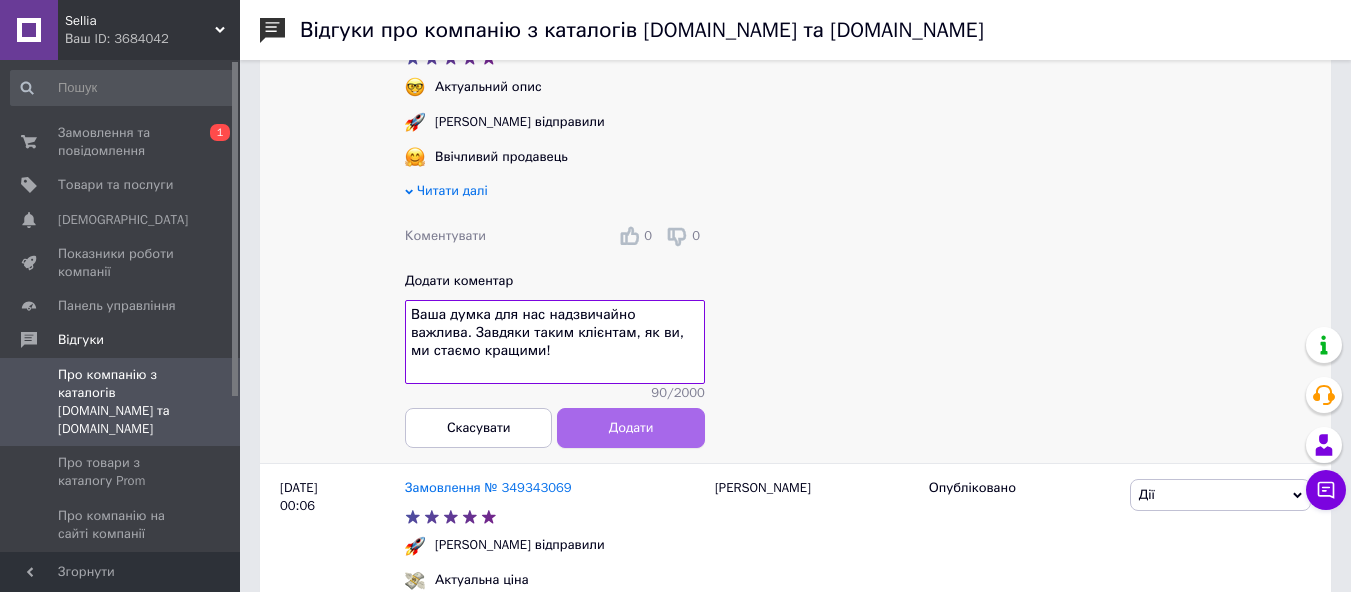 type on "Ваша думка для нас надзвичайно важлива. Завдяки таким клієнтам, як ви, ми стаємо кращими!" 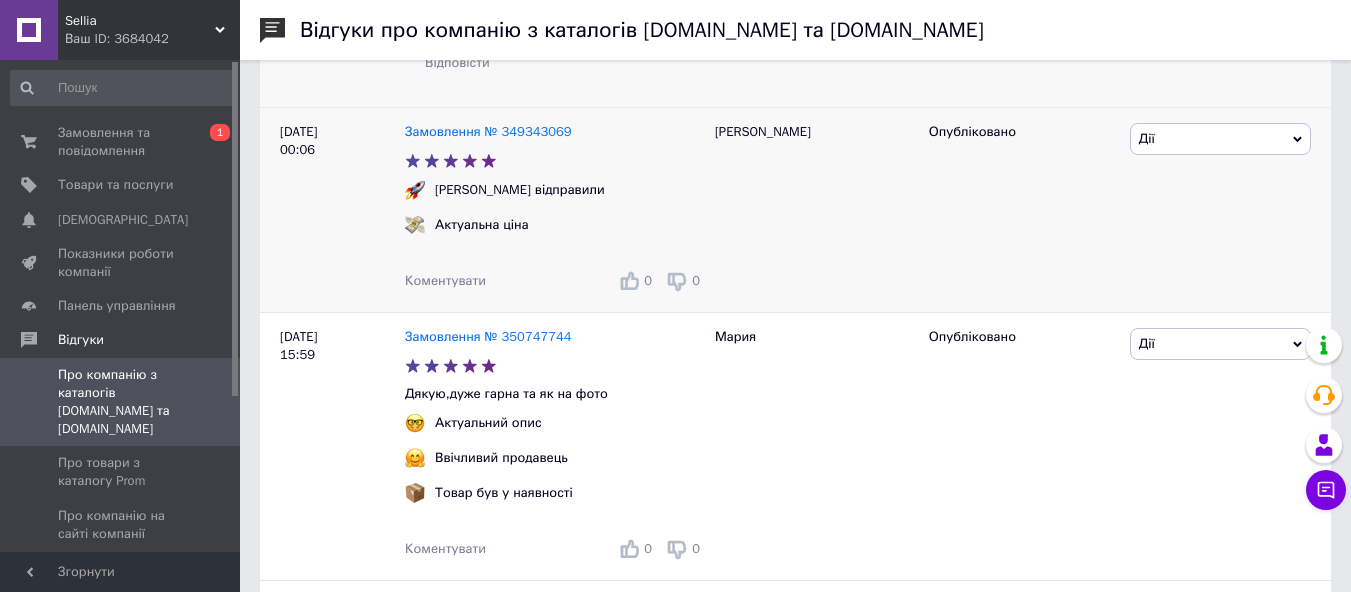 scroll, scrollTop: 1884, scrollLeft: 10, axis: both 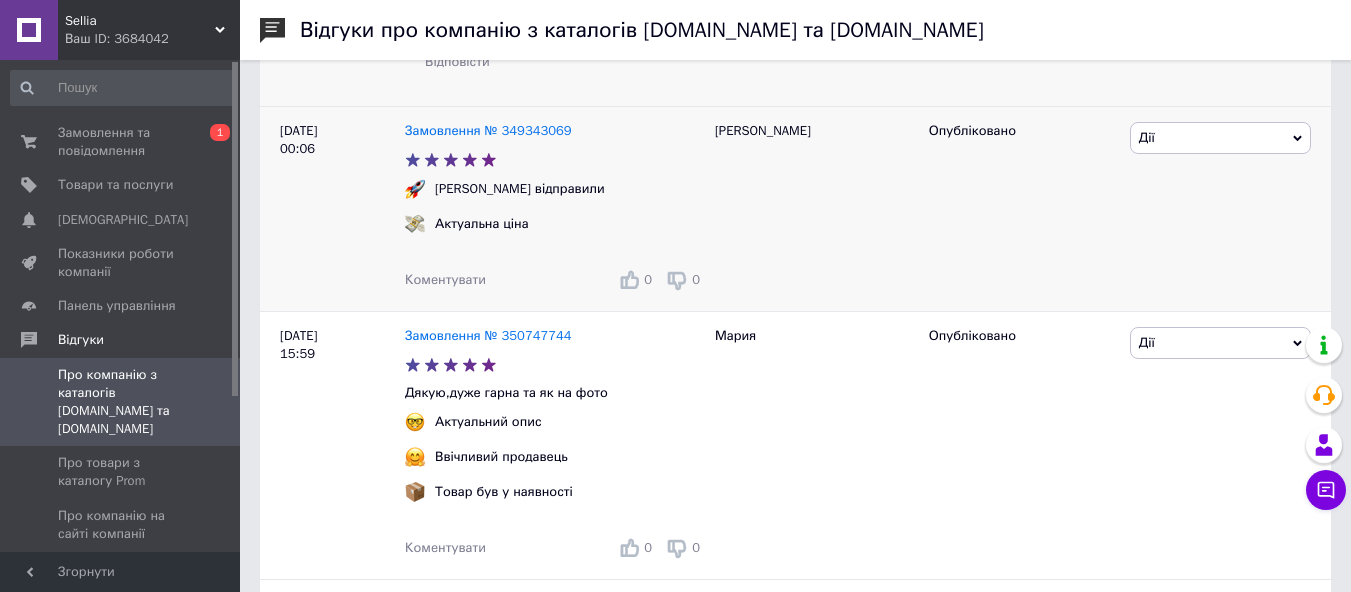 click on "Коментувати" at bounding box center [445, 279] 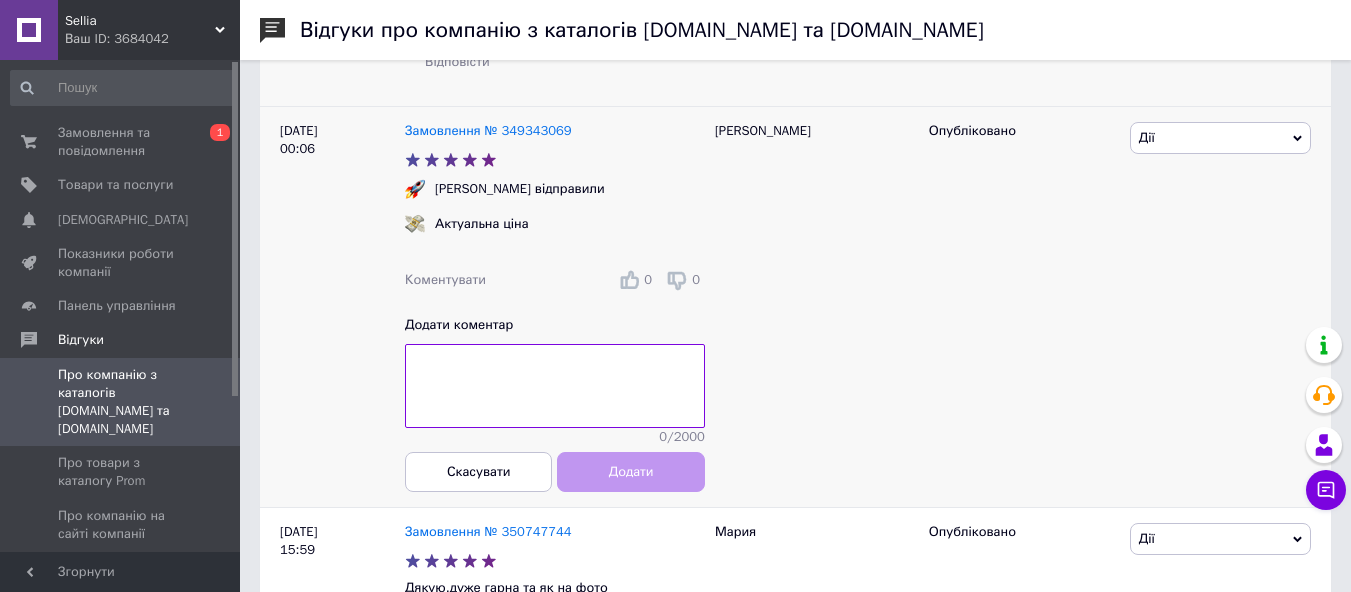 click at bounding box center [555, 386] 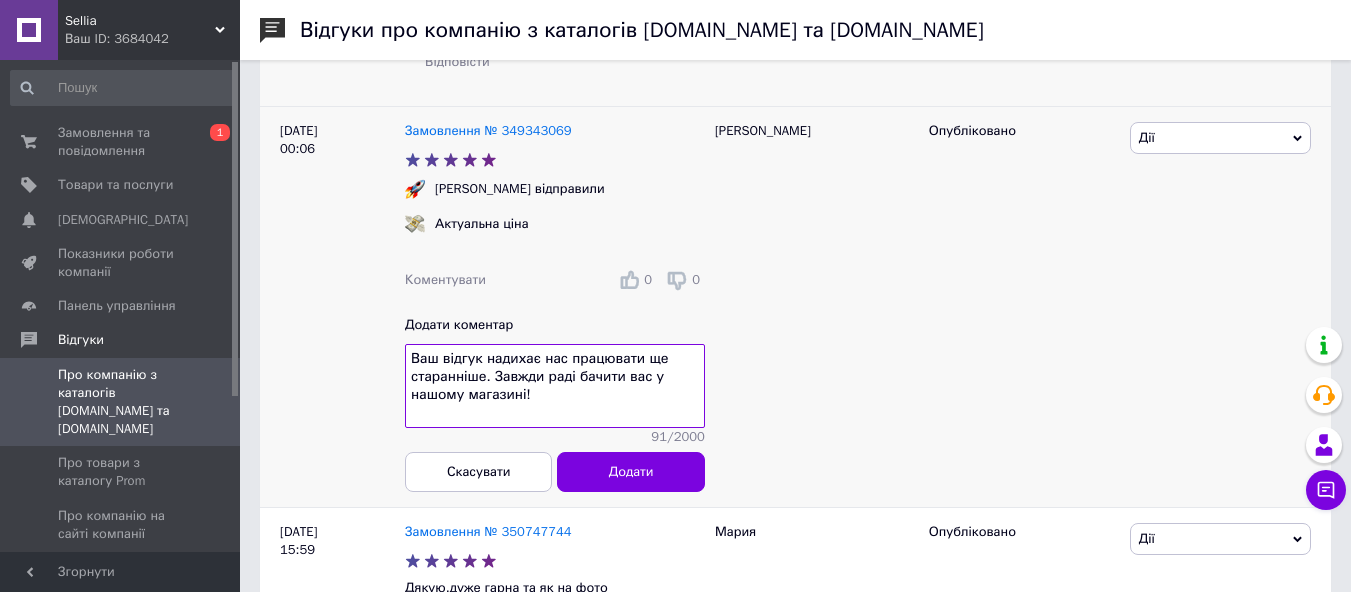 scroll, scrollTop: 14, scrollLeft: 0, axis: vertical 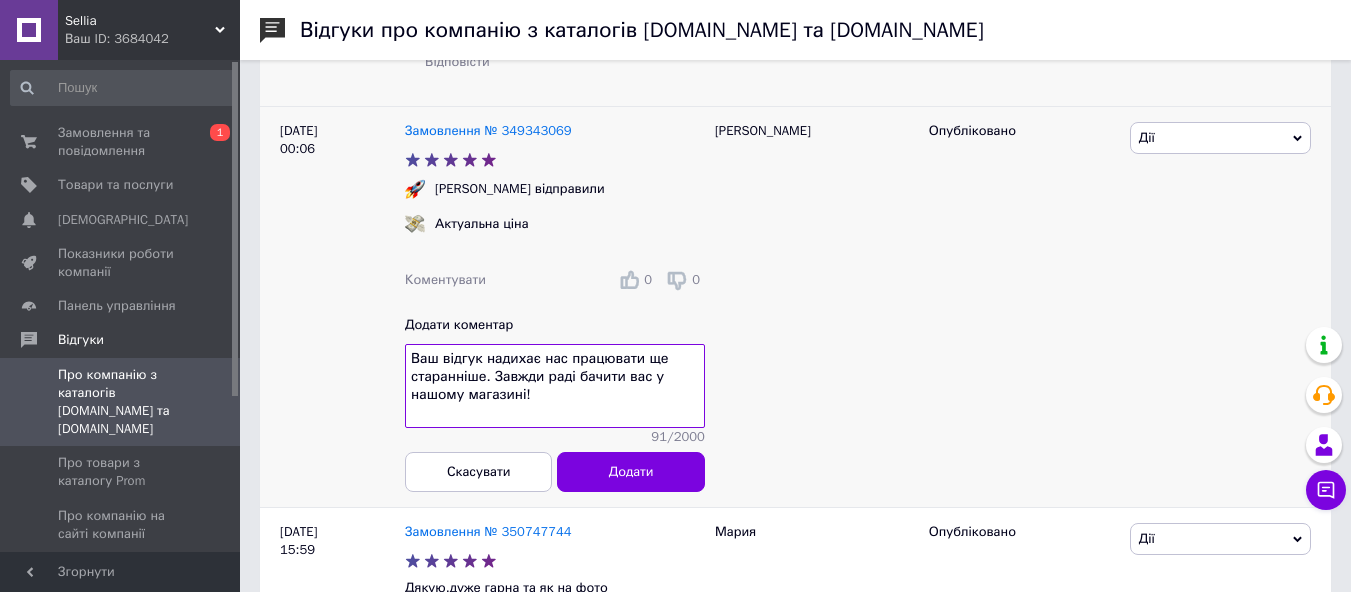 click on "Додати" at bounding box center (631, 472) 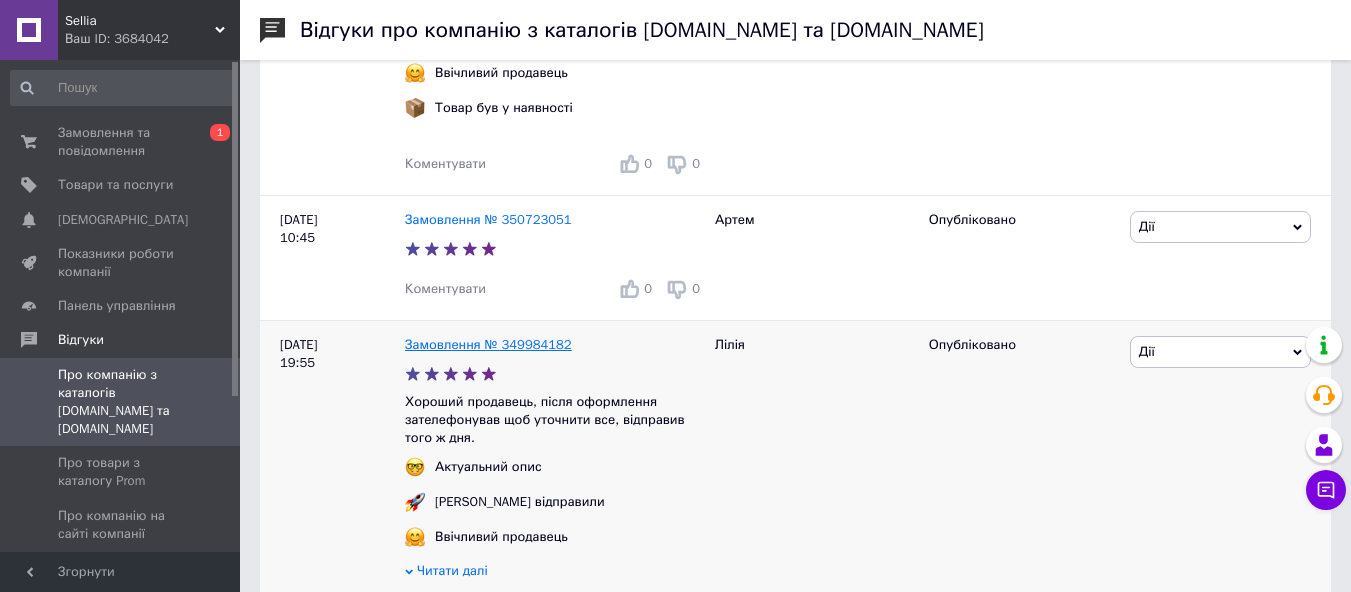 scroll, scrollTop: 2269, scrollLeft: 10, axis: both 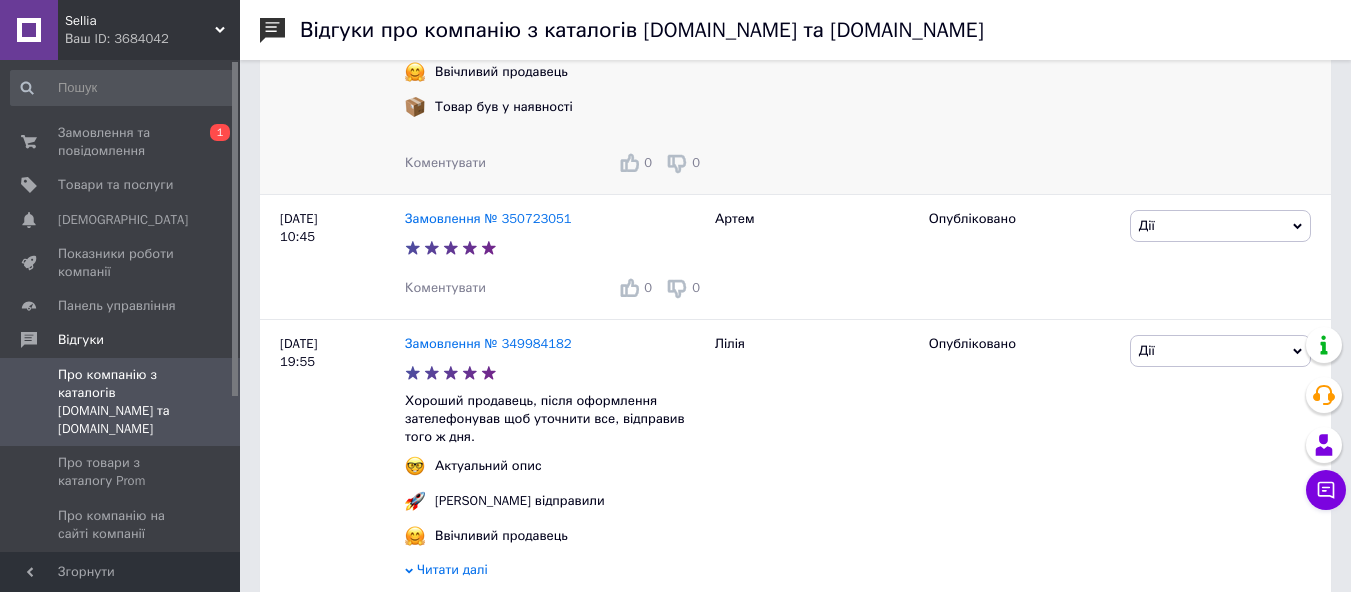 click on "Коментувати" at bounding box center [445, 162] 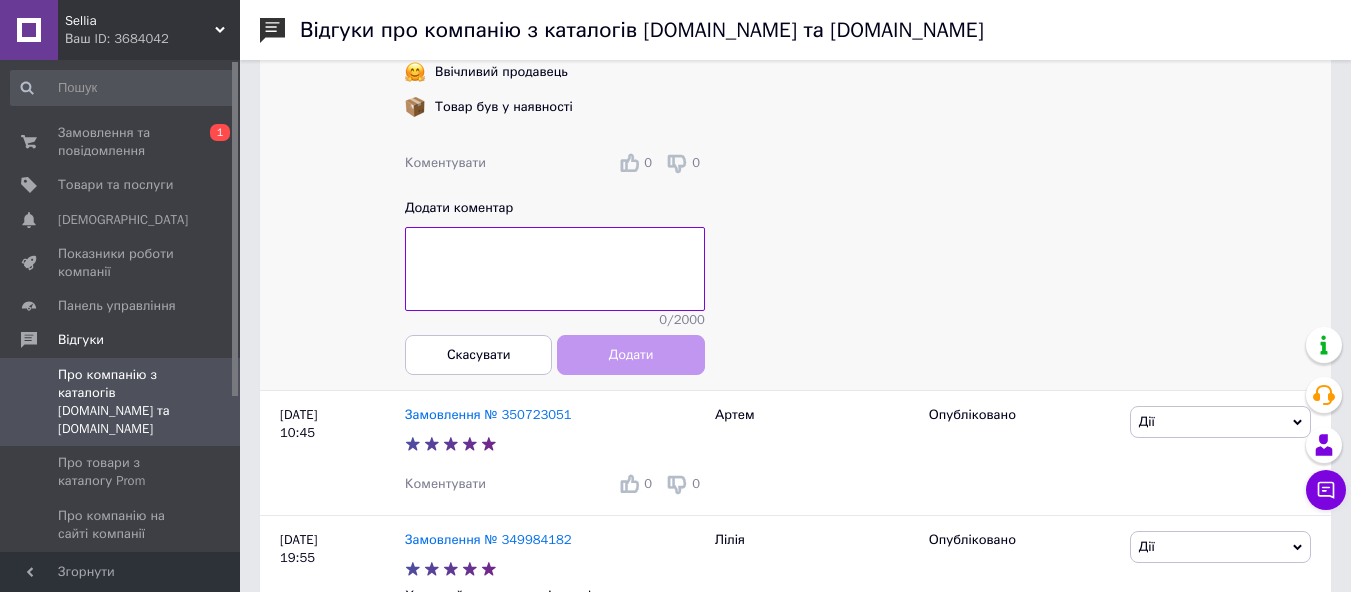 click at bounding box center [555, 269] 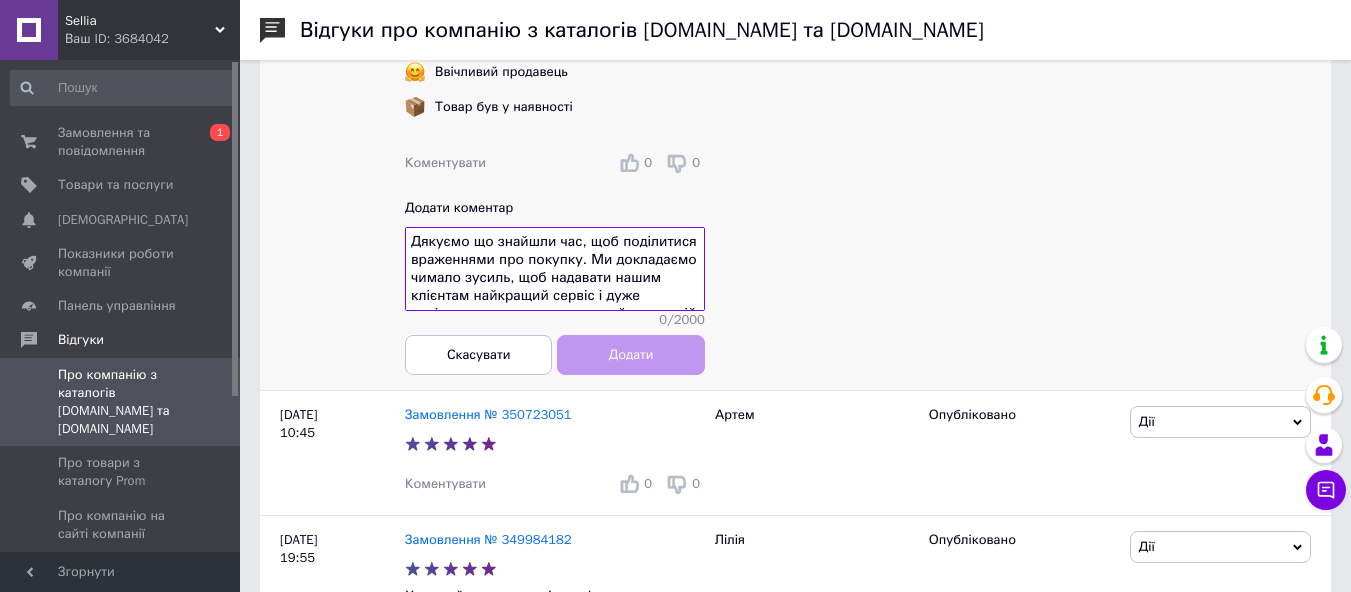 scroll, scrollTop: 71, scrollLeft: 0, axis: vertical 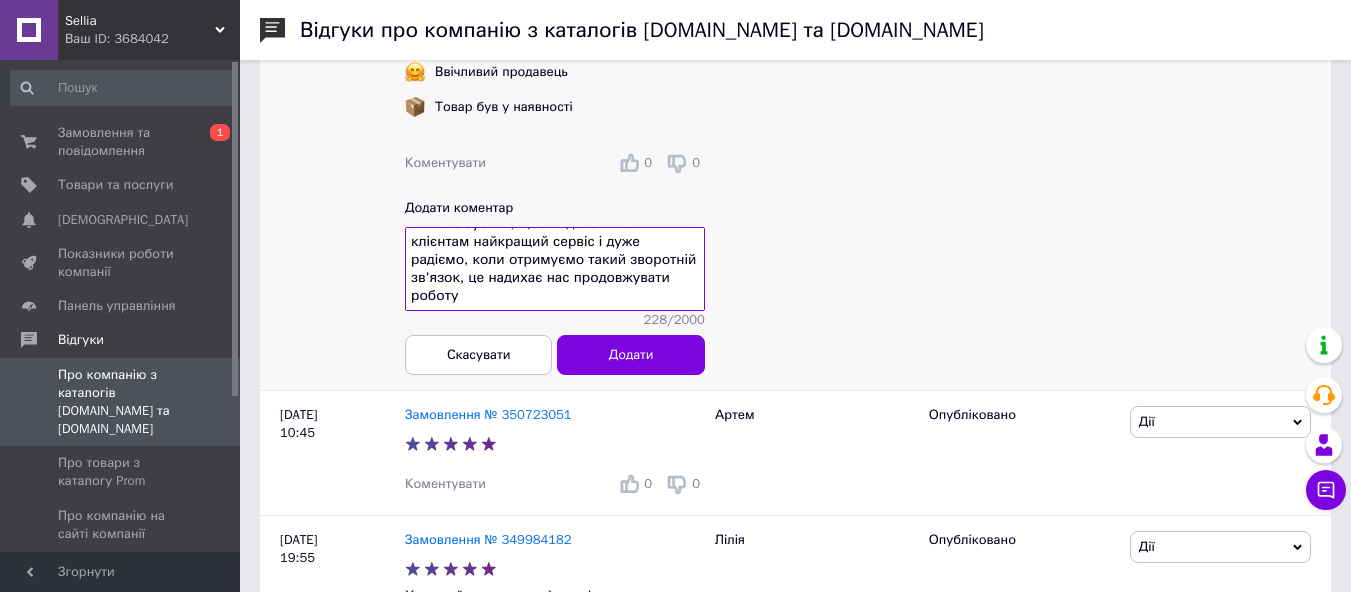 type on "Дякуємо що знайшли час, щоб поділитися враженнями про покупку. Ми докладаємо чимало зусиль, щоб надавати нашим клієнтам найкращий сервіс і дуже радіємо, коли отримуємо такий зворотній зв'язок, це надихає нас продовжувати роботу" 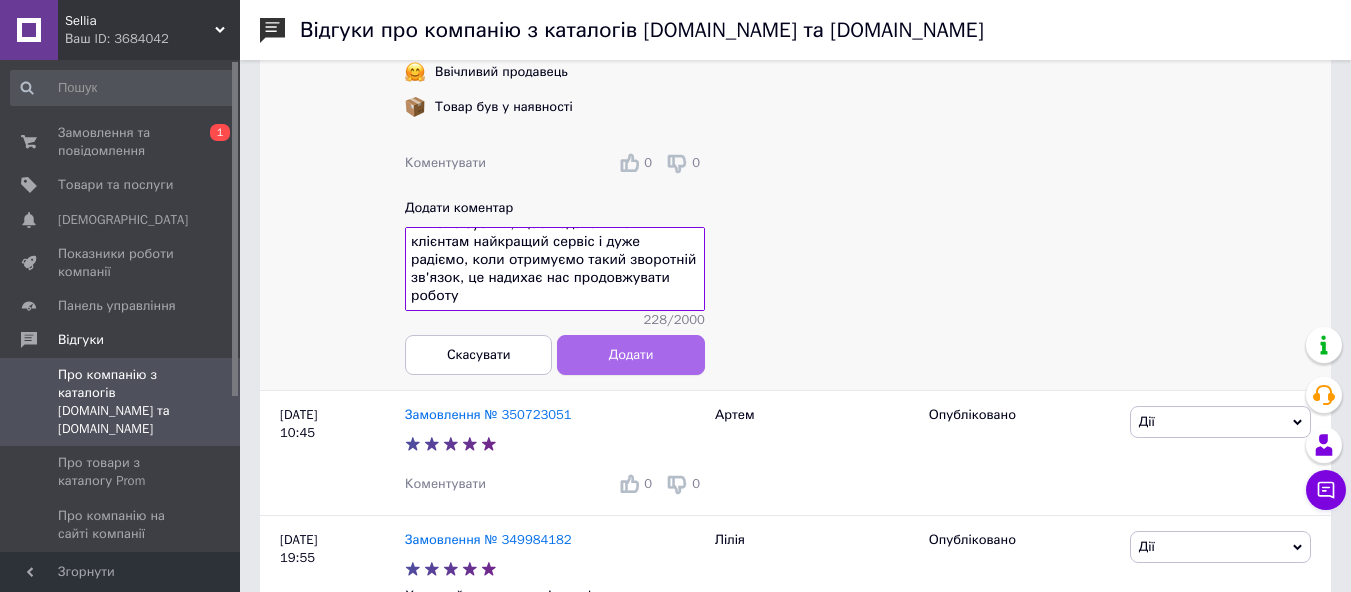 click on "Додати" at bounding box center [631, 355] 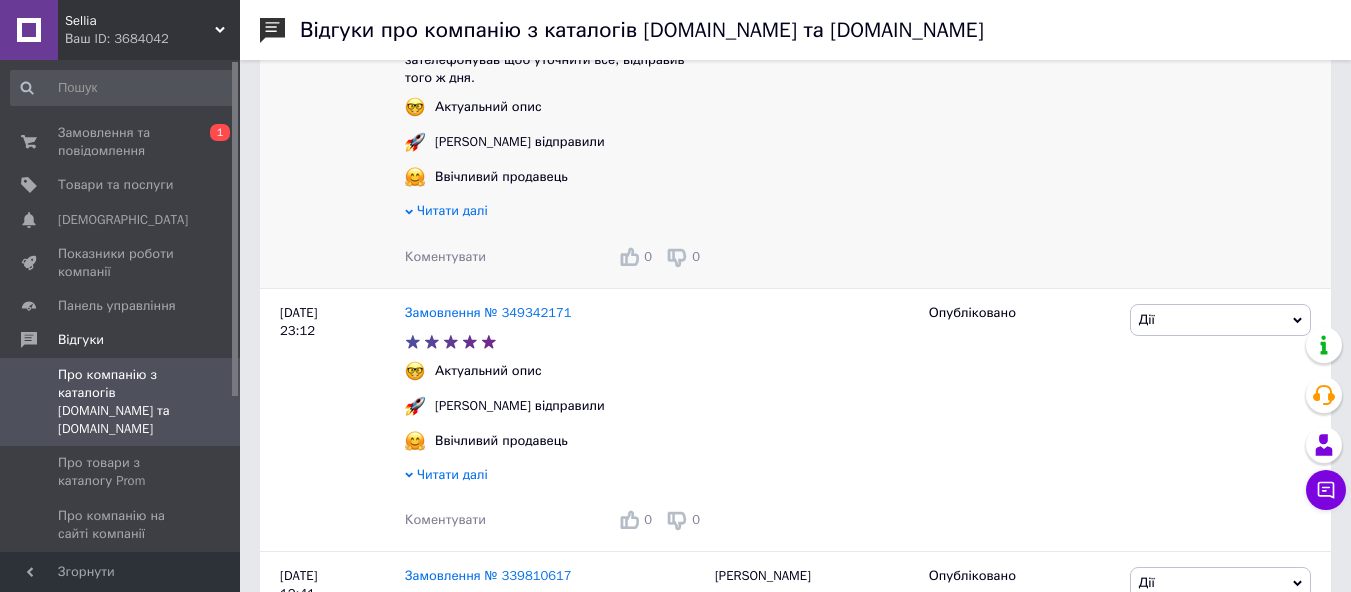 scroll, scrollTop: 2632, scrollLeft: 10, axis: both 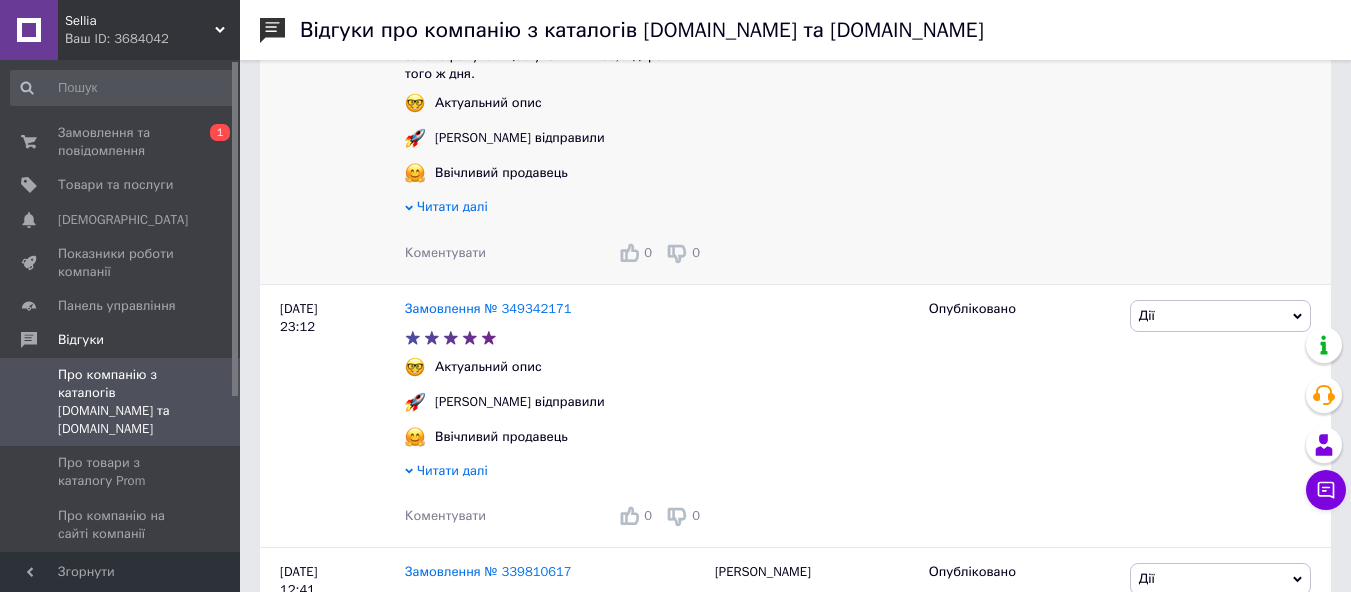 click on "Коментувати" at bounding box center (445, 252) 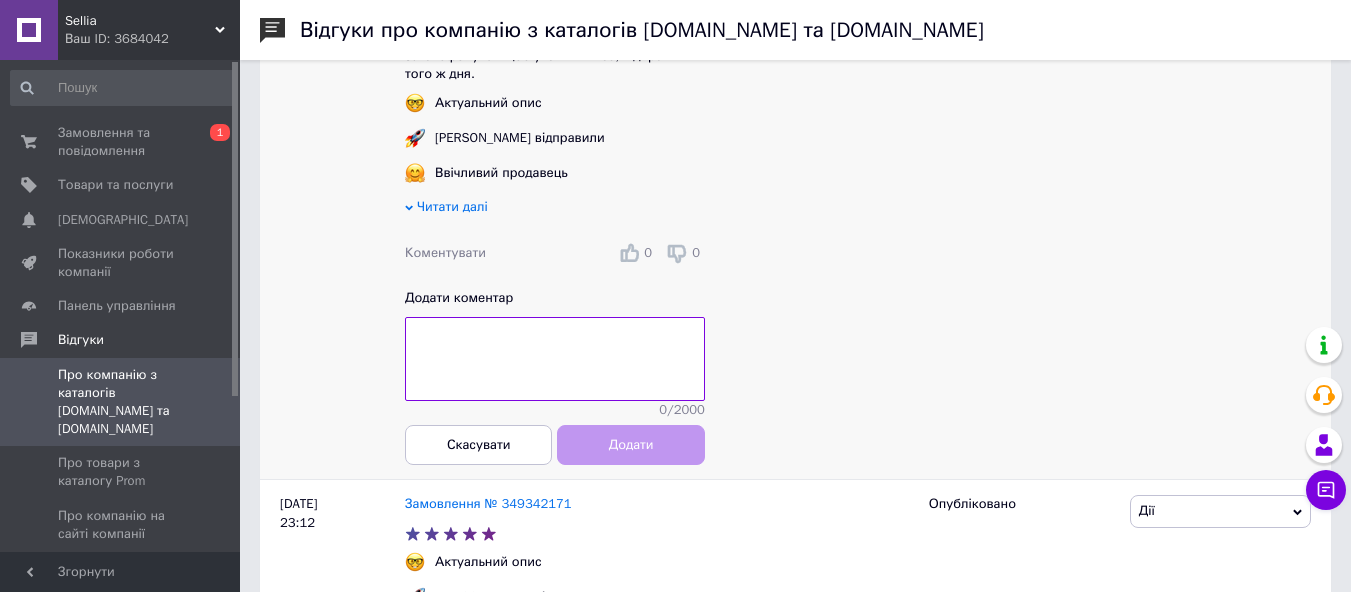 drag, startPoint x: 479, startPoint y: 381, endPoint x: 549, endPoint y: 433, distance: 87.20092 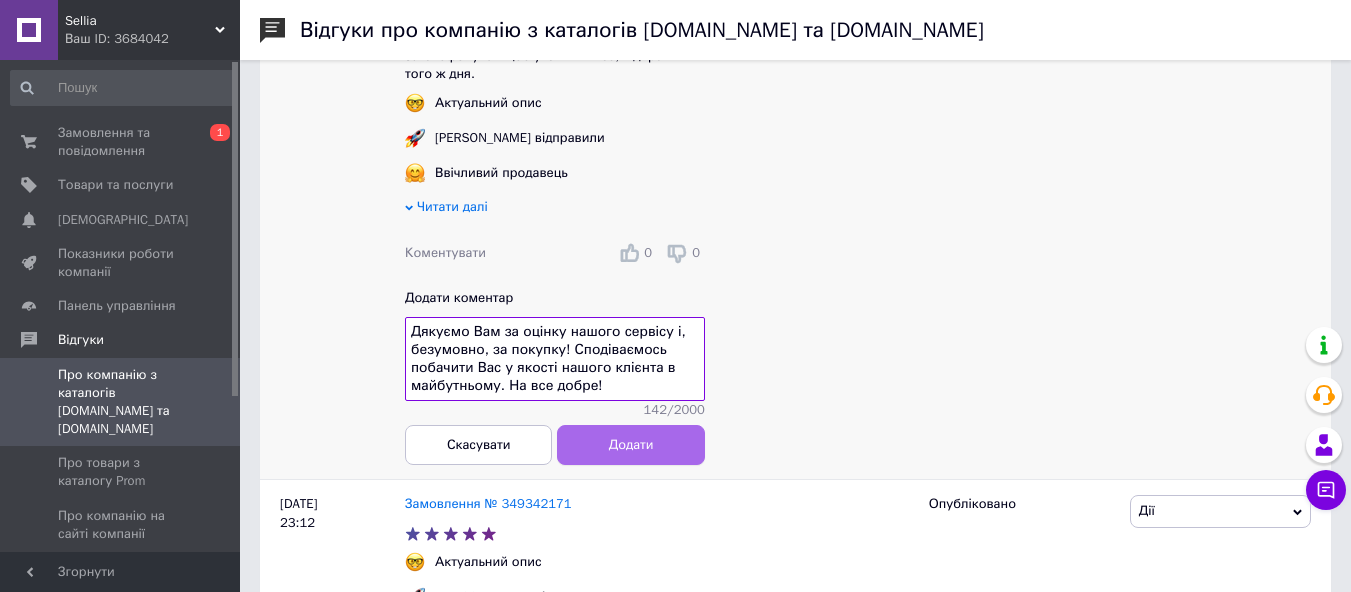 scroll, scrollTop: 14, scrollLeft: 0, axis: vertical 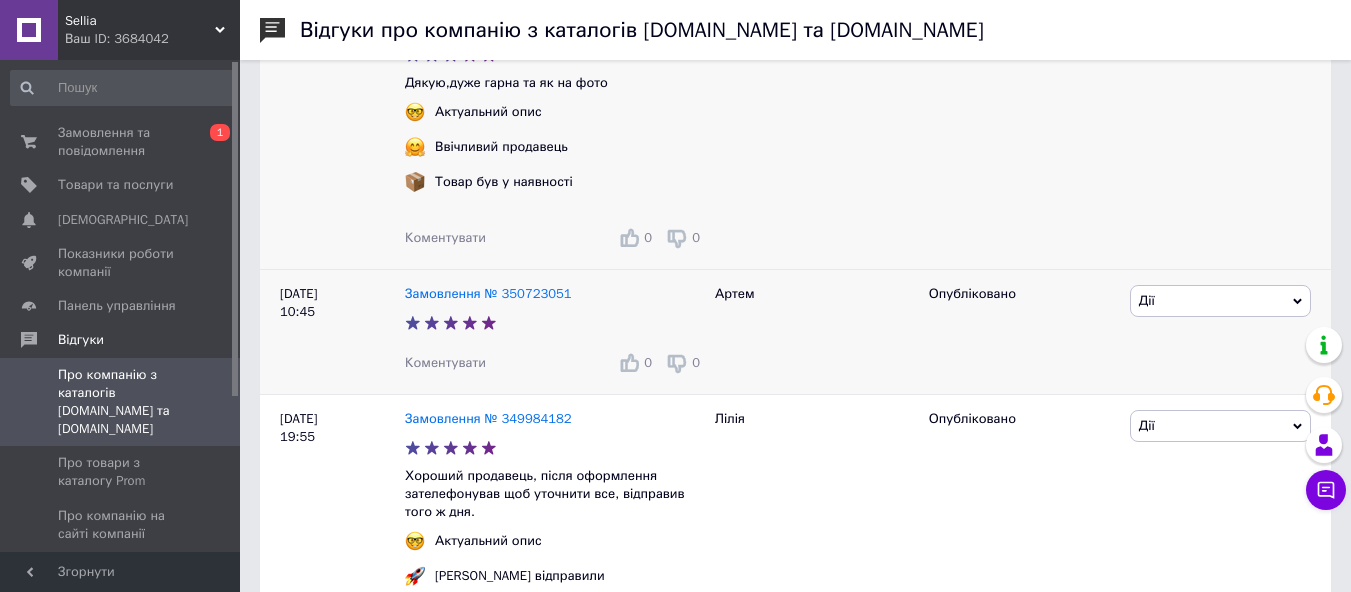 click on "Коментувати" at bounding box center (445, 362) 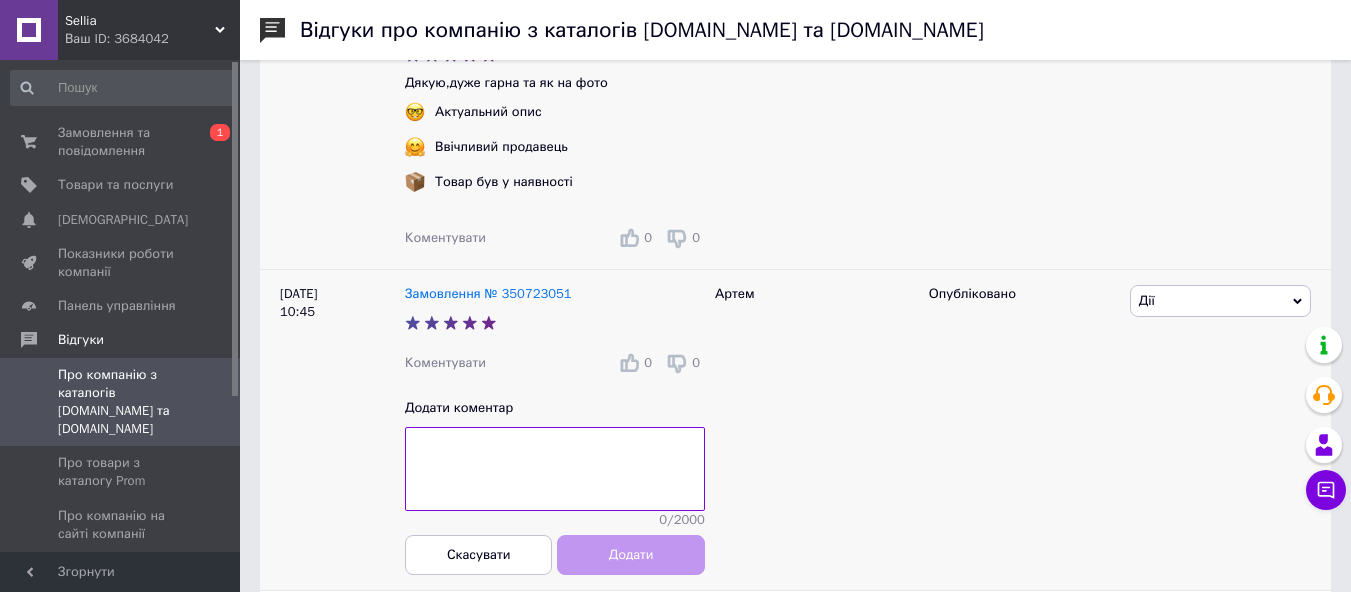 click at bounding box center [555, 469] 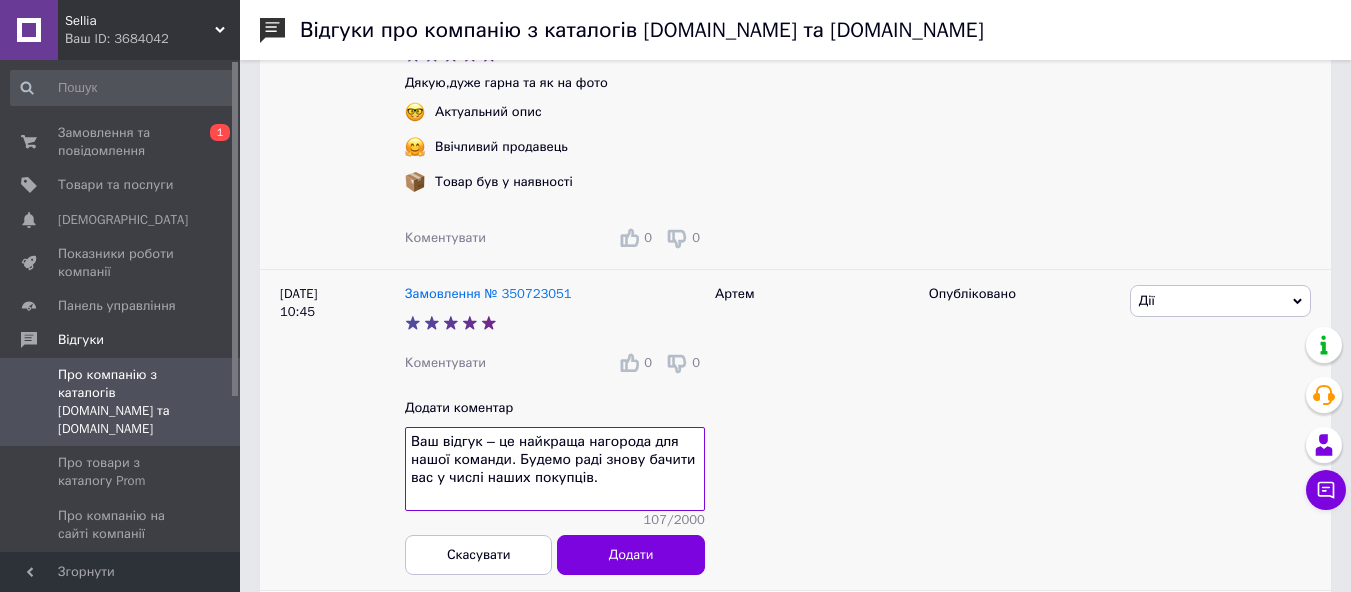 scroll, scrollTop: 15, scrollLeft: 0, axis: vertical 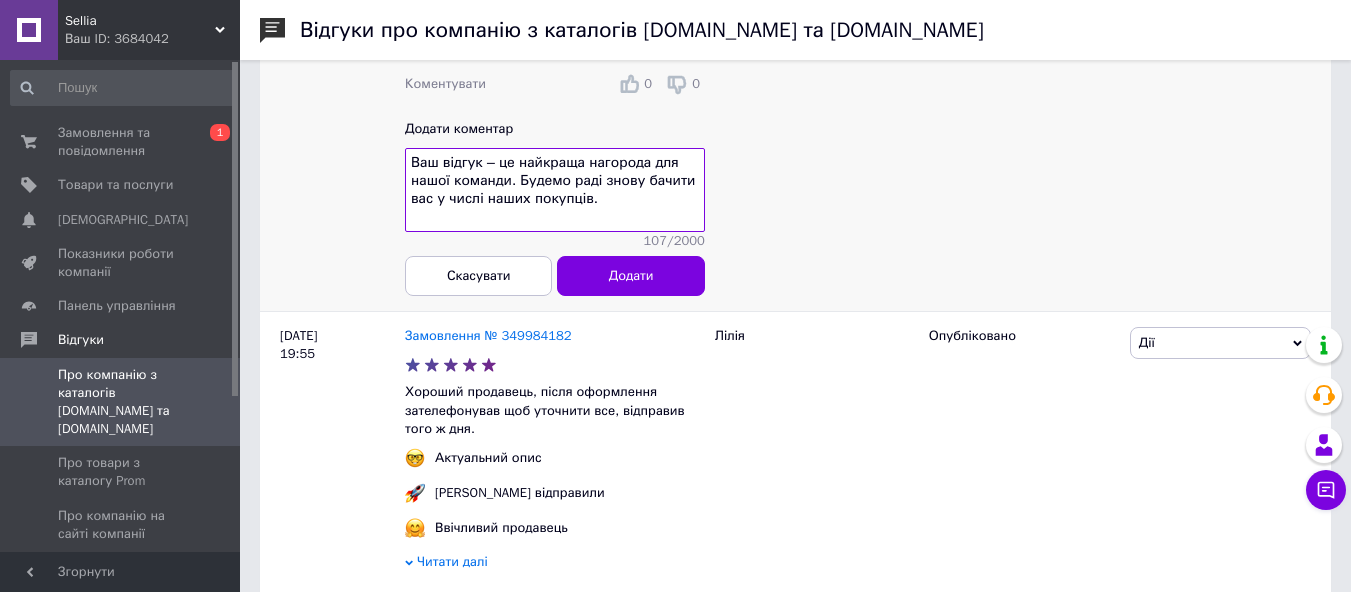 type on "Ваш відгук – це найкраща нагорода для нашої команди. Будемо раді знову бачити вас у числі наших покупців." 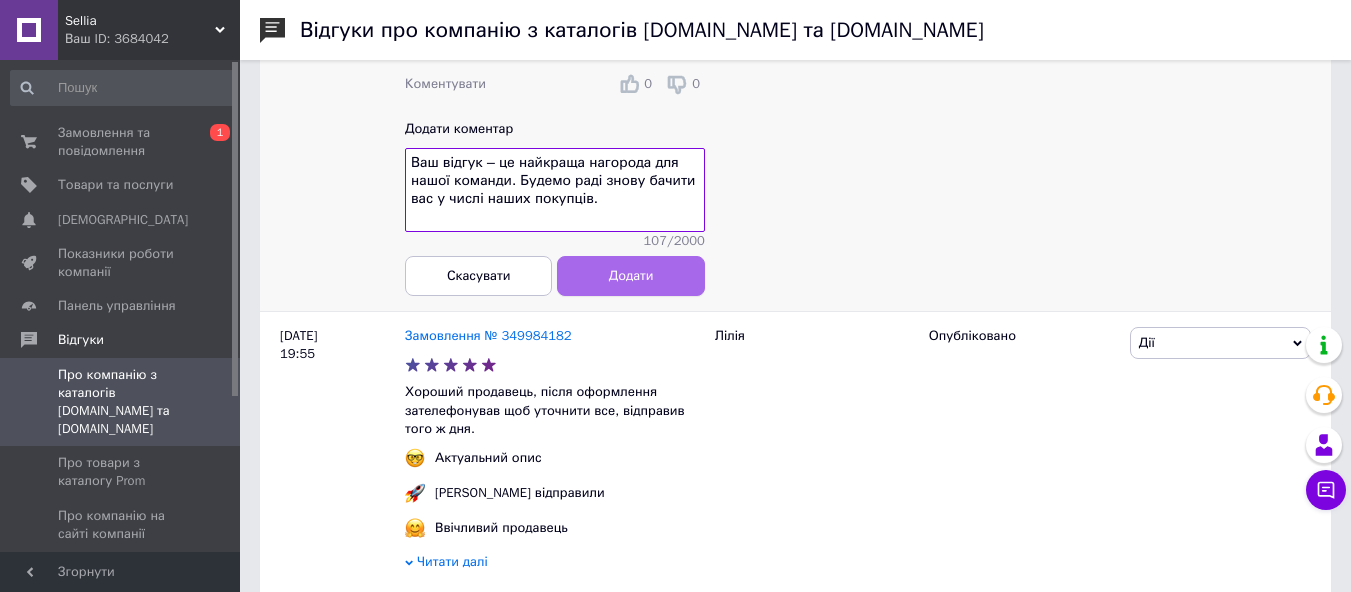 click on "Додати" at bounding box center [631, 276] 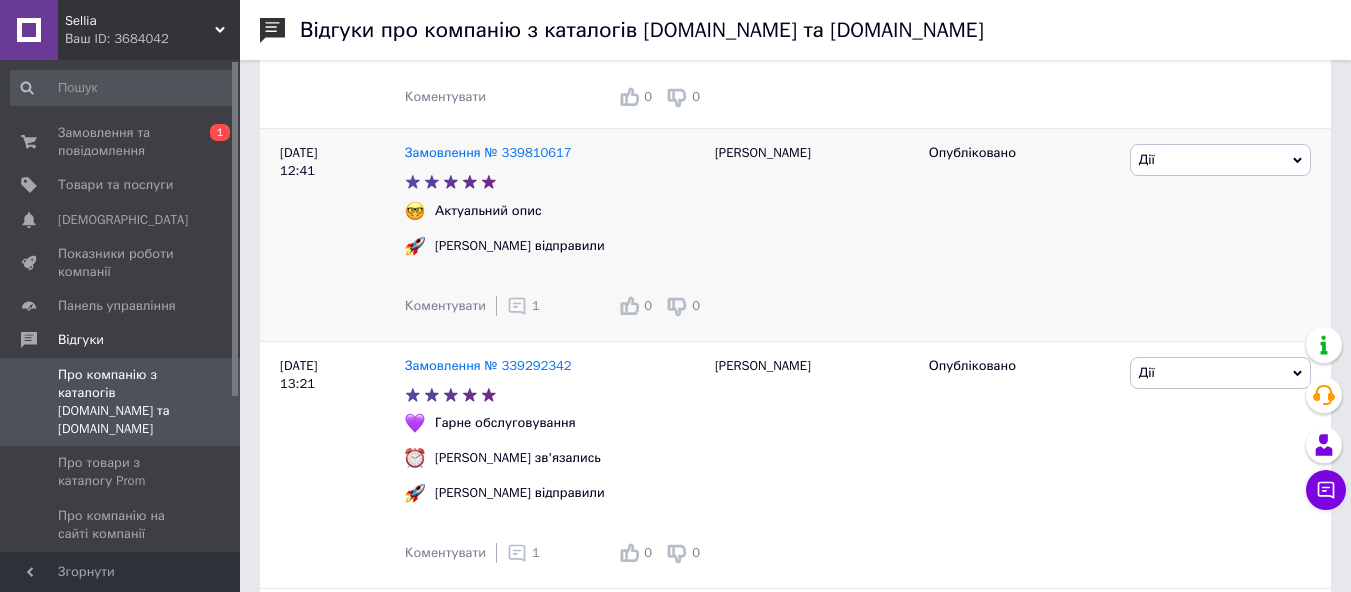 scroll, scrollTop: 3458, scrollLeft: 10, axis: both 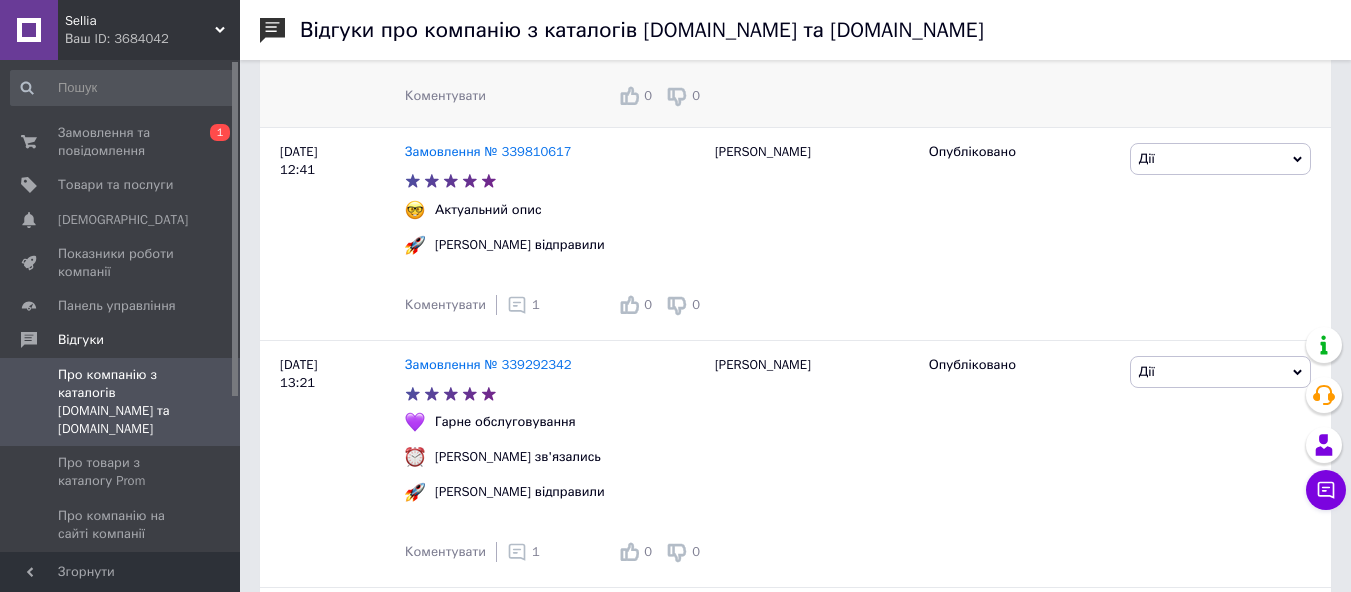 click on "Коментувати" at bounding box center (445, 95) 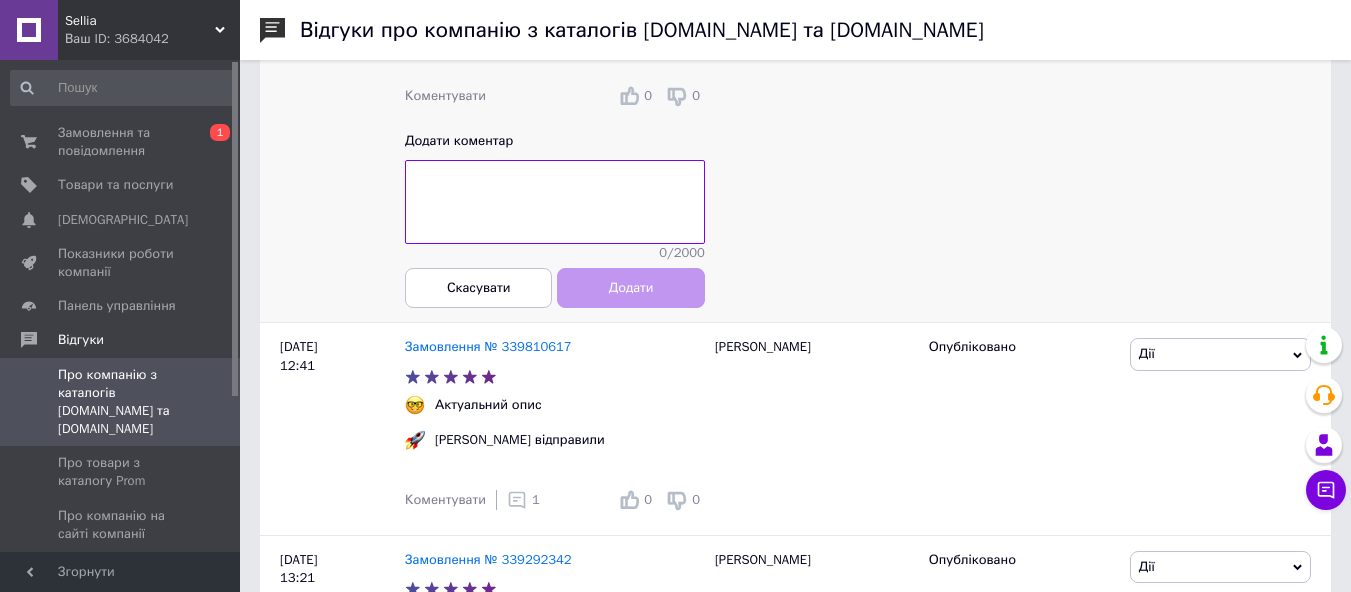 click at bounding box center [555, 202] 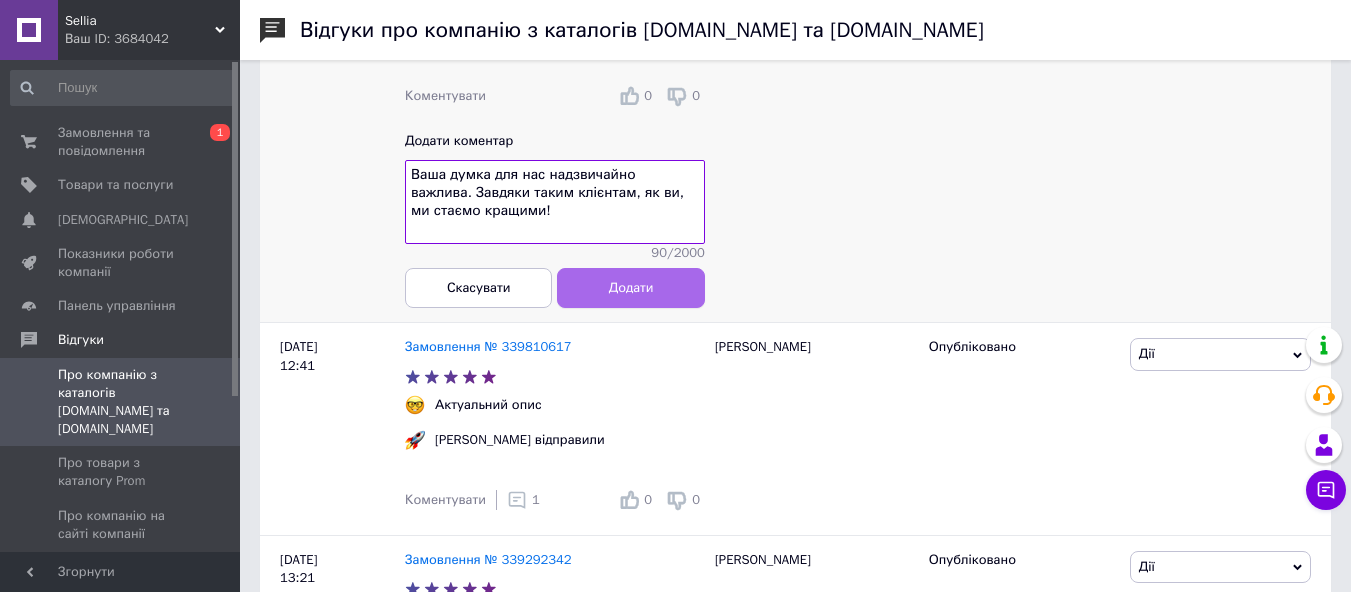 type on "Ваша думка для нас надзвичайно важлива. Завдяки таким клієнтам, як ви, ми стаємо кращими!" 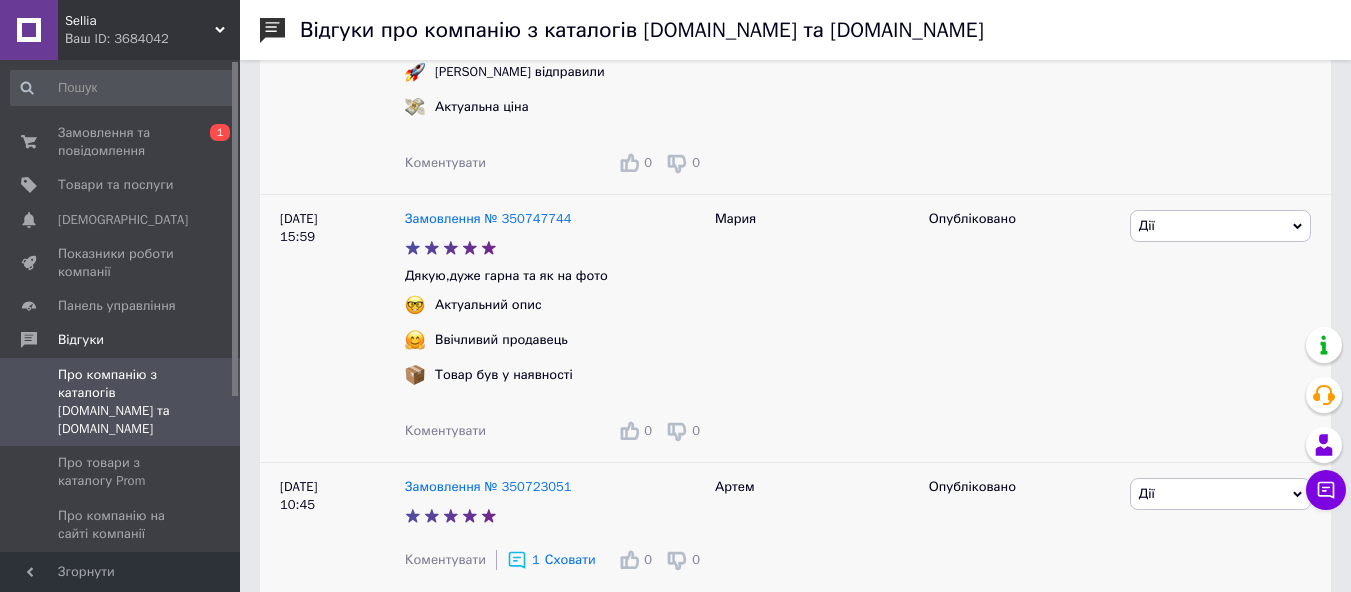 scroll, scrollTop: 2000, scrollLeft: 9, axis: both 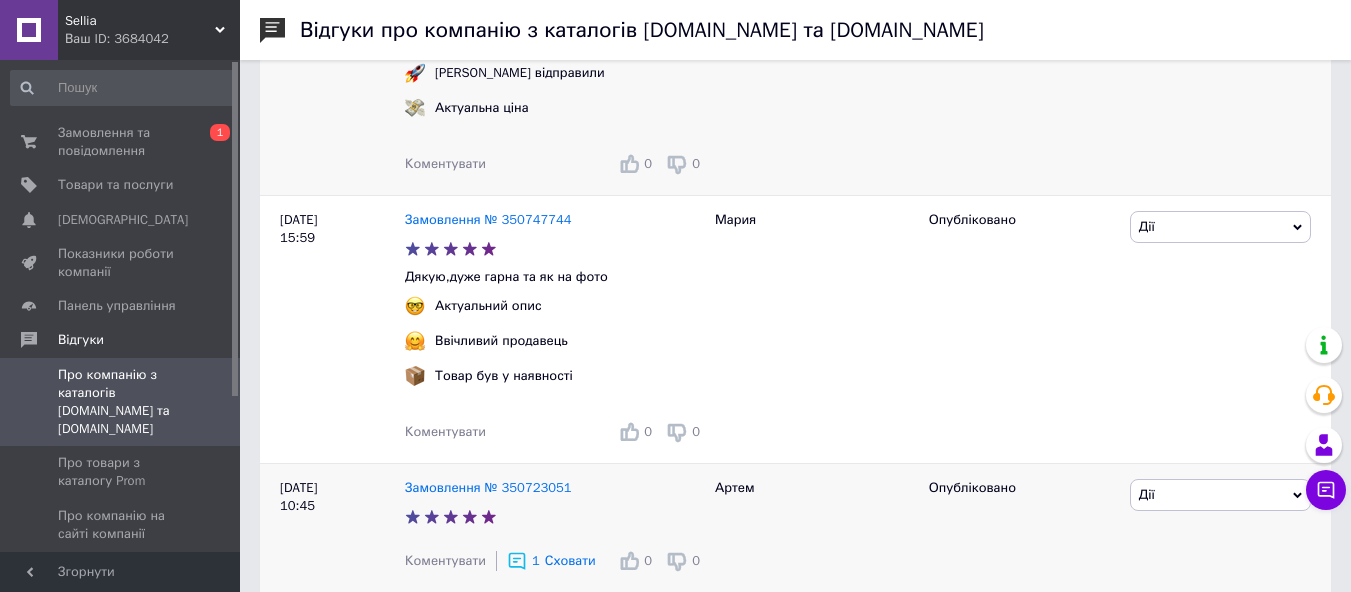 click on "Коментувати" at bounding box center [445, 163] 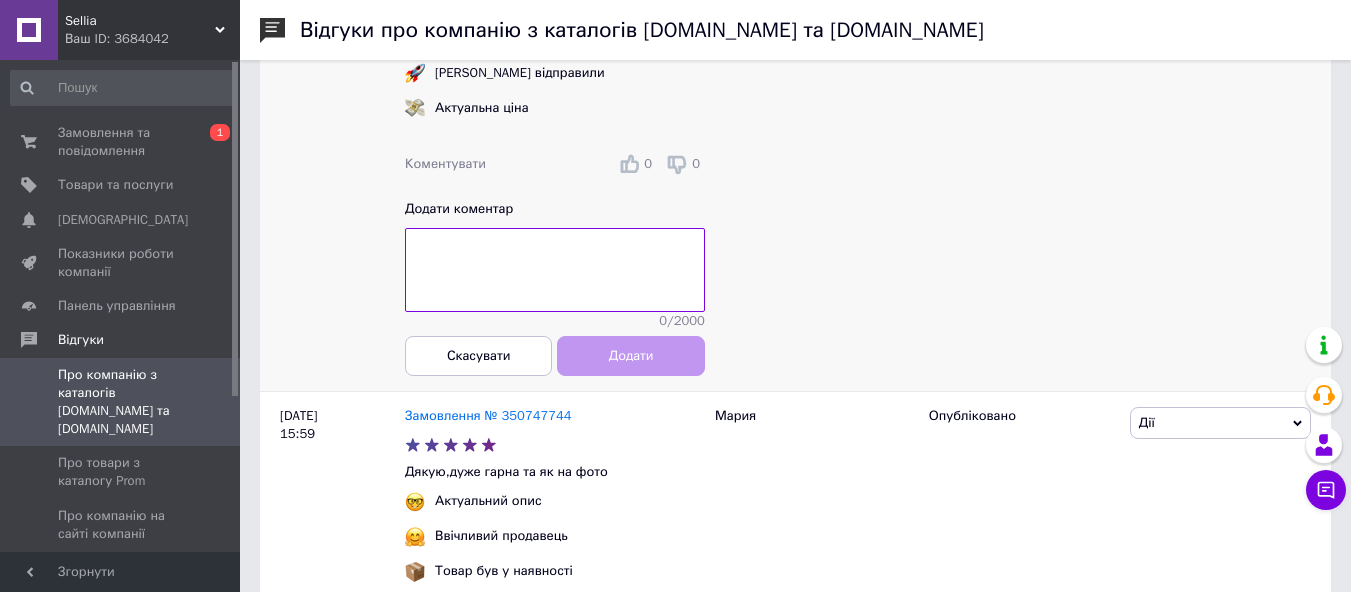click at bounding box center (555, 270) 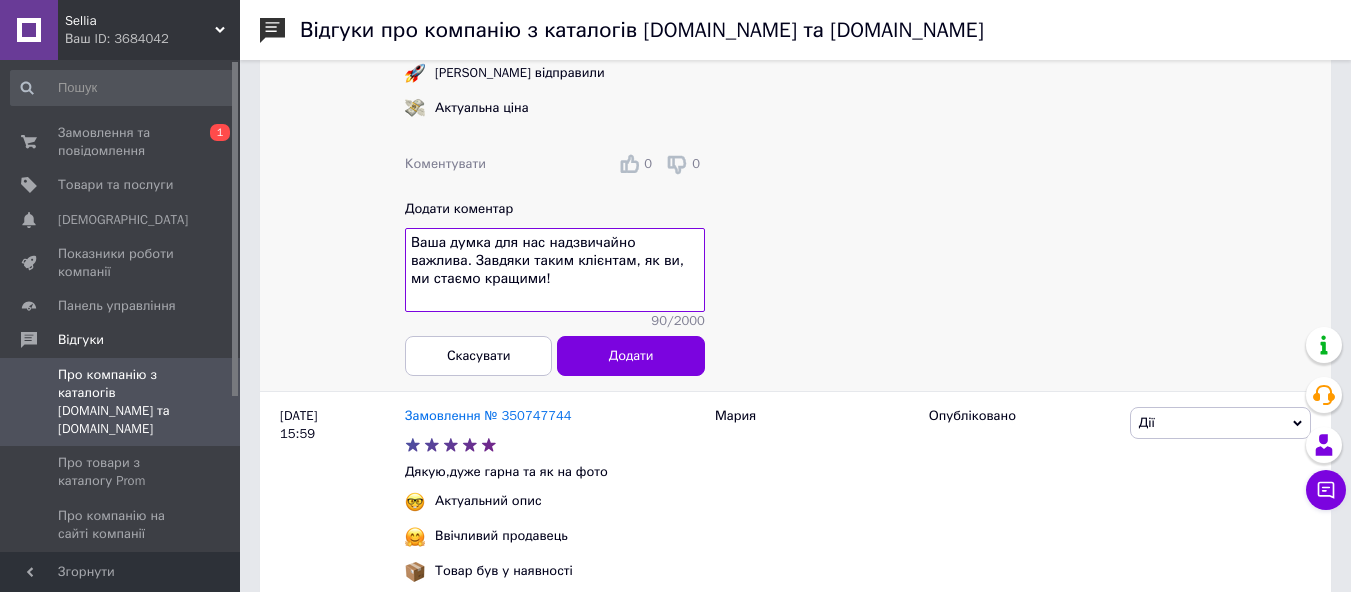 type on "Ваша думка для нас надзвичайно важлива. Завдяки таким клієнтам, як ви, ми стаємо кращими!" 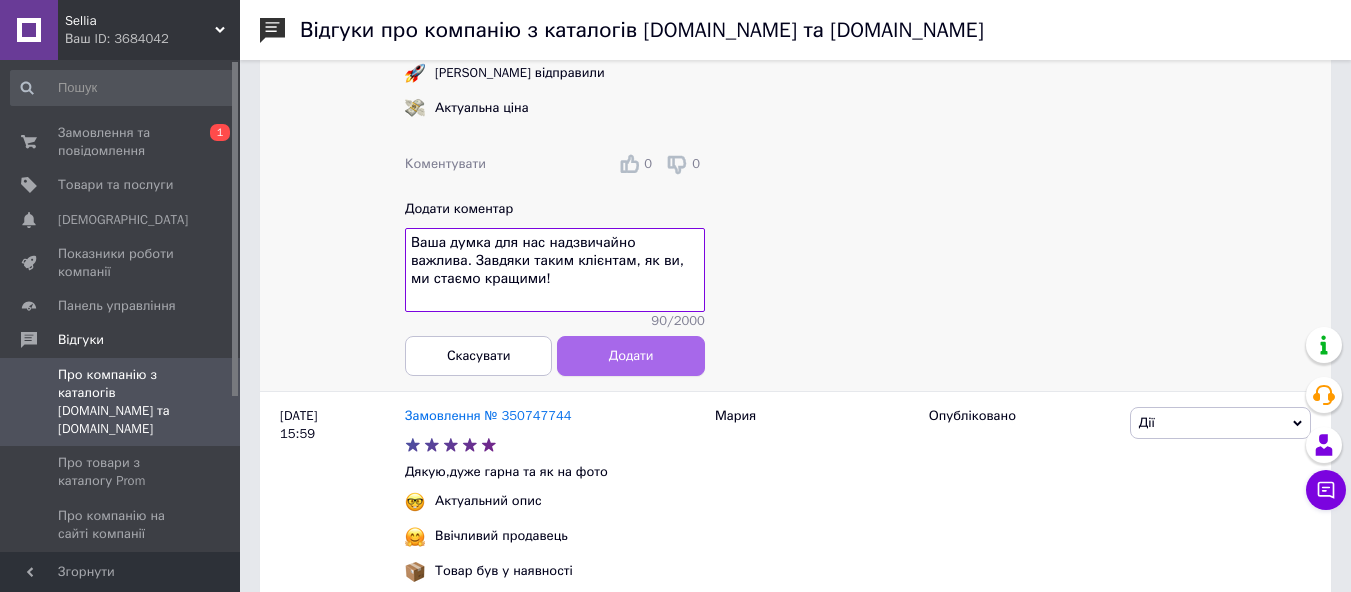 click on "Додати" at bounding box center [631, 356] 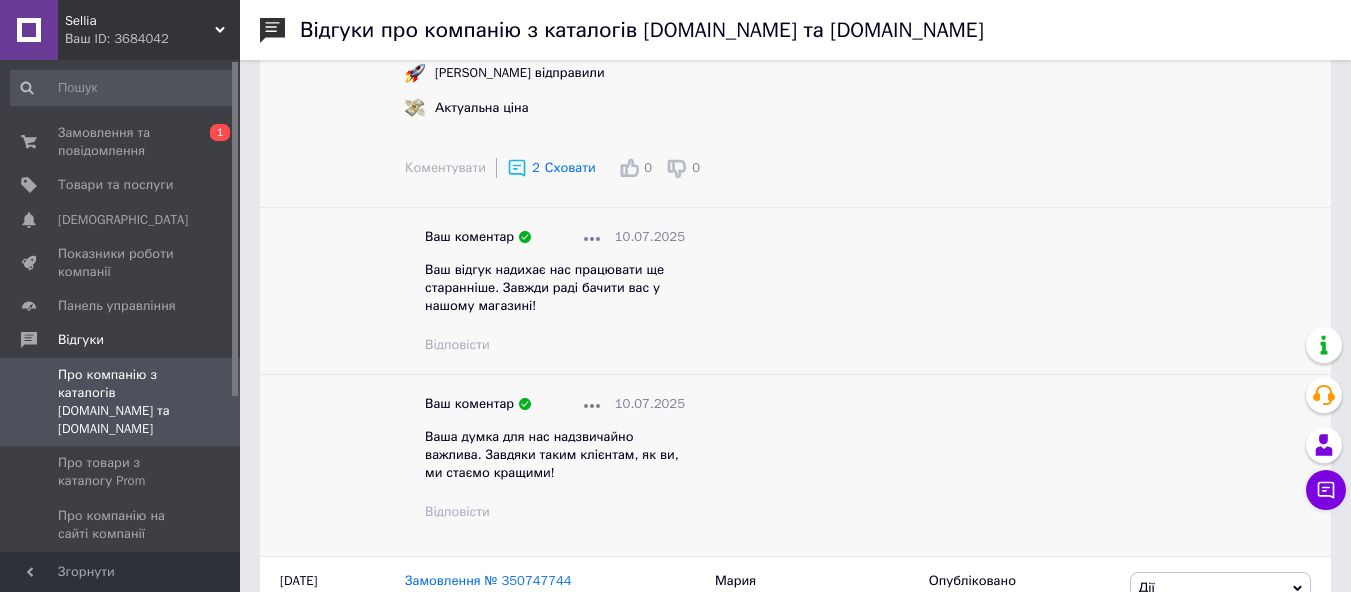 click 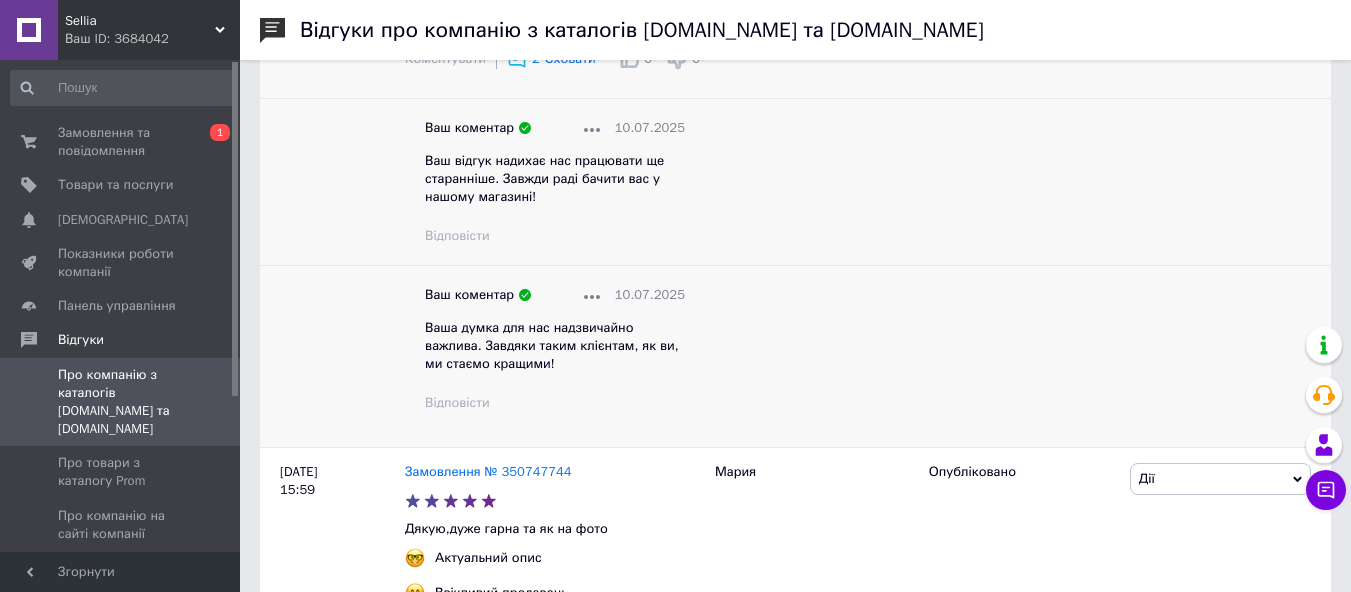 scroll, scrollTop: 2110, scrollLeft: 9, axis: both 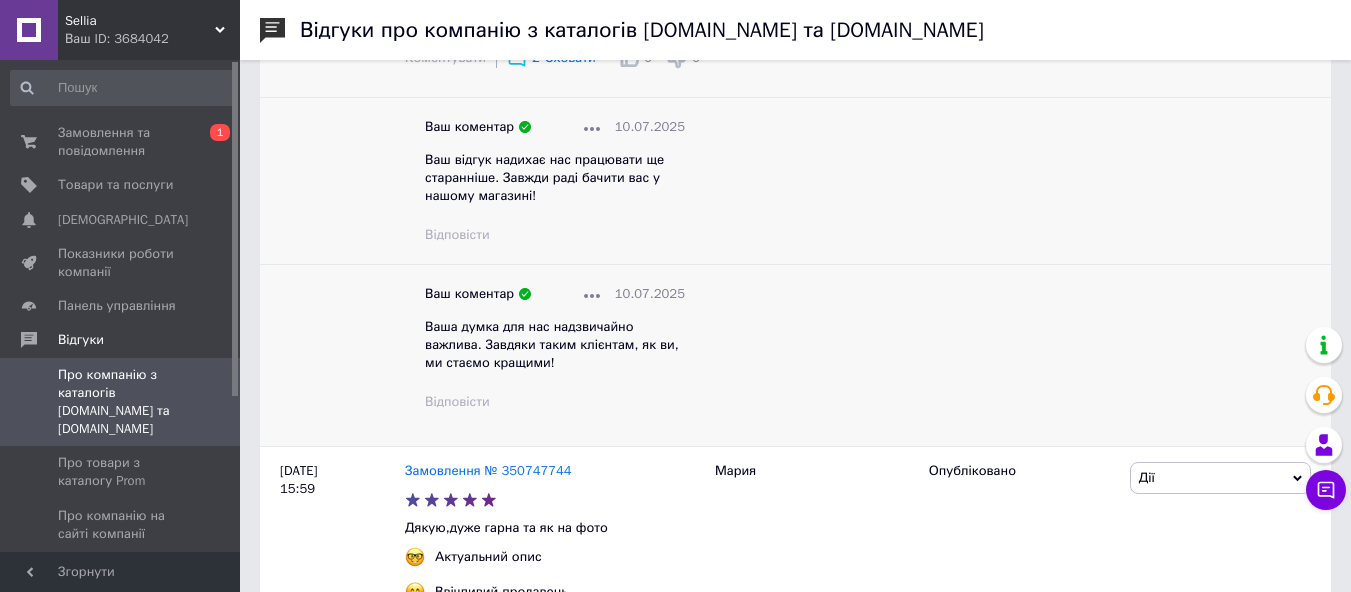 click 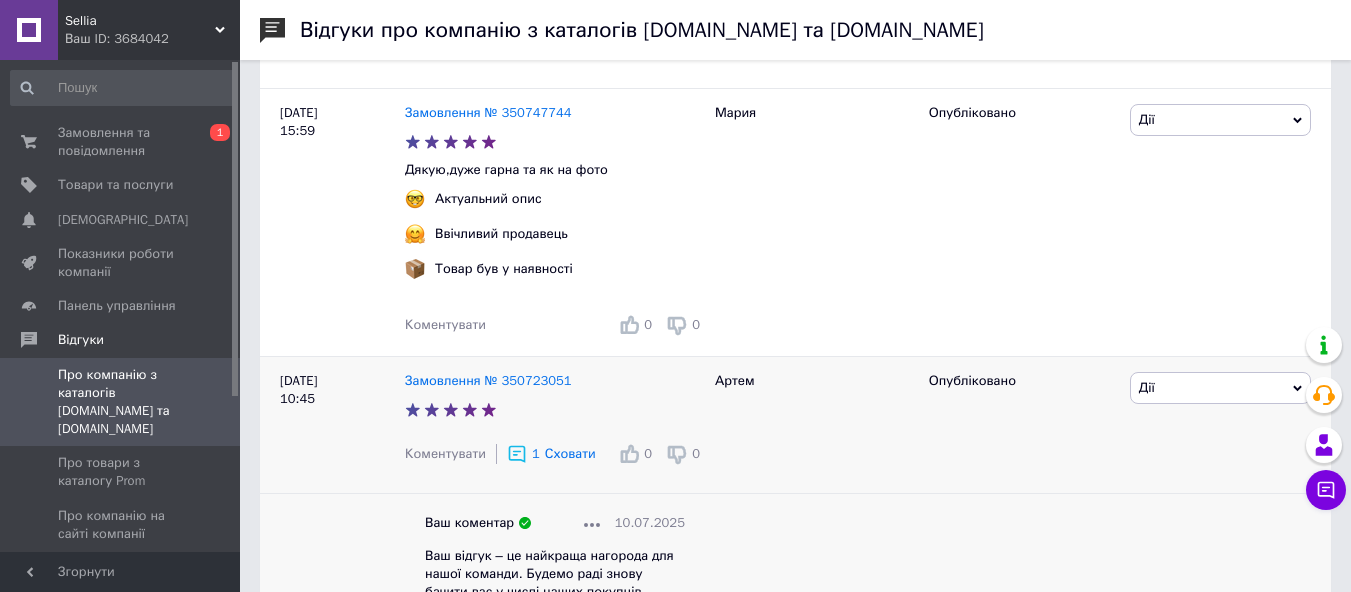 scroll, scrollTop: 2469, scrollLeft: 10, axis: both 